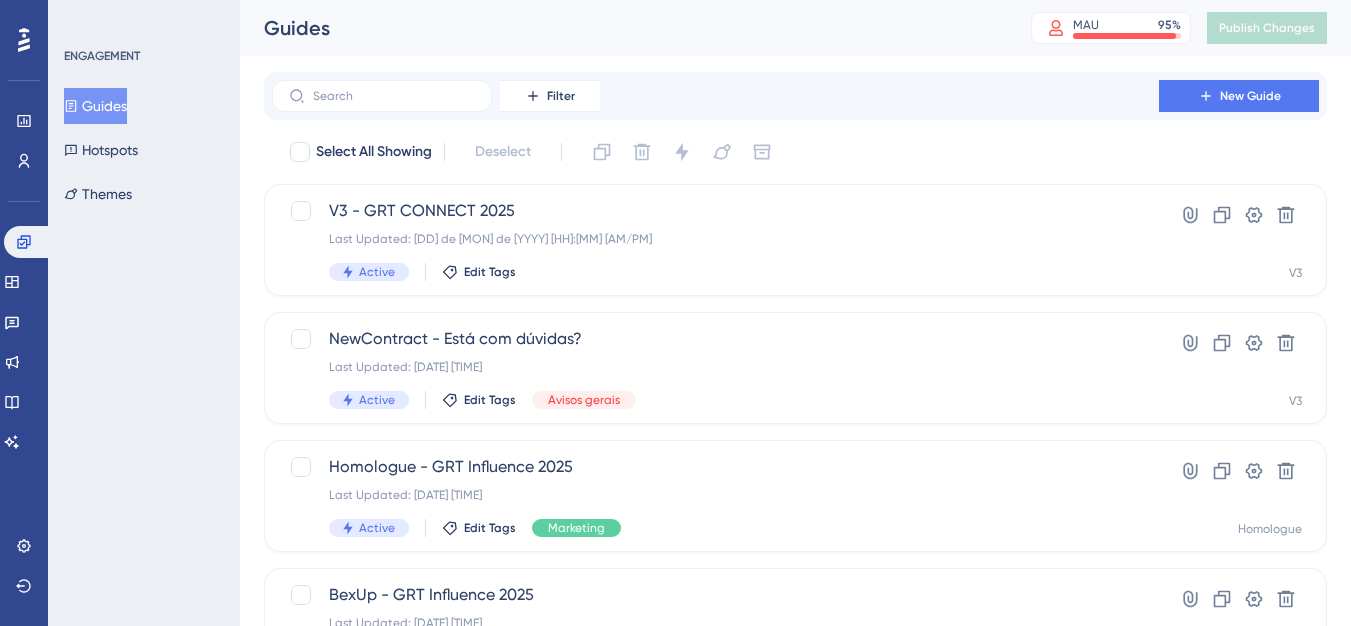 scroll, scrollTop: 0, scrollLeft: 0, axis: both 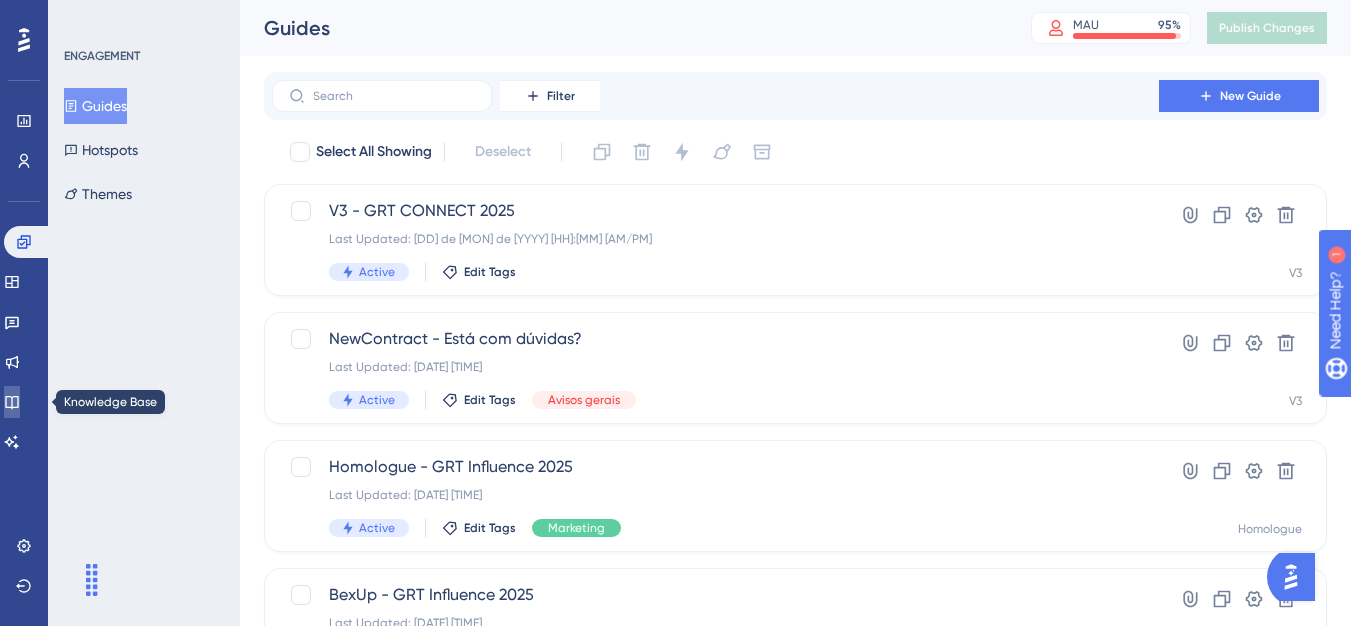 click at bounding box center [12, 402] 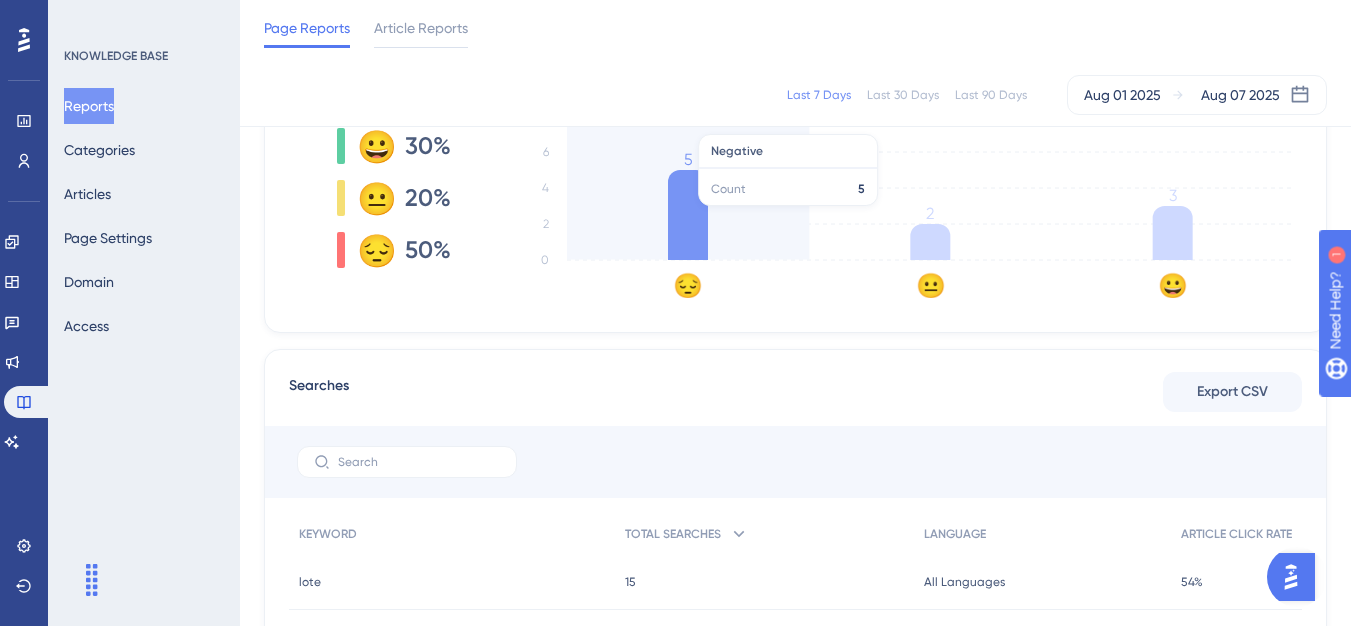 scroll, scrollTop: 700, scrollLeft: 0, axis: vertical 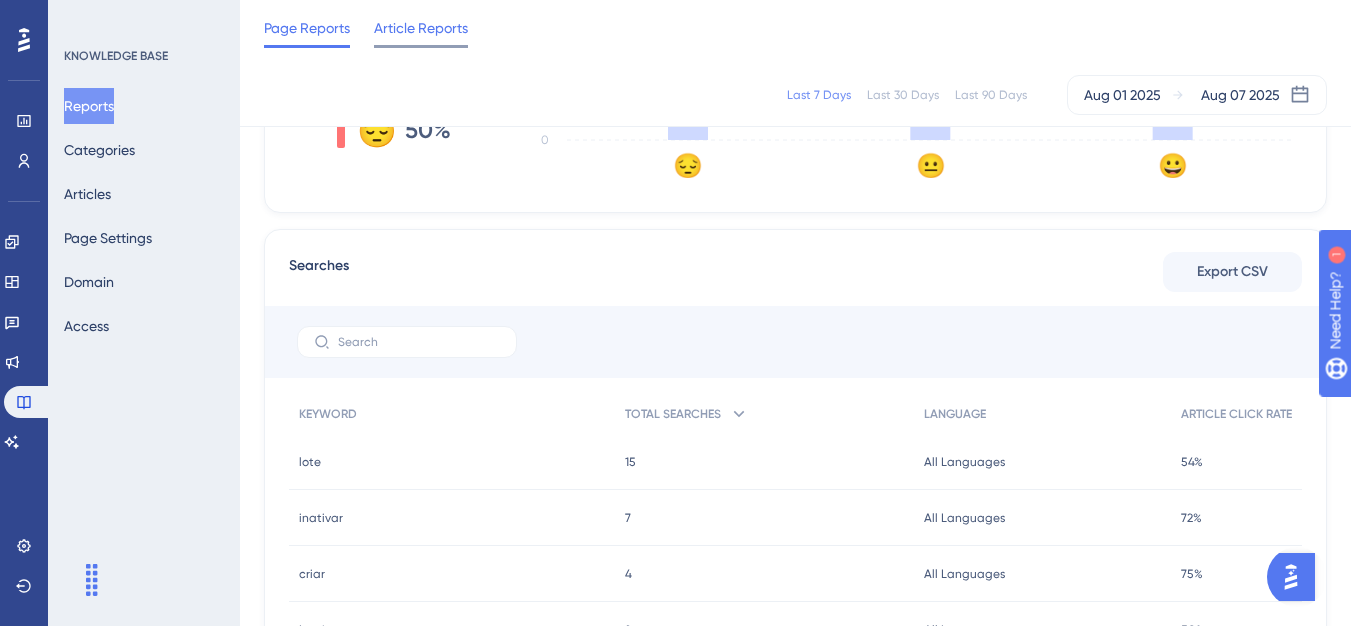 click on "Article Reports" at bounding box center (421, 28) 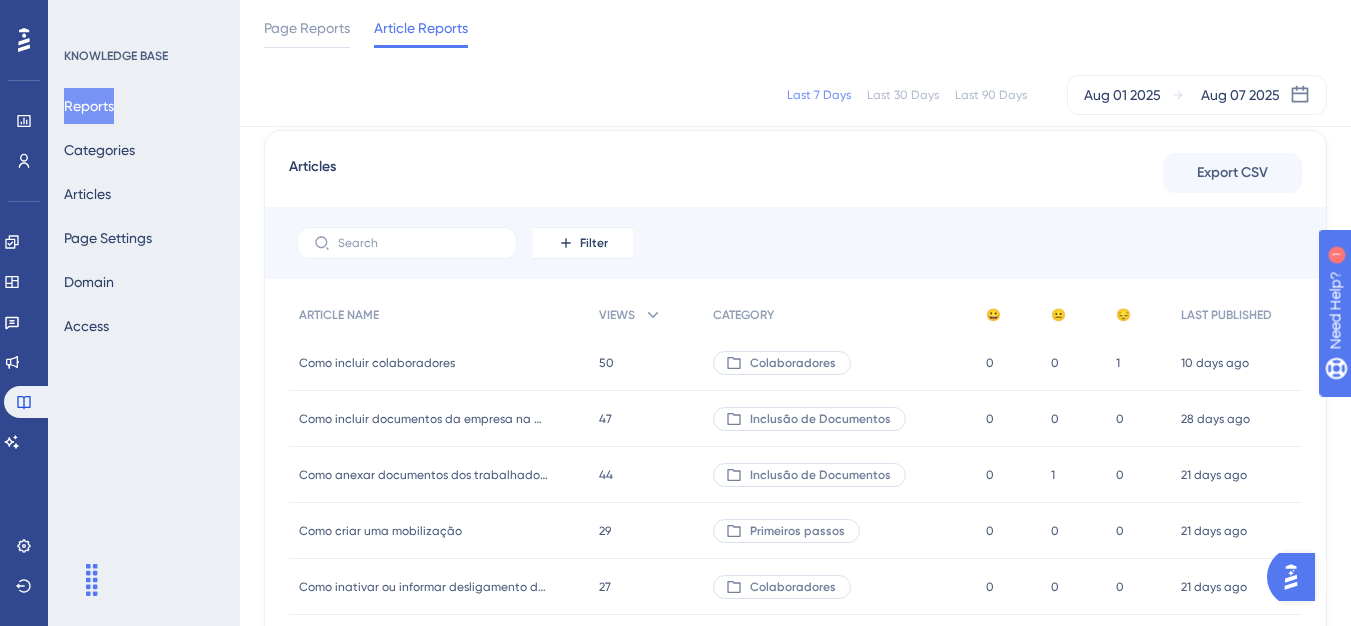 scroll, scrollTop: 200, scrollLeft: 0, axis: vertical 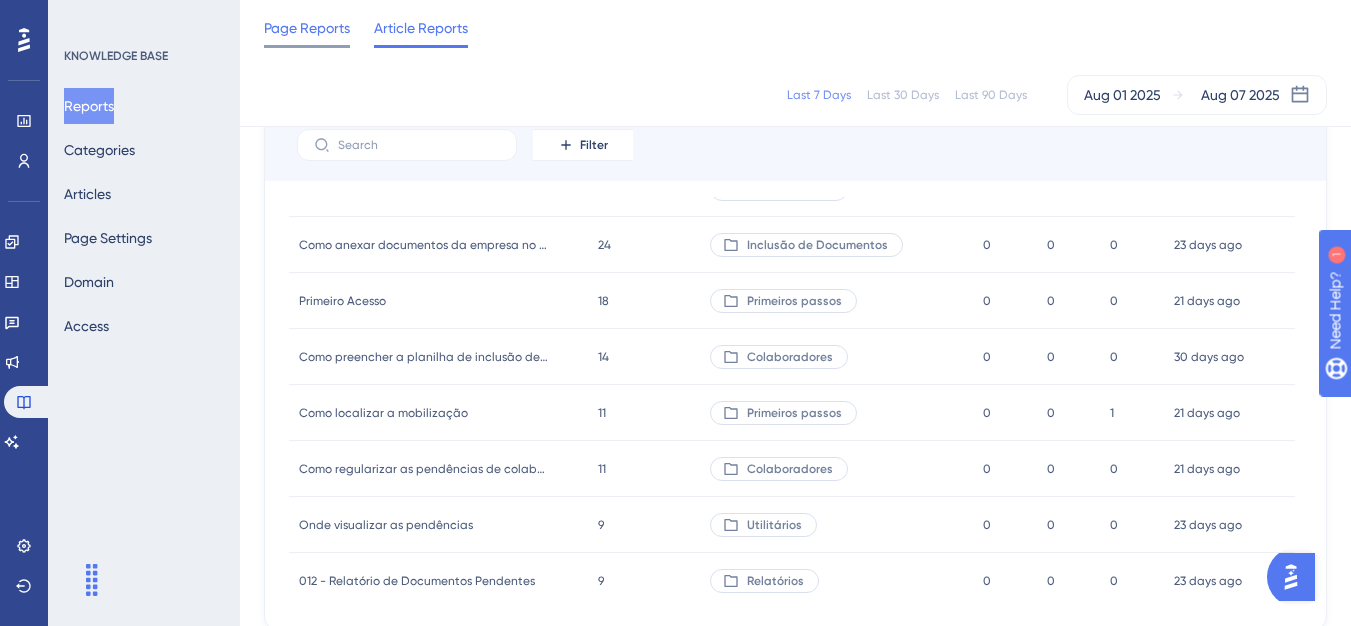 click on "Page Reports" at bounding box center (307, 28) 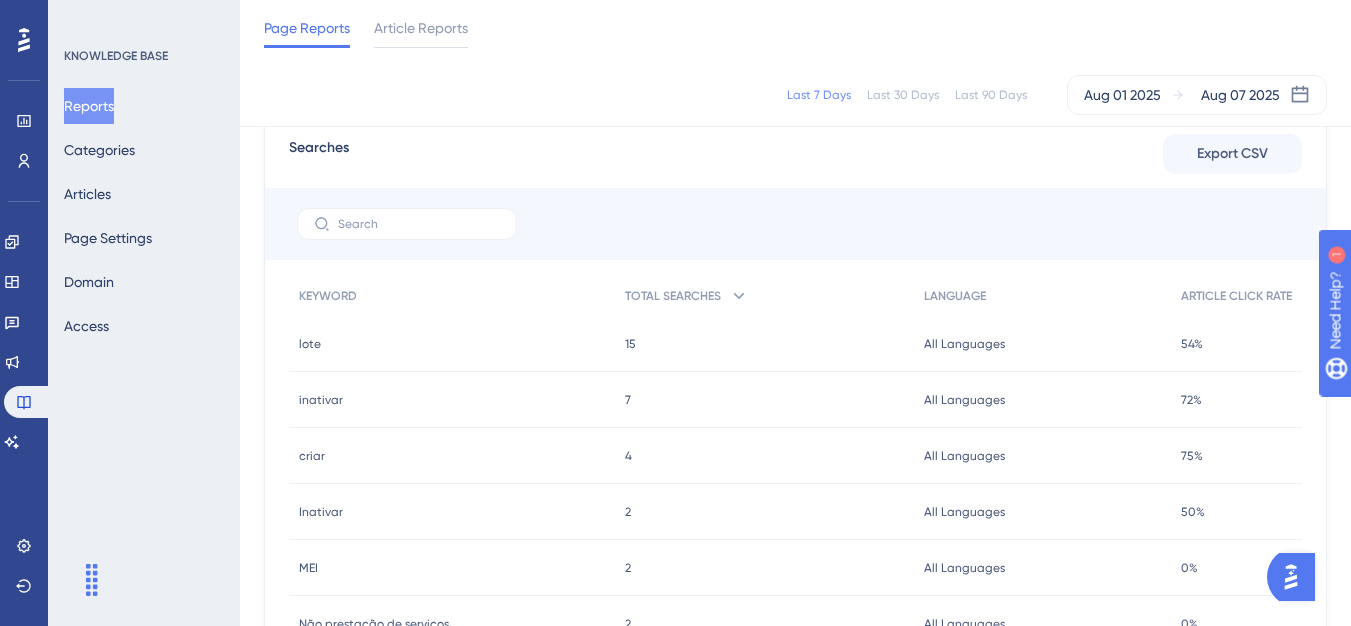 scroll, scrollTop: 700, scrollLeft: 0, axis: vertical 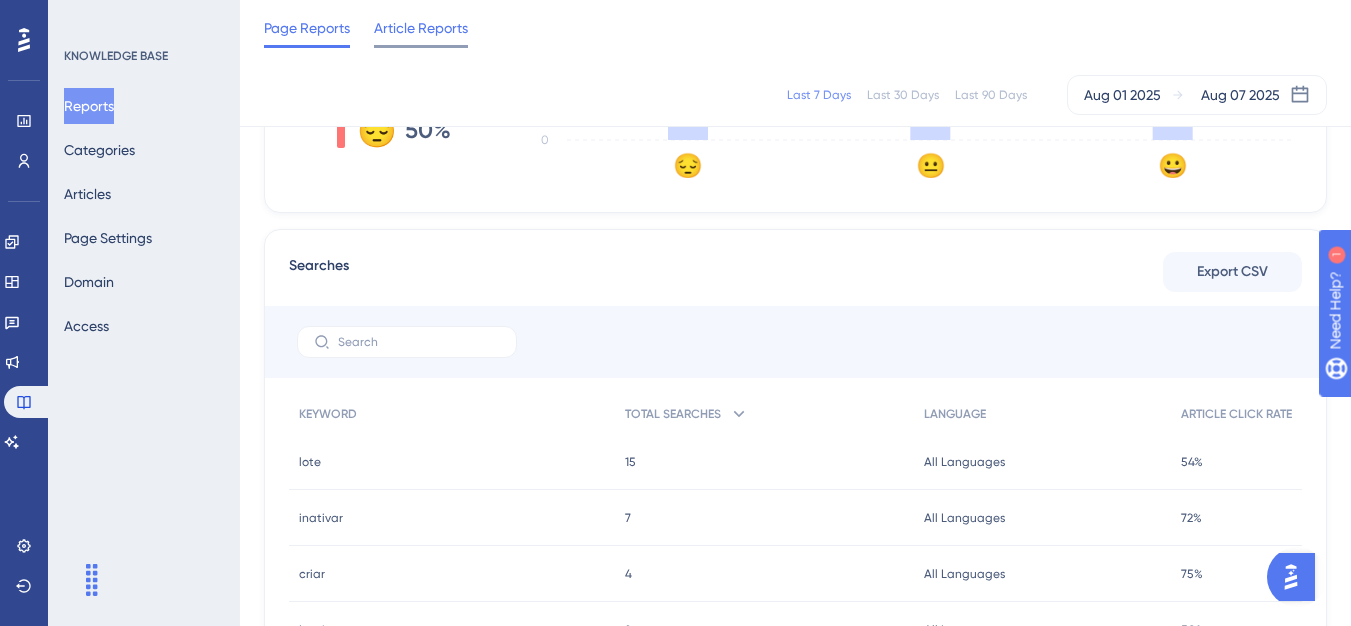 click on "Article Reports" at bounding box center (421, 28) 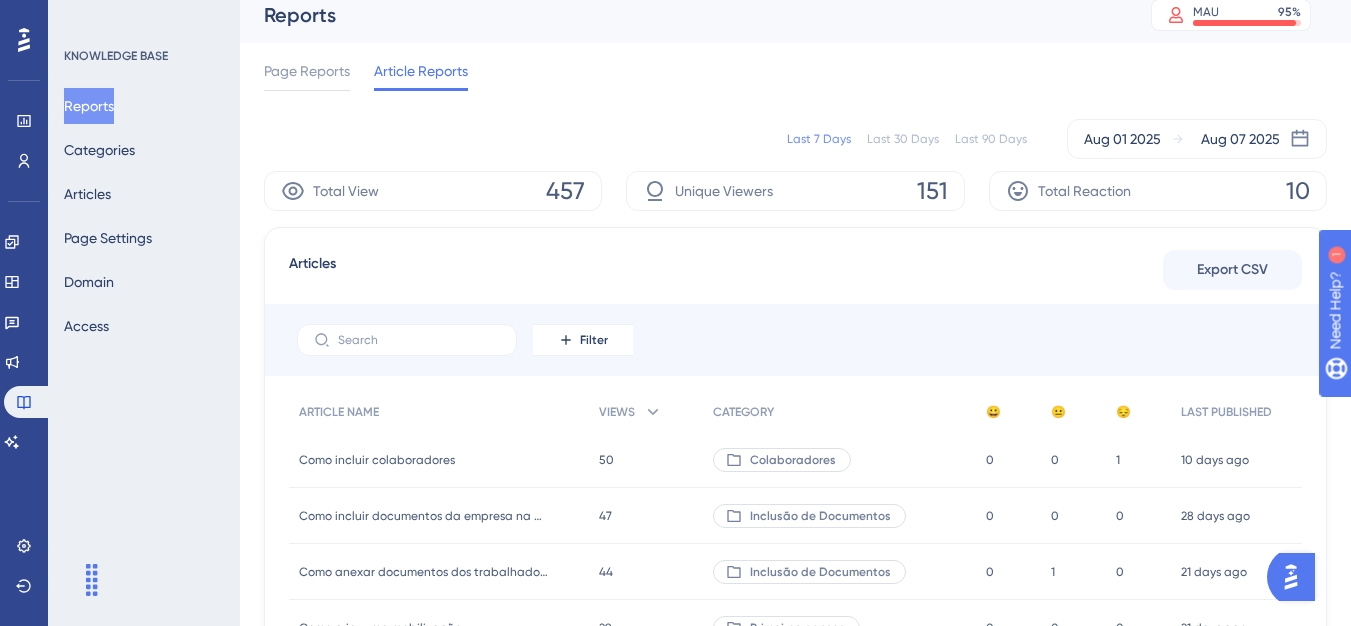 scroll, scrollTop: 0, scrollLeft: 0, axis: both 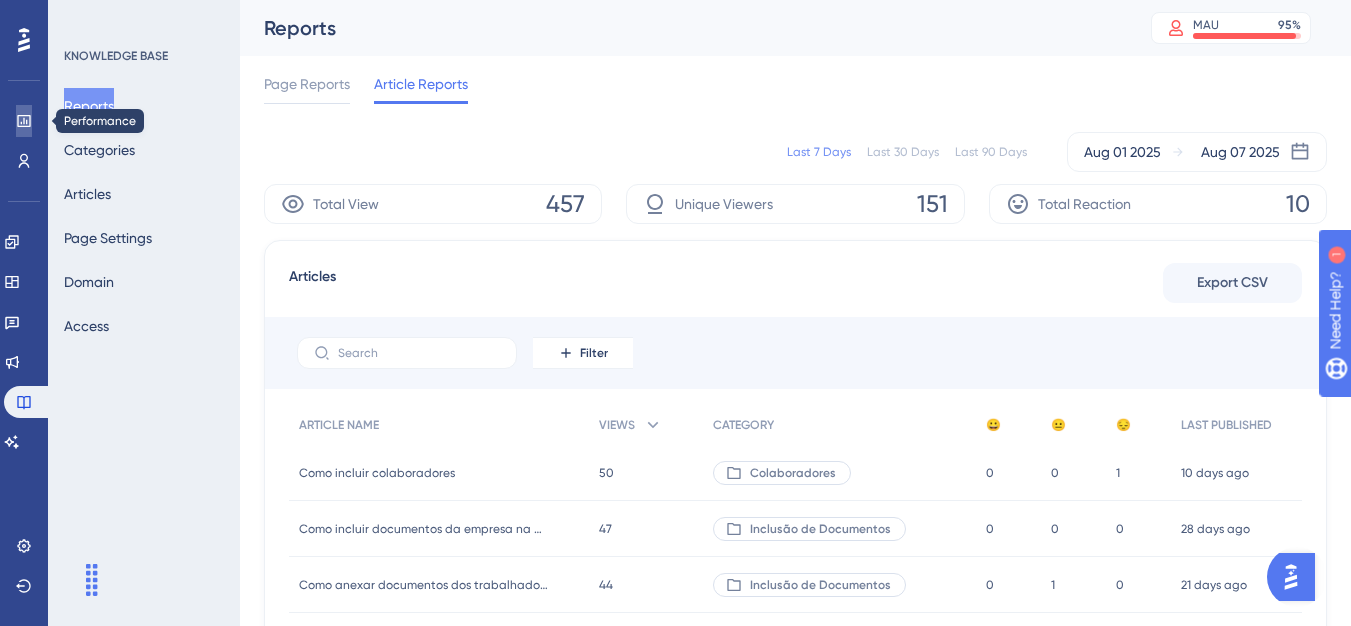 click at bounding box center [24, 121] 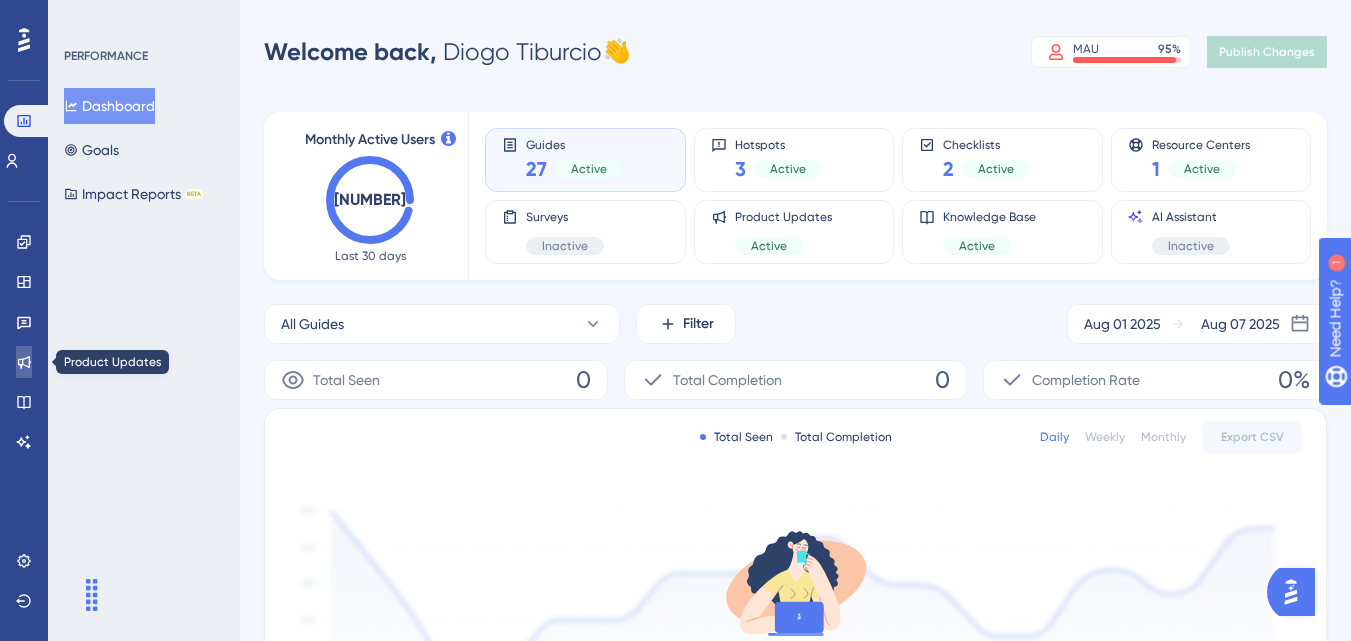 click 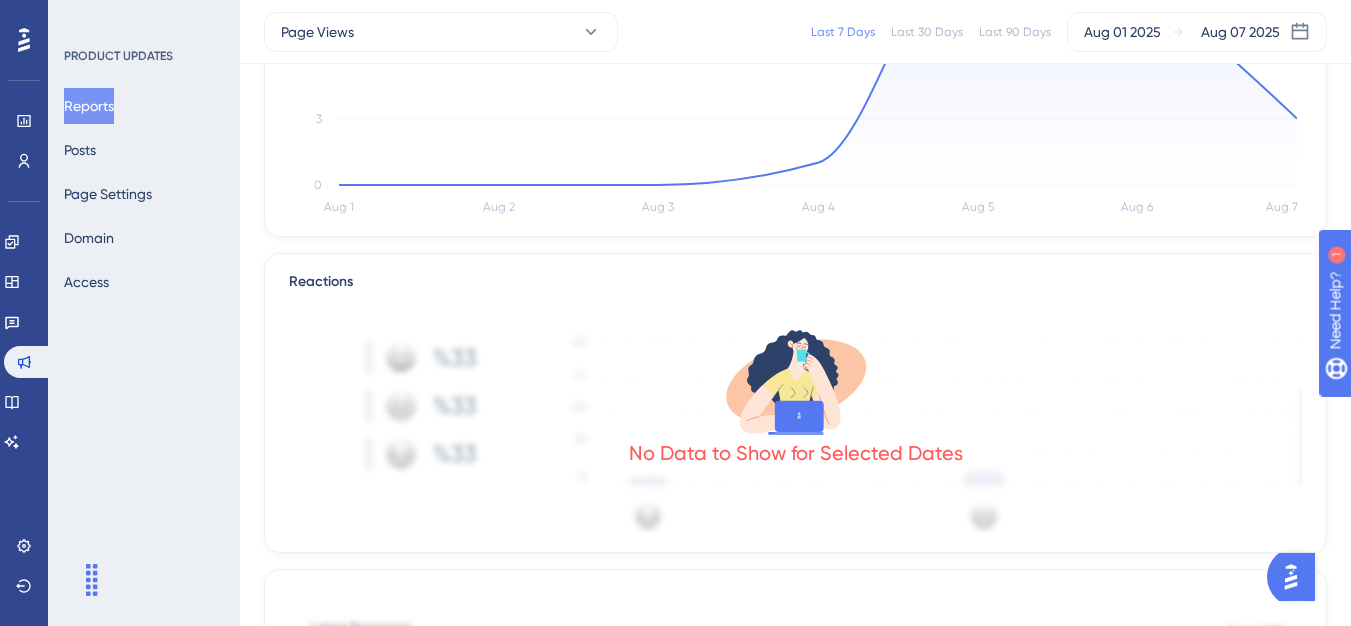 scroll, scrollTop: 0, scrollLeft: 0, axis: both 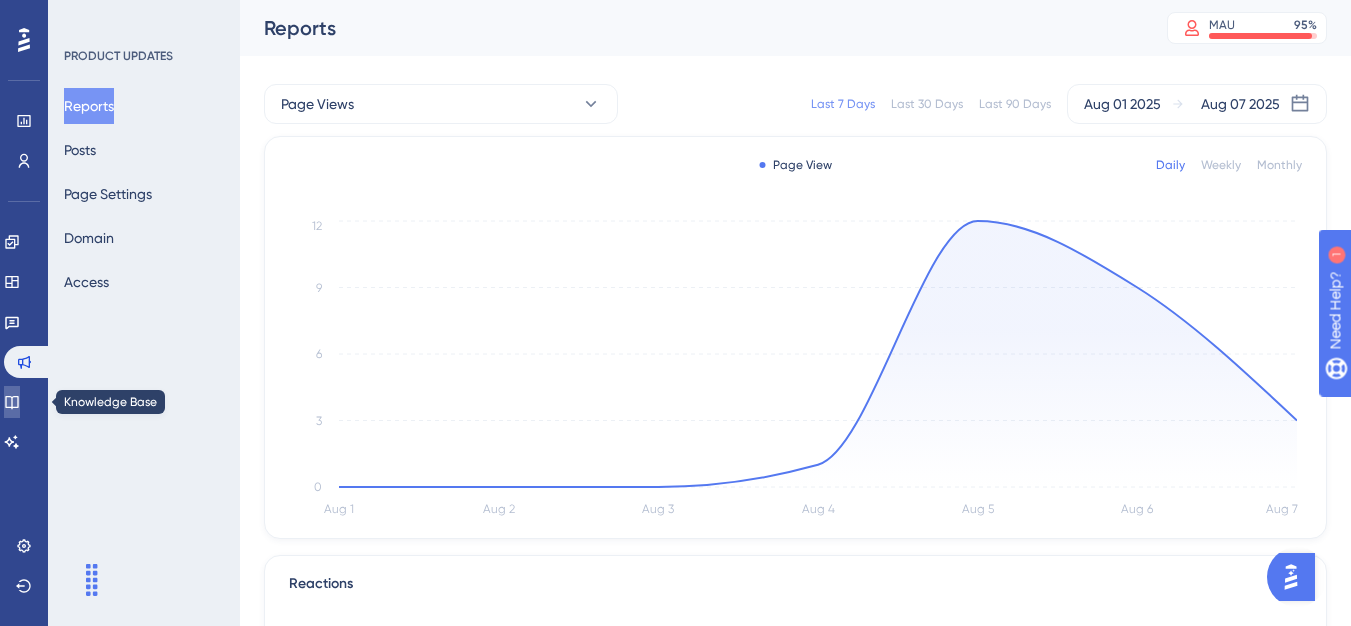 click at bounding box center (12, 402) 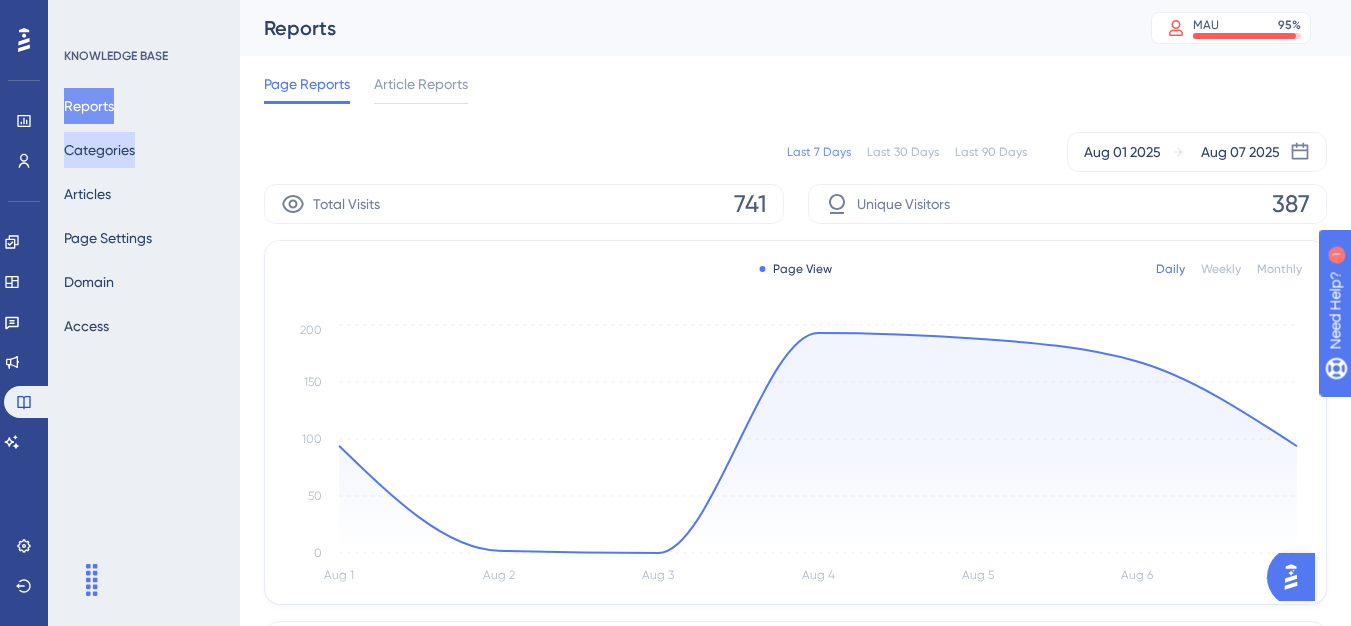 click on "Categories" at bounding box center (99, 150) 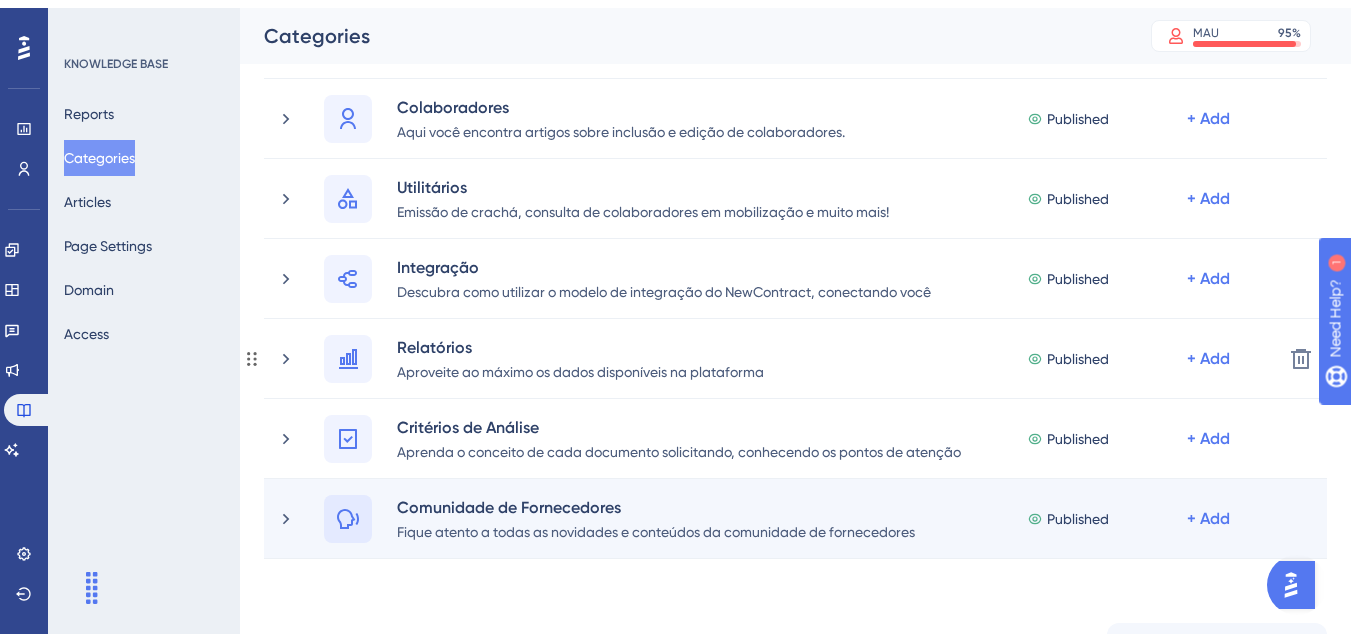 scroll, scrollTop: 500, scrollLeft: 0, axis: vertical 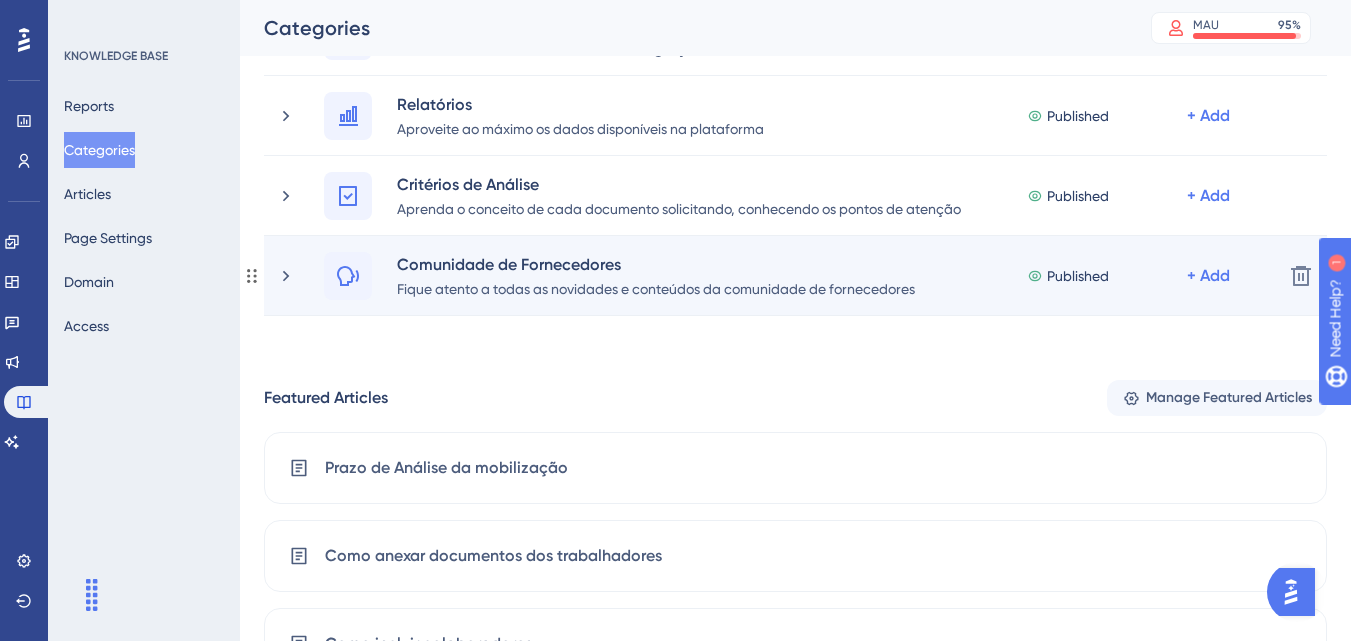 click on "Comunidade de Fornecedores Fique atento a todas as novidades e conteúdos da comunidade de fornecedores   Published + Add" at bounding box center [771, 276] 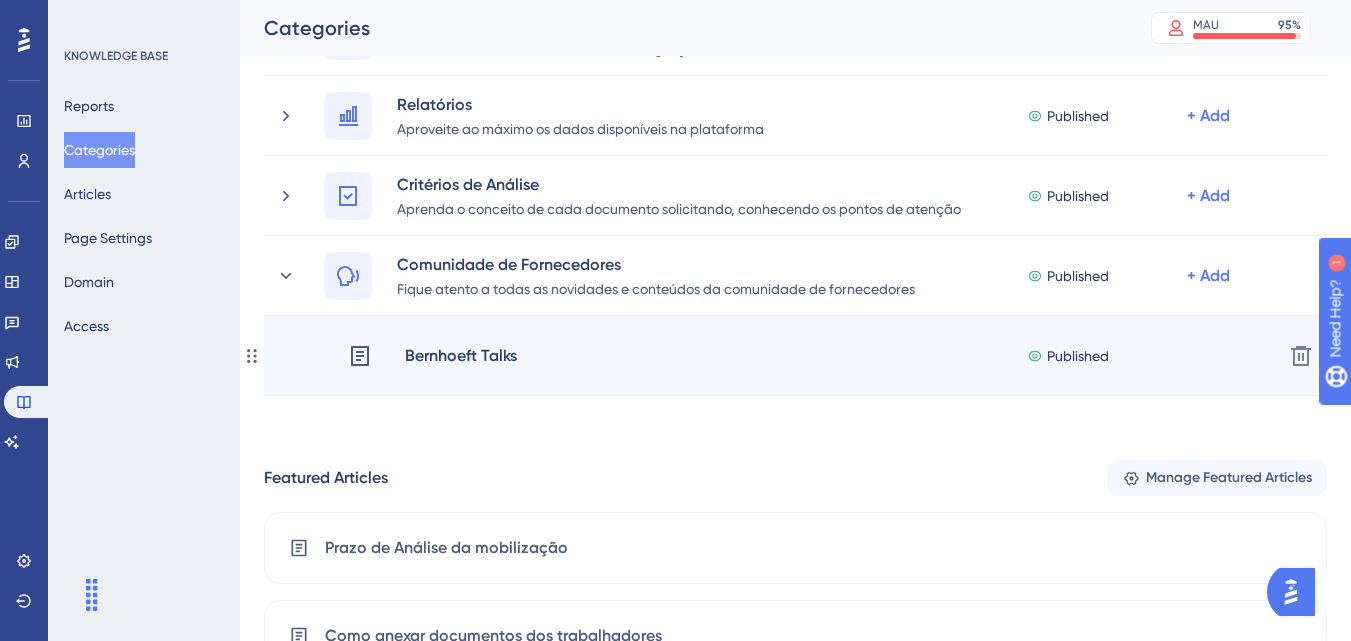 click on "[BRAND] Talks Published Add" at bounding box center [807, 356] 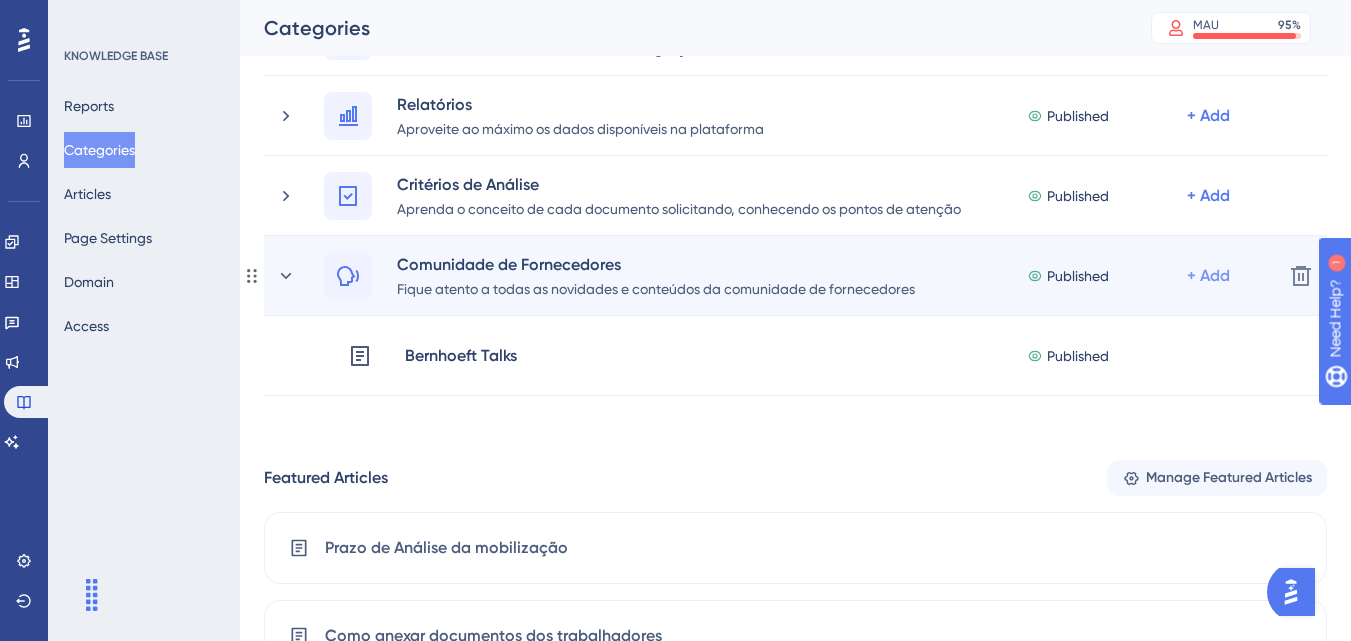 click on "+ Add" at bounding box center [1208, -284] 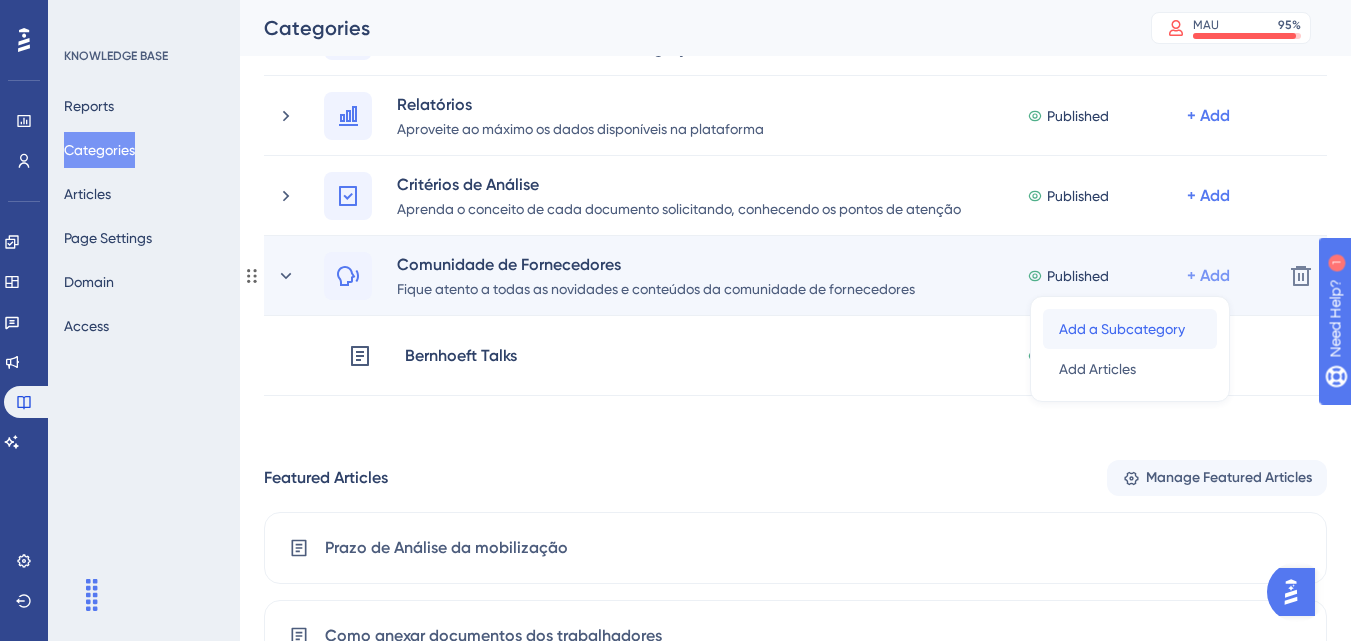 click on "Add a Subcategory" at bounding box center (1122, 329) 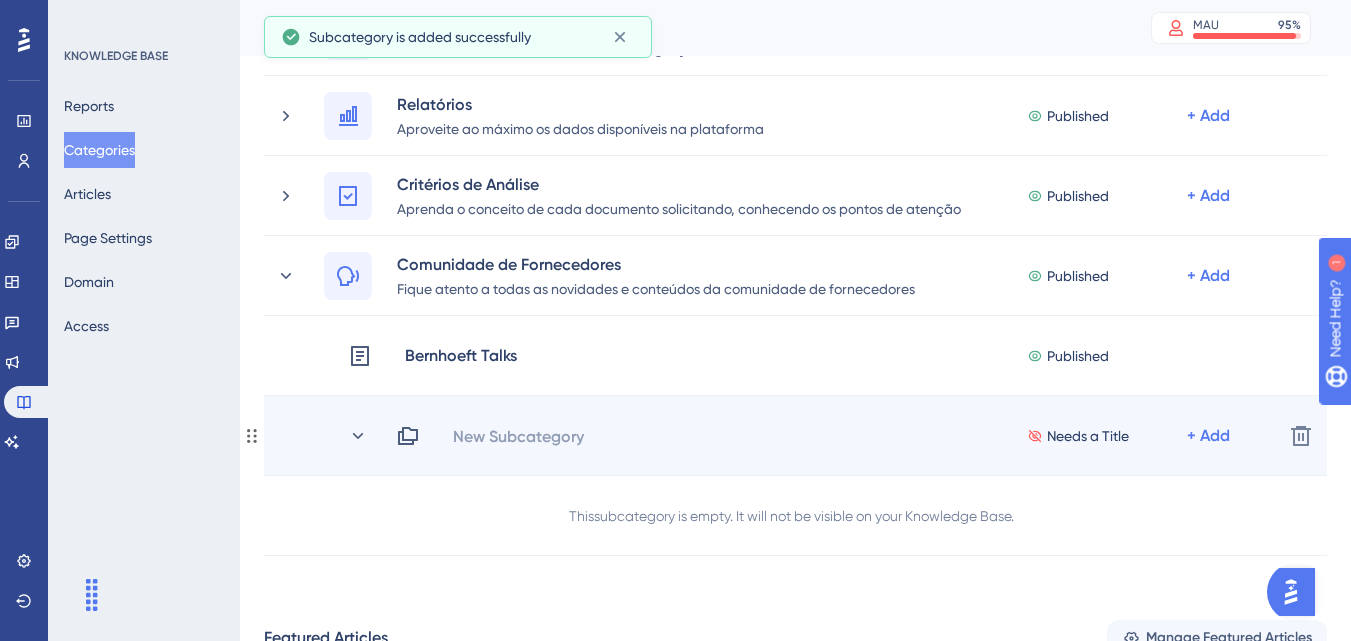 click on "New Subcategory   Needs a Title + Add Delete" at bounding box center [795, 436] 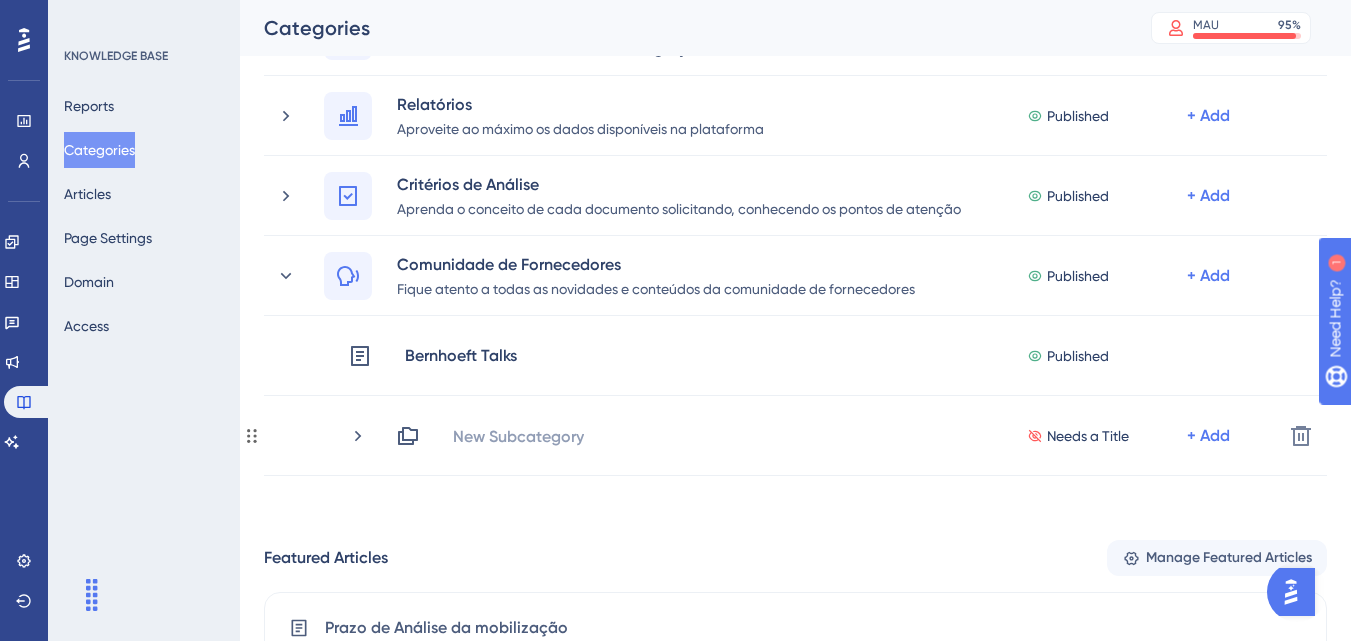 click on "New Subcategory" at bounding box center [518, 436] 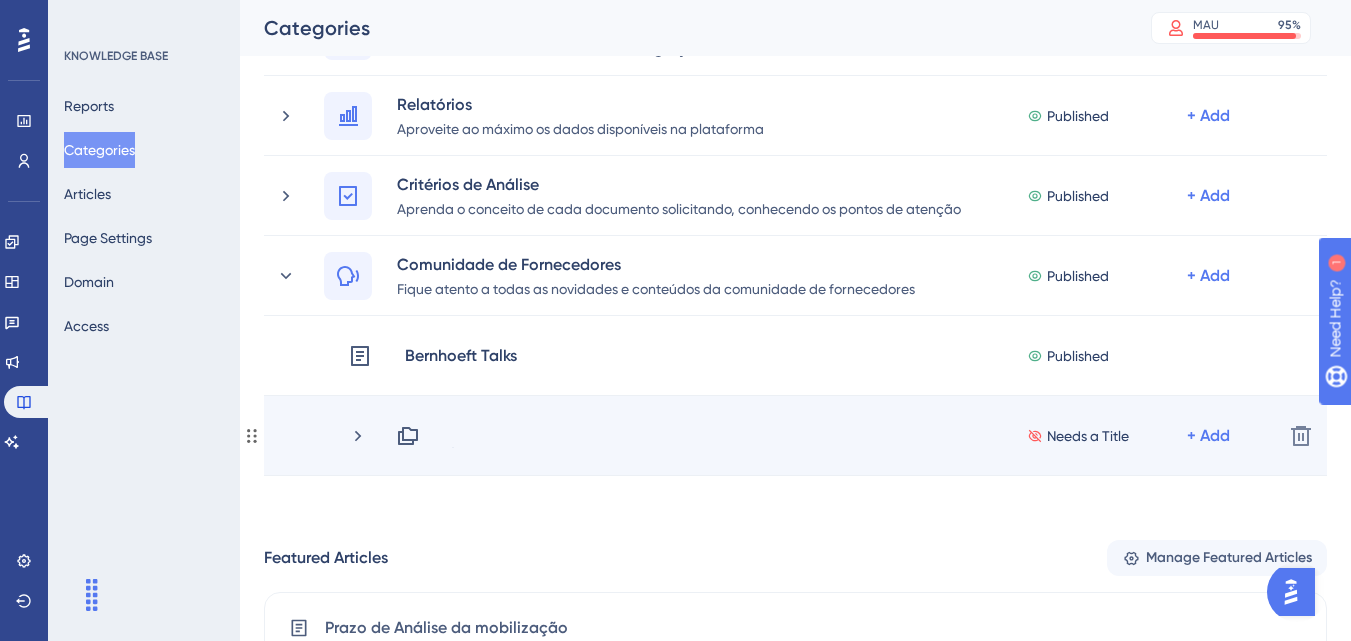 click on "Needs a Title + Add" at bounding box center (831, 436) 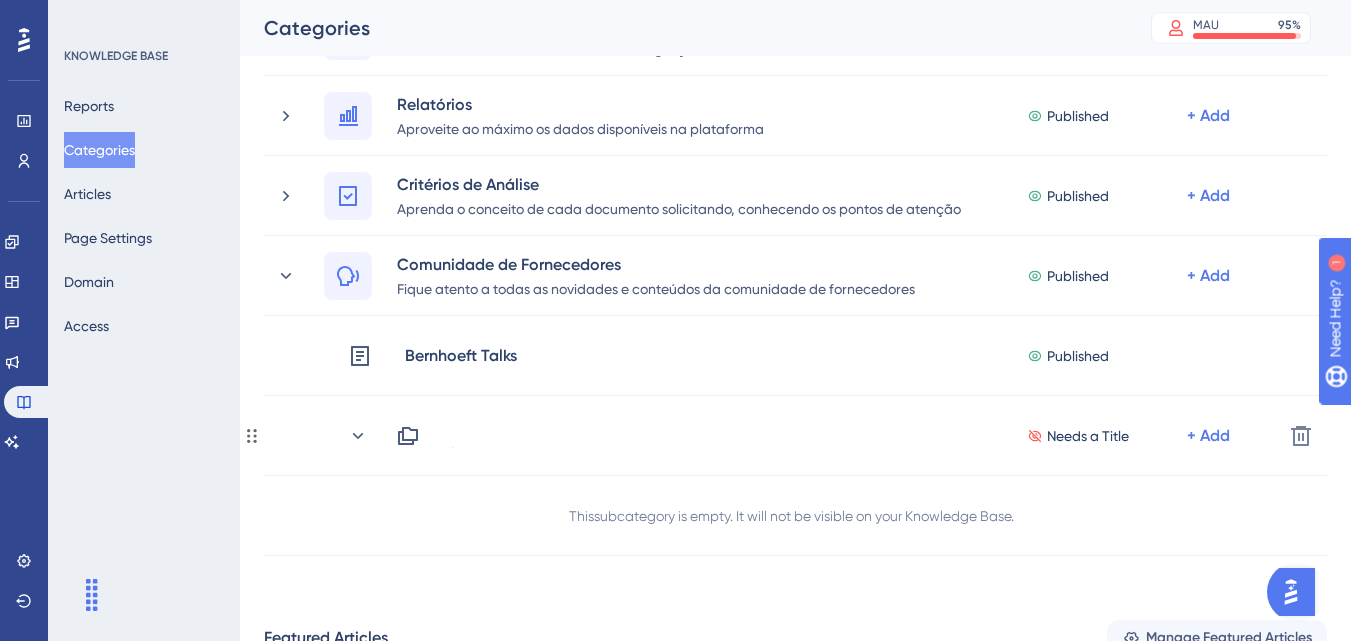 type 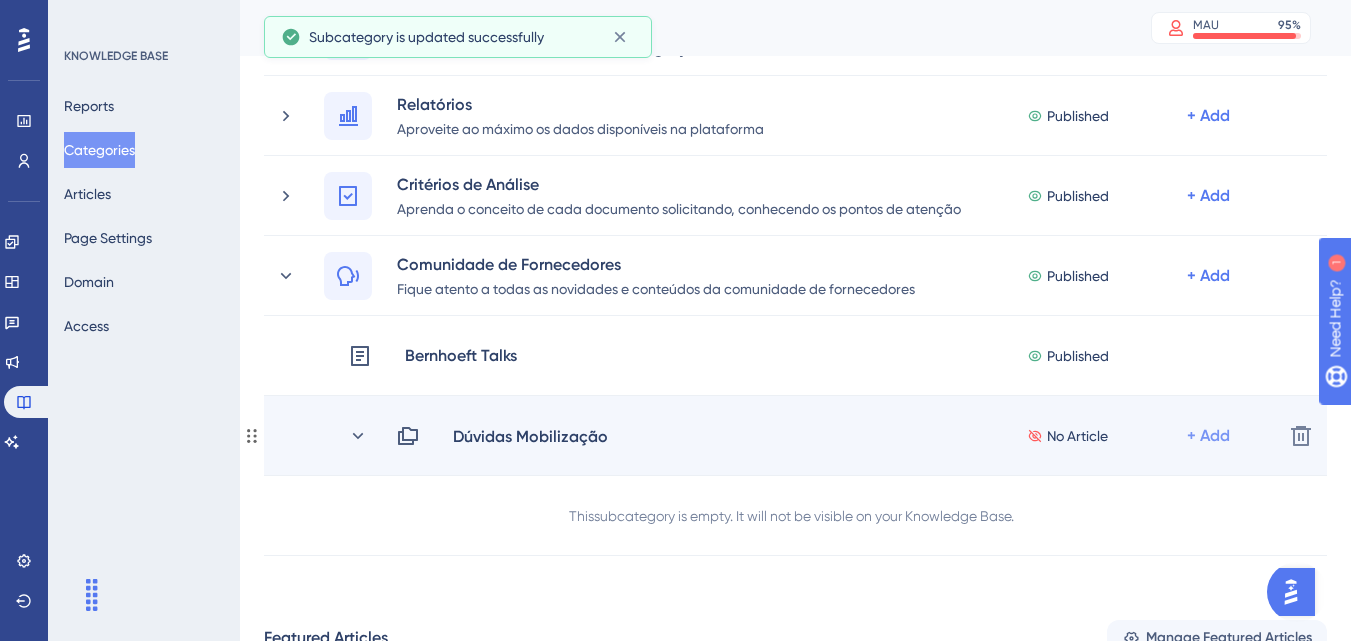 click on "+ Add" at bounding box center [1208, 436] 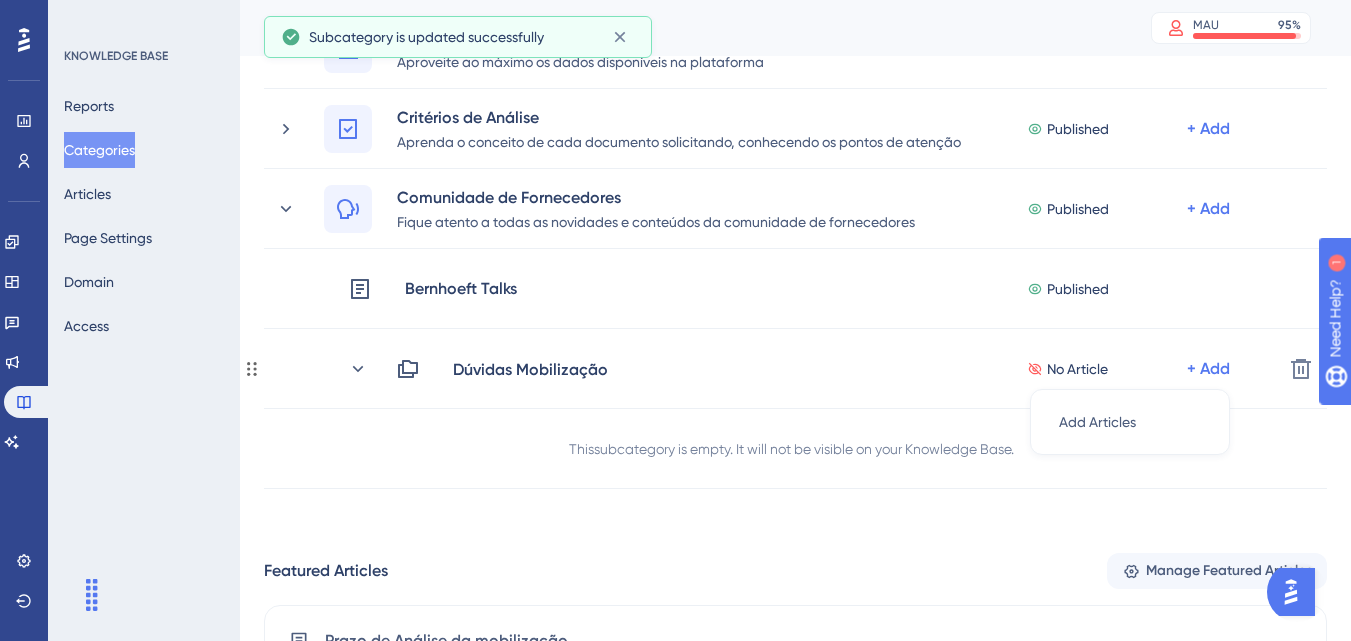 scroll, scrollTop: 600, scrollLeft: 0, axis: vertical 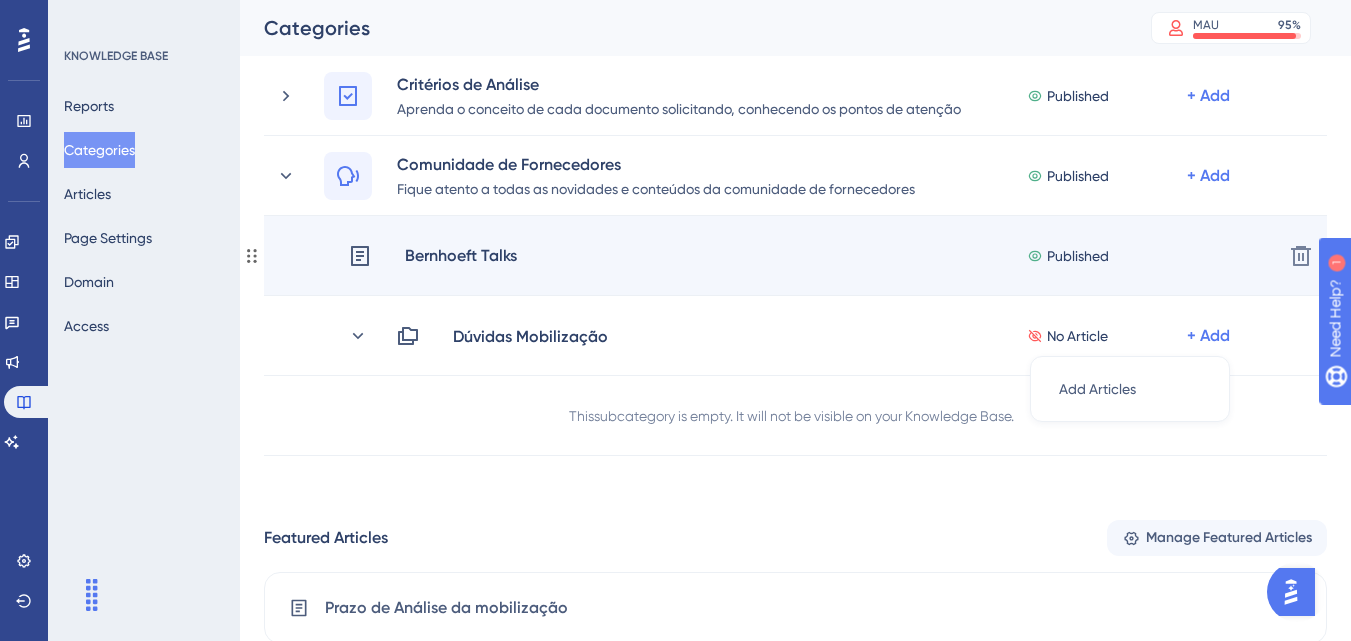 click on "+ Add" at bounding box center [1208, 256] 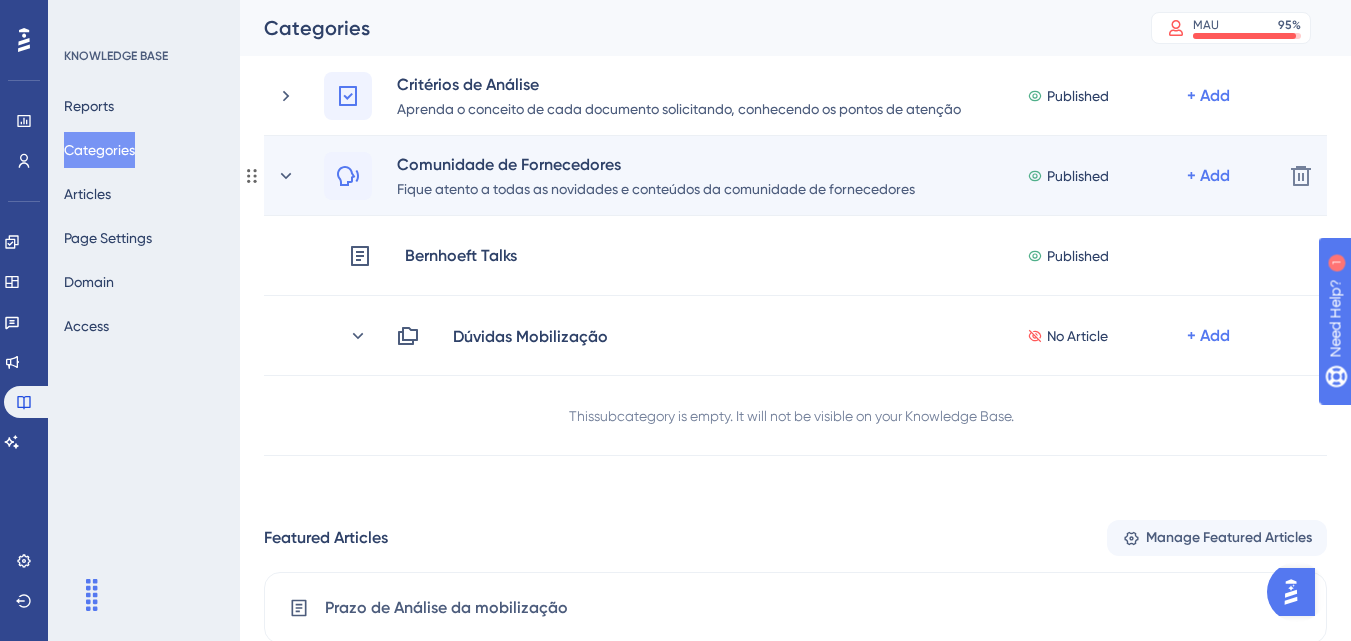 click on "Comunidade de Fornecedores Fique atento a todas as novidades e conteúdos da comunidade de fornecedores   Published + Add" at bounding box center (771, 176) 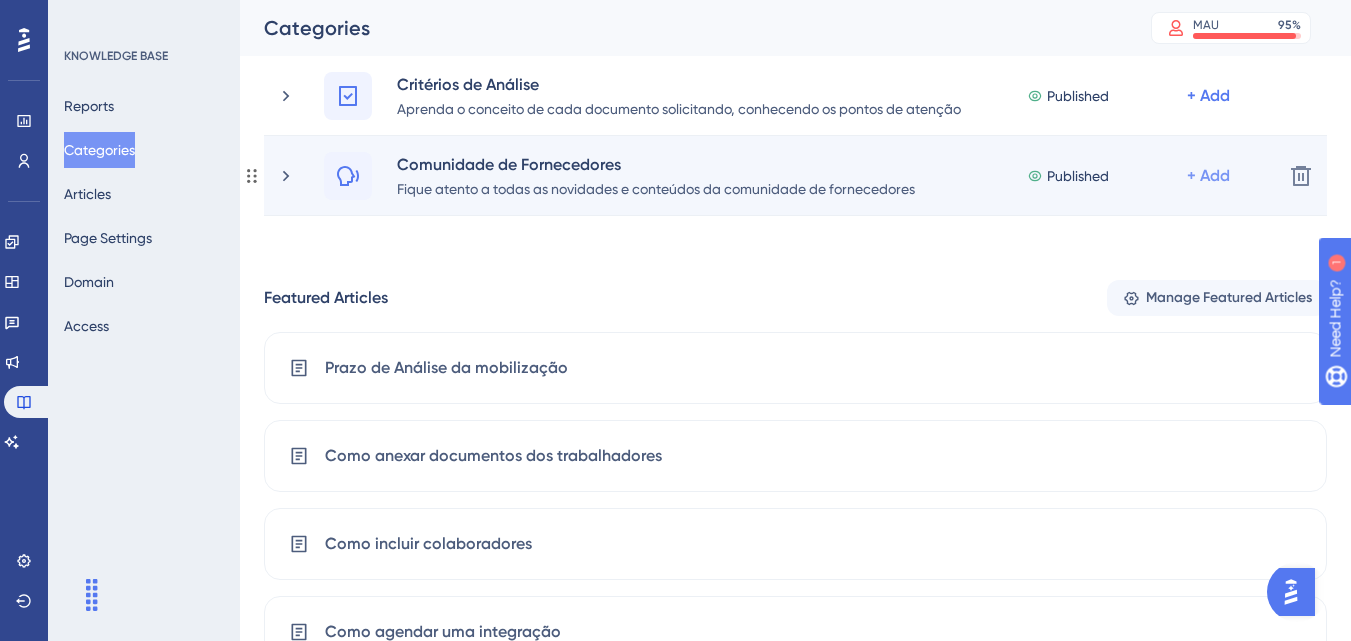 click on "+ Add" at bounding box center [1208, -384] 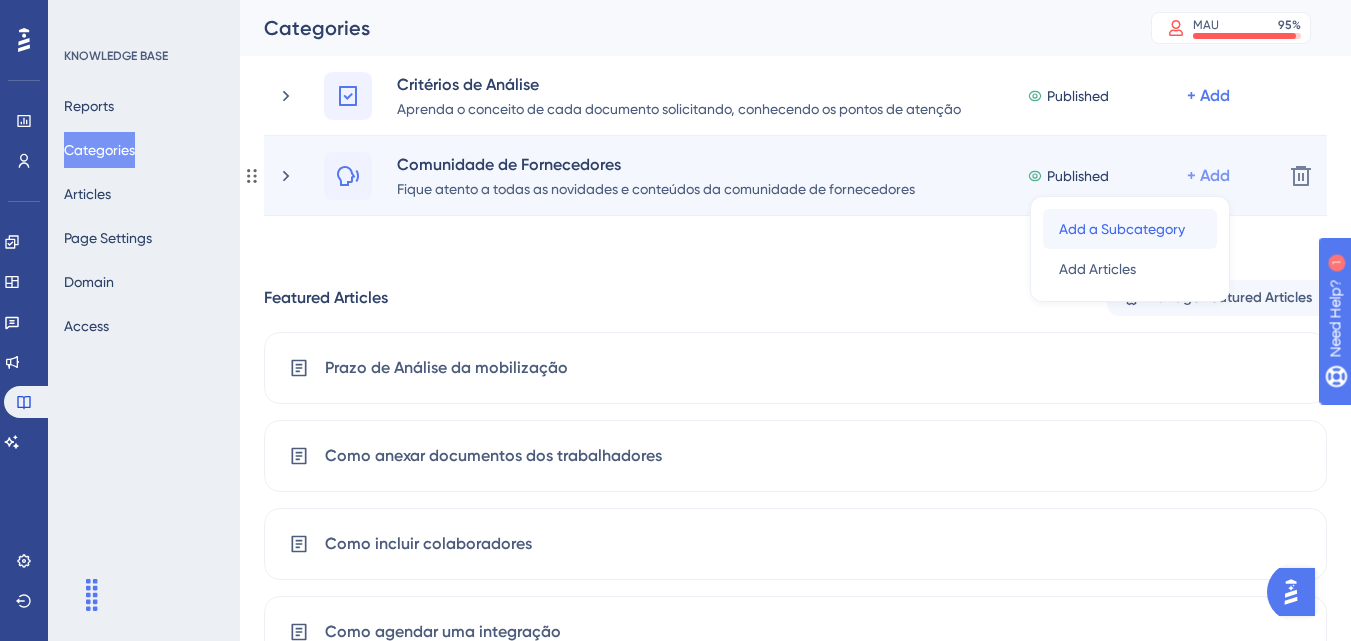 click on "Add a Subcategory" at bounding box center [1122, 229] 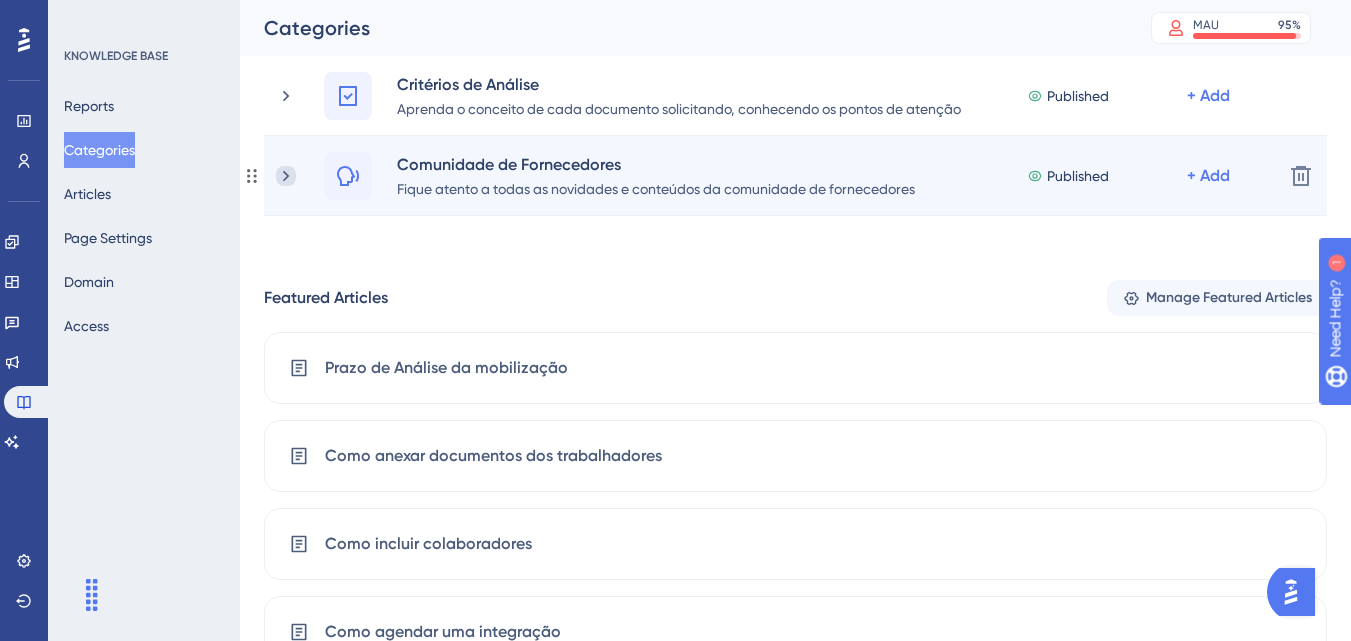 click 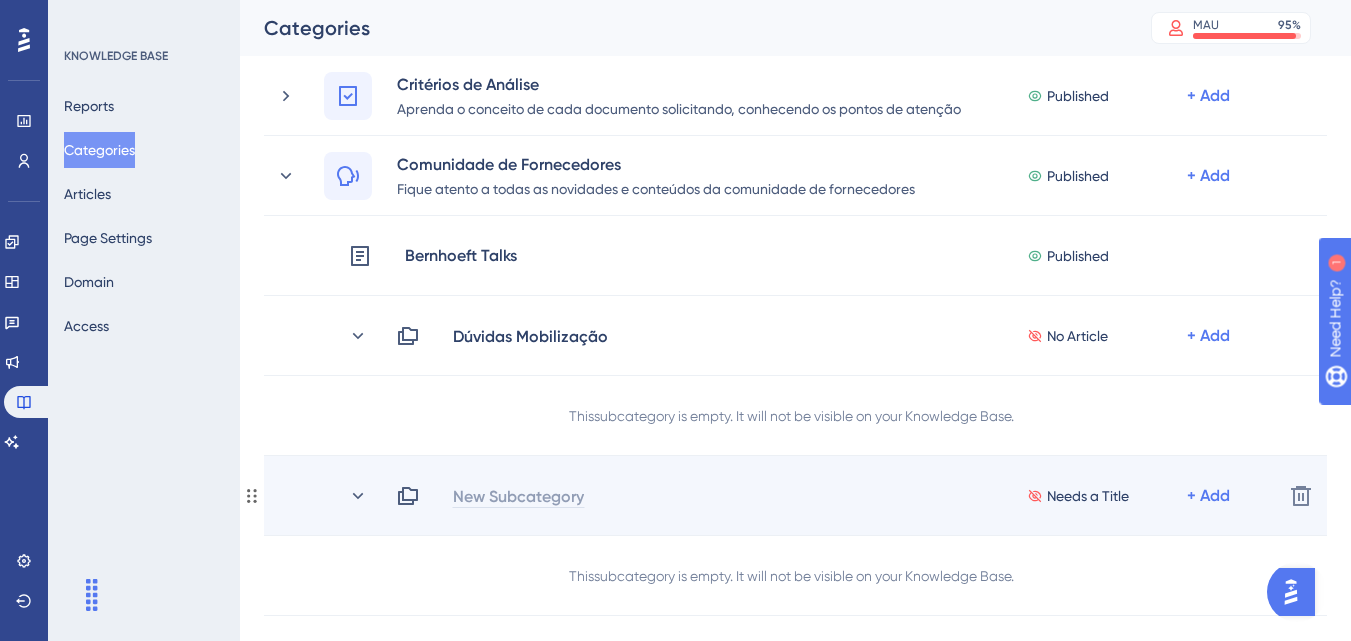 click on "New Subcategory" at bounding box center (518, 496) 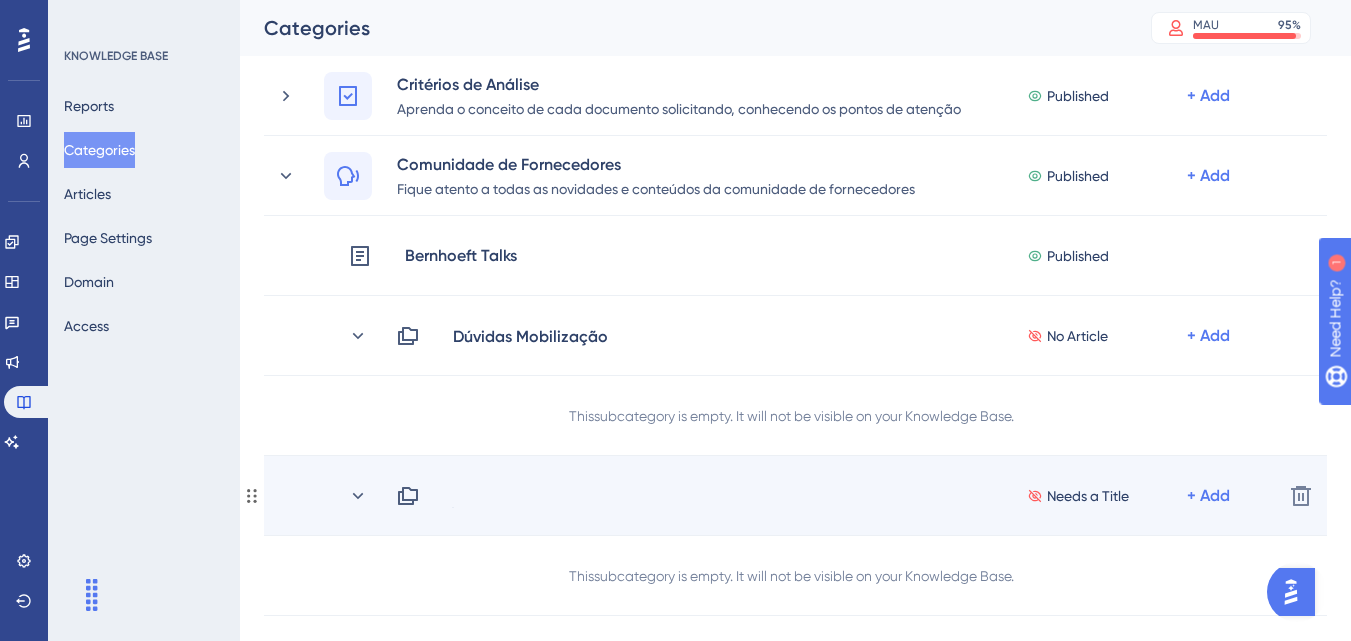 type 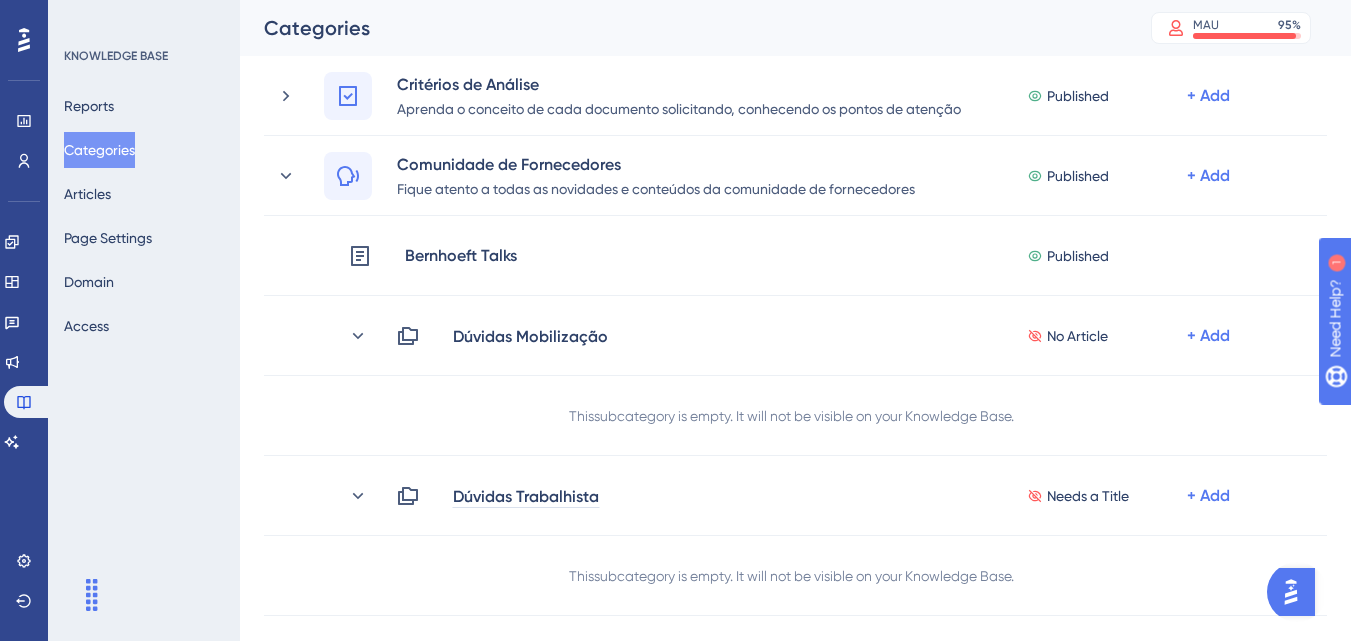 click on "Performance Users Engagement Widgets Feedback Product Updates Knowledge Base AI Assistant Settings Logout KNOWLEDGE BASE Reports Categories Articles Page Settings Domain Access Categories MAU 95 % Click to see add-on and upgrade options Portuguese (Default) Go to Knowledge Base Categories Add Category Primeiros passos Aprenda como realizar o primeiro acesso ao NewContract.   Published + Add Delete Acesso   Published + Add Delete Primeiro Acesso   Published + Add Delete Esqueci a senha | Como redefinir a senha de acesso   Published + Add Delete Como acessar o NewContract através da minha conta Microsoft   Published + Add Delete Lista de sites para liberar para funcionamento do NewContract   Published + Add Delete Como solicitar o auto cadastro   Published + Add Delete Conhecendo os Serviços   Published + Add Delete Como incluir novo veículo   Published + Add Delete Início da mobilização de trabalhadores   Published + Add Delete Como localizar a mobilização   Published + Add Delete   Published + Add" at bounding box center (795, 424) 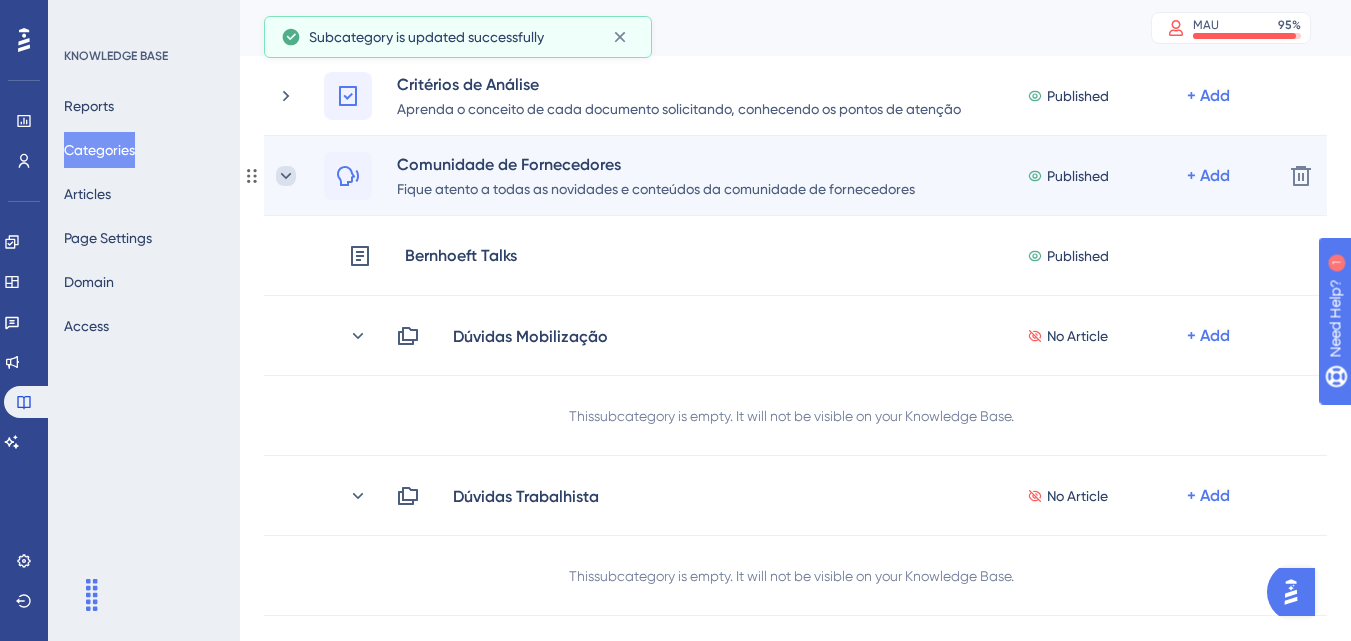 click 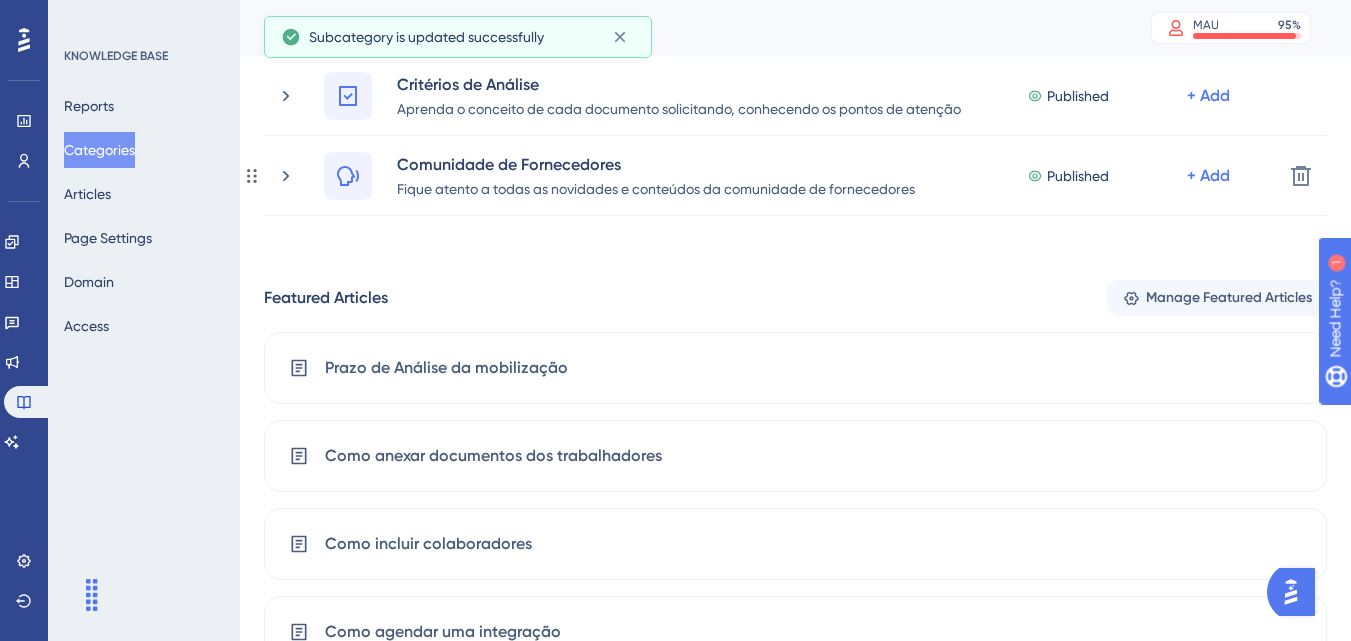 click 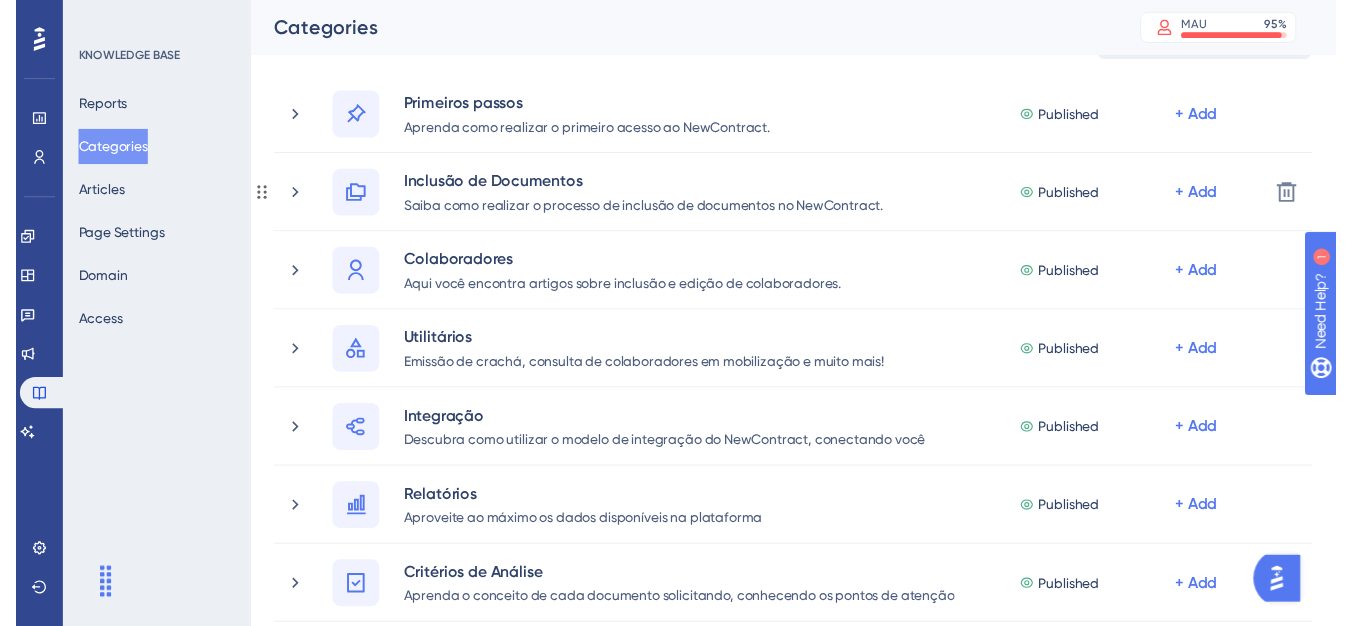 scroll, scrollTop: 0, scrollLeft: 0, axis: both 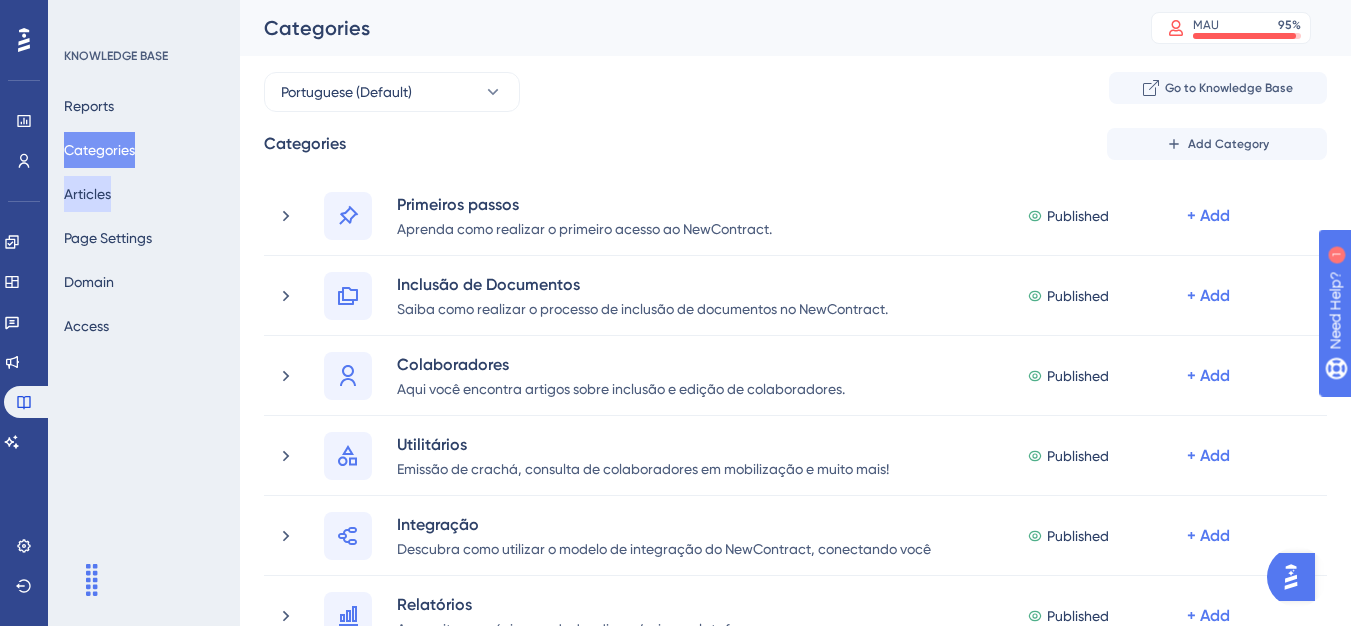 click on "Articles" at bounding box center (87, 194) 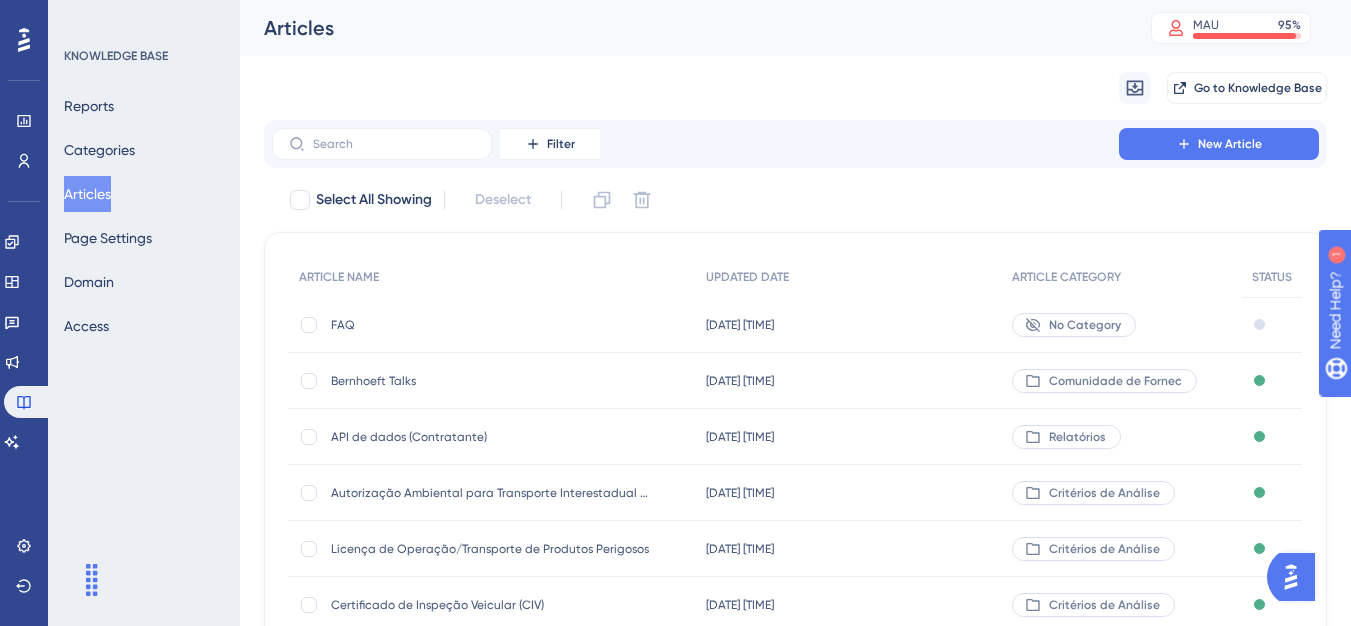 click on "FAQ" at bounding box center (491, 325) 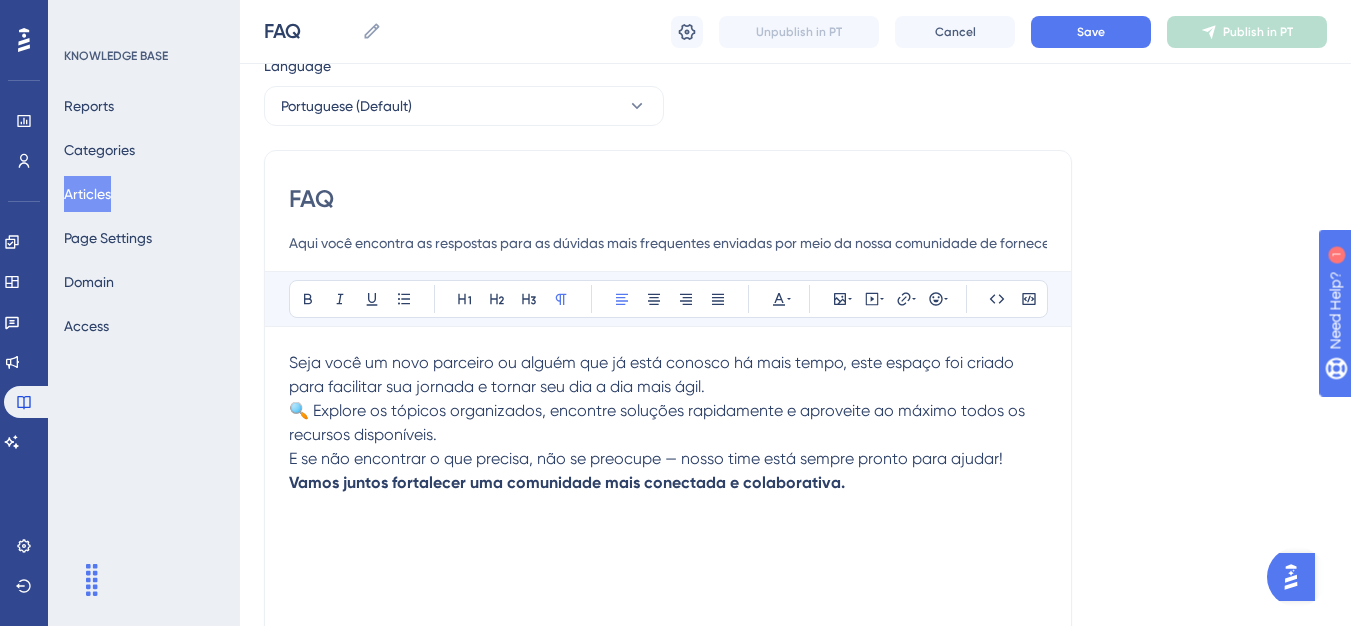scroll, scrollTop: 48, scrollLeft: 0, axis: vertical 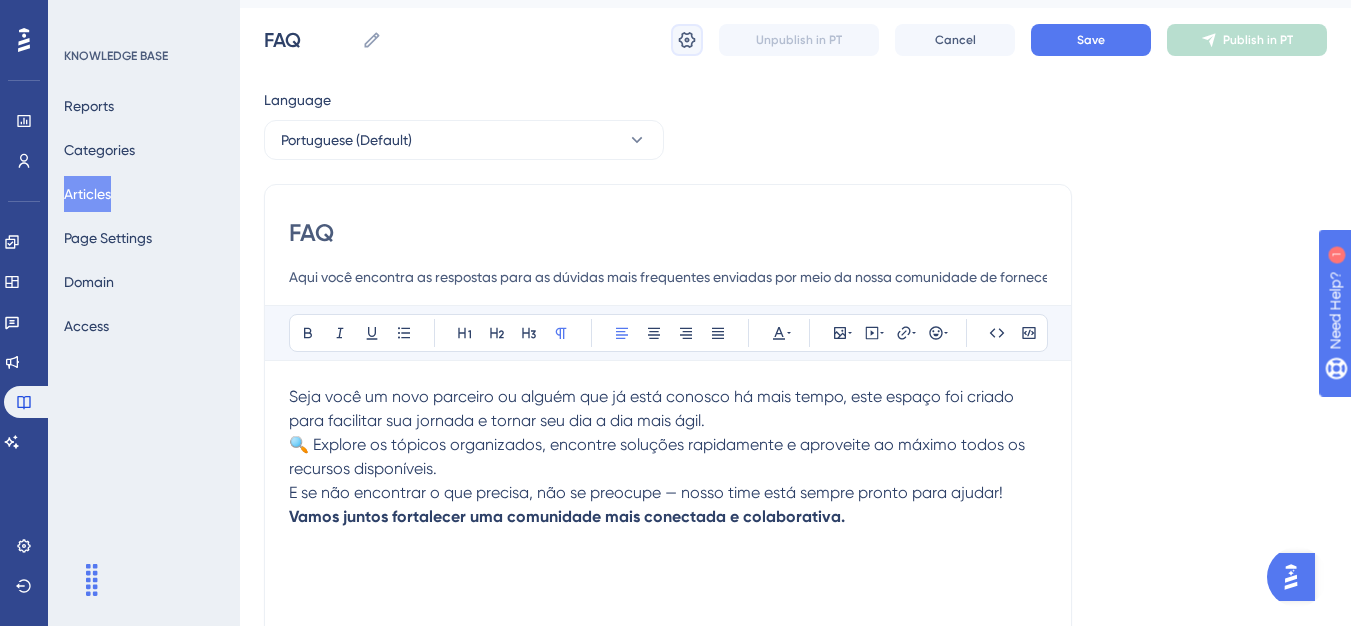 click at bounding box center [687, 40] 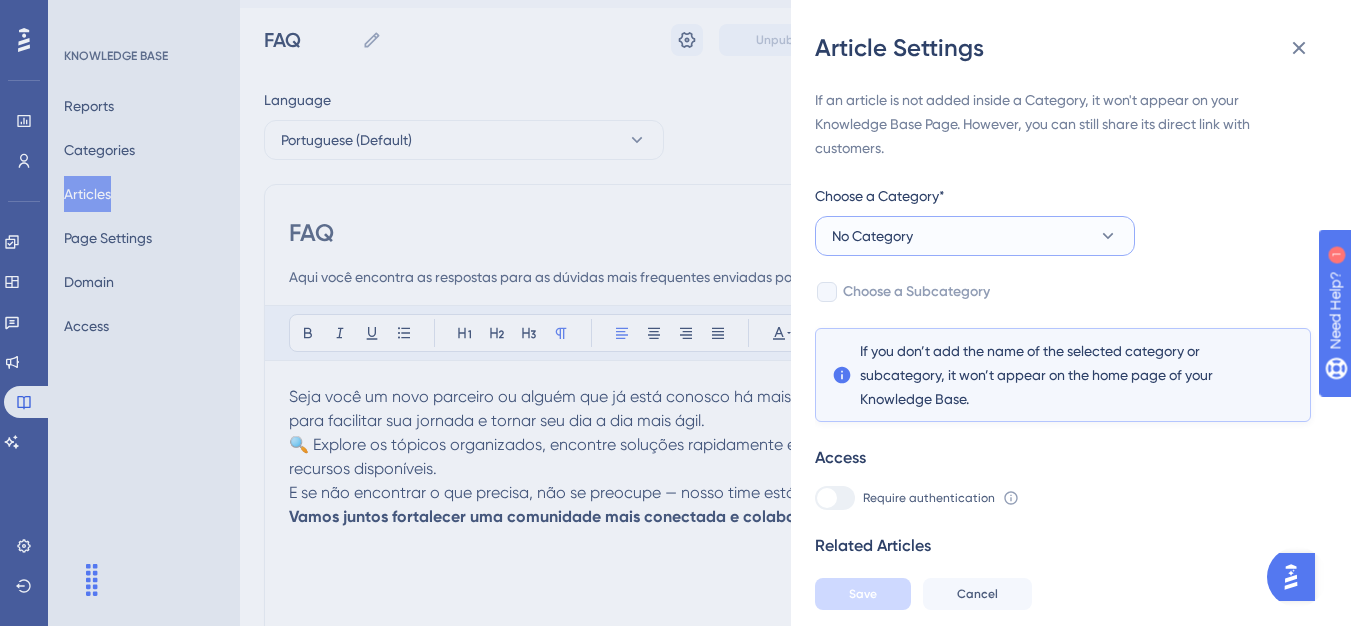 click on "No Category" at bounding box center [975, 236] 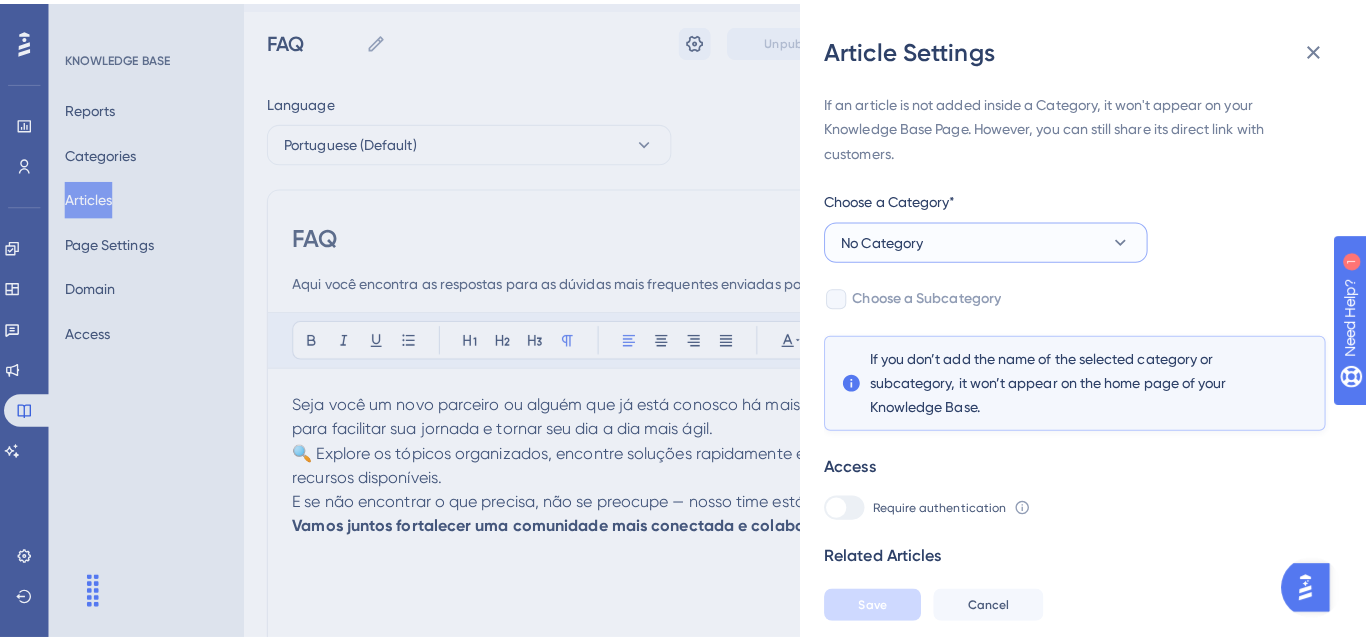 scroll, scrollTop: 49, scrollLeft: 0, axis: vertical 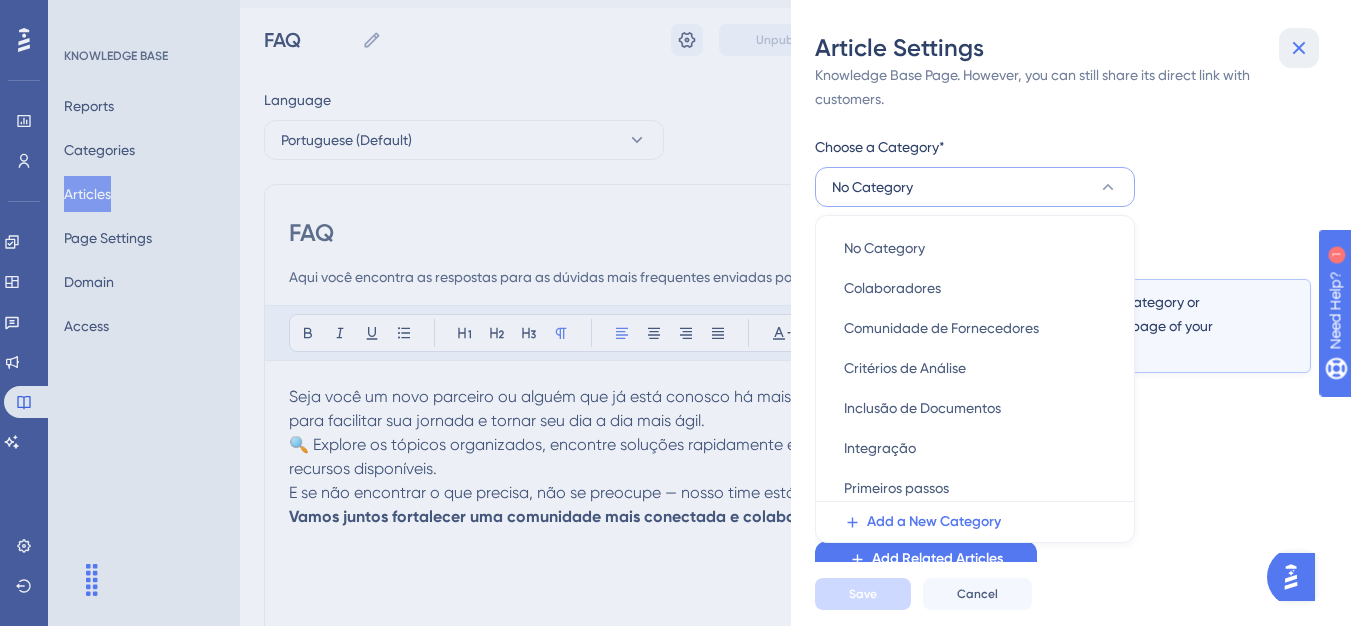 click 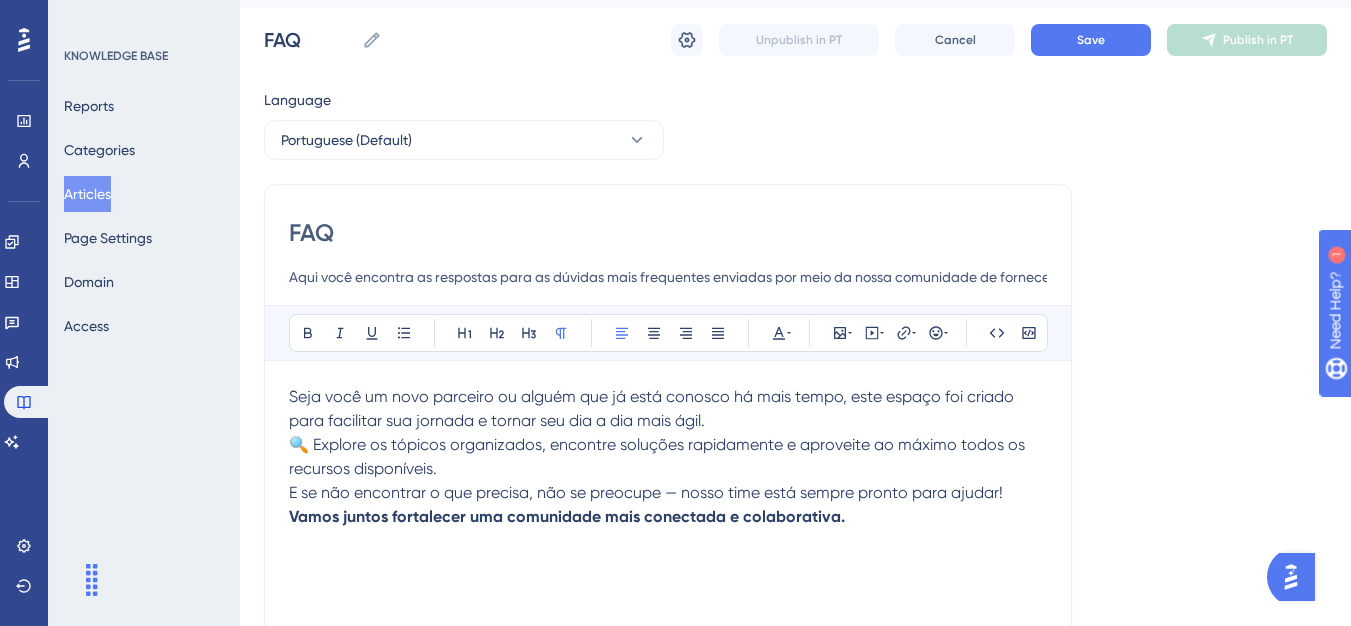 click on "Engagement" at bounding box center [24, 242] 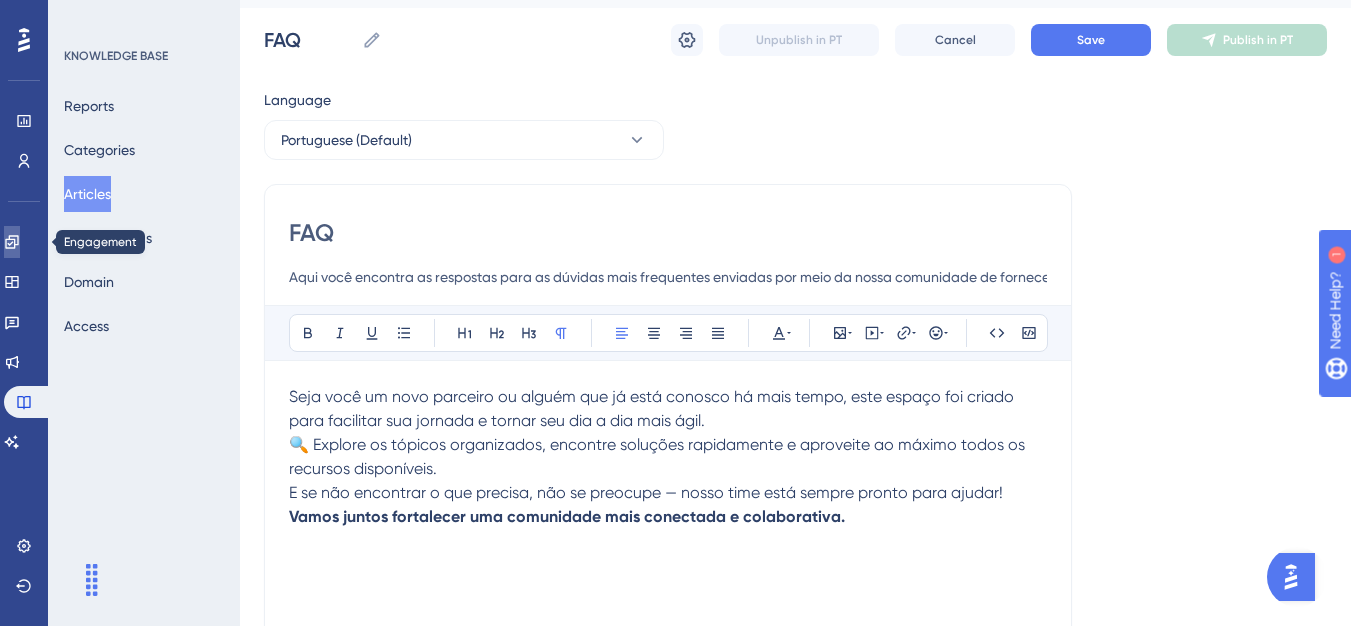 click at bounding box center (12, 242) 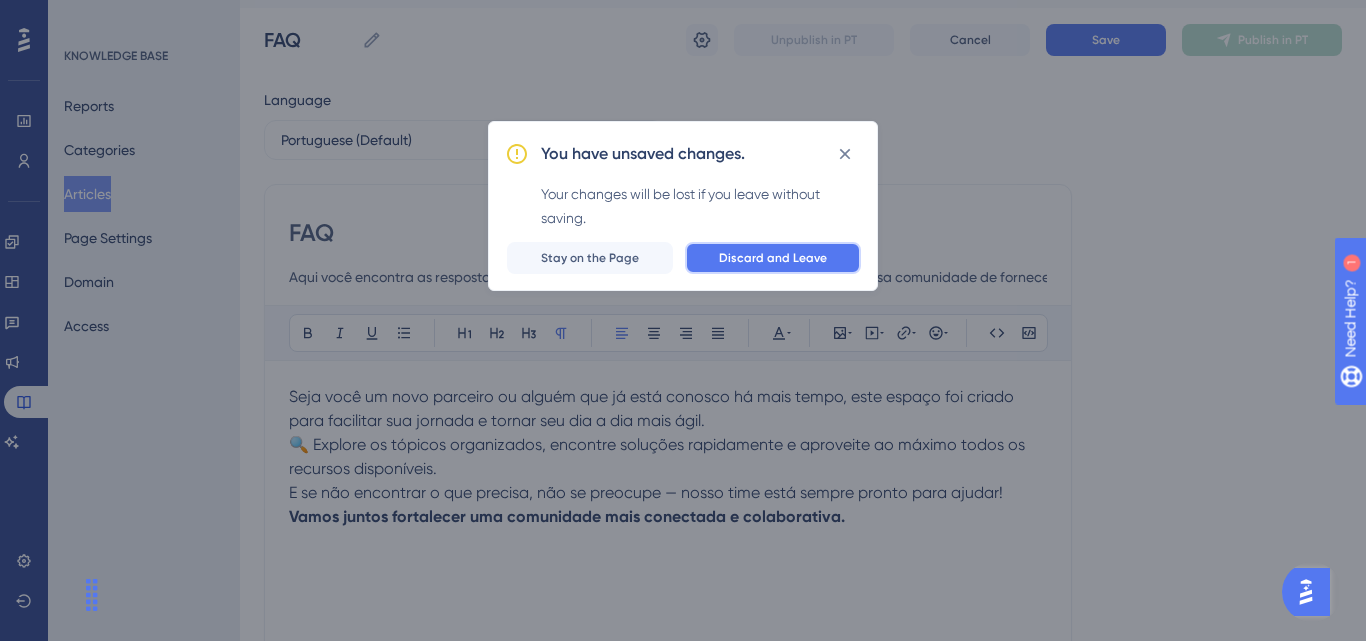 click on "Discard and Leave" at bounding box center [773, 258] 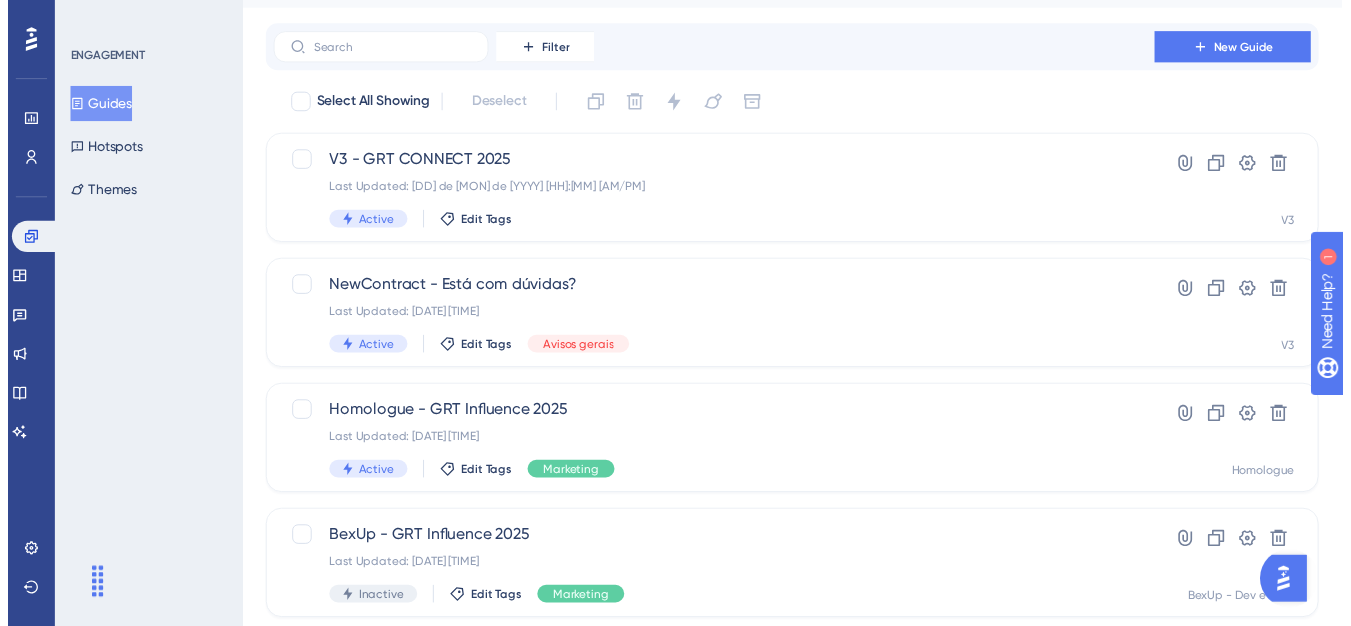 scroll, scrollTop: 0, scrollLeft: 0, axis: both 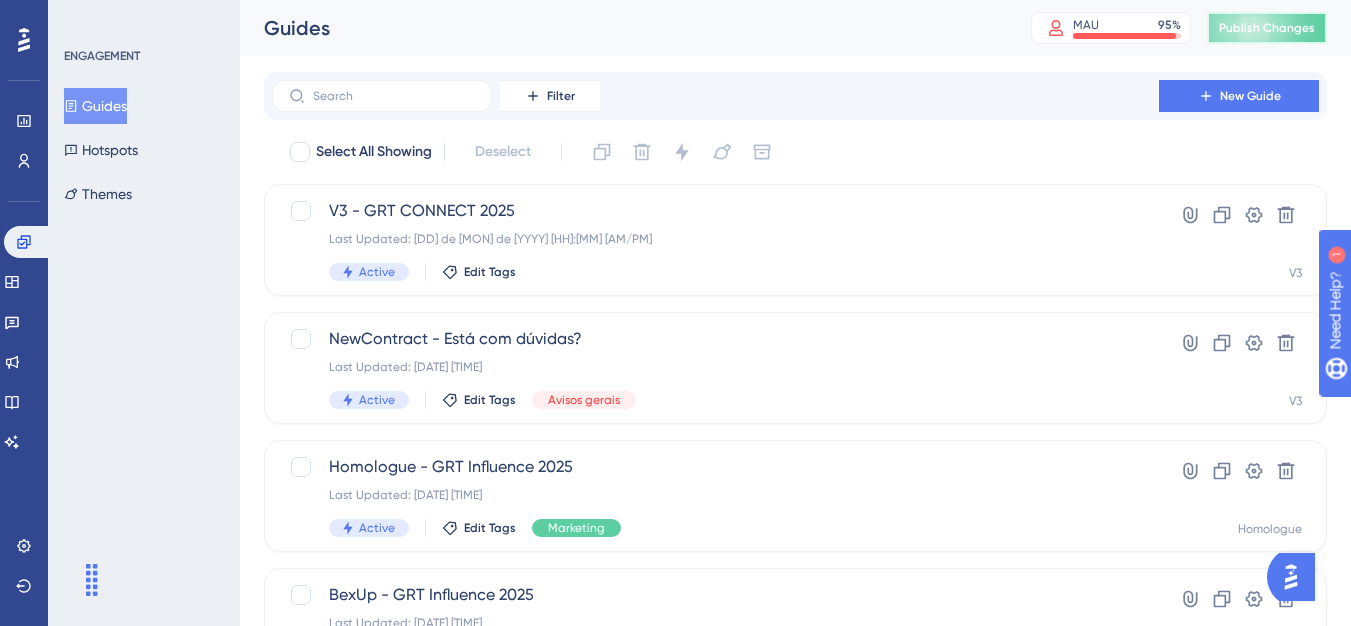 click on "Publish Changes" at bounding box center (1267, 28) 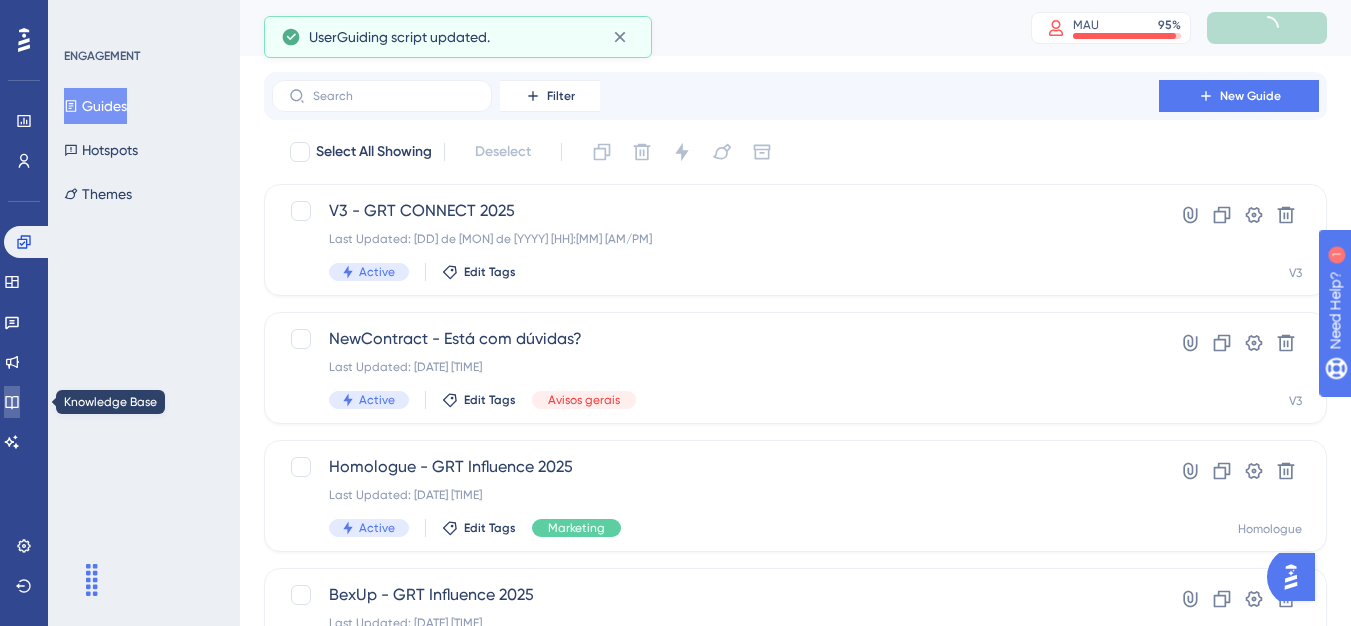 click at bounding box center (12, 402) 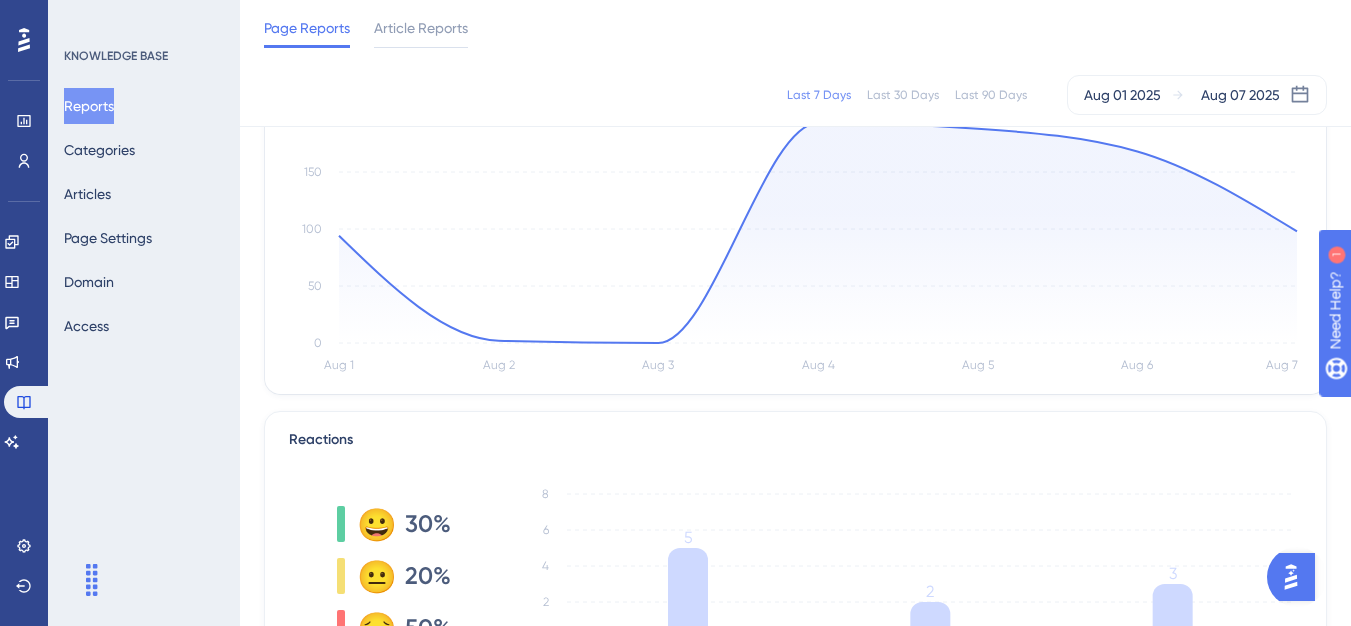 scroll, scrollTop: 0, scrollLeft: 0, axis: both 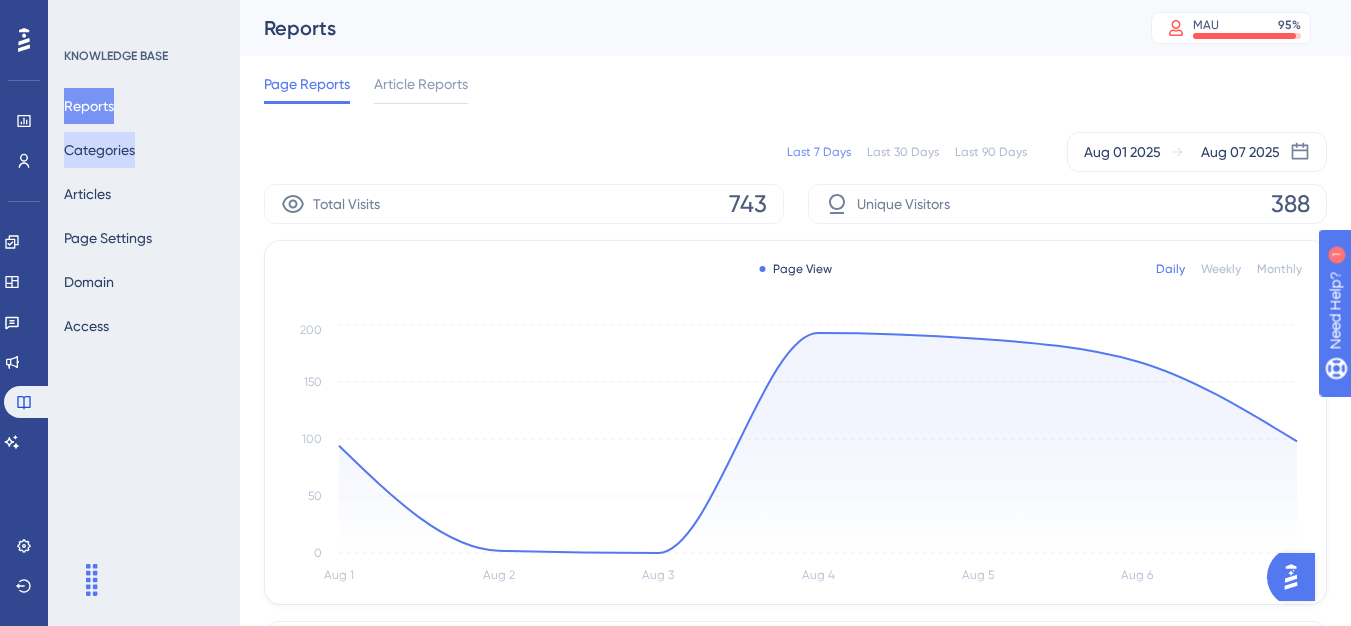 click on "Categories" at bounding box center (99, 150) 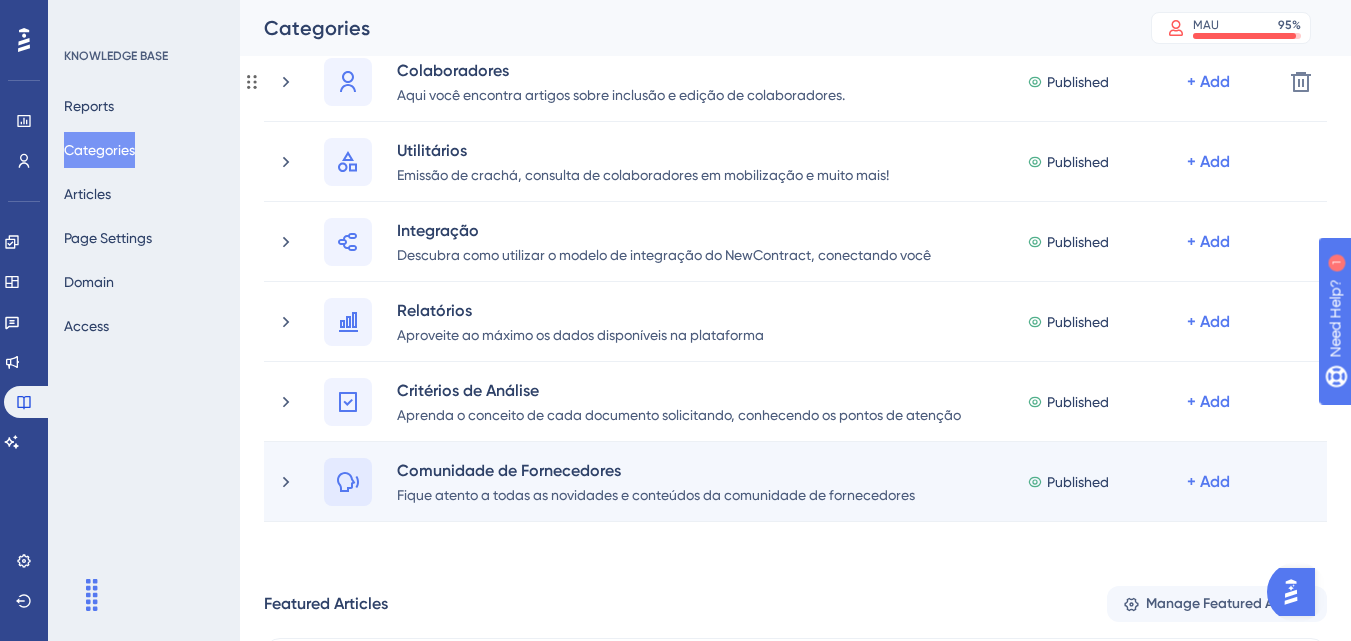 scroll, scrollTop: 300, scrollLeft: 0, axis: vertical 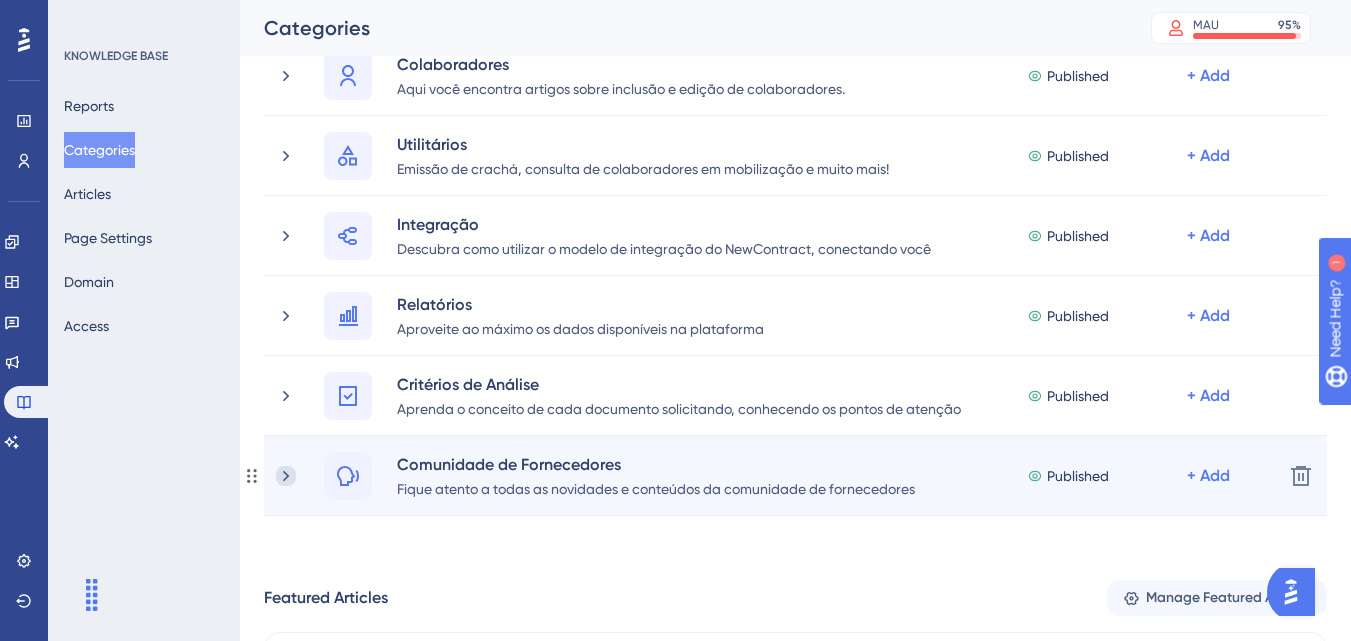 click 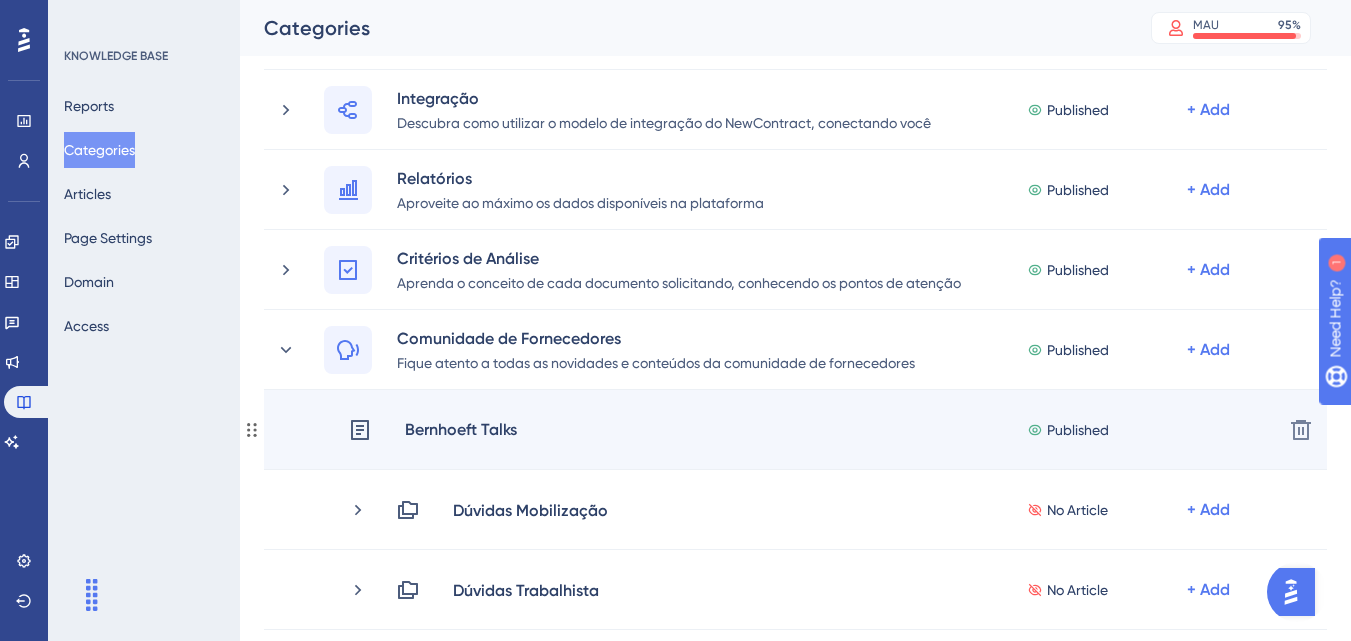scroll, scrollTop: 500, scrollLeft: 0, axis: vertical 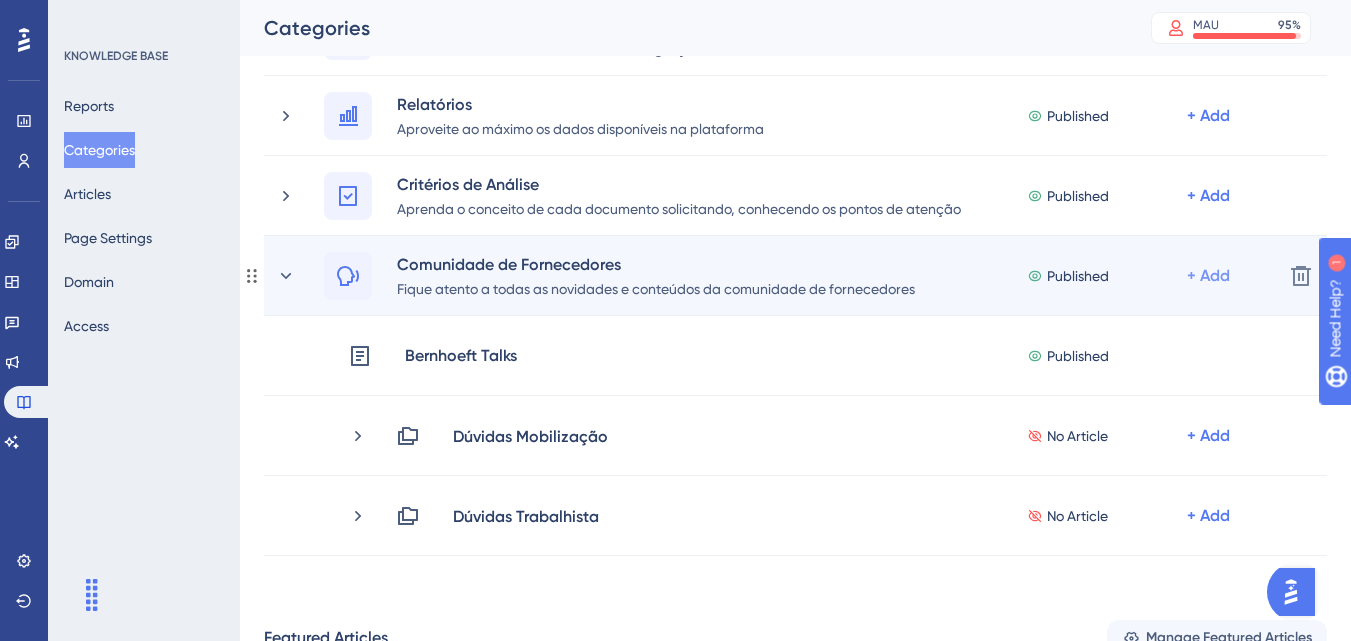 click on "+ Add" at bounding box center (1208, -284) 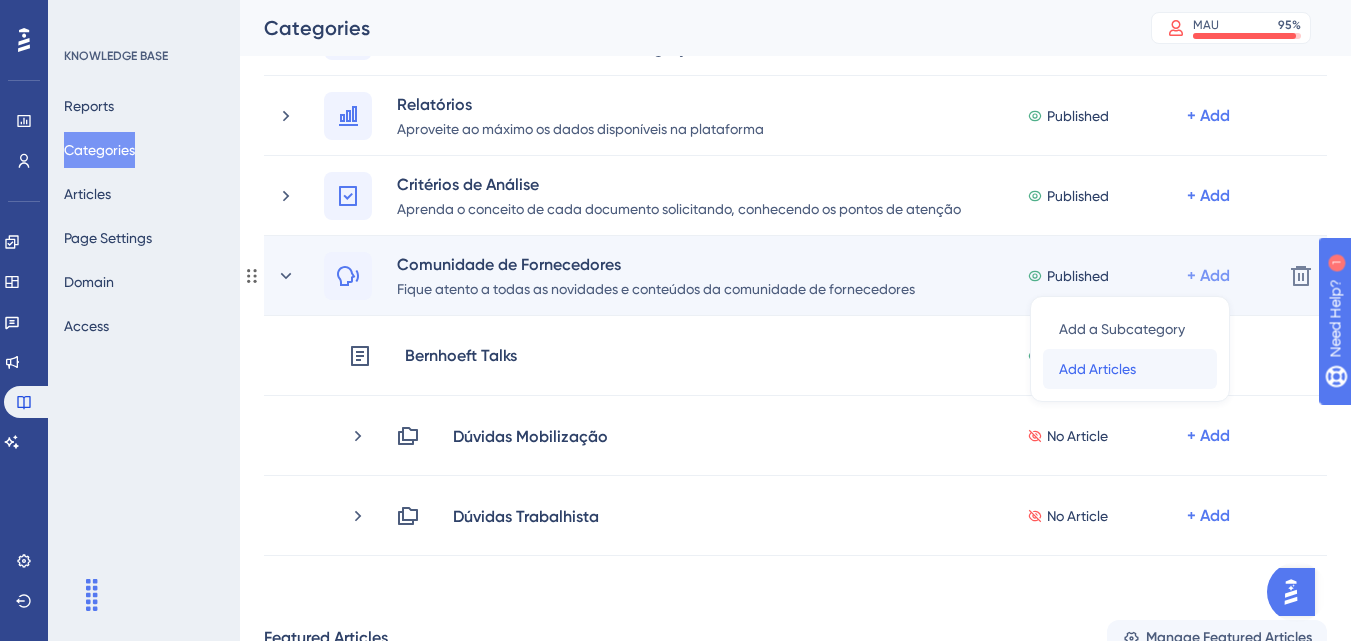 click on "Add Articles" at bounding box center [1097, 369] 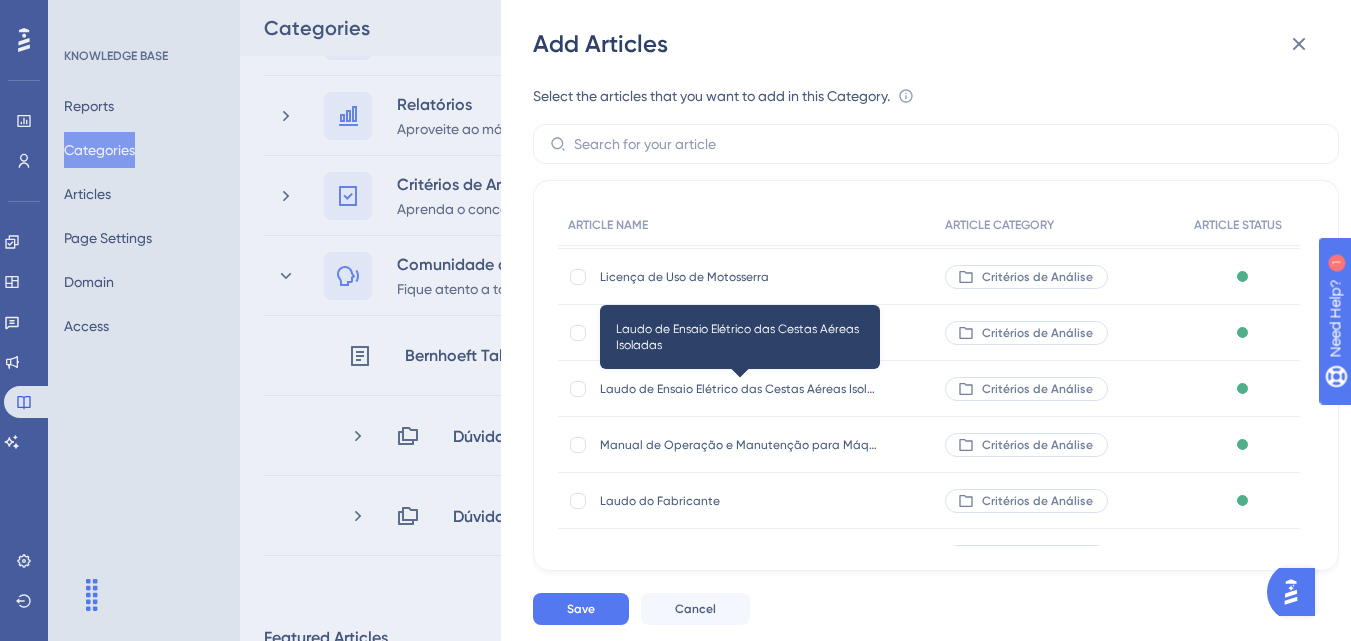 scroll, scrollTop: 0, scrollLeft: 0, axis: both 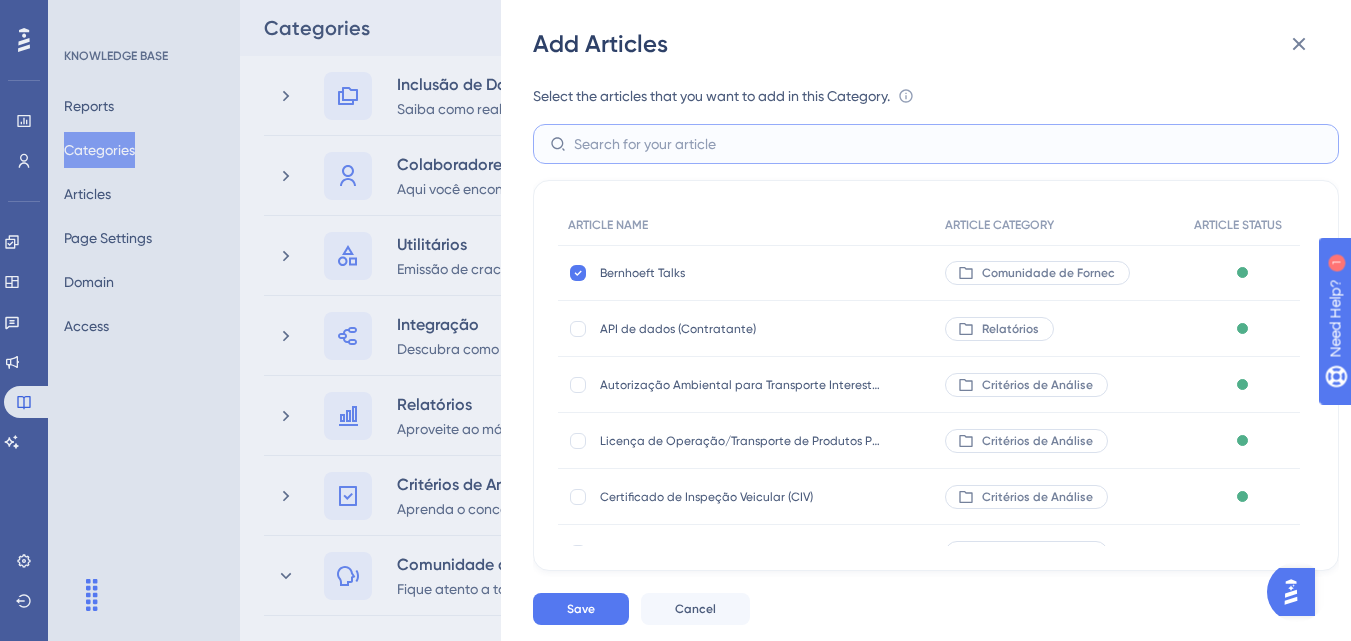 click at bounding box center [948, 144] 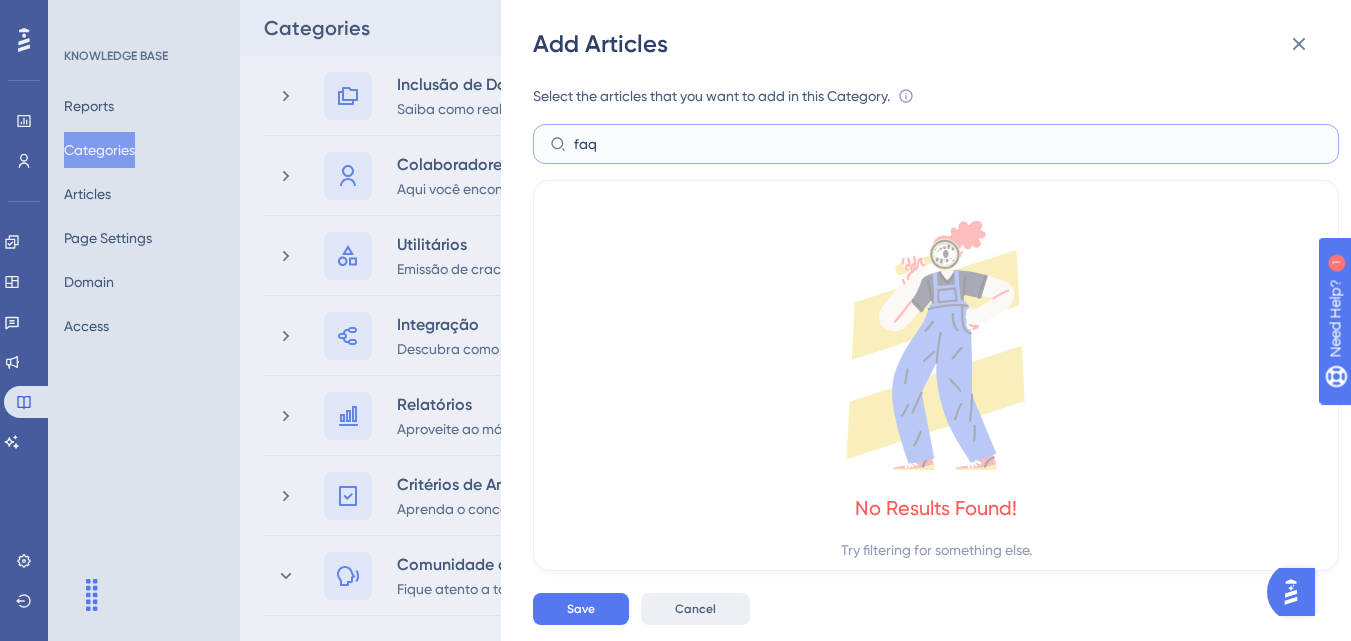 type on "faq" 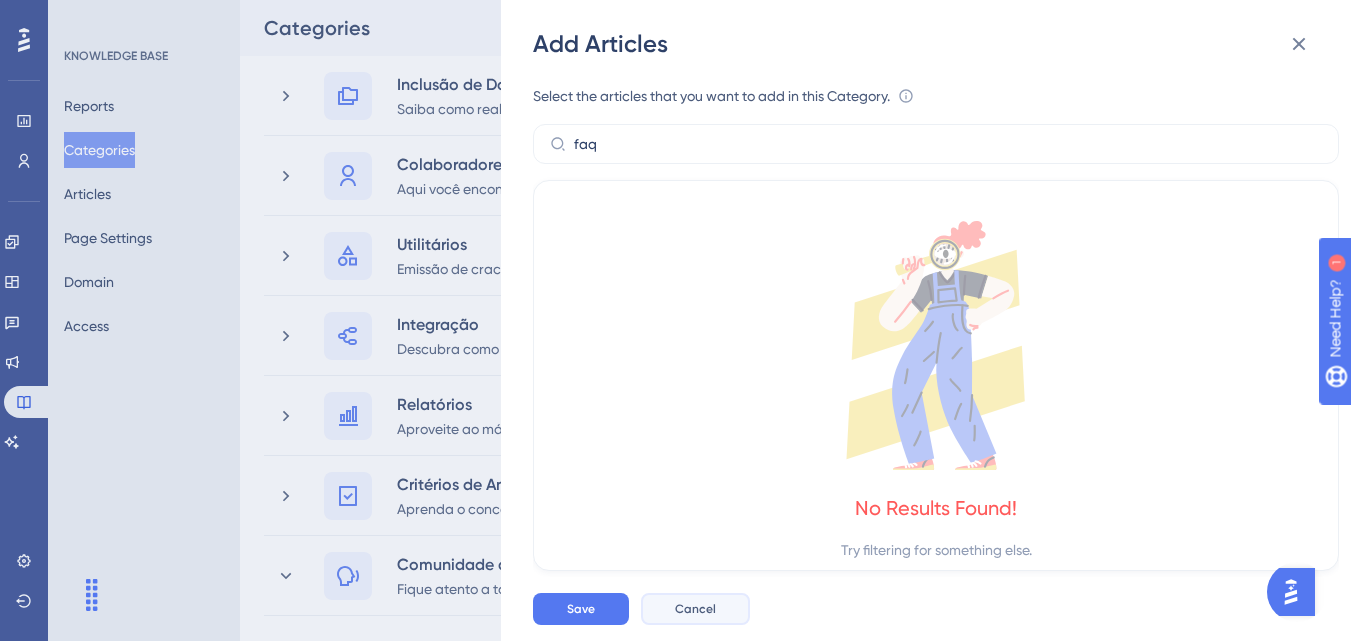 click on "Cancel" at bounding box center (695, 609) 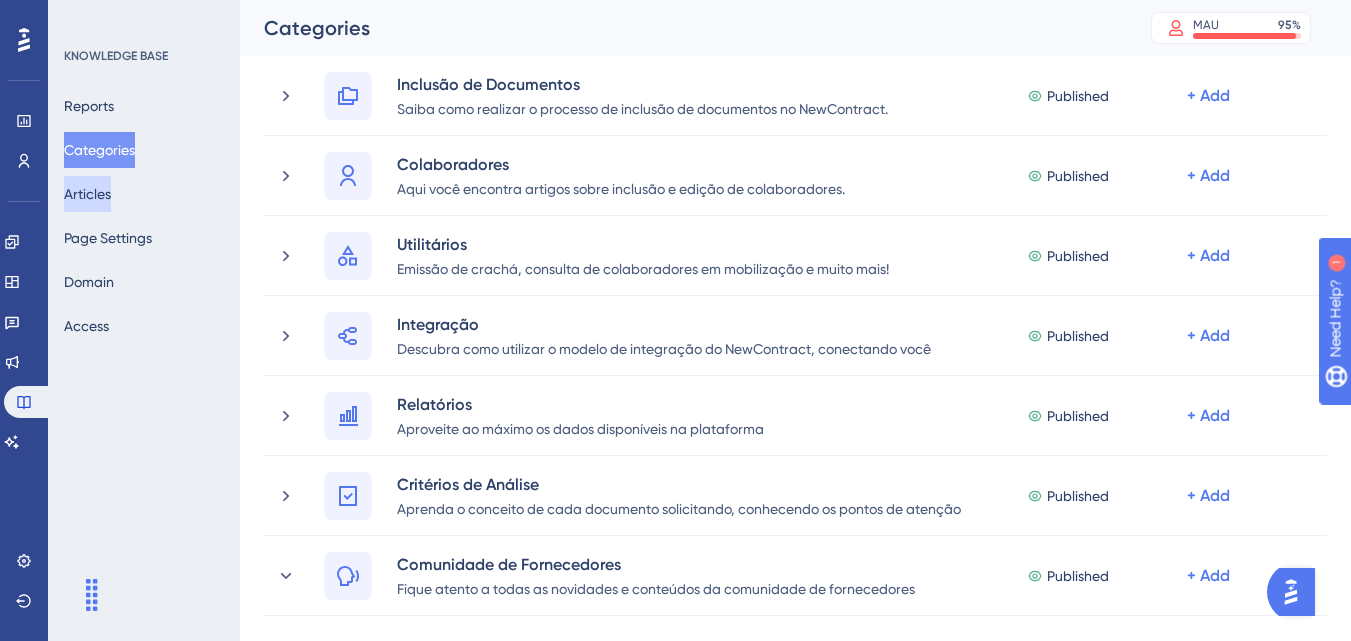 click on "Articles" at bounding box center (87, 194) 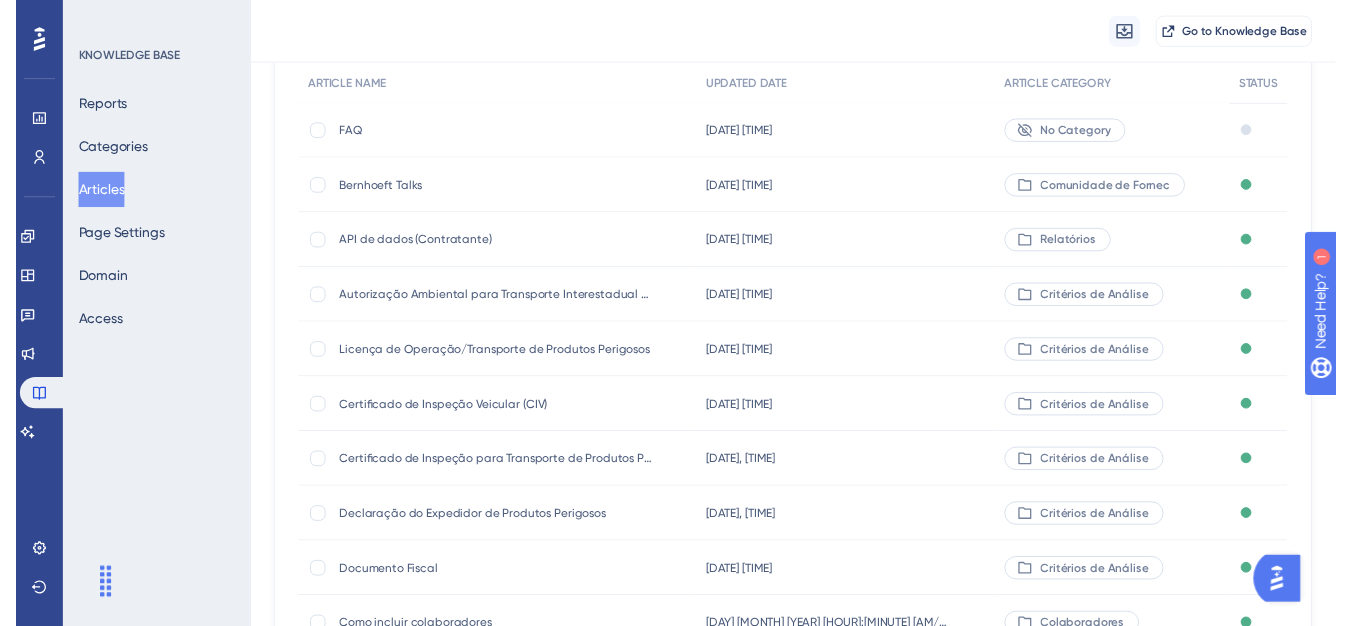 scroll, scrollTop: 0, scrollLeft: 0, axis: both 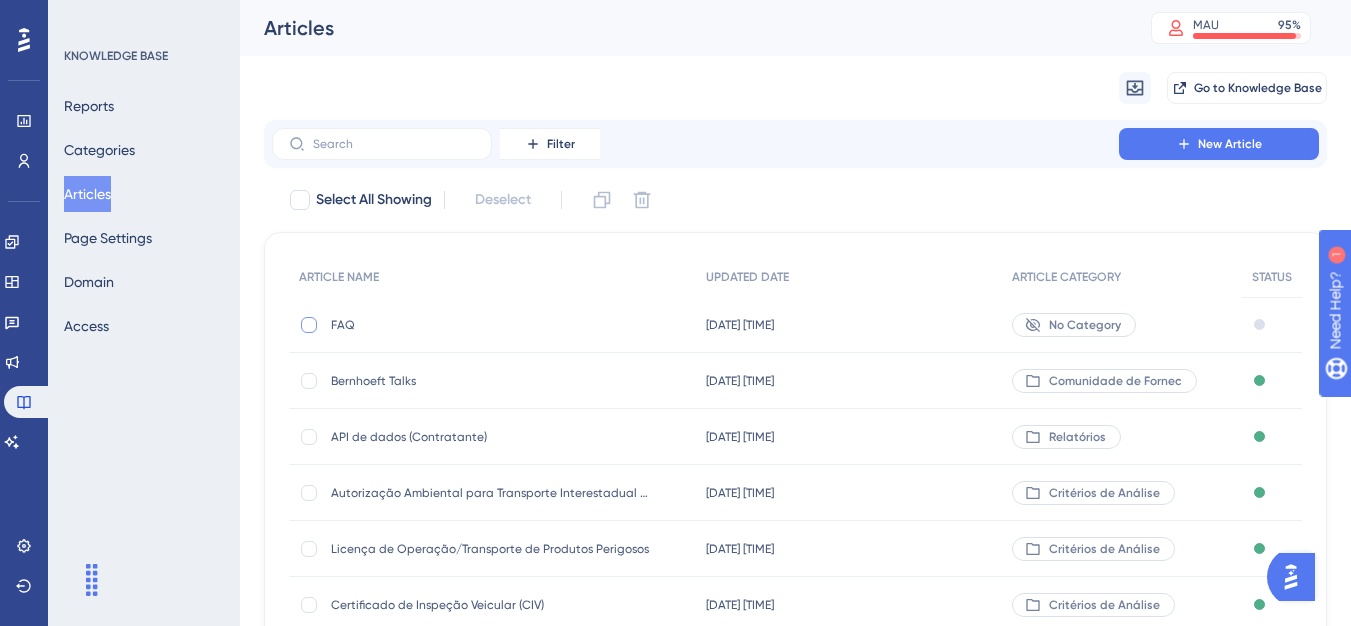 click at bounding box center (309, 325) 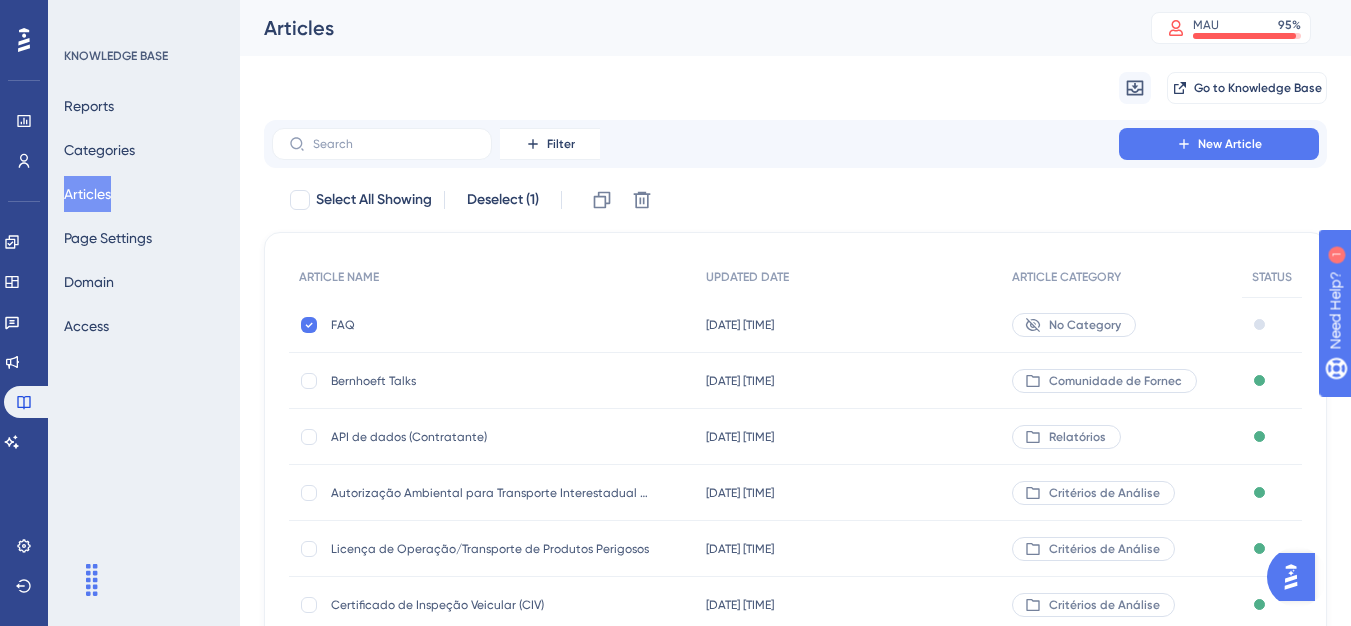 click on "FAQ" at bounding box center (491, 325) 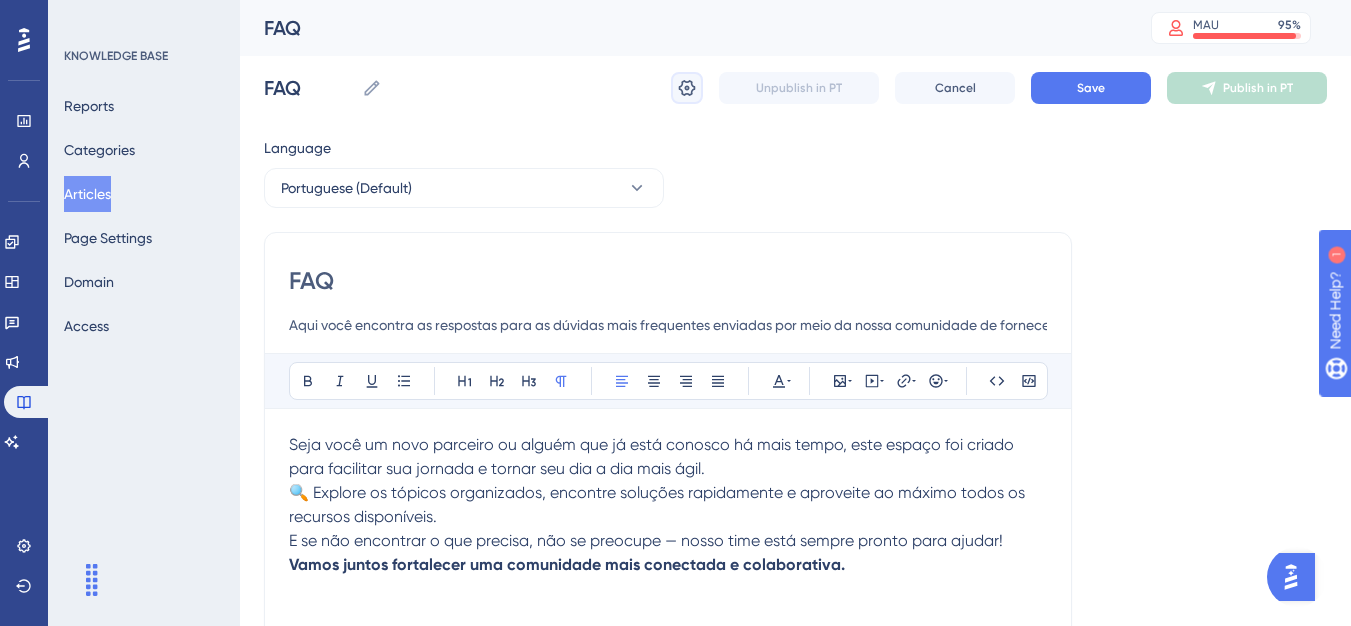 click 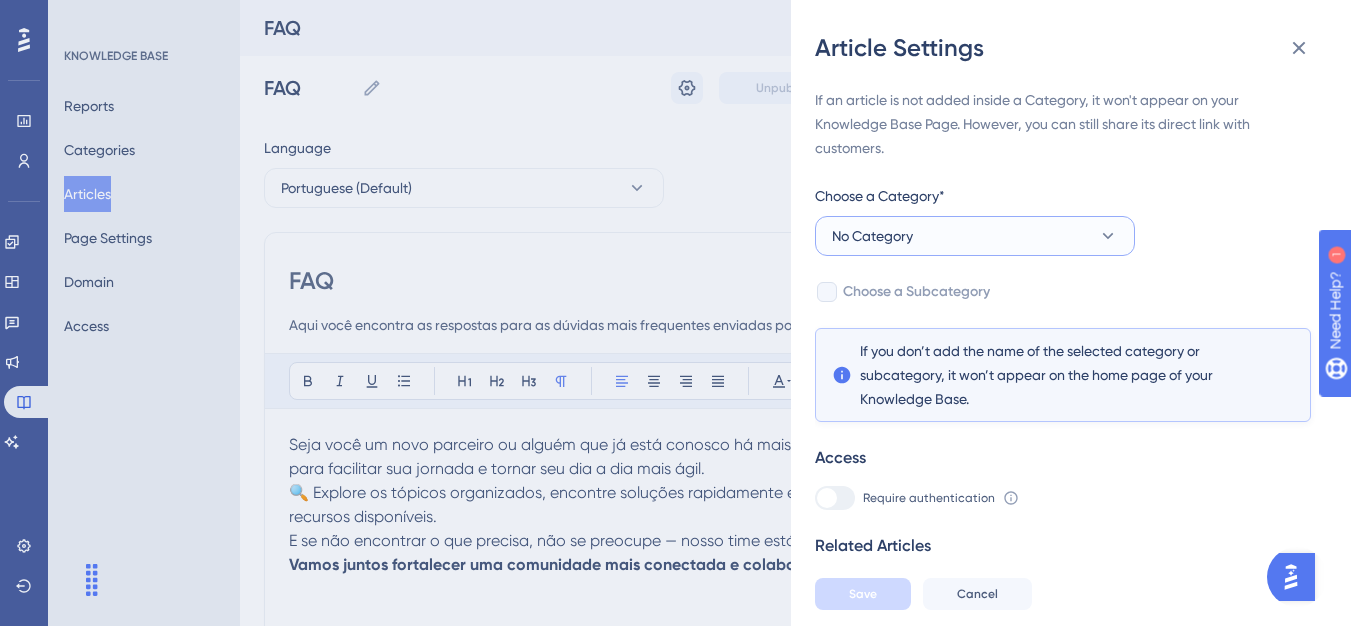 click on "No Category" at bounding box center [872, 236] 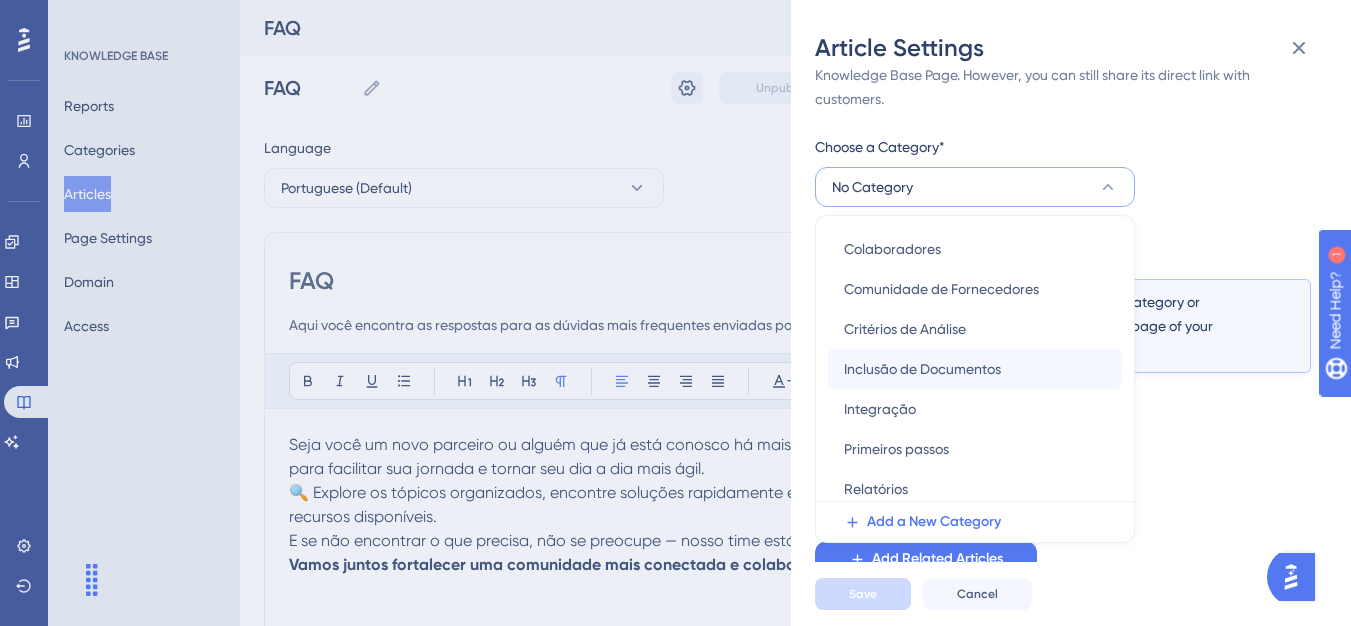 scroll, scrollTop: 0, scrollLeft: 0, axis: both 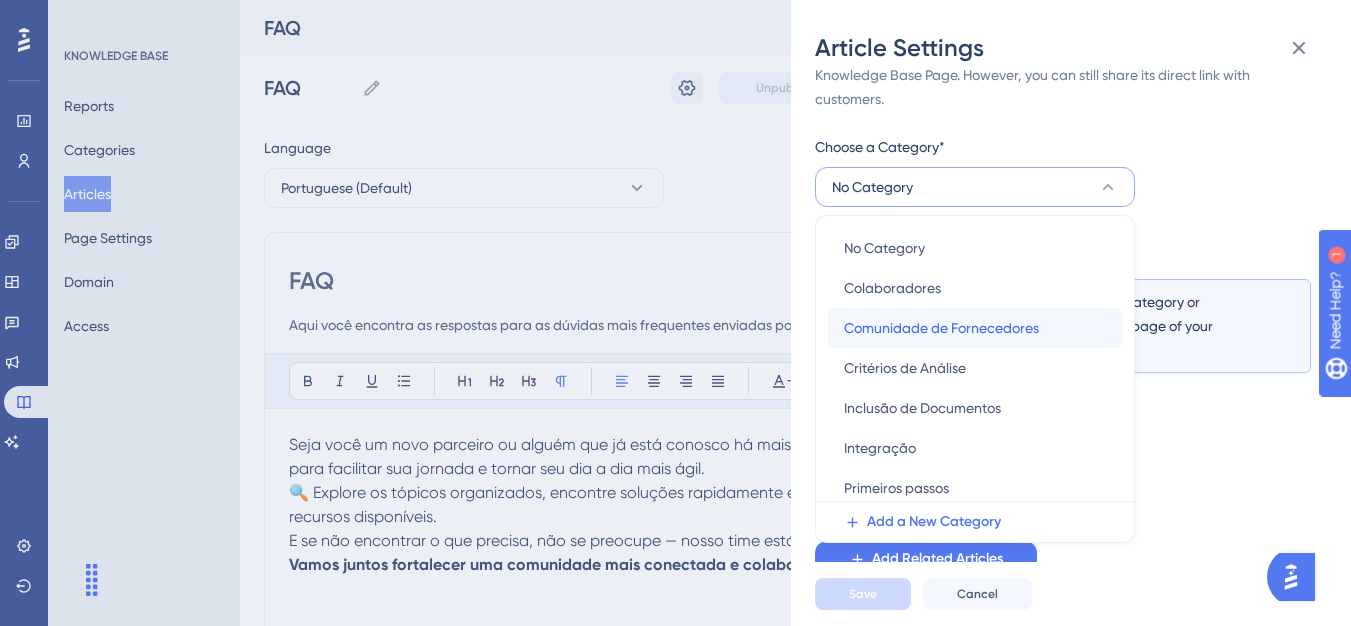 click on "Comunidade de Fornecedores" at bounding box center (941, 328) 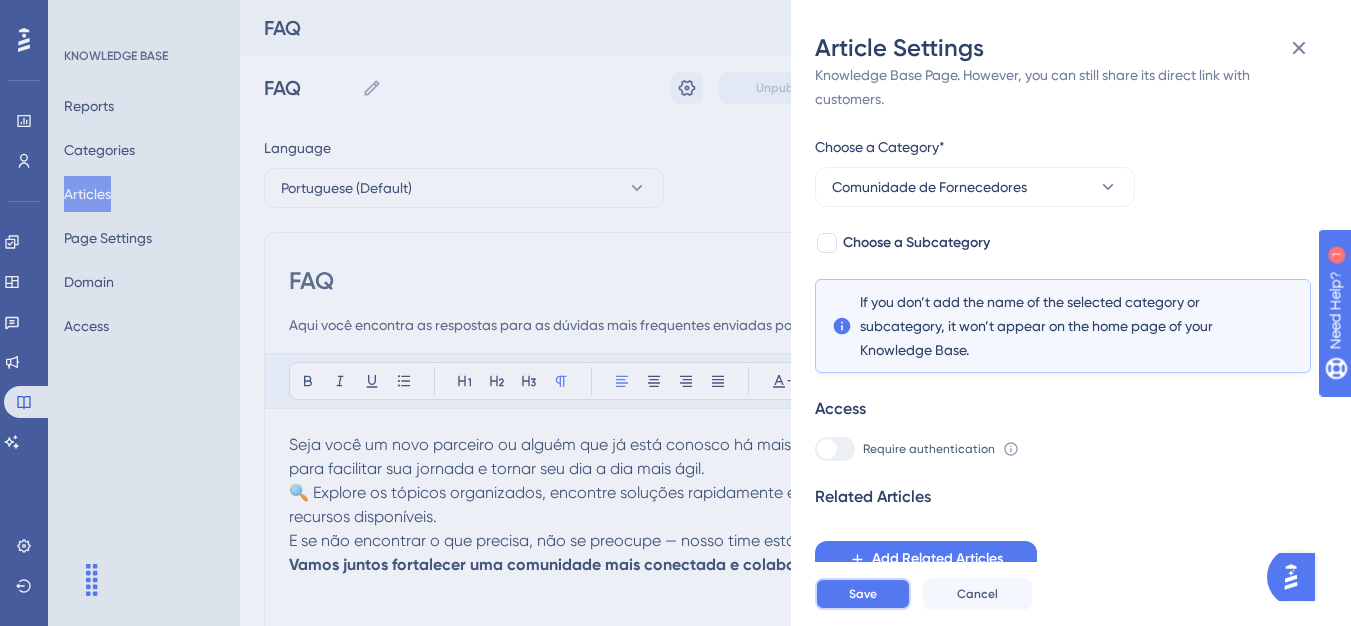 click on "Save" at bounding box center (863, 594) 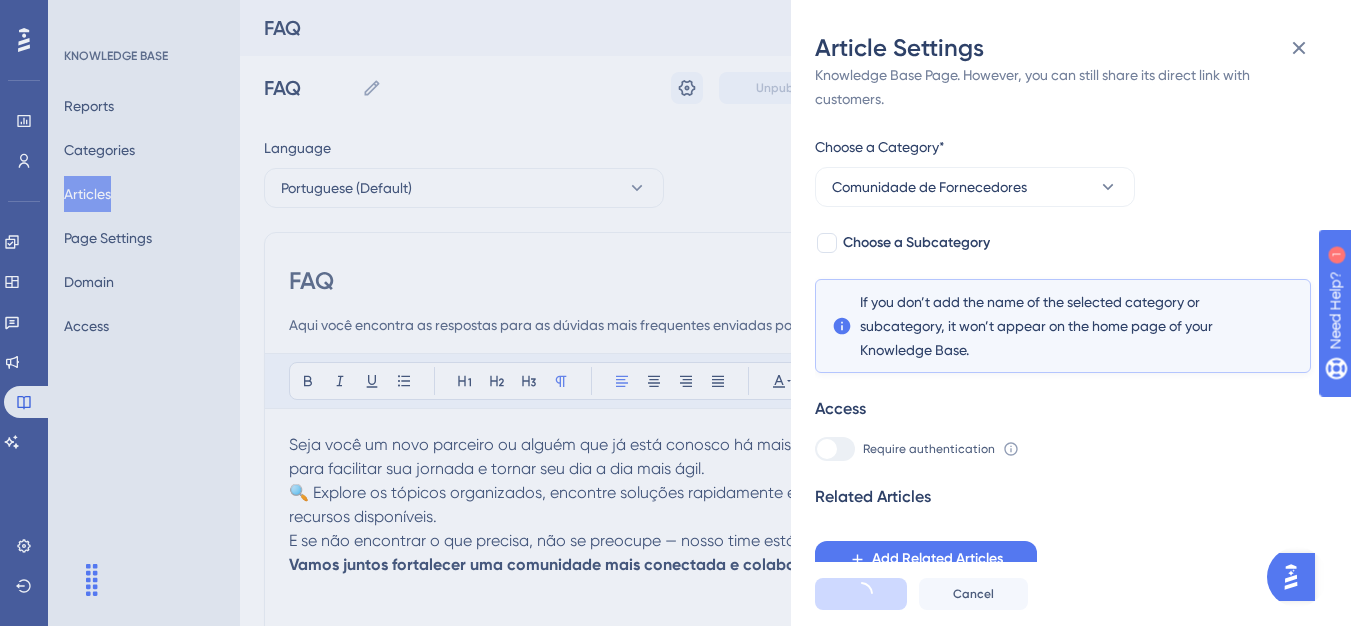 scroll, scrollTop: 0, scrollLeft: 0, axis: both 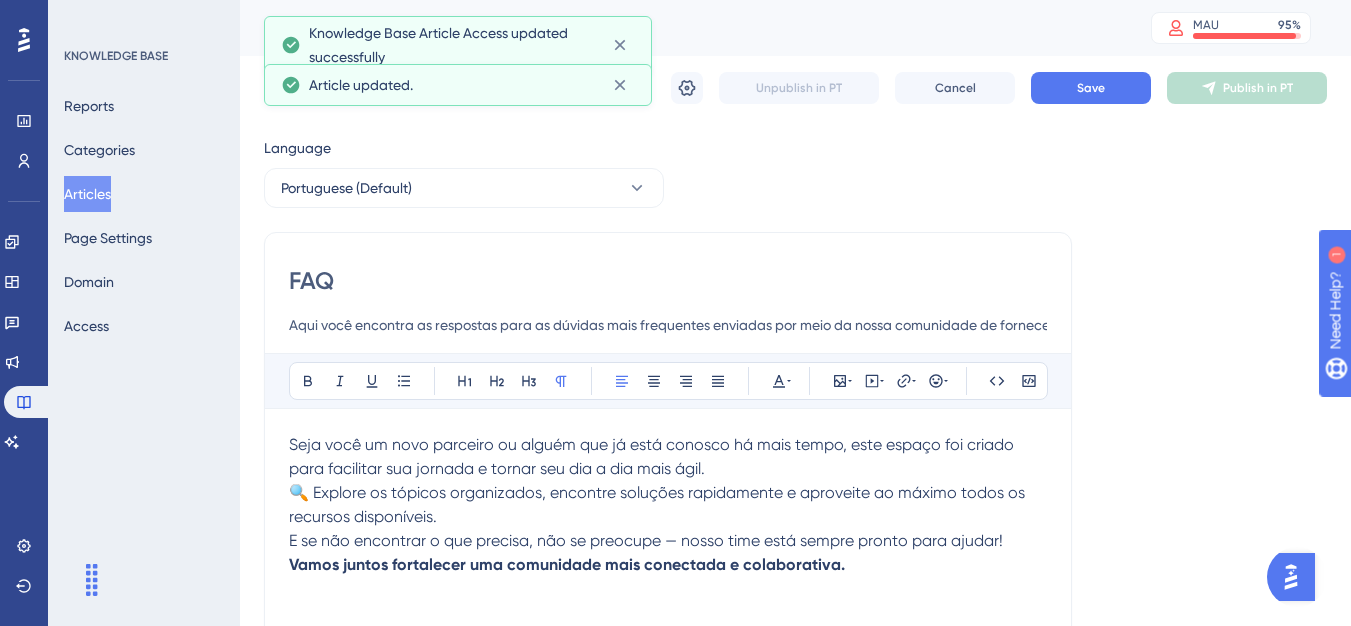 click on "FAQ FAQ Unpublish in PT Cancel Save Publish in PT" at bounding box center (795, 88) 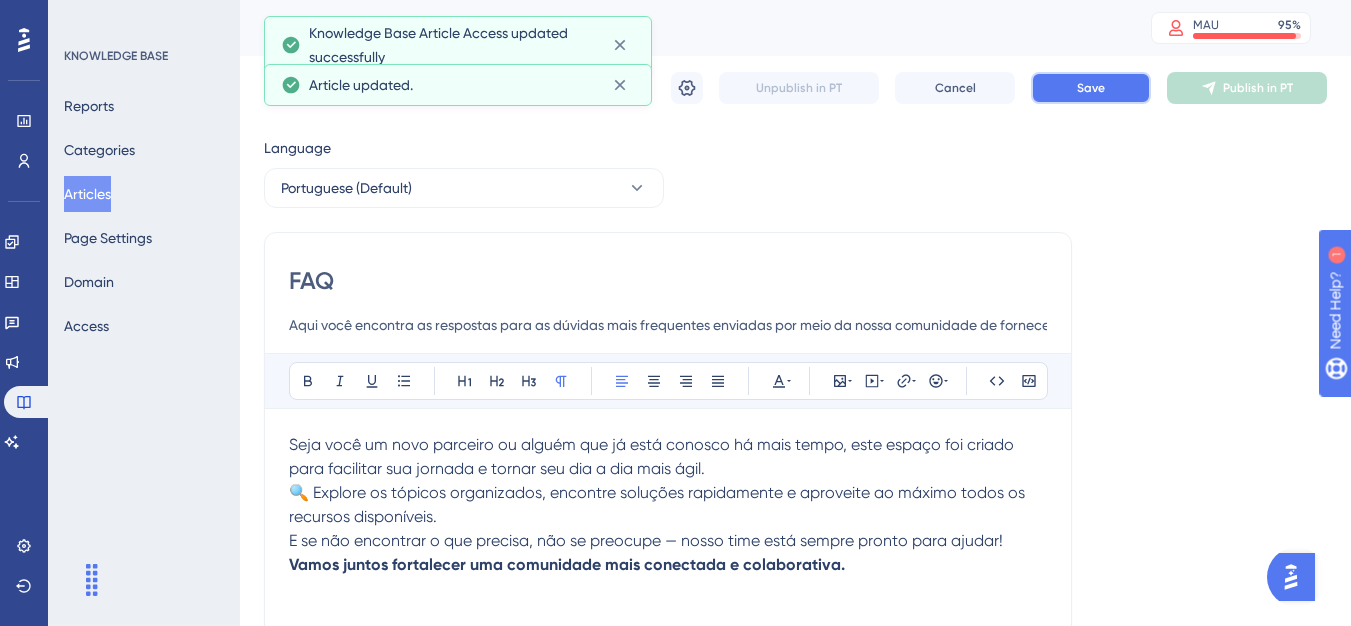 click on "Save" at bounding box center (1091, 88) 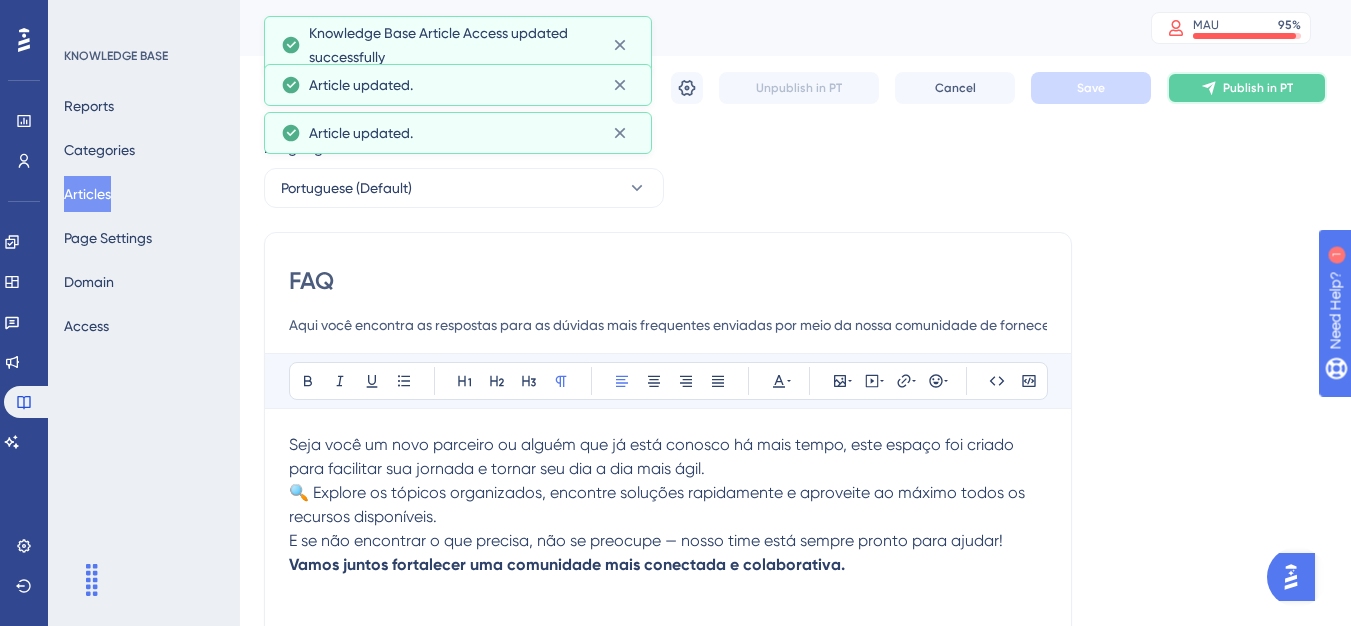 click on "Publish in PT" at bounding box center (1247, 88) 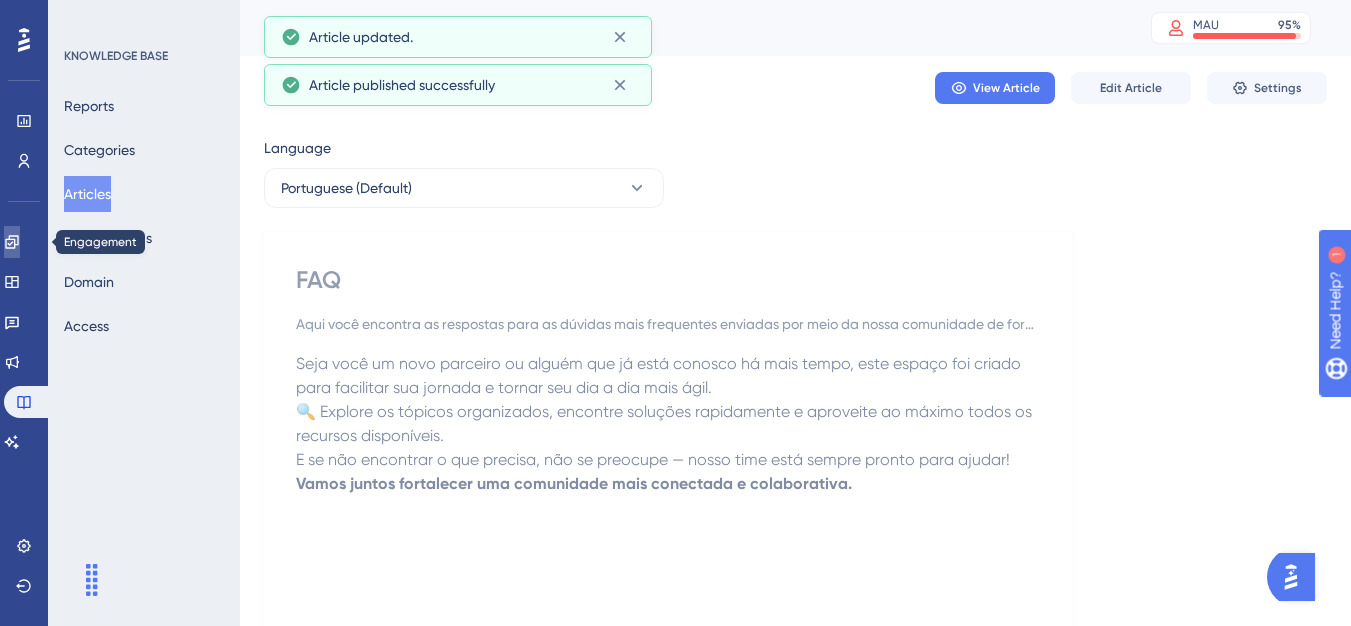 click at bounding box center (12, 242) 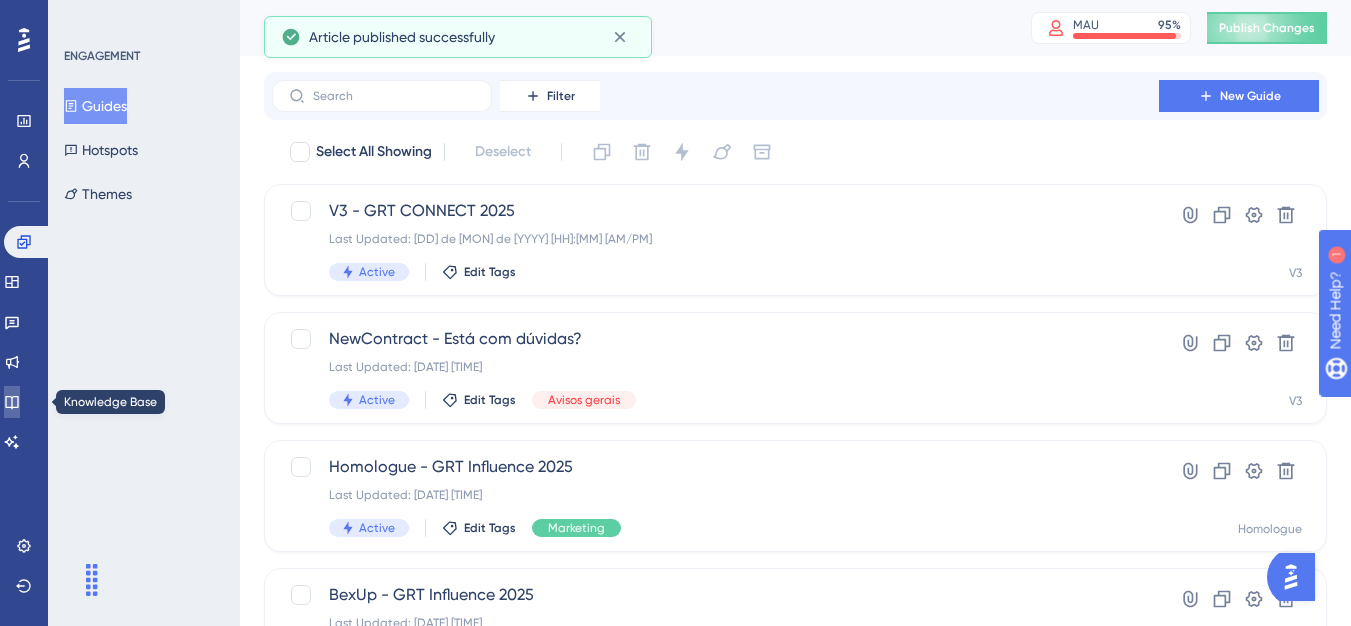click at bounding box center (12, 402) 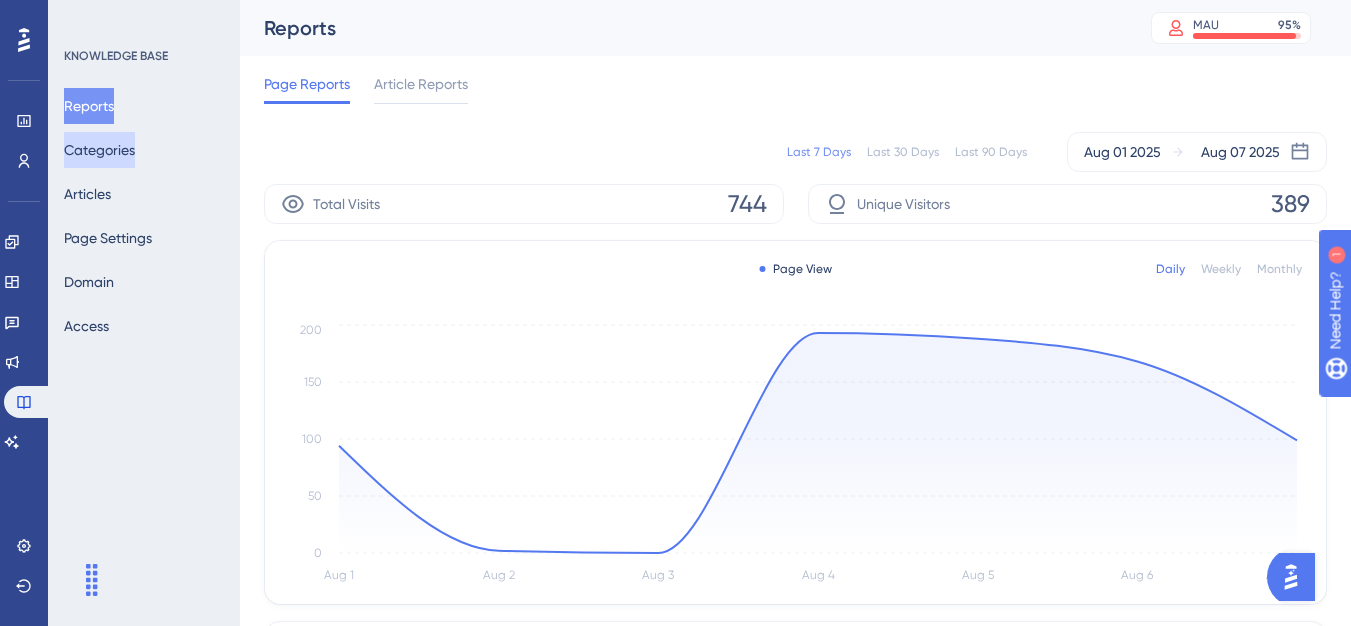 click on "Categories" at bounding box center (99, 150) 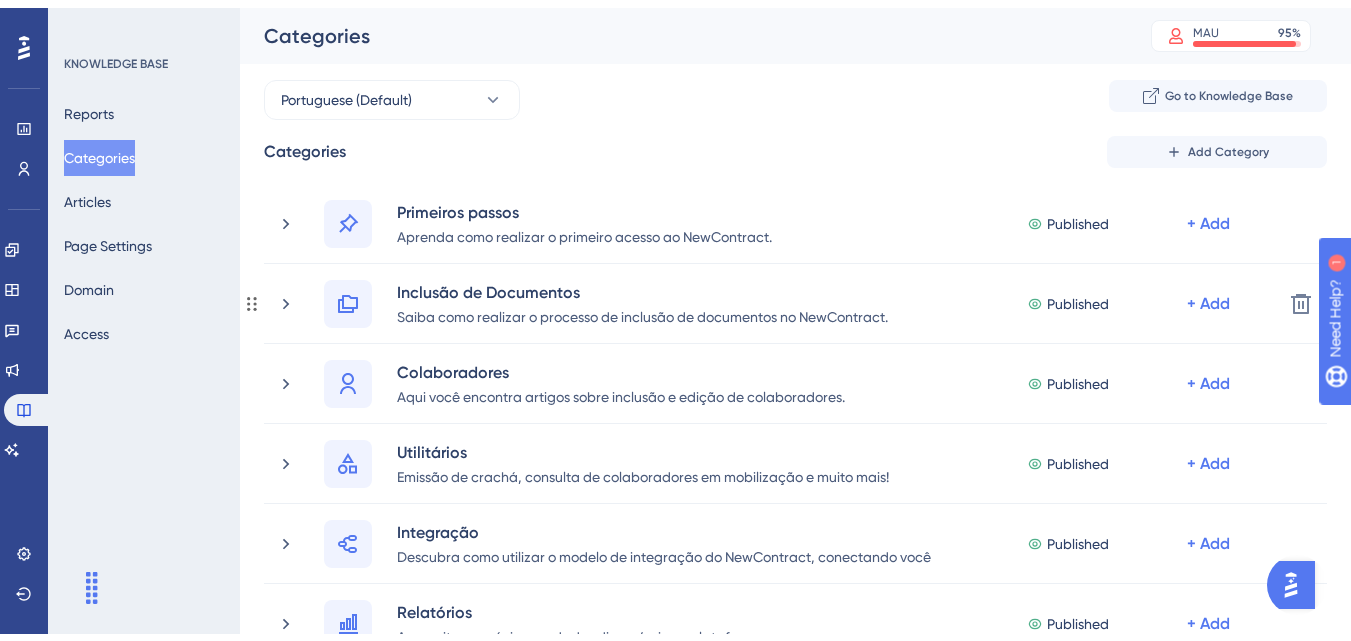 scroll, scrollTop: 500, scrollLeft: 0, axis: vertical 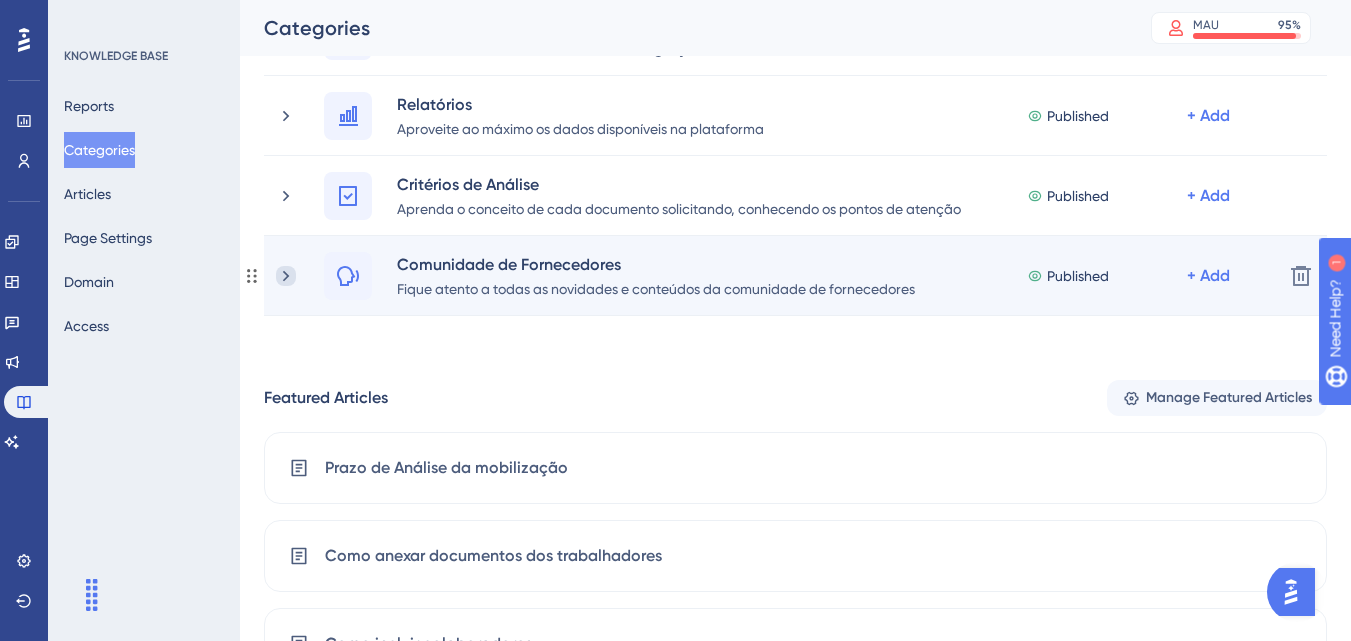 click 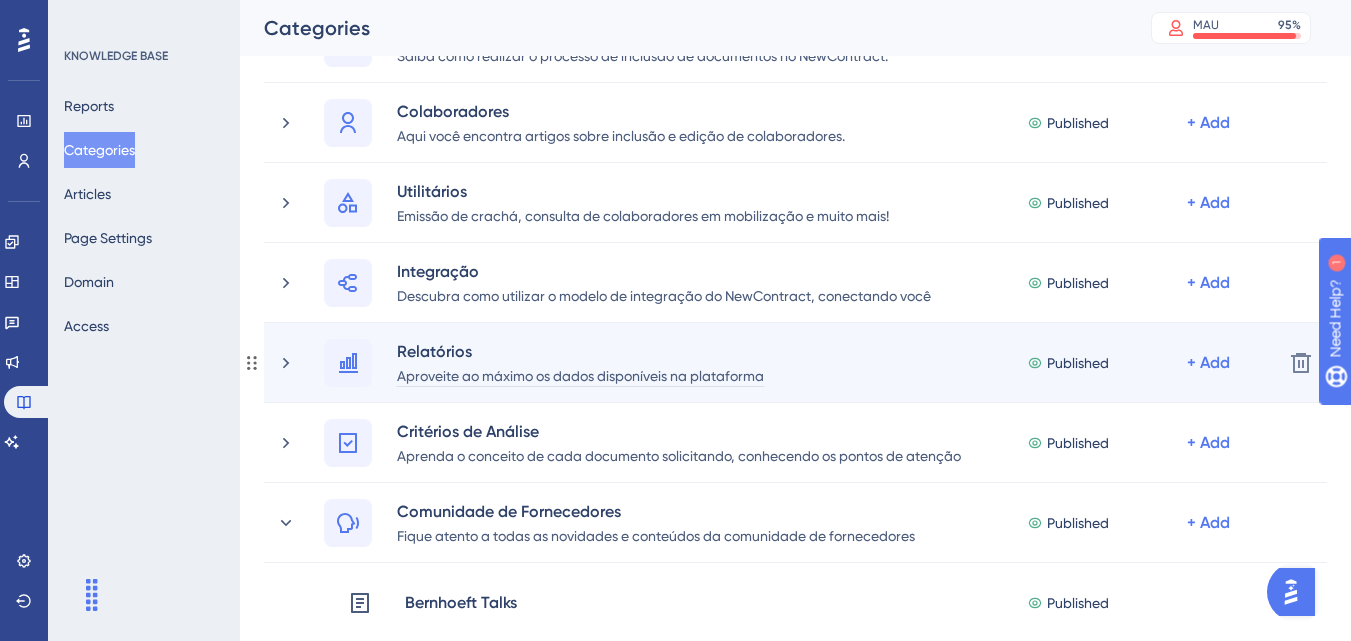 scroll, scrollTop: 187, scrollLeft: 0, axis: vertical 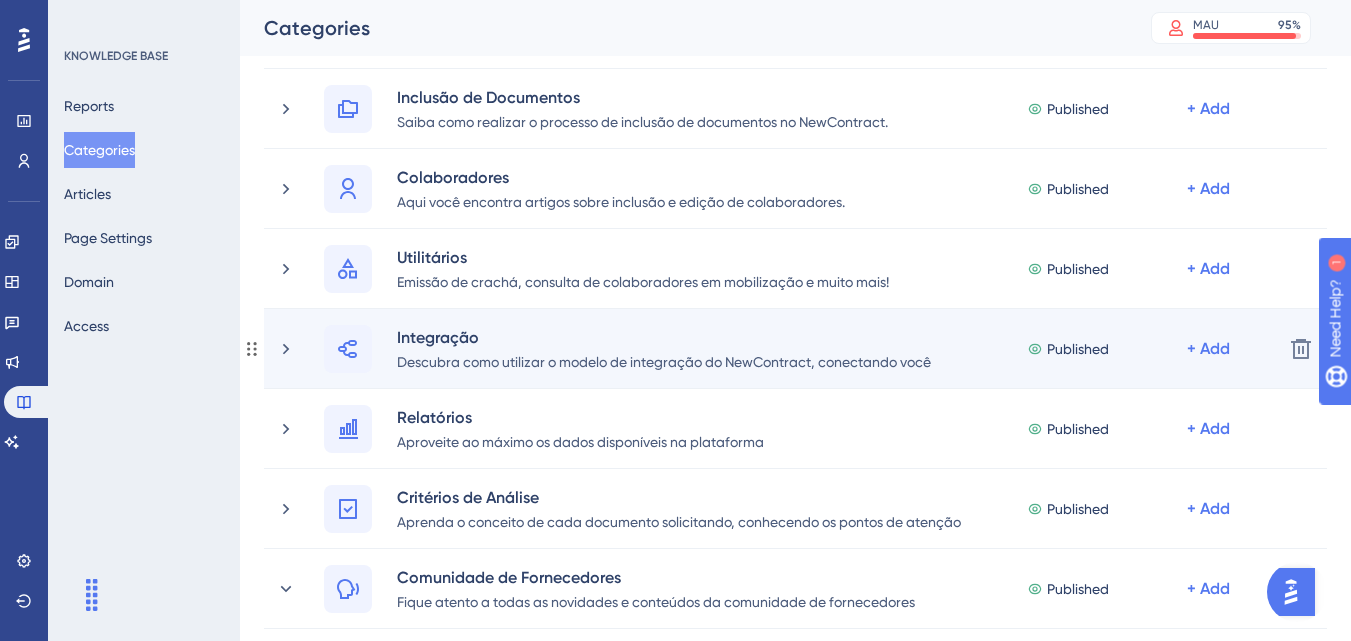 click on "Integração Descubra como utilizar o modelo de integração do NewContract, conectando você com seu cliente.   Published + Add" at bounding box center (771, 349) 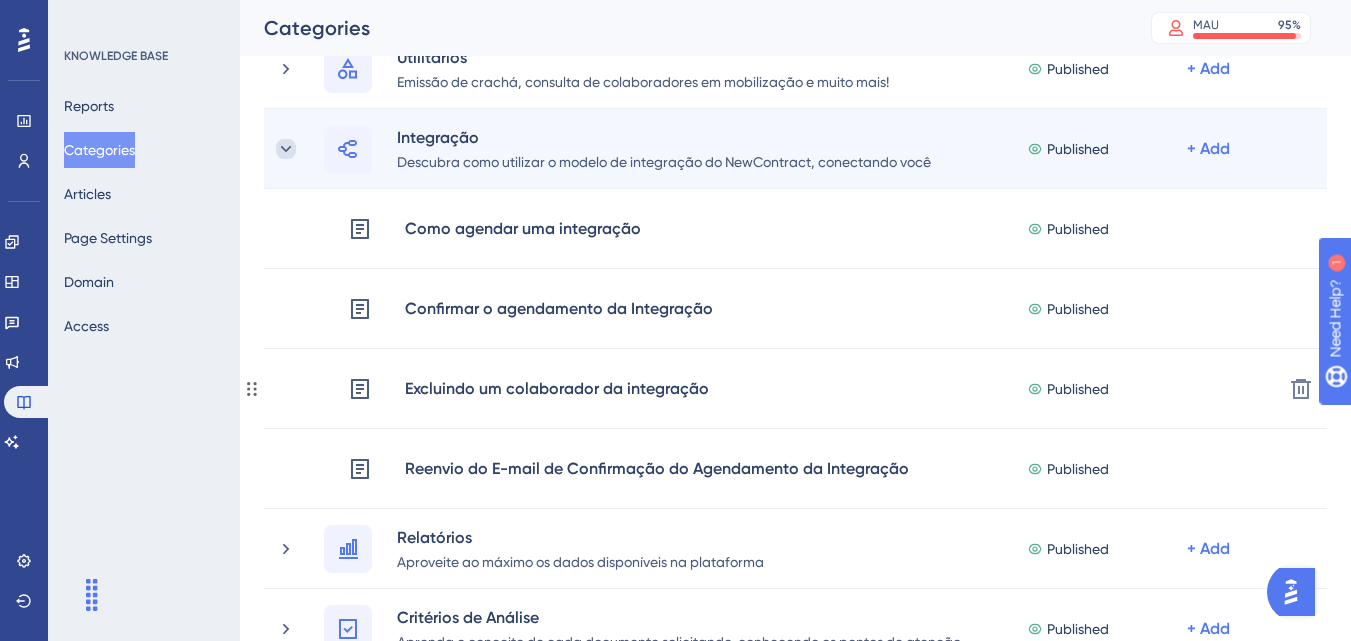 scroll, scrollTop: 487, scrollLeft: 0, axis: vertical 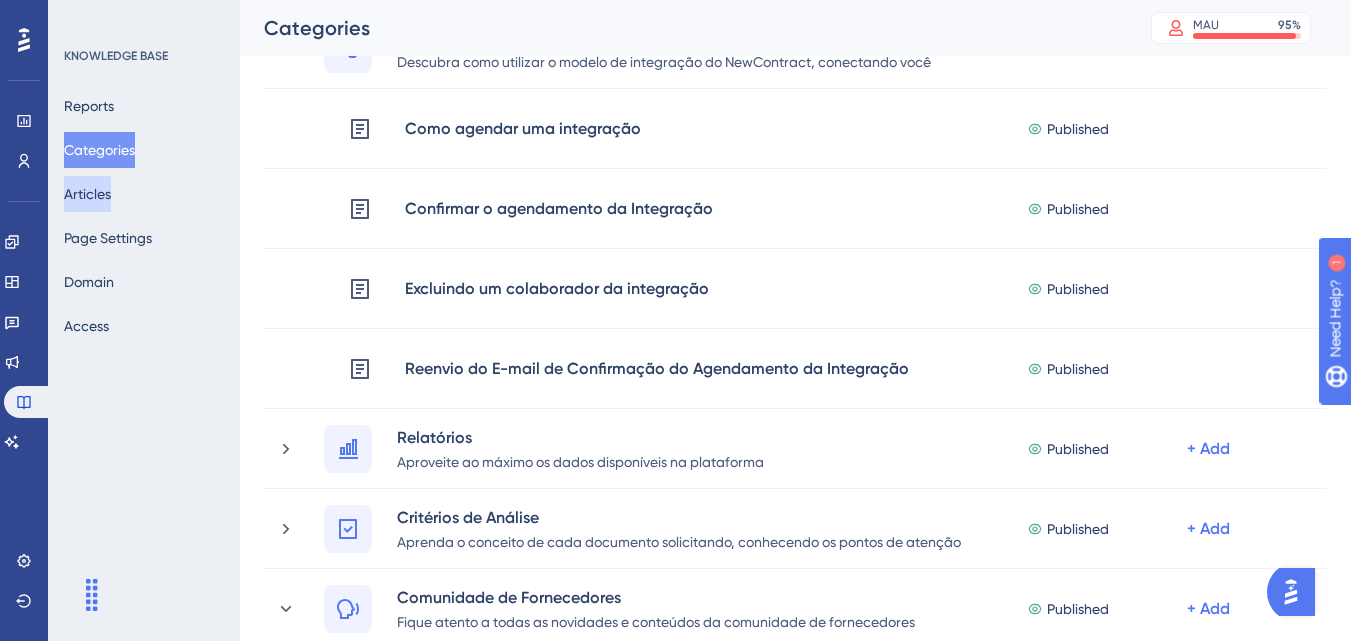 click on "Articles" at bounding box center (87, 194) 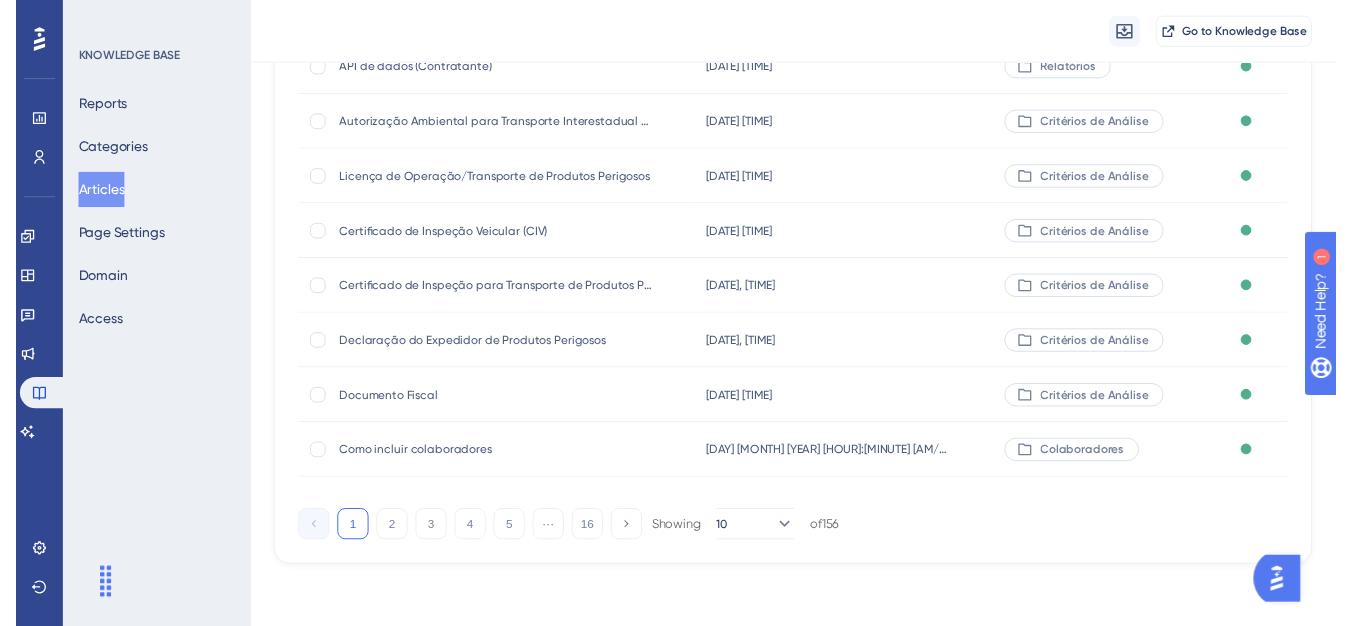 scroll, scrollTop: 0, scrollLeft: 0, axis: both 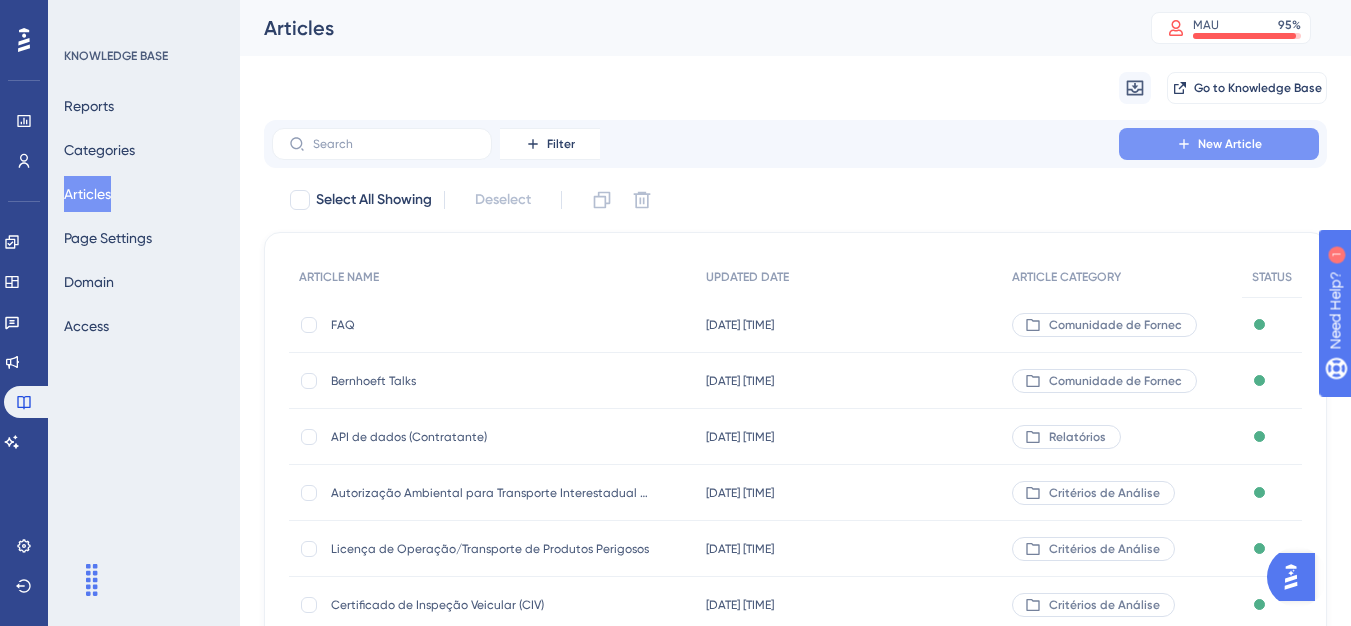 click 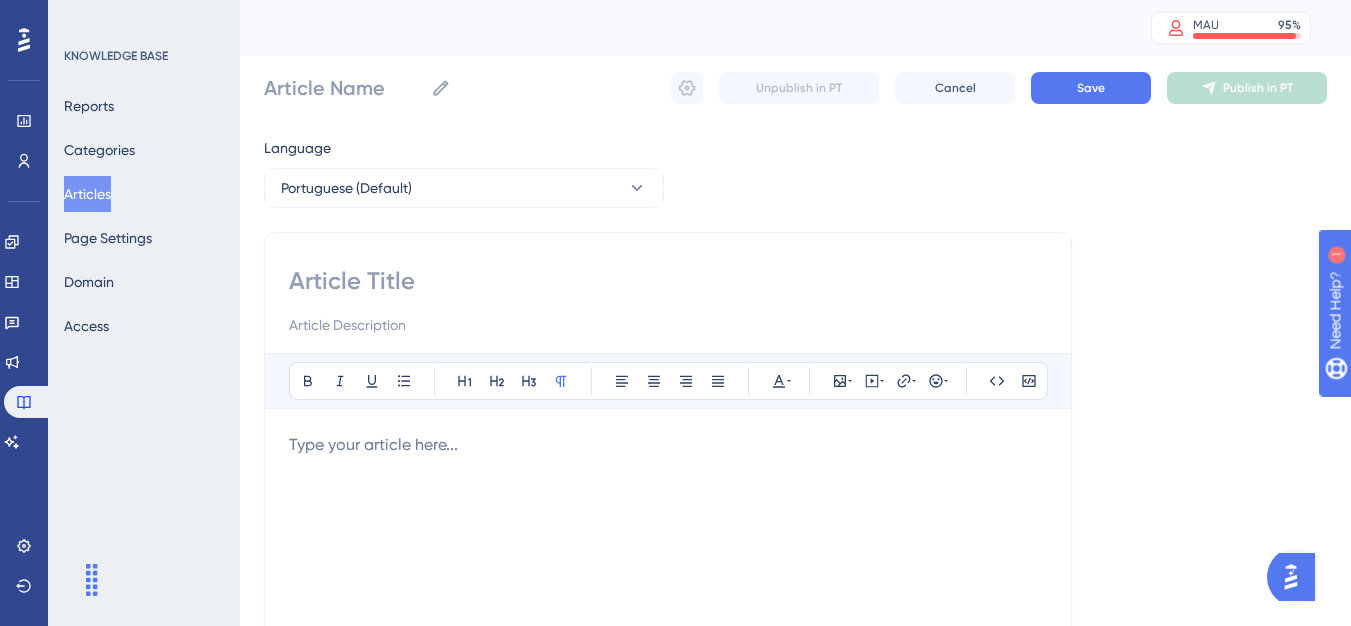 click at bounding box center [668, 281] 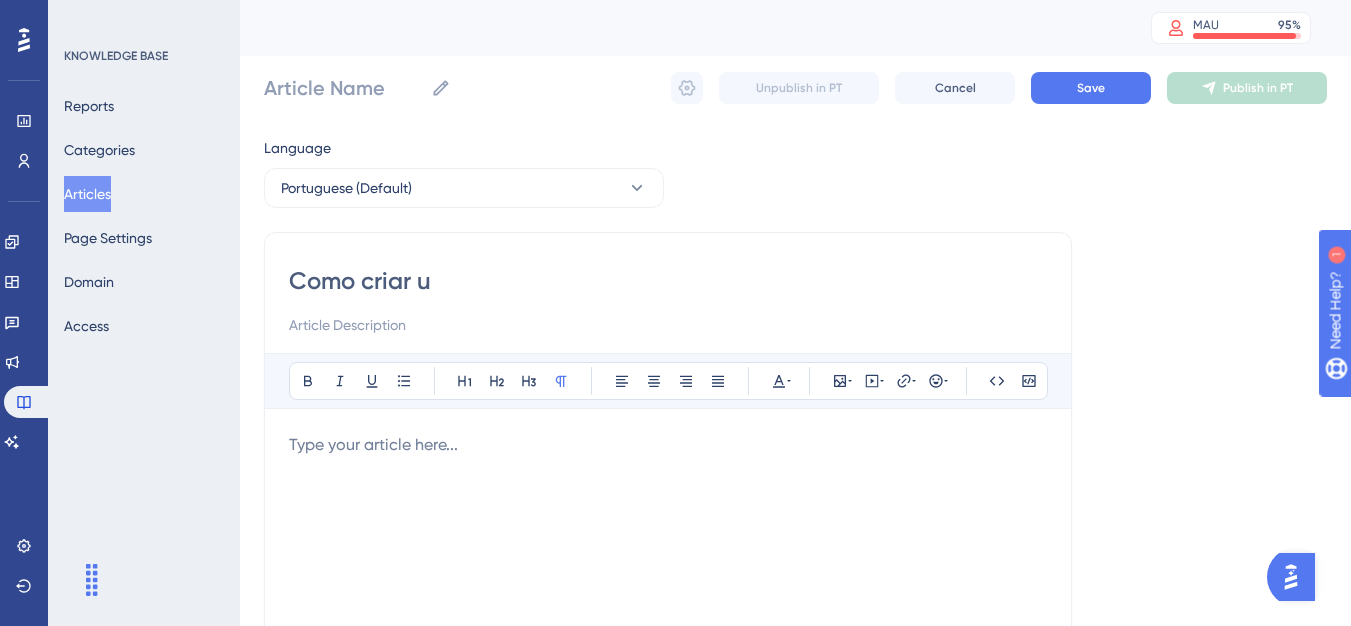 type on "Como criar ut" 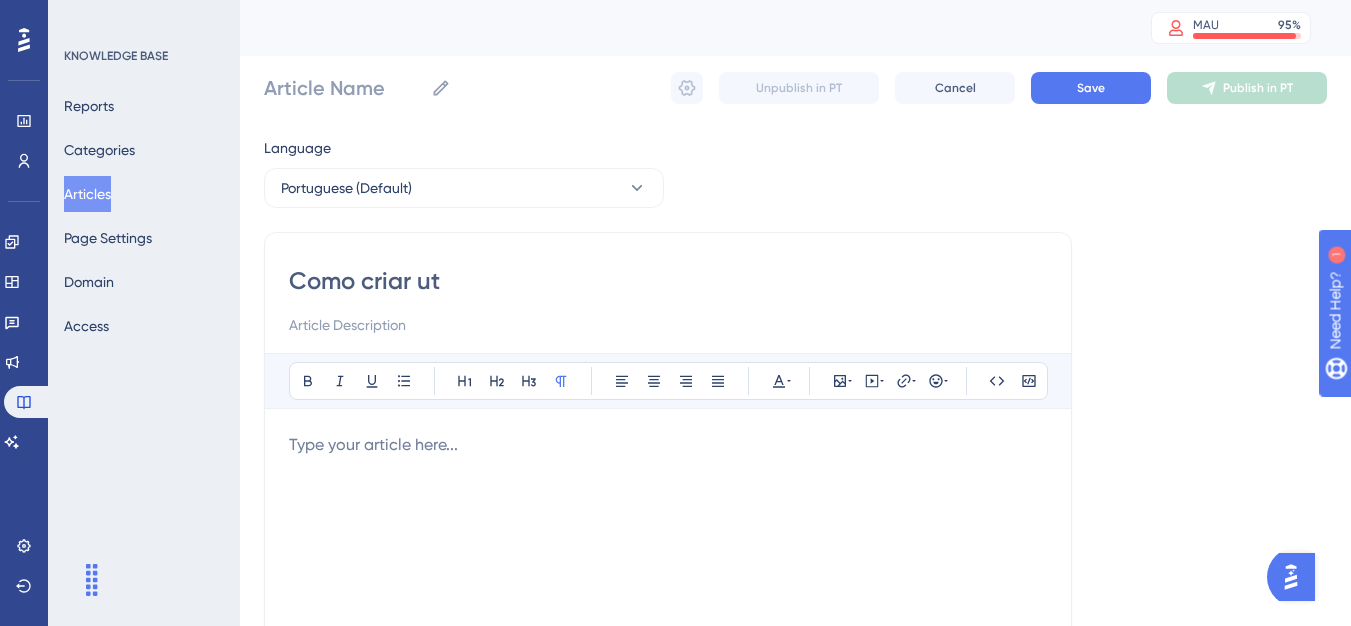 type on "Como criar ut" 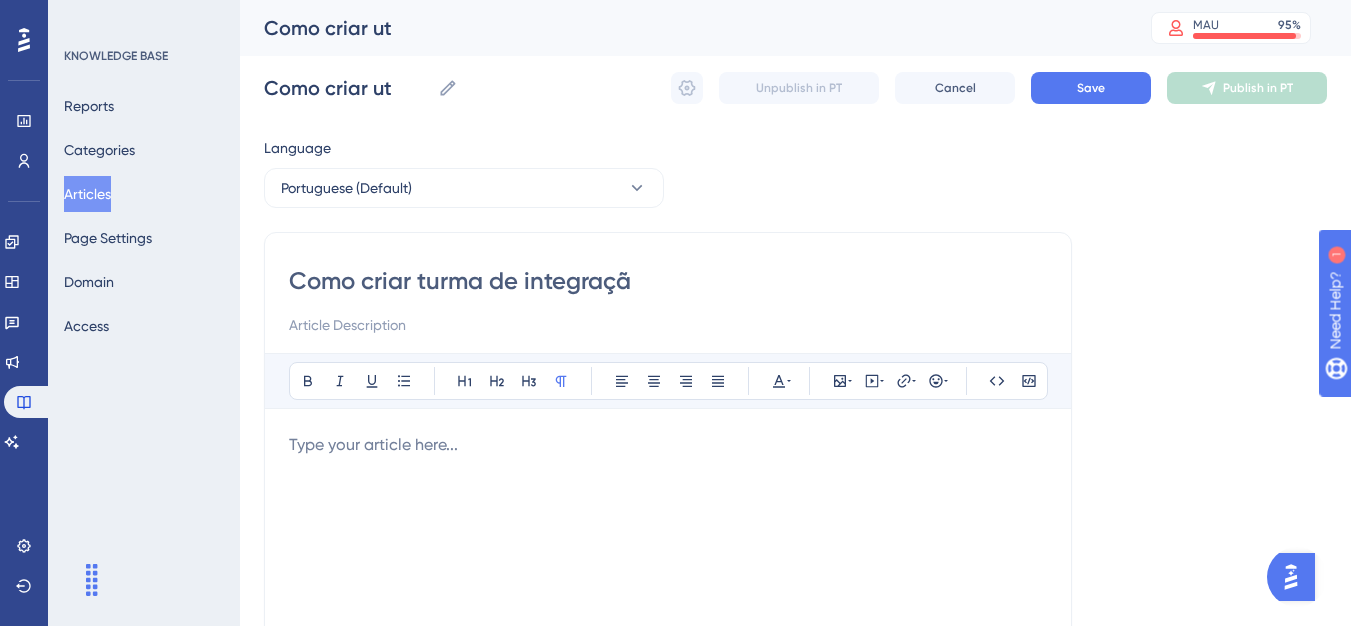 type on "Como criar turma de integração" 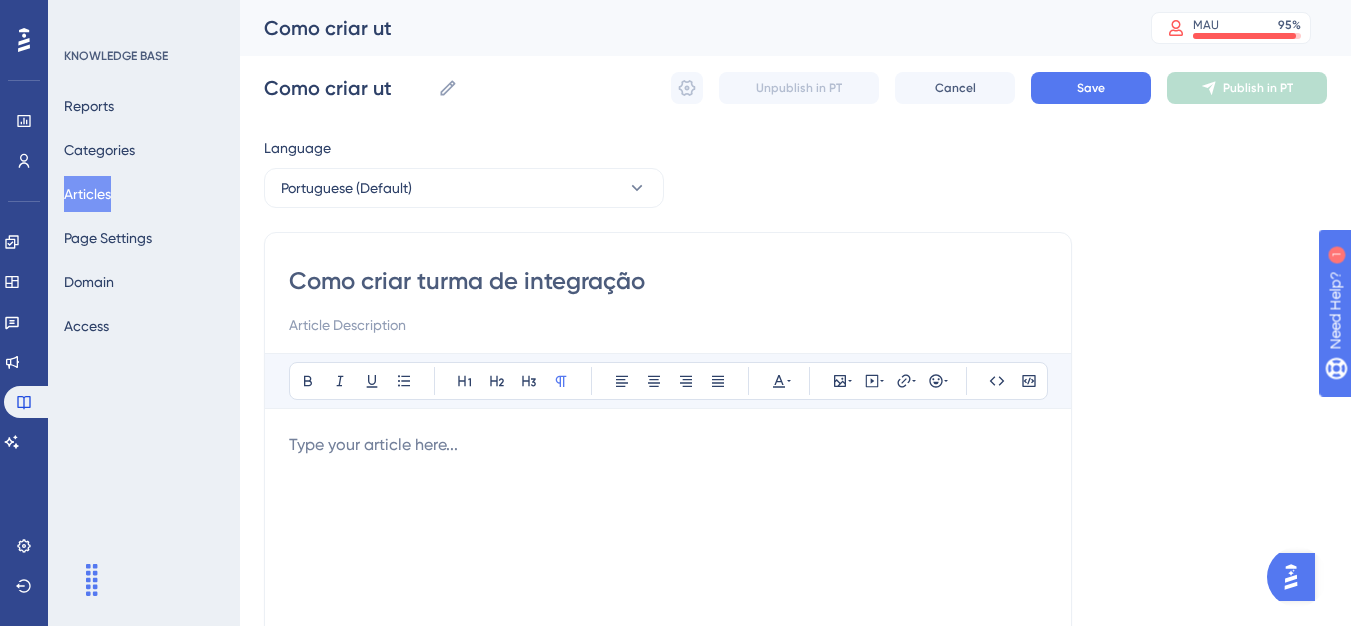 type on "Como criar turma de integração" 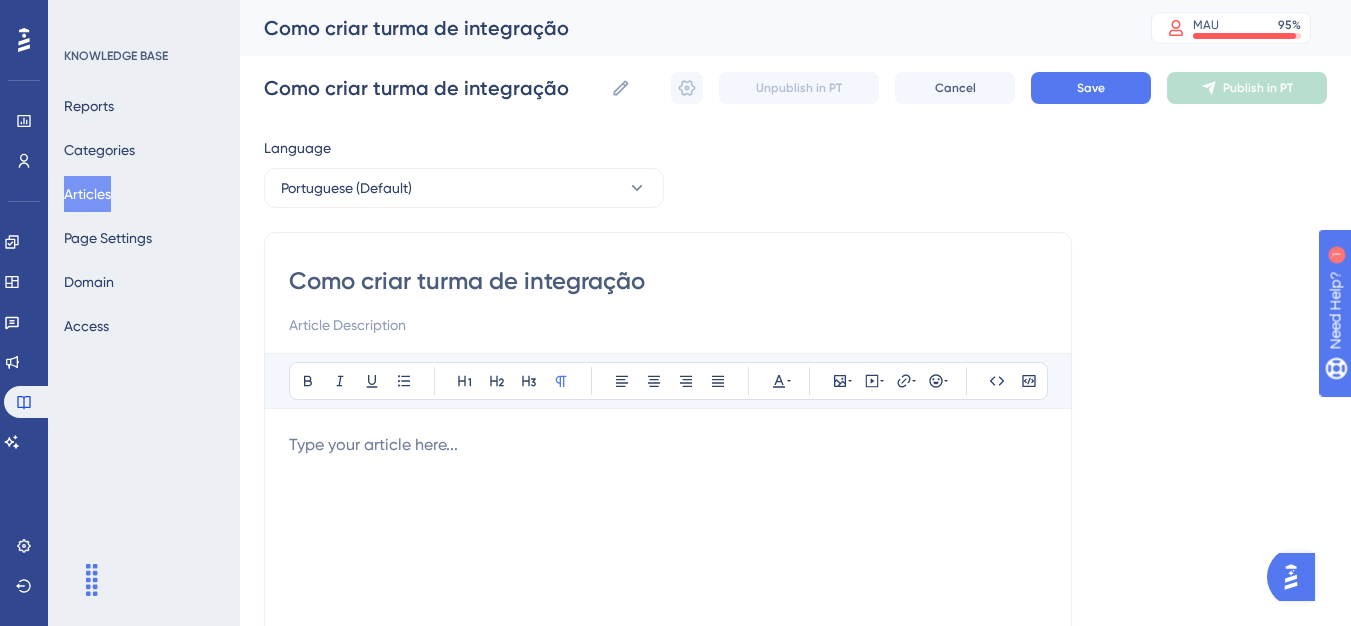 type on "Como criar turma de integração" 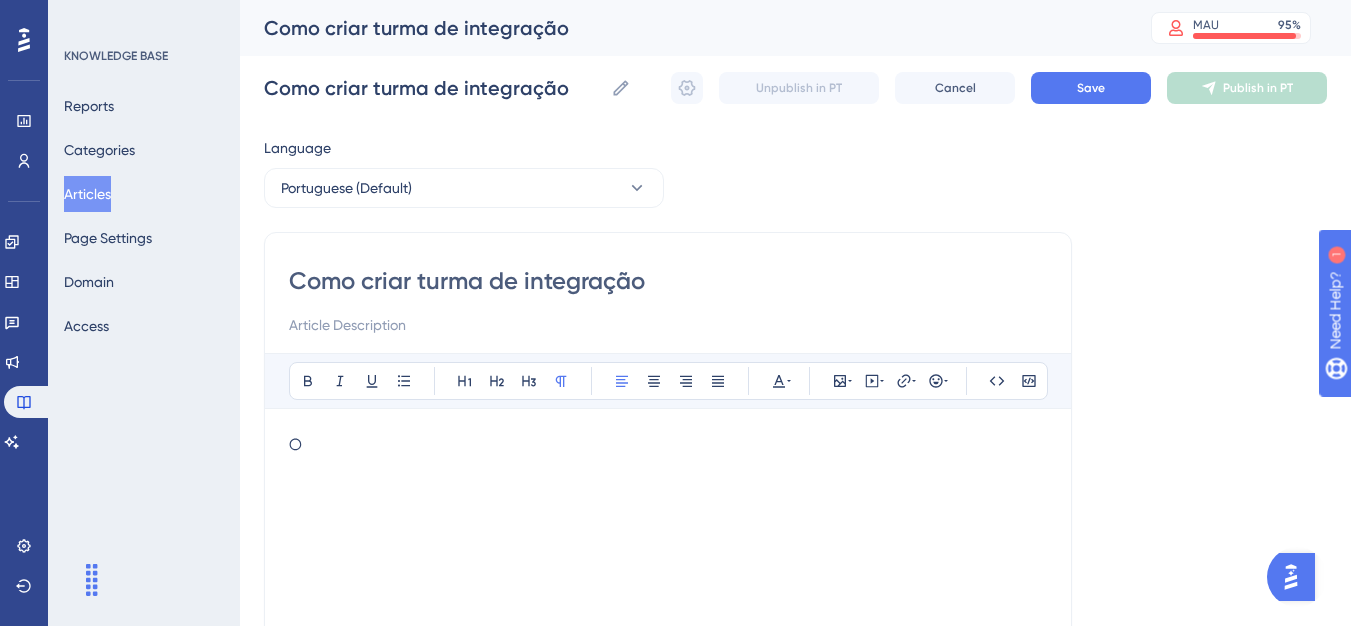 type 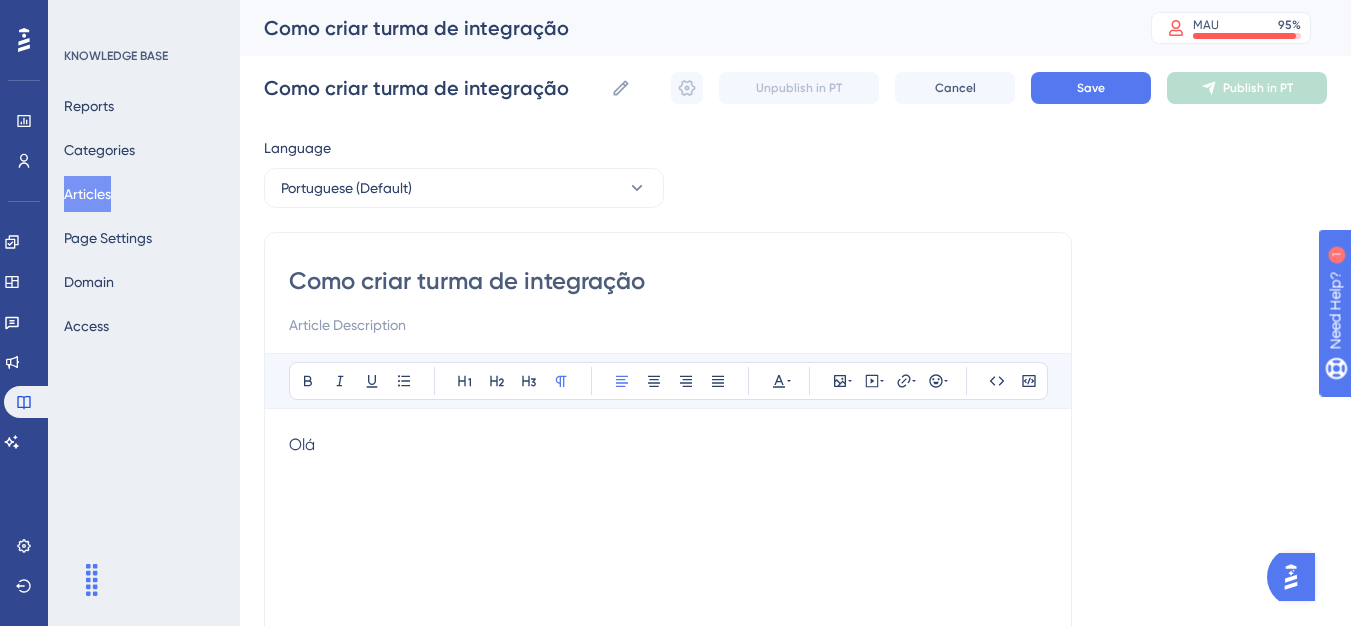 click on "Olá" at bounding box center (668, 445) 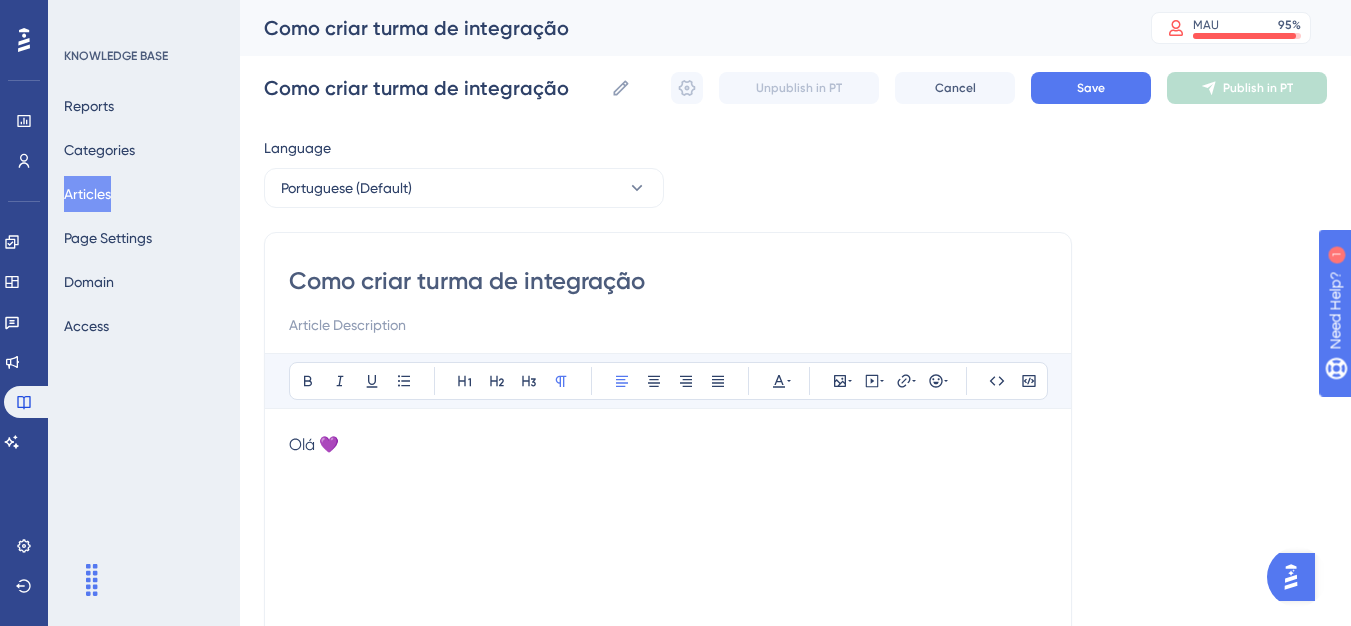 click on "Olá 💜" at bounding box center [668, 445] 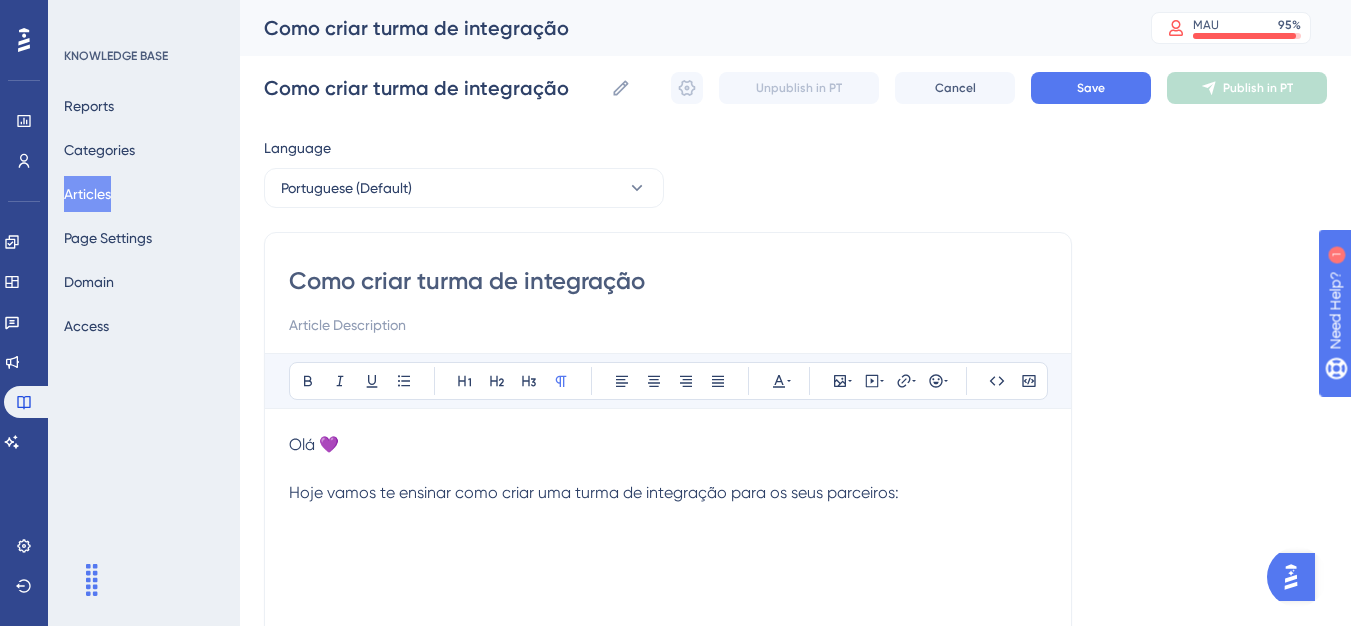 click on "Hoje vamos te ensinar como criar uma turma de integração para os seus parceiros:" at bounding box center [594, 492] 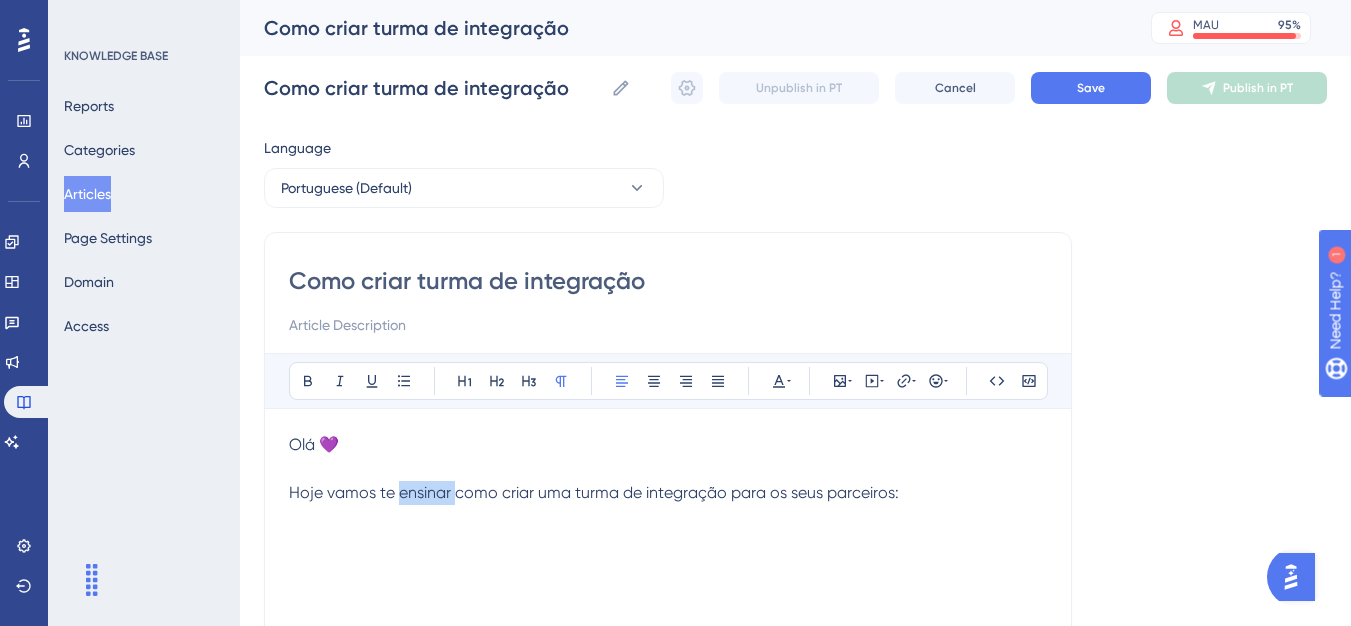 click on "Hoje vamos te ensinar como criar uma turma de integração para os seus parceiros:" at bounding box center [594, 492] 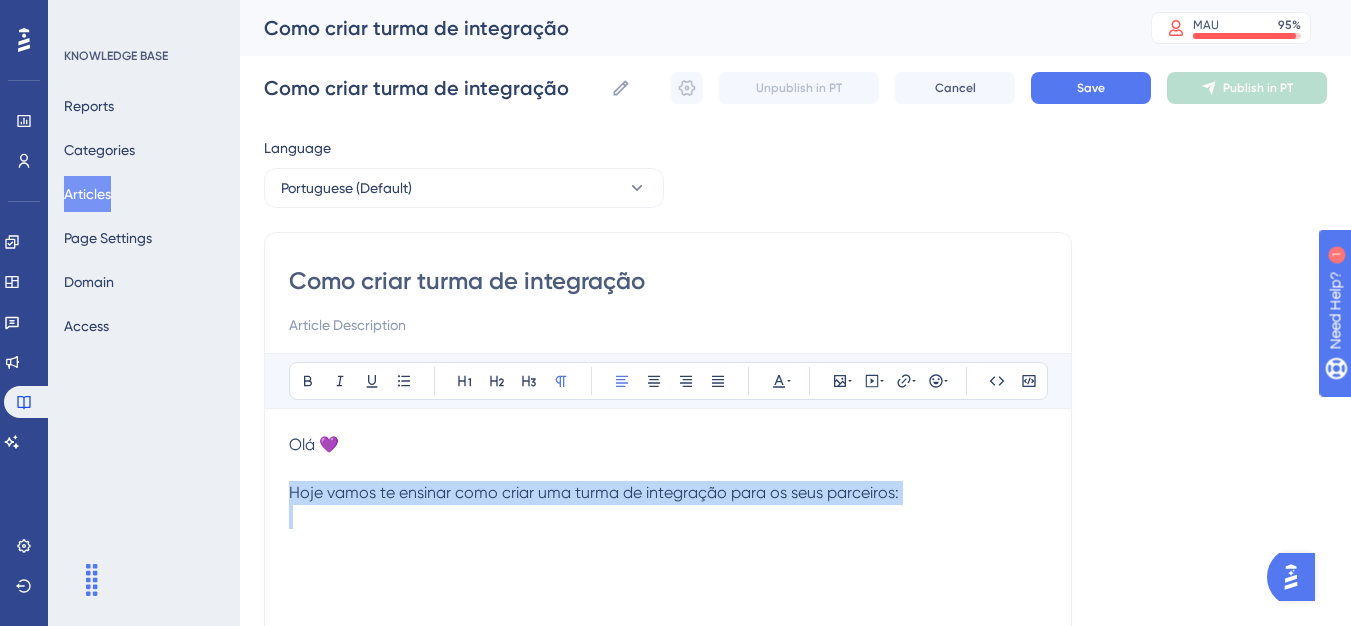 click on "Hoje vamos te ensinar como criar uma turma de integração para os seus parceiros:" at bounding box center (594, 492) 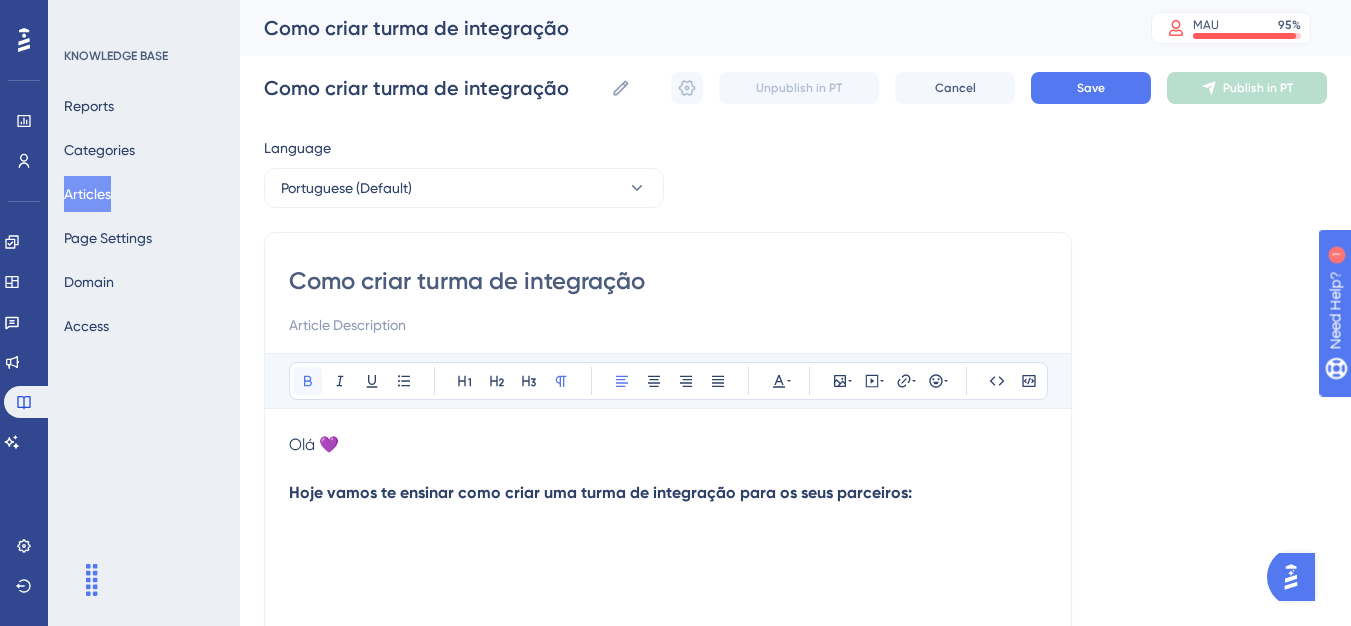 click 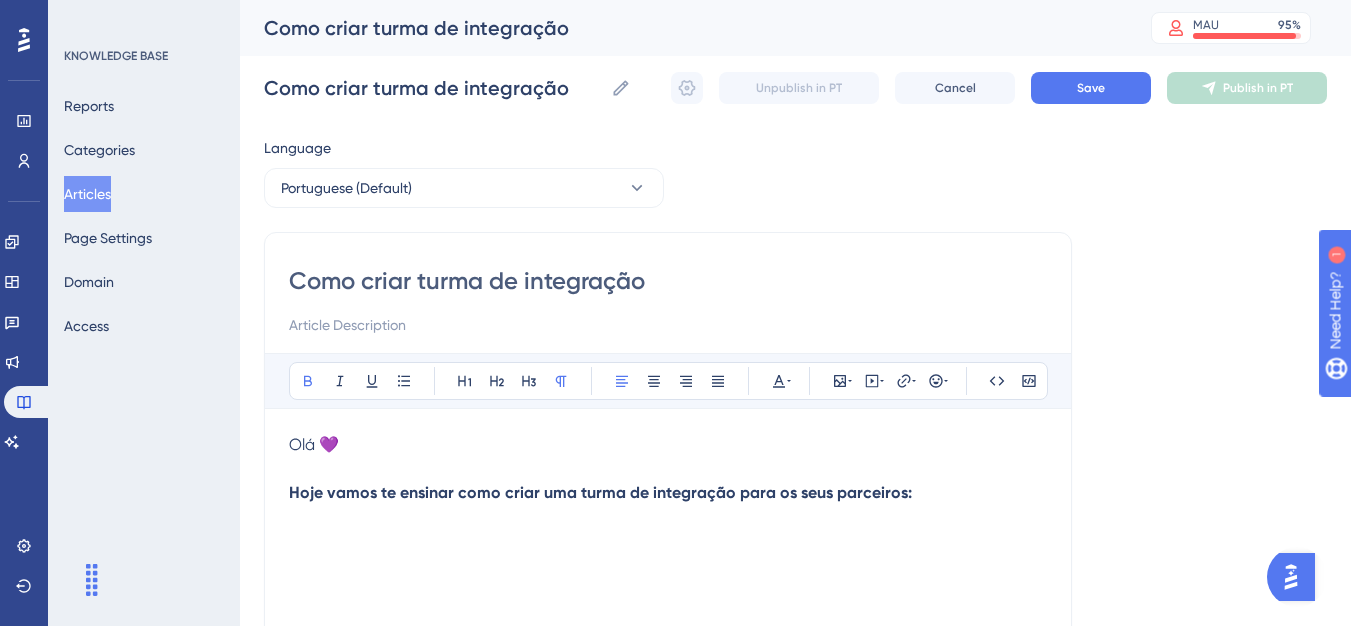 click at bounding box center [668, 541] 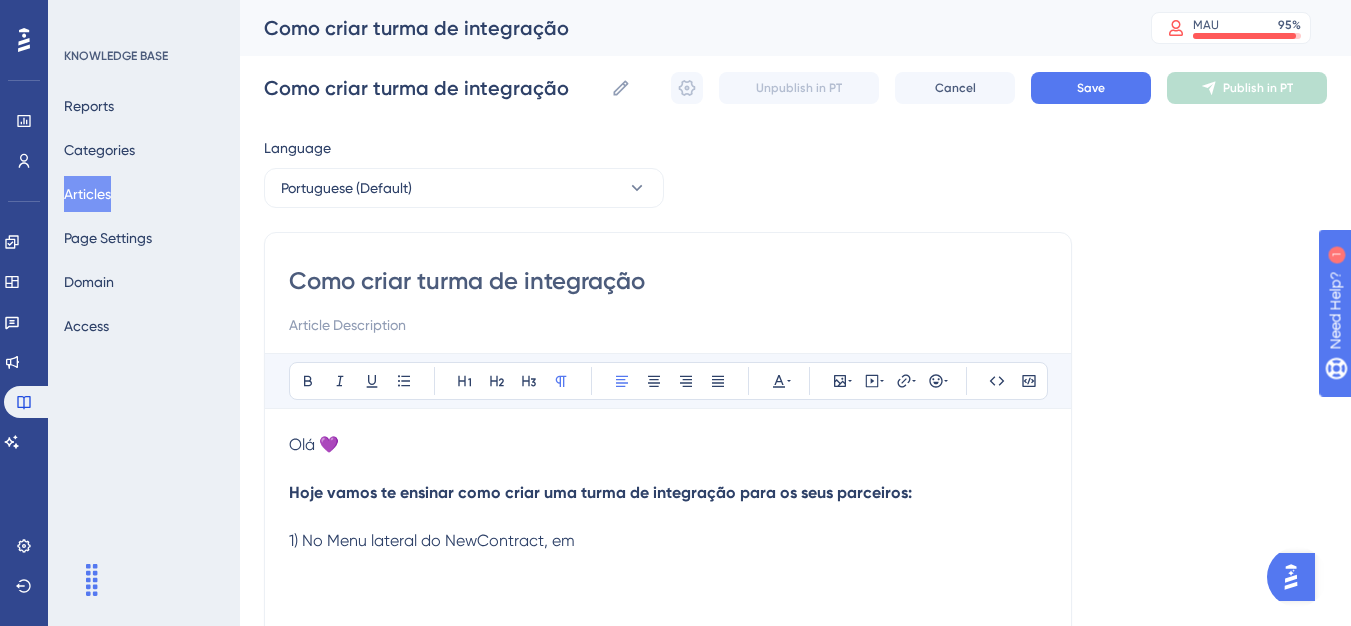 click on "1) No Menu lateral do NewContract, em" at bounding box center [668, 541] 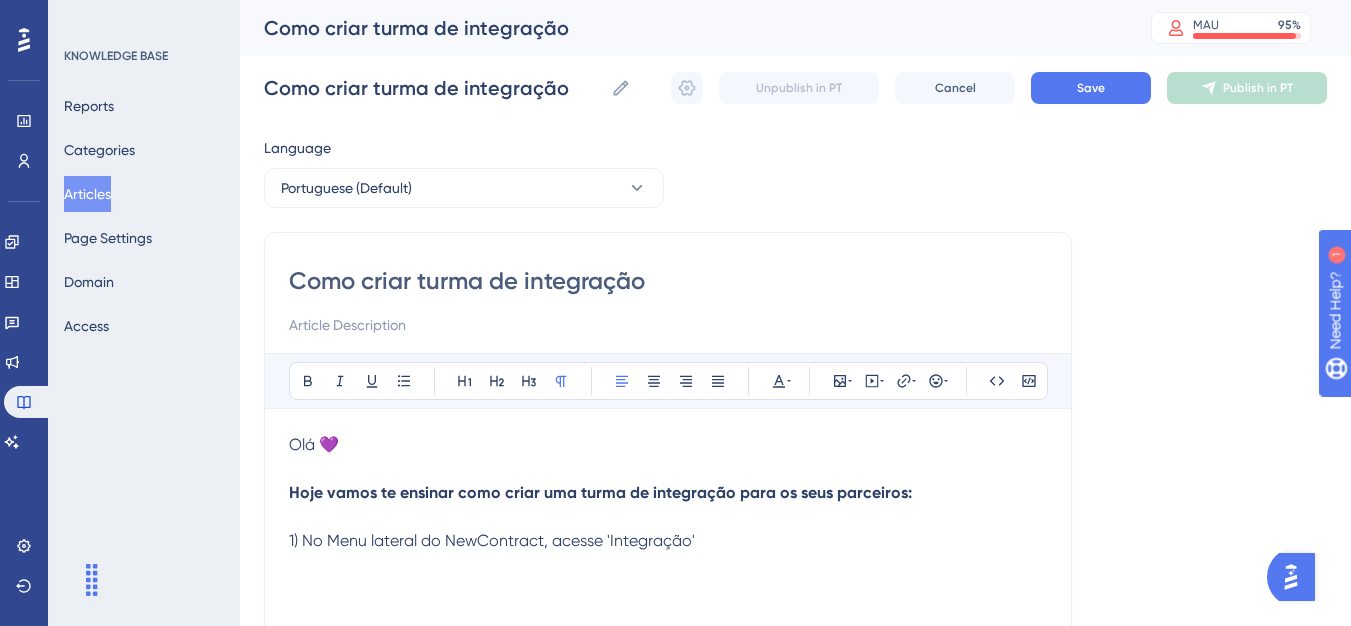 click on "1) No Menu lateral do NewContract, acesse 'Integração'" at bounding box center (492, 540) 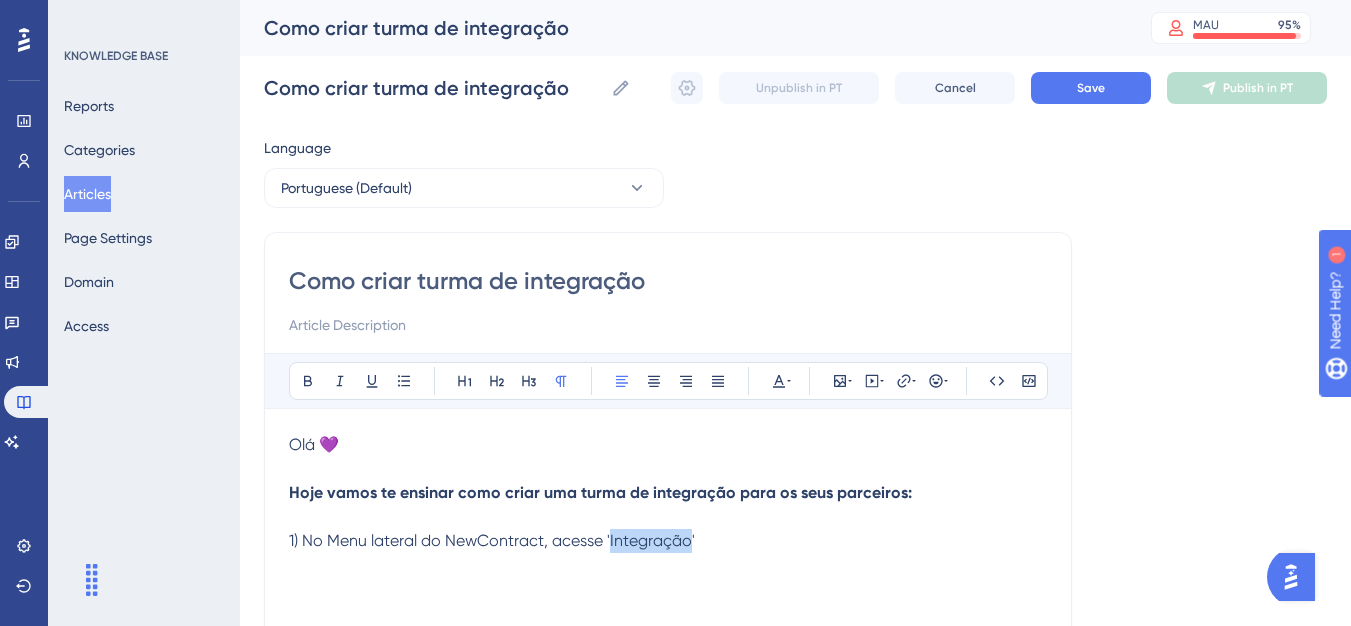 click on "1) No Menu lateral do NewContract, acesse 'Integração'" at bounding box center (492, 540) 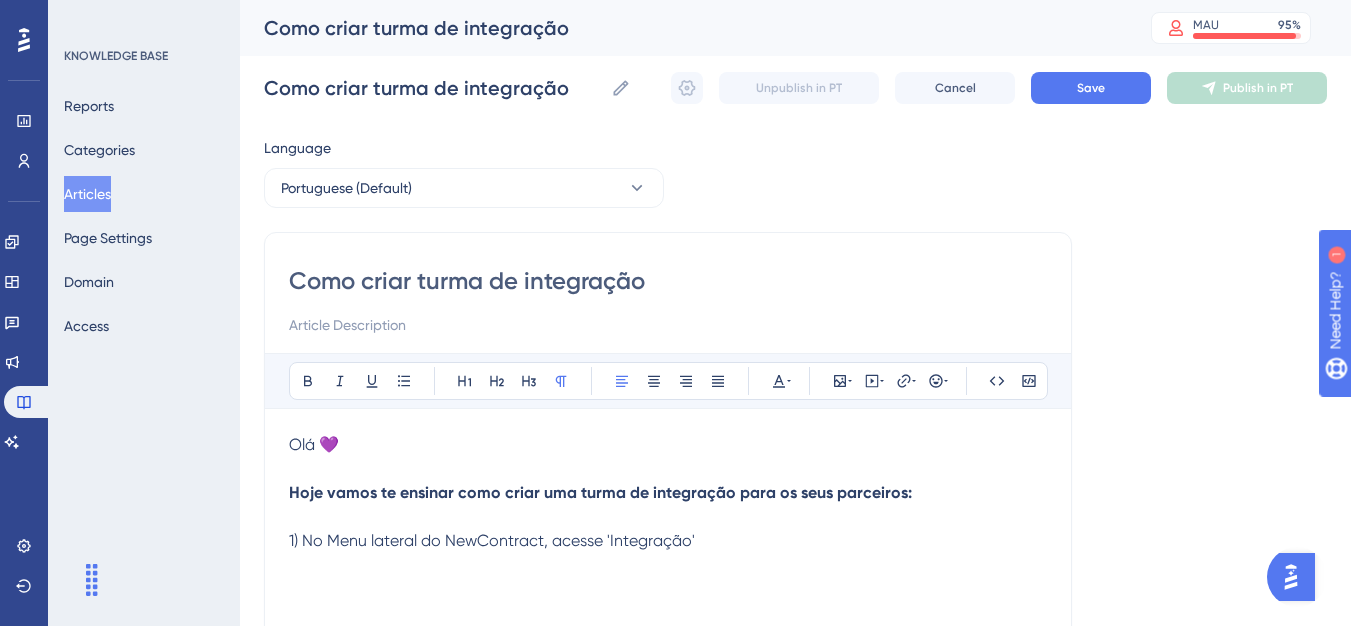 click on "Bold Italic Underline Bullet Point Heading 1 Heading 2 Heading 3 Normal Align Left Align Center Align Right Align Justify Text Color Insert Image Embed Video Hyperlink Emojis Code Code Block" at bounding box center [668, 381] 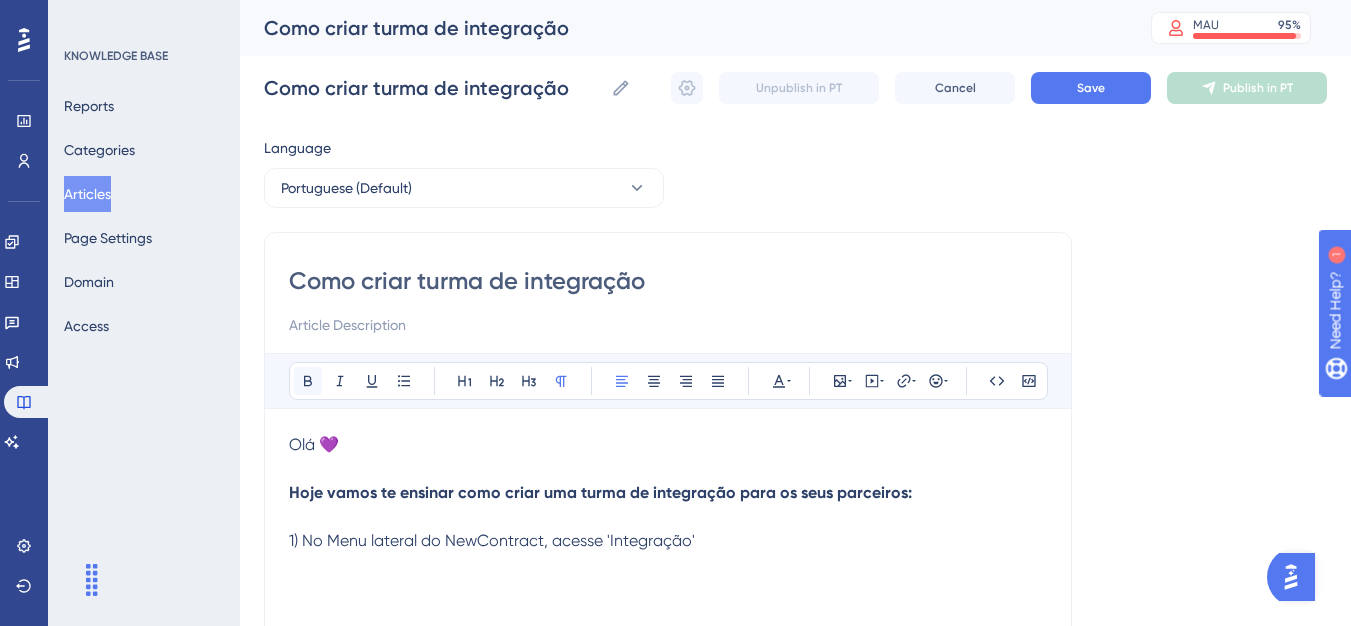 click at bounding box center (308, 381) 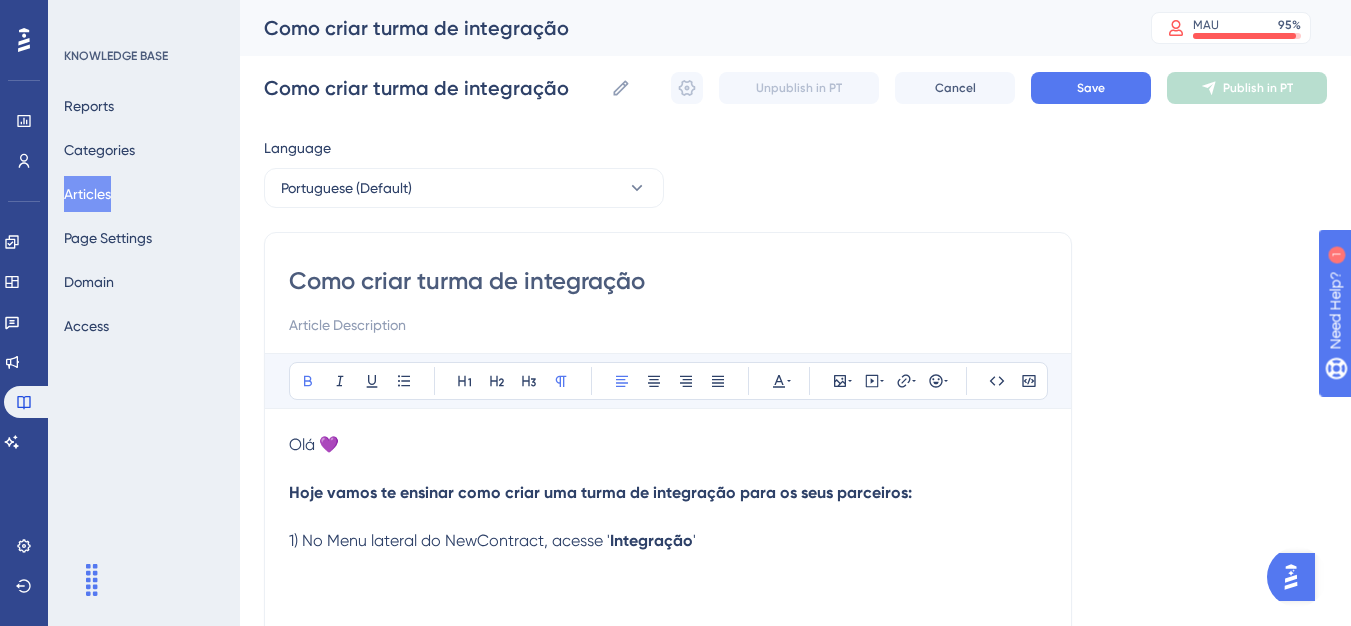 click on "Como criar turma de integração Bold Italic Underline Bullet Point Heading 1 Heading 2 Heading 3 Normal Align Left Align Center Align Right Align Justify Text Color Insert Image Embed Video Hyperlink Emojis Code Code Block Olá 💜 Hoje vamos te ensinar como criar uma turma de integração para os seus parceiros: 1) No Menu lateral do NewContract, acesse ' Integração '" at bounding box center [668, 565] 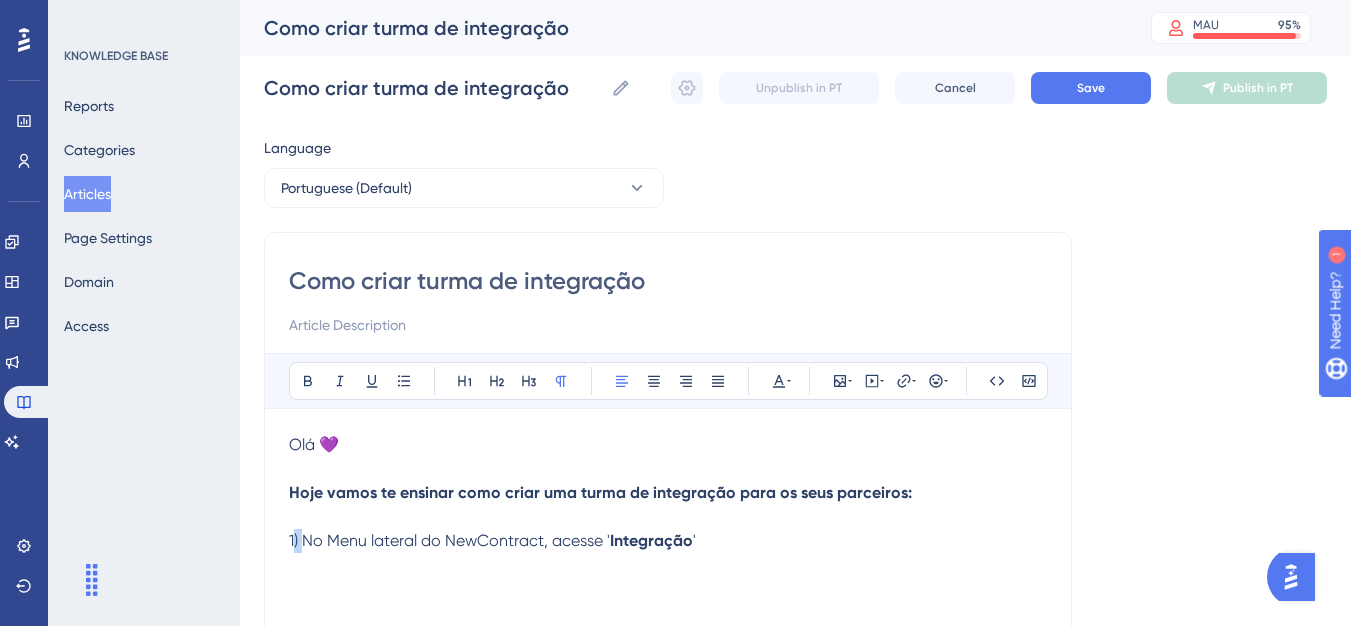 click on "1) No Menu lateral do NewContract, acesse '" at bounding box center (449, 540) 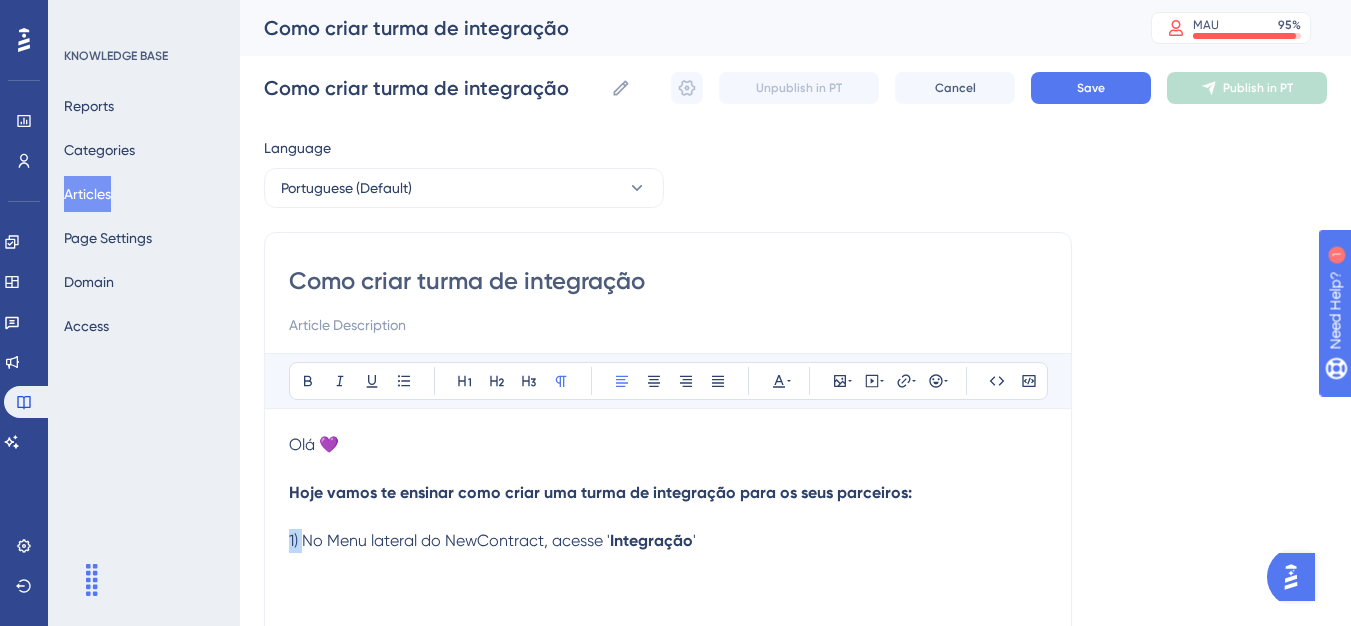 drag, startPoint x: 302, startPoint y: 541, endPoint x: 276, endPoint y: 538, distance: 26.172504 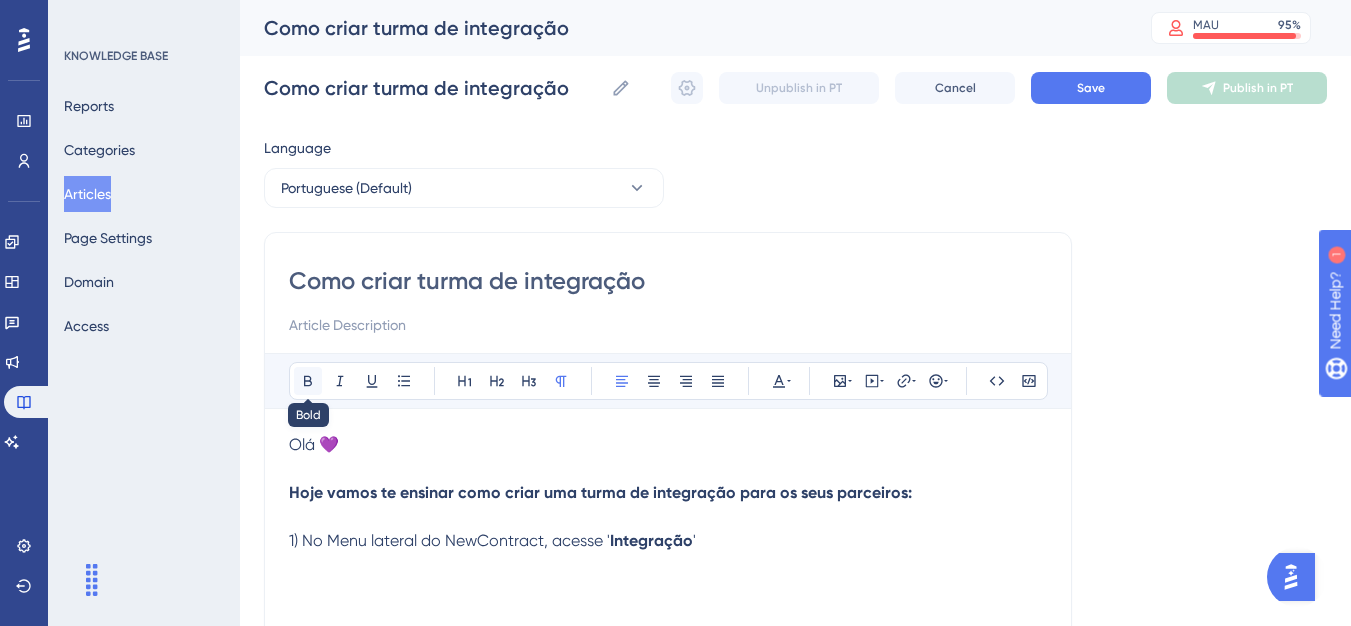 click 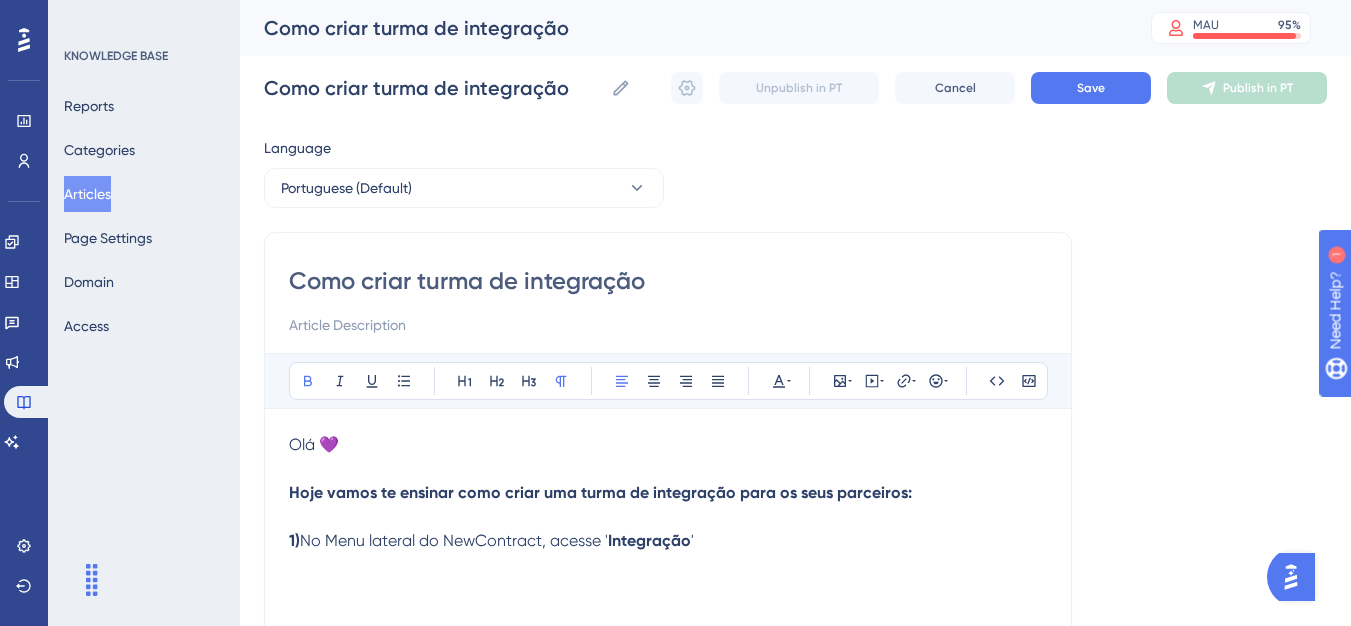 click on "1)  No Menu lateral do NewContract, acesse ' Integração '" at bounding box center [668, 541] 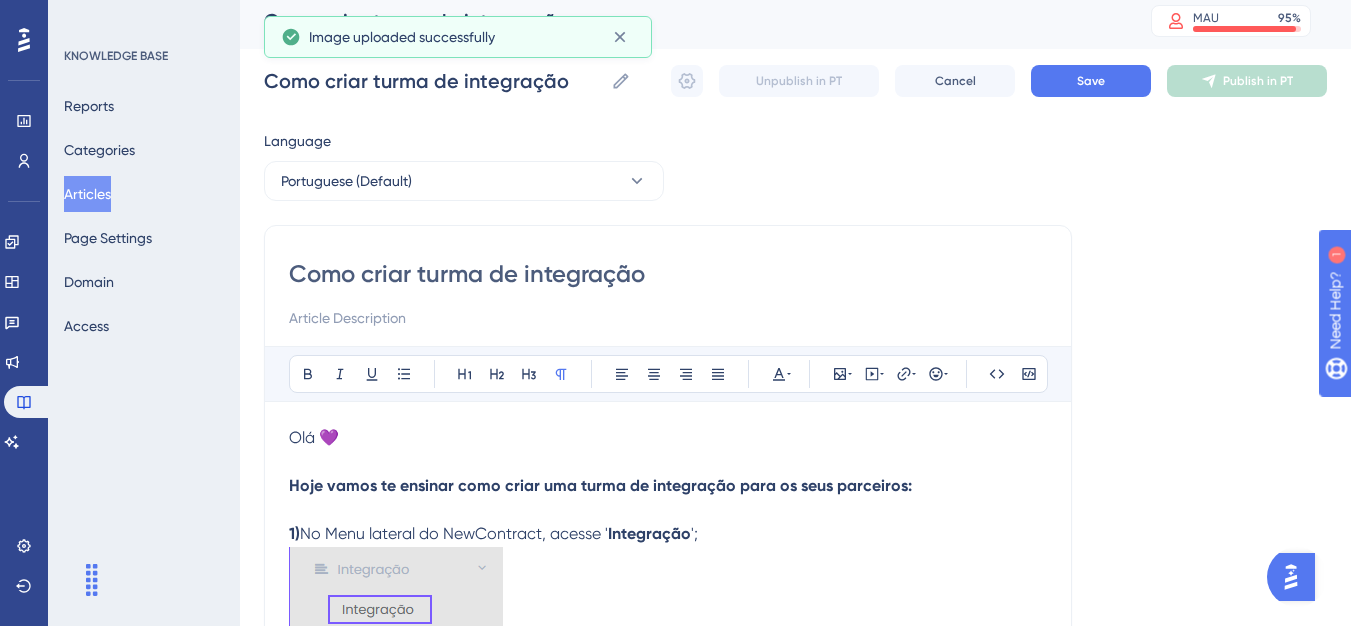 scroll, scrollTop: 0, scrollLeft: 0, axis: both 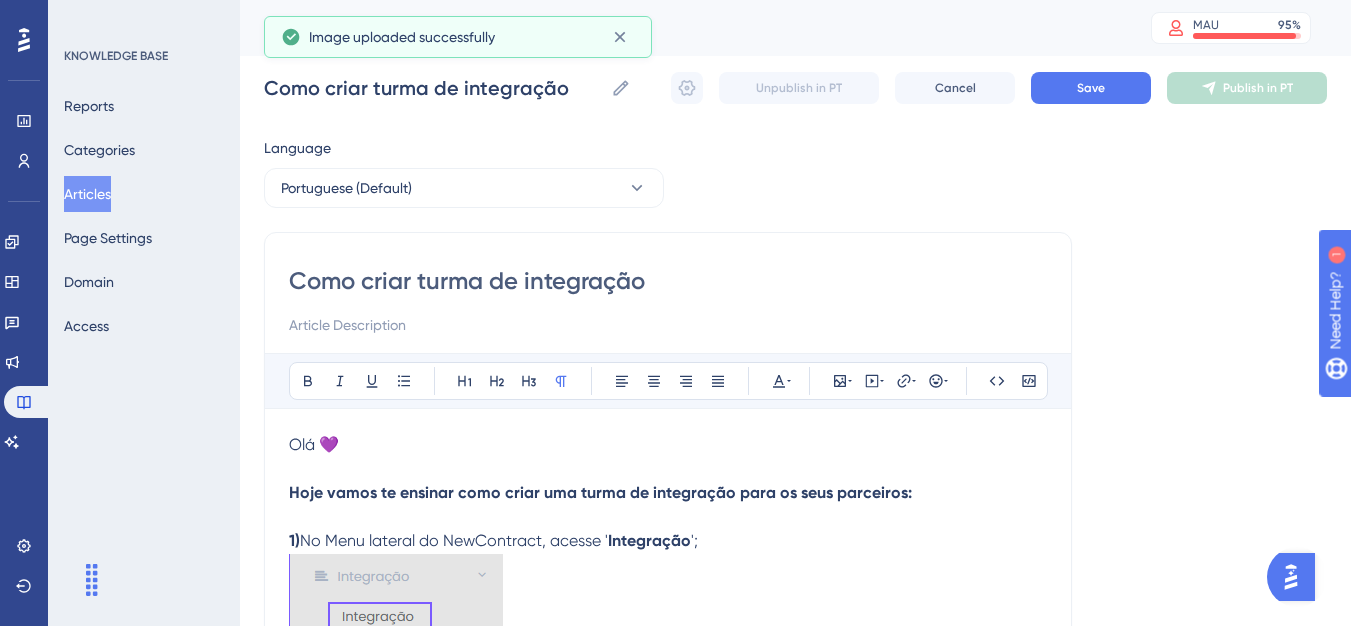 click on "Como criar turma de integração Como criar turma de integração Unpublish in PT Cancel Save Publish in PT" at bounding box center [795, 88] 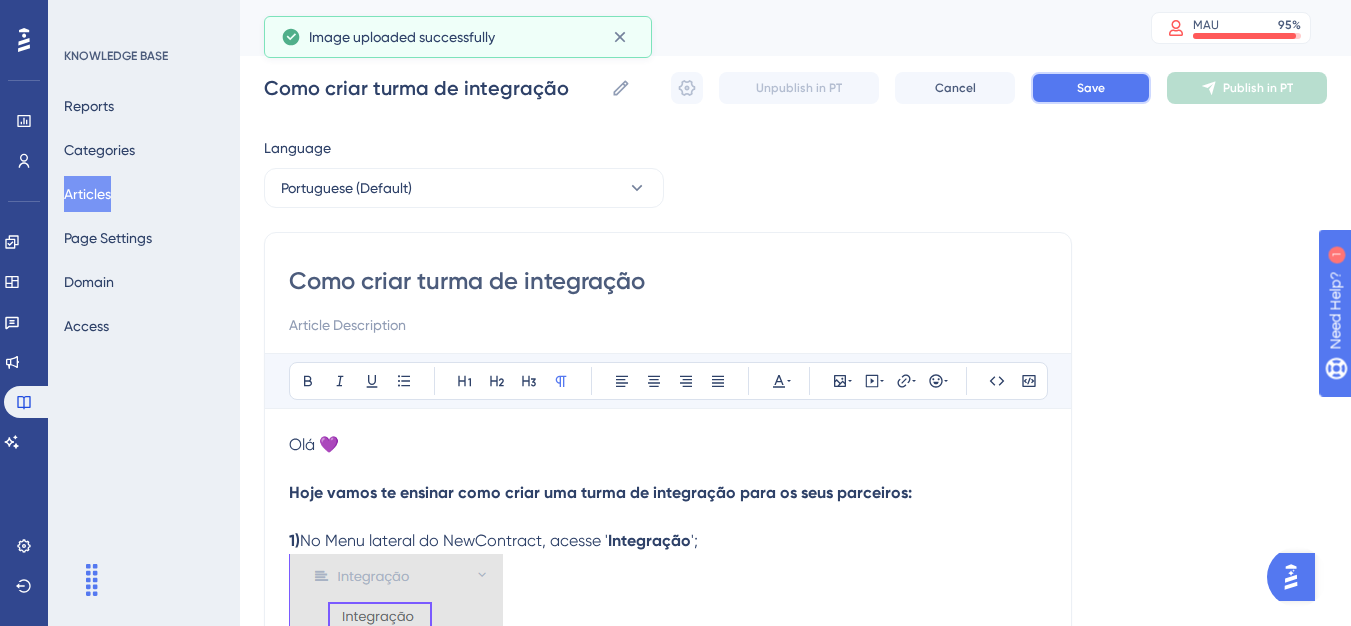 click on "Save" at bounding box center [1091, 88] 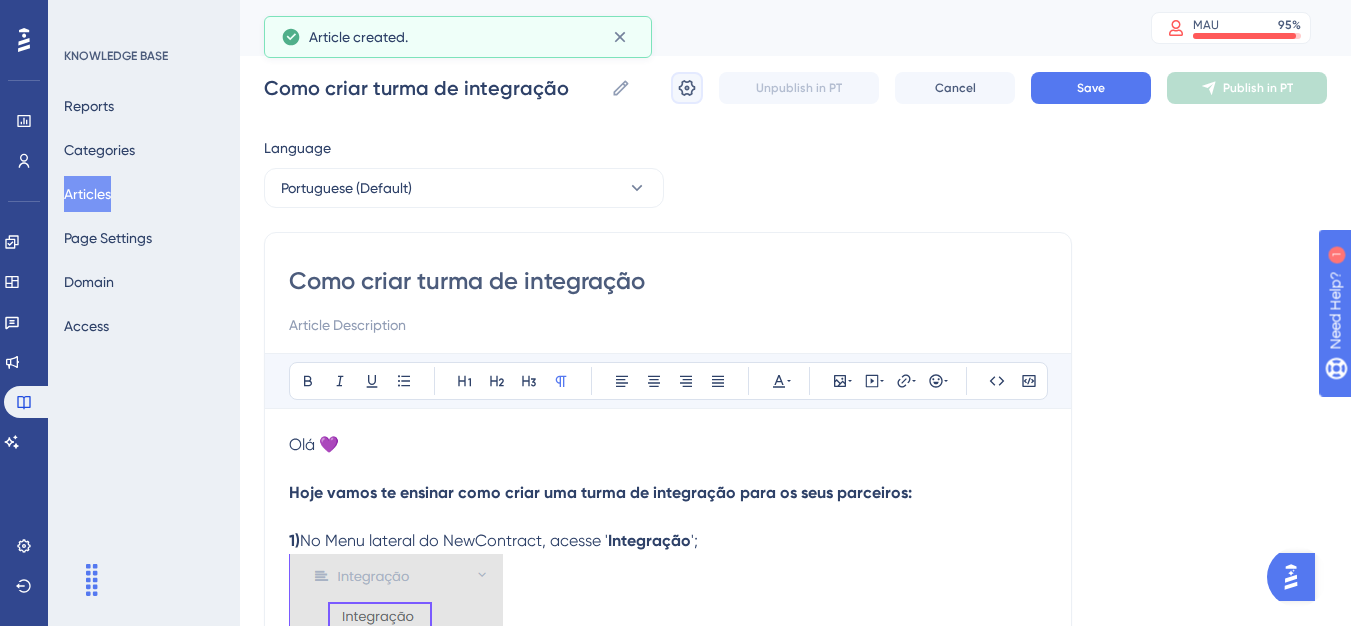 click 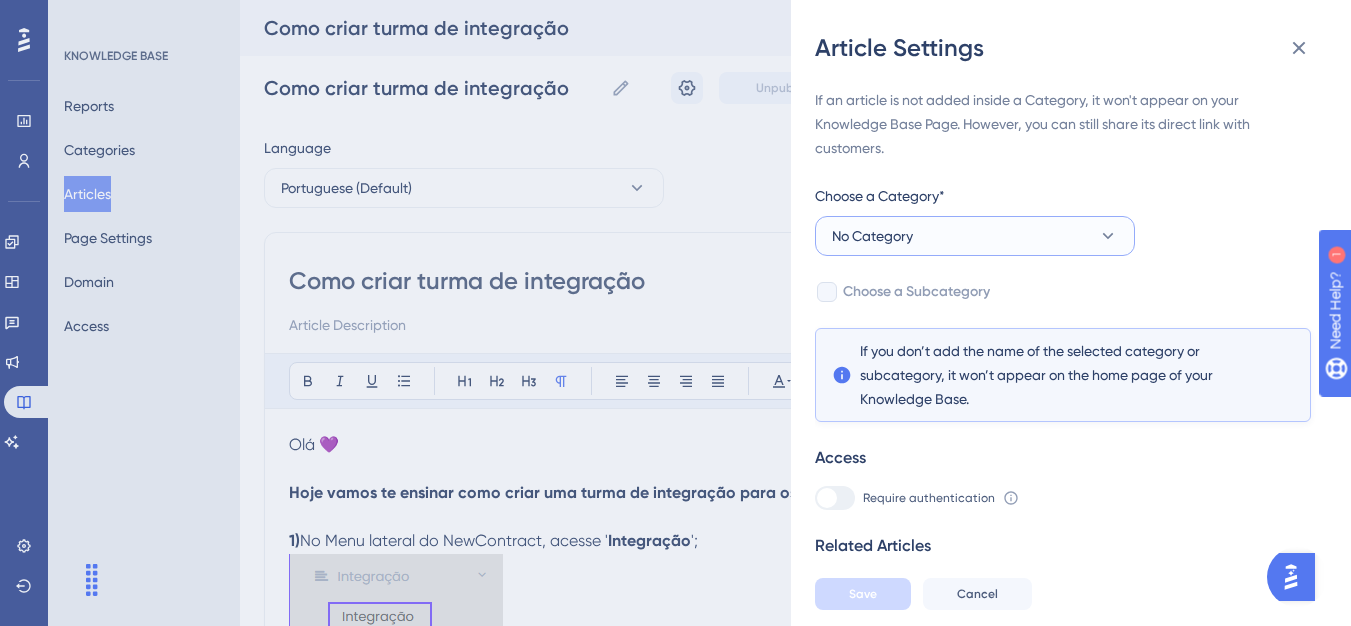 click on "No Category" at bounding box center (975, 236) 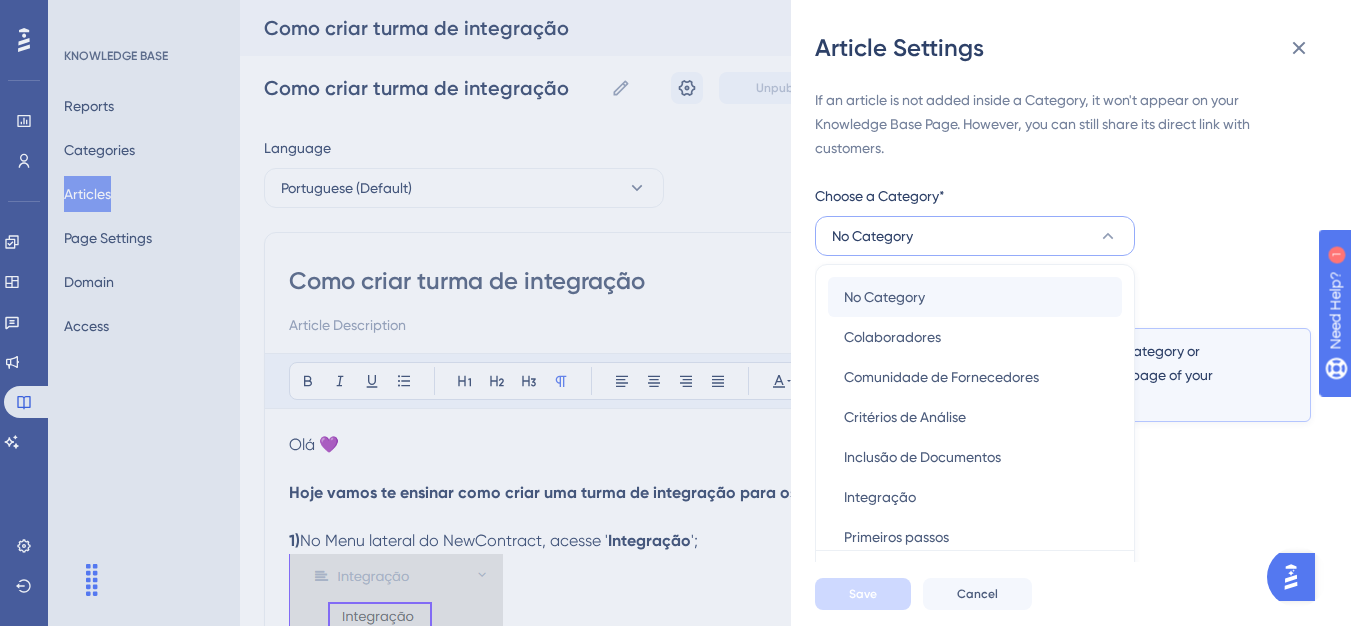 scroll, scrollTop: 49, scrollLeft: 0, axis: vertical 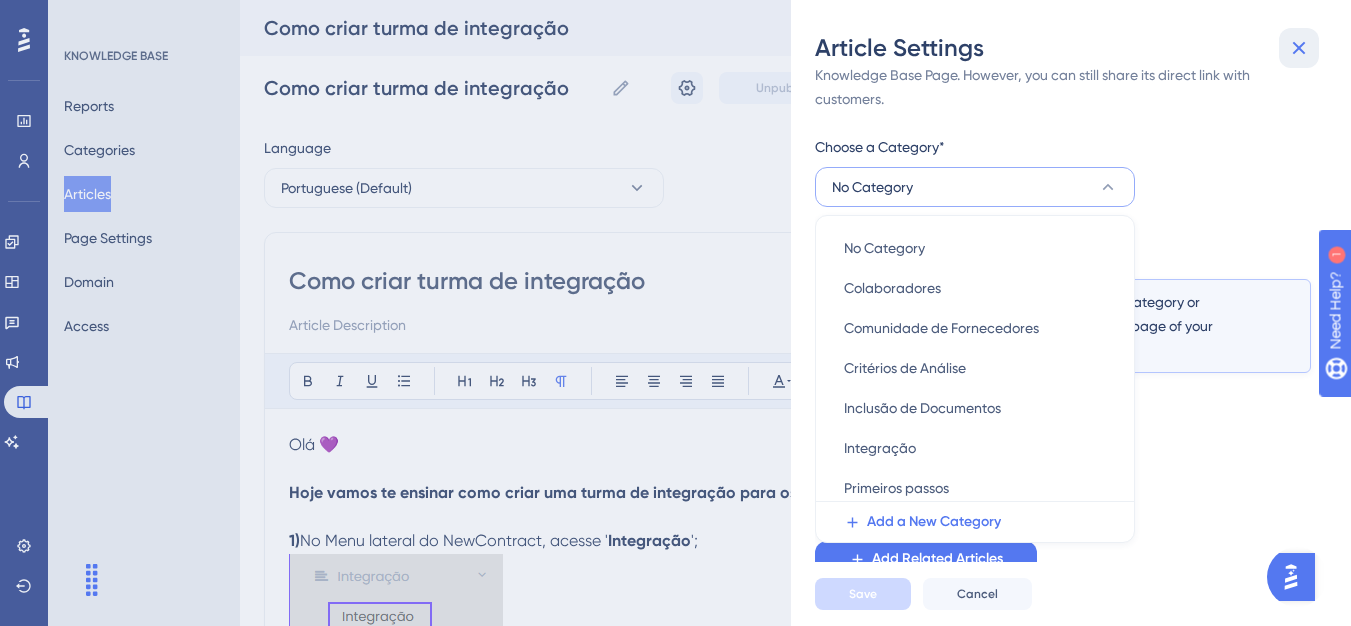 click 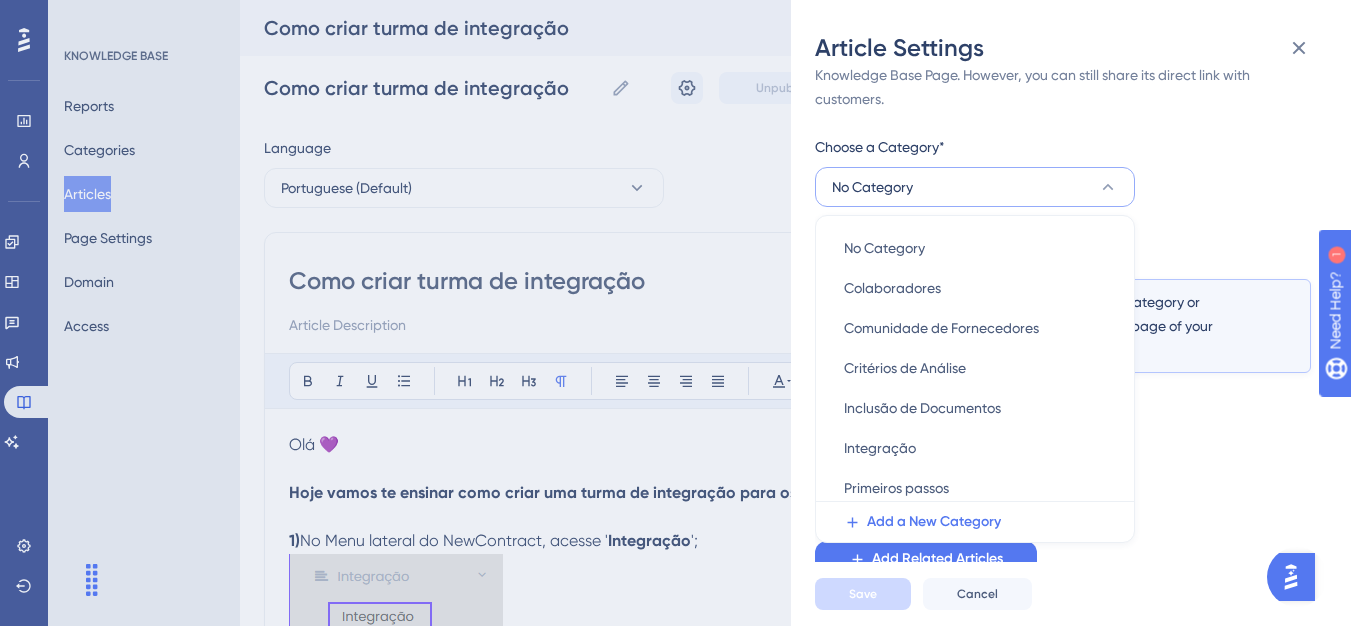 click on "Cancel" at bounding box center [977, 594] 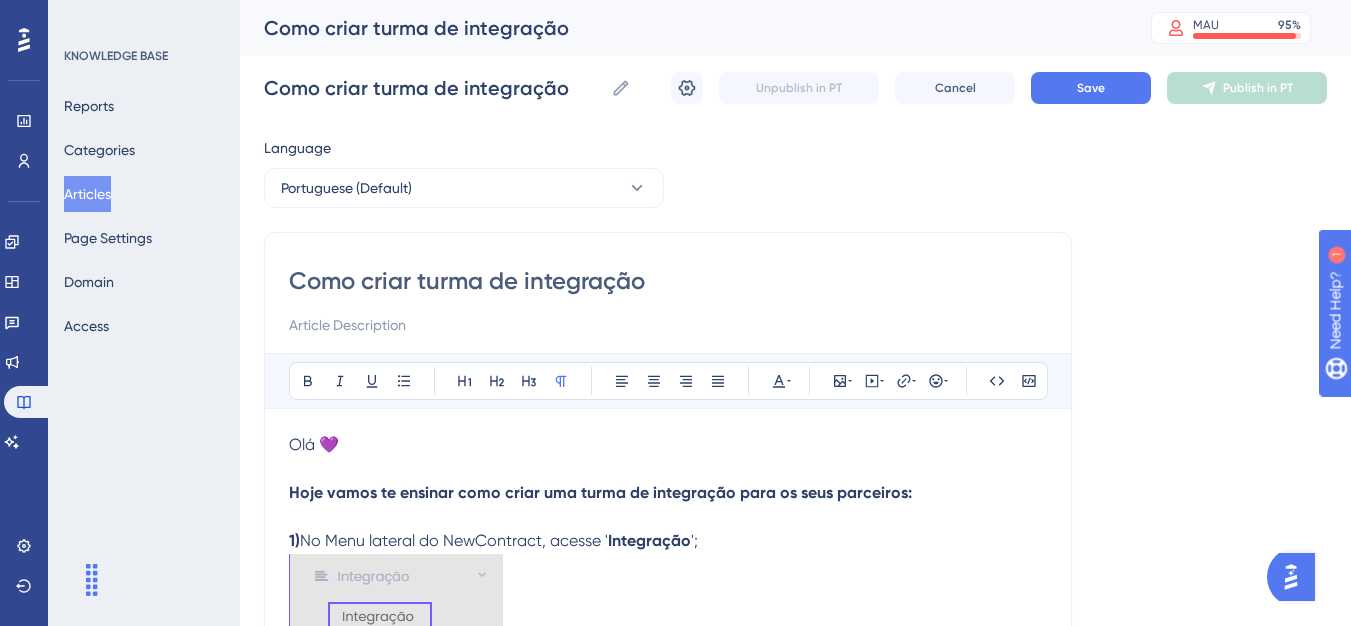 click on "Como criar turma de integração" at bounding box center [668, 281] 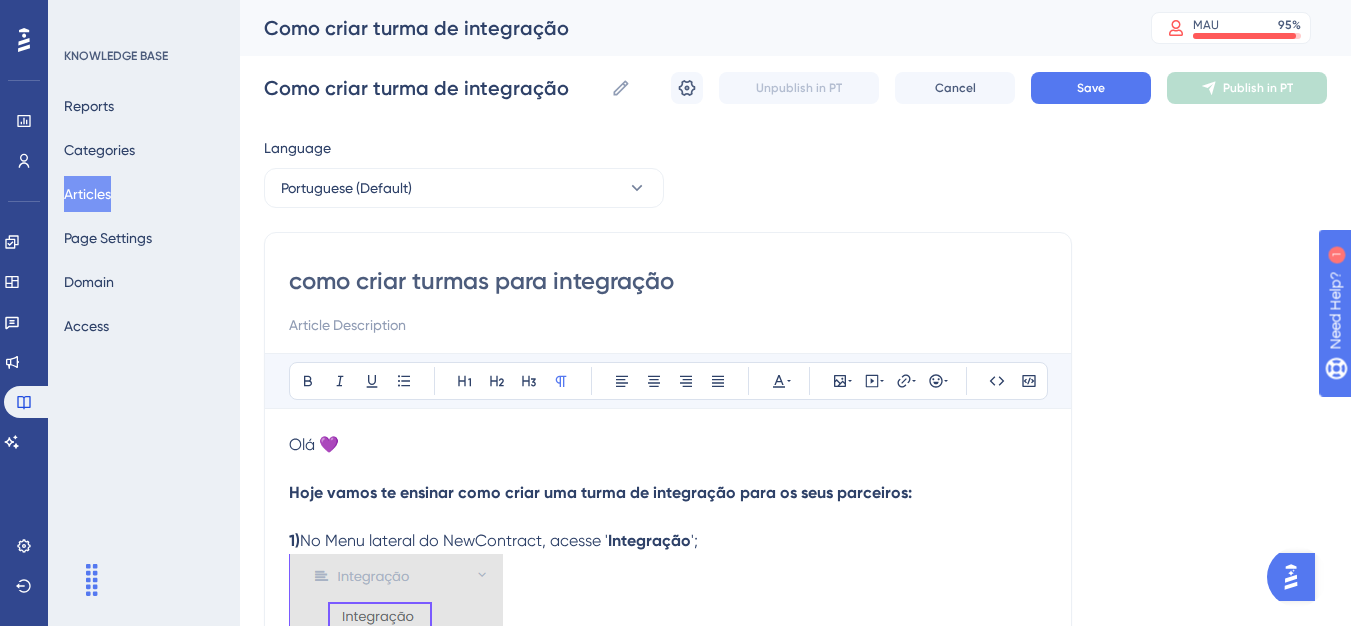type on "como criar turmas para integração" 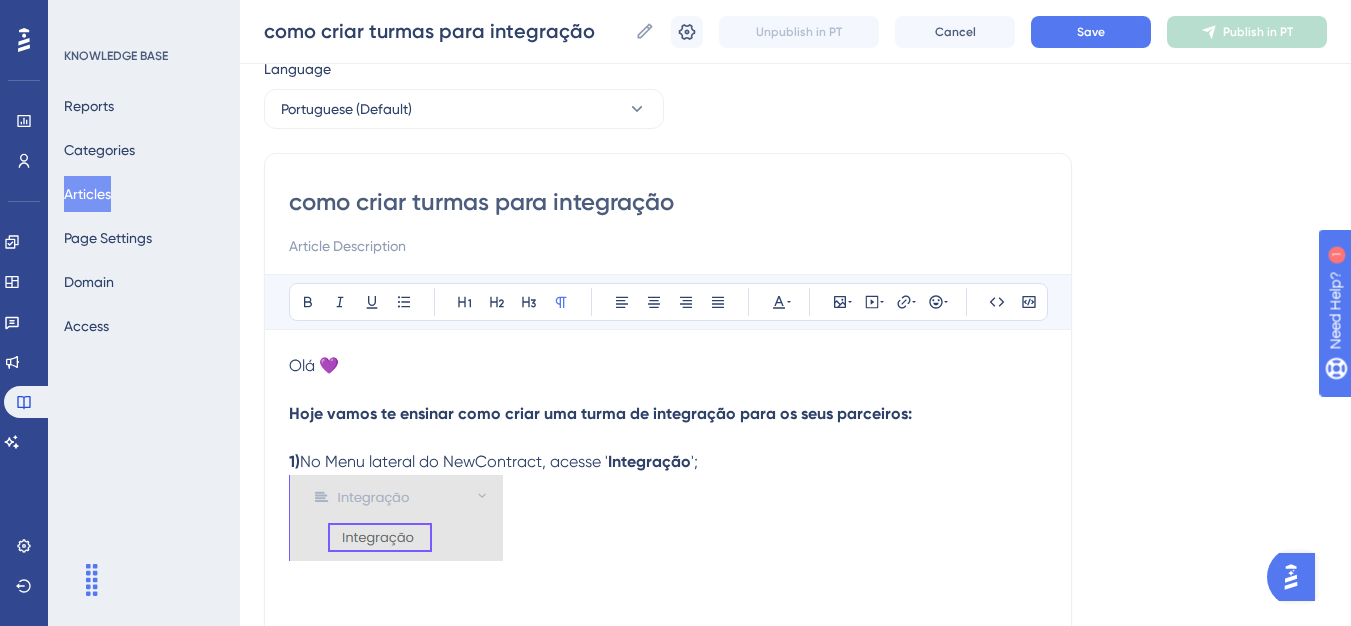 scroll, scrollTop: 100, scrollLeft: 0, axis: vertical 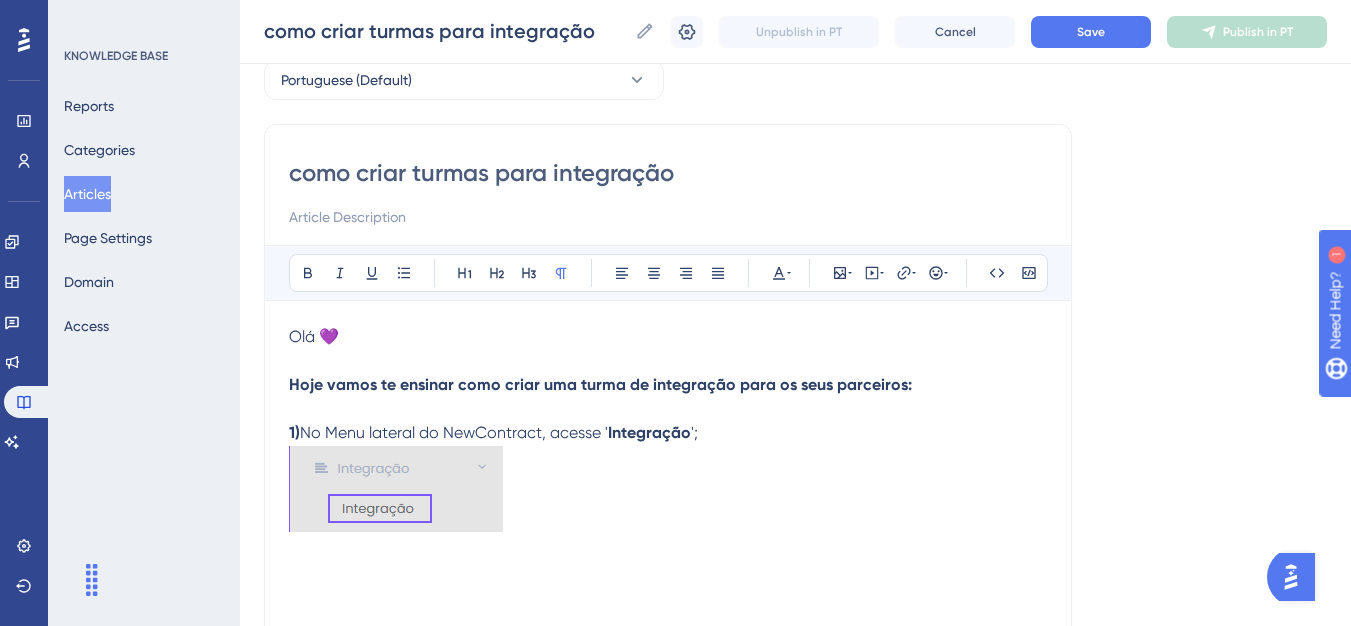 type on "como criar turmas para integração" 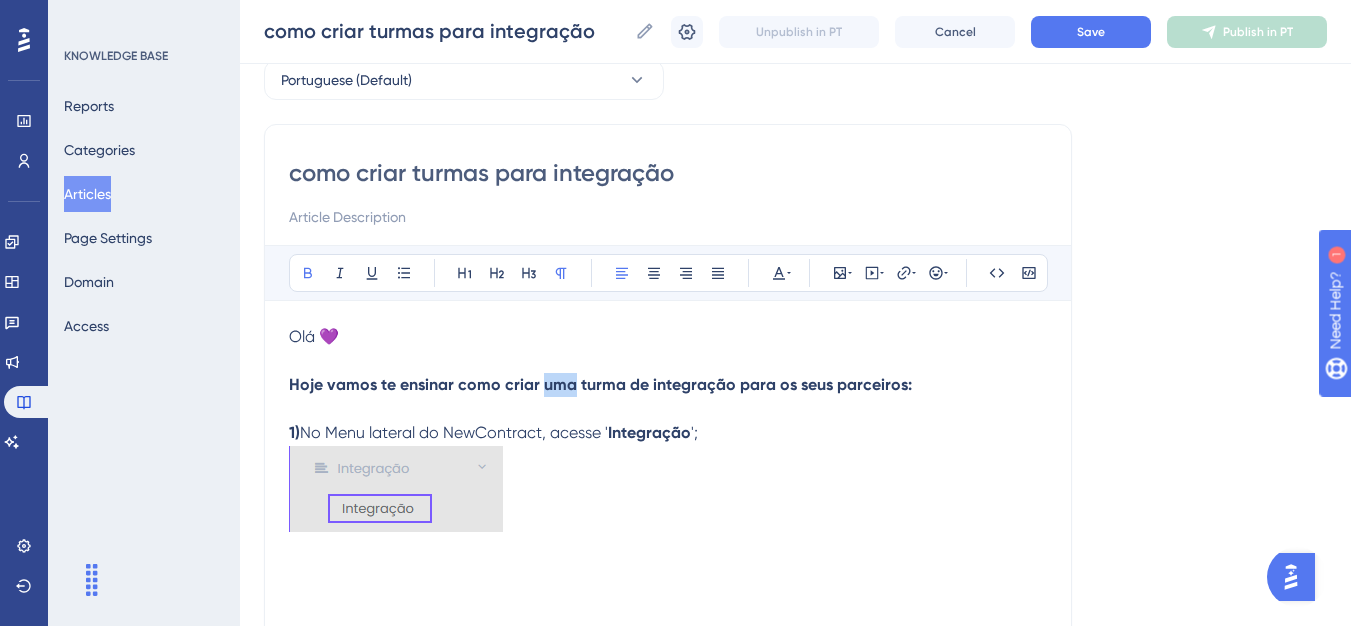 drag, startPoint x: 572, startPoint y: 387, endPoint x: 542, endPoint y: 393, distance: 30.594116 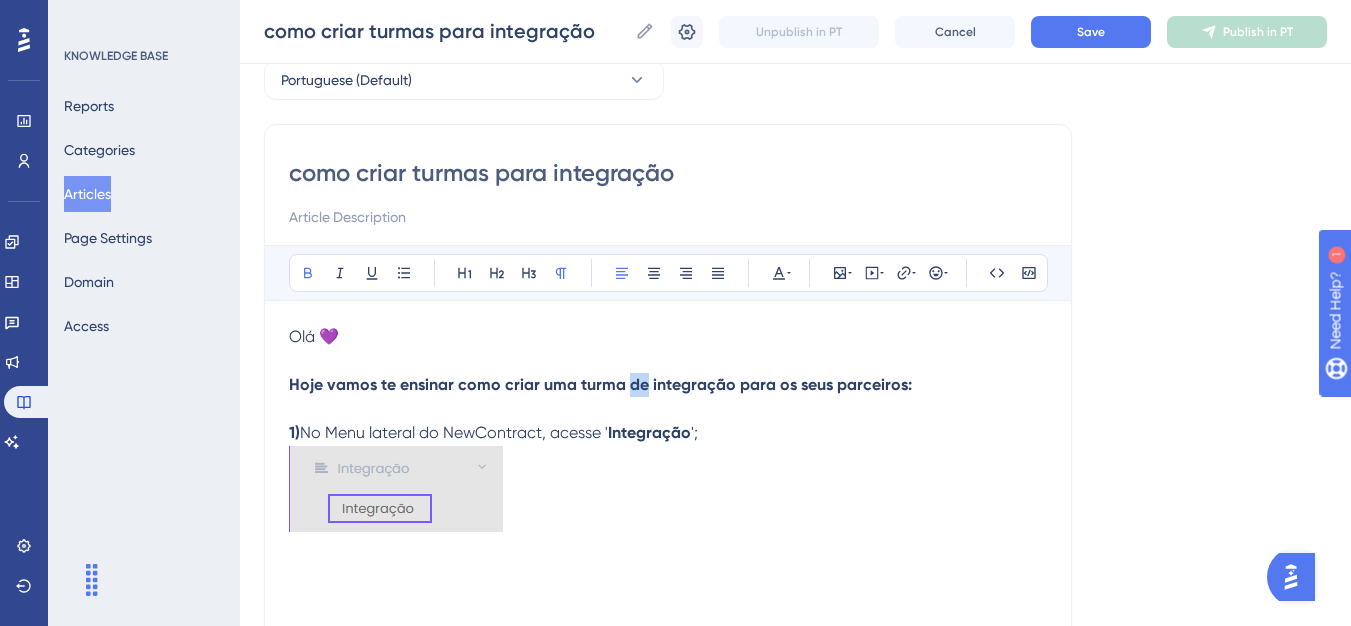 drag, startPoint x: 646, startPoint y: 387, endPoint x: 629, endPoint y: 387, distance: 17 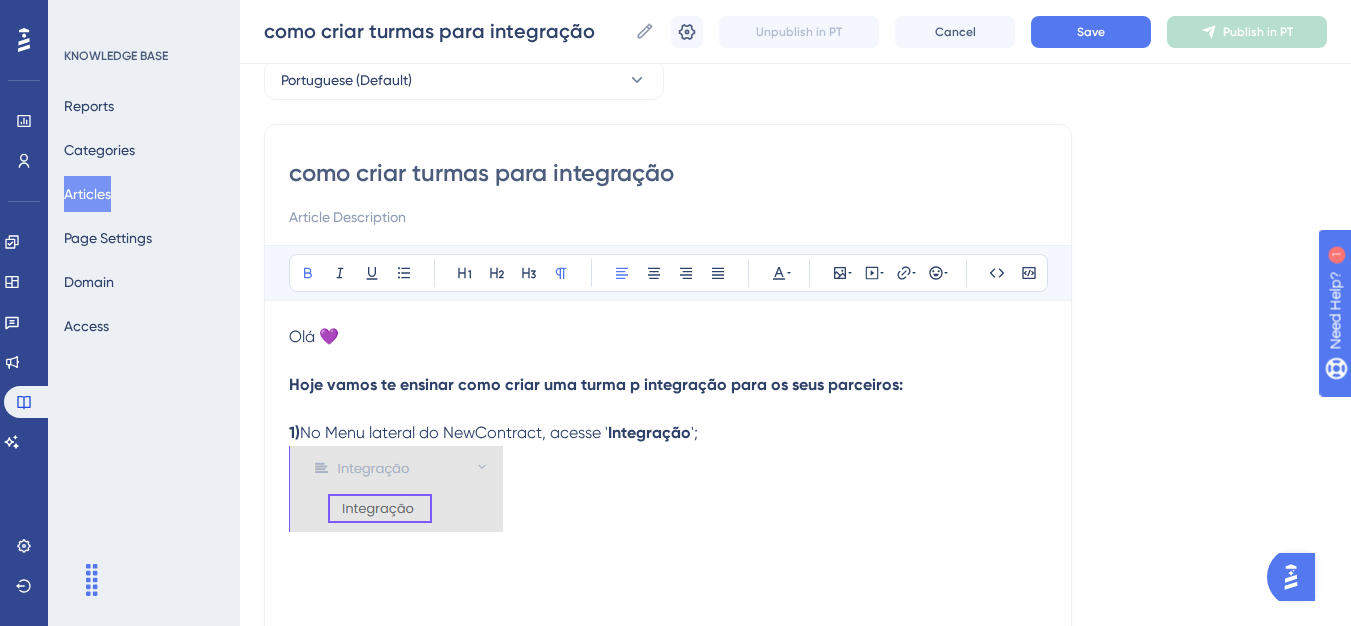 type 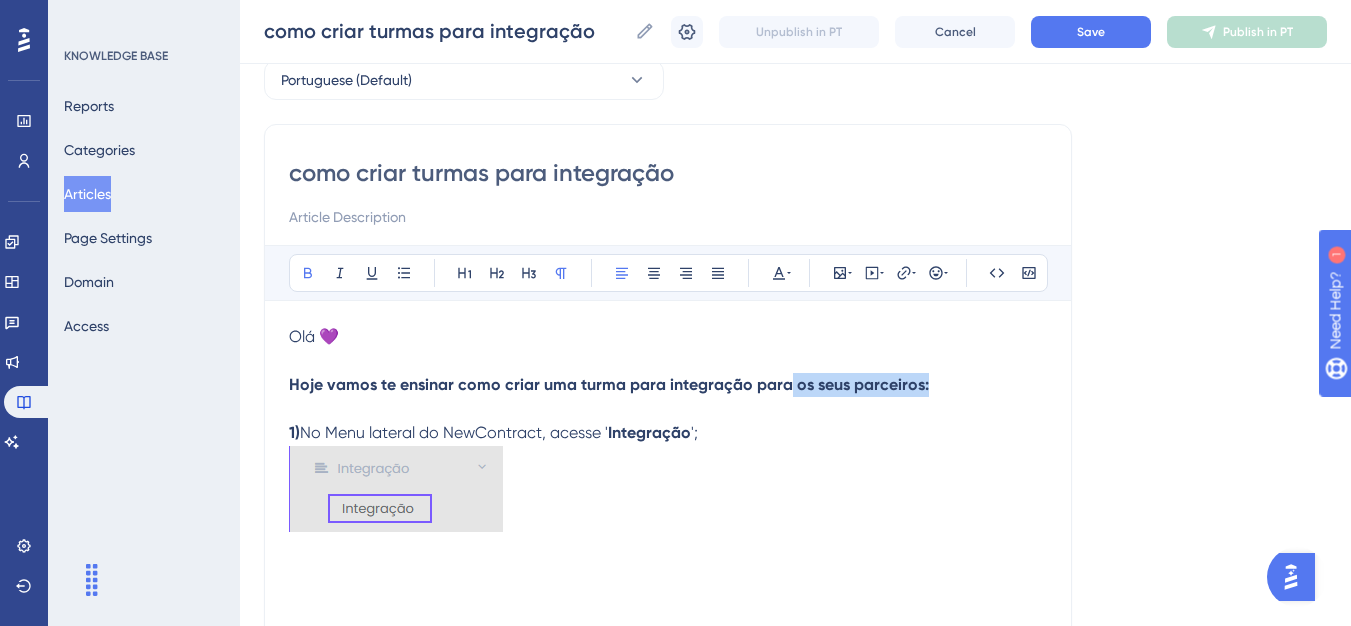 drag, startPoint x: 938, startPoint y: 380, endPoint x: 783, endPoint y: 382, distance: 155.01291 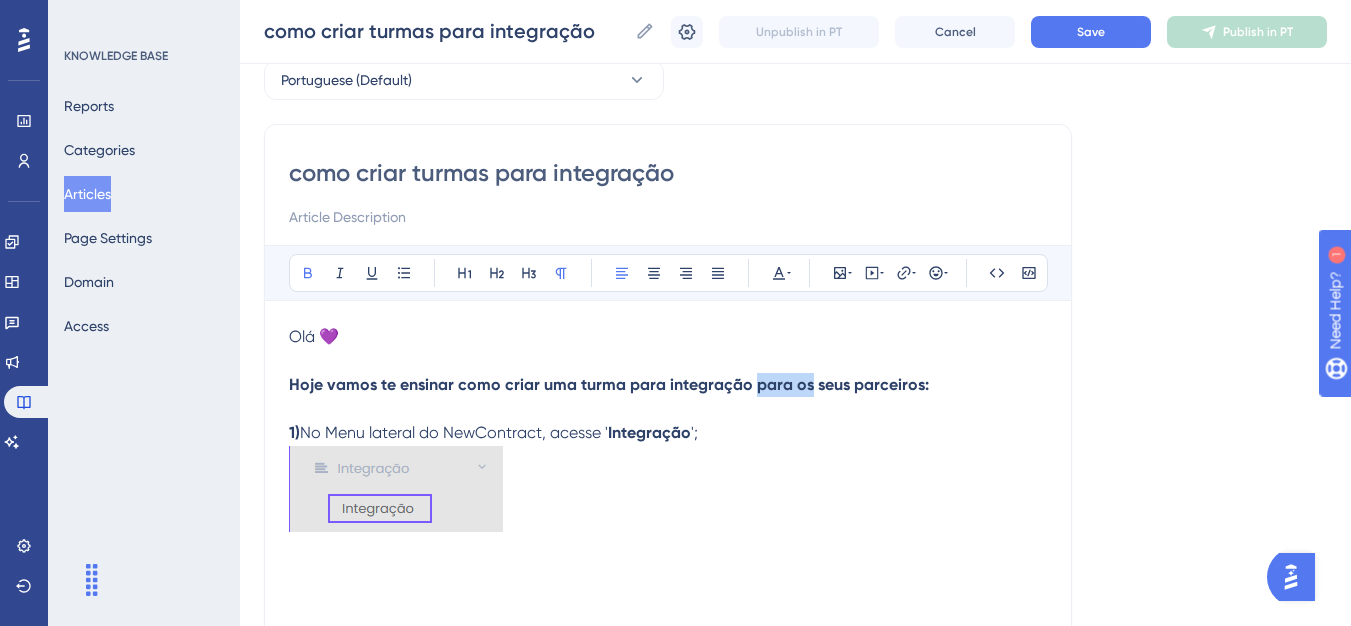 drag, startPoint x: 807, startPoint y: 388, endPoint x: 749, endPoint y: 381, distance: 58.420887 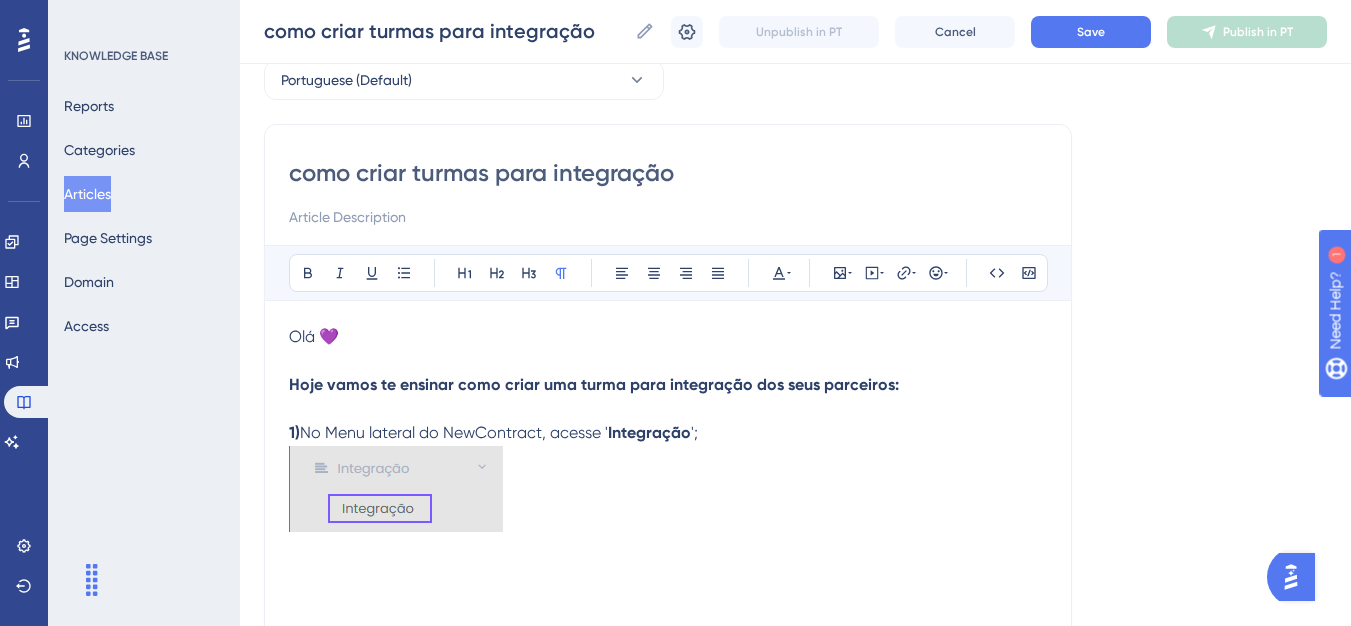 click at bounding box center (668, 492) 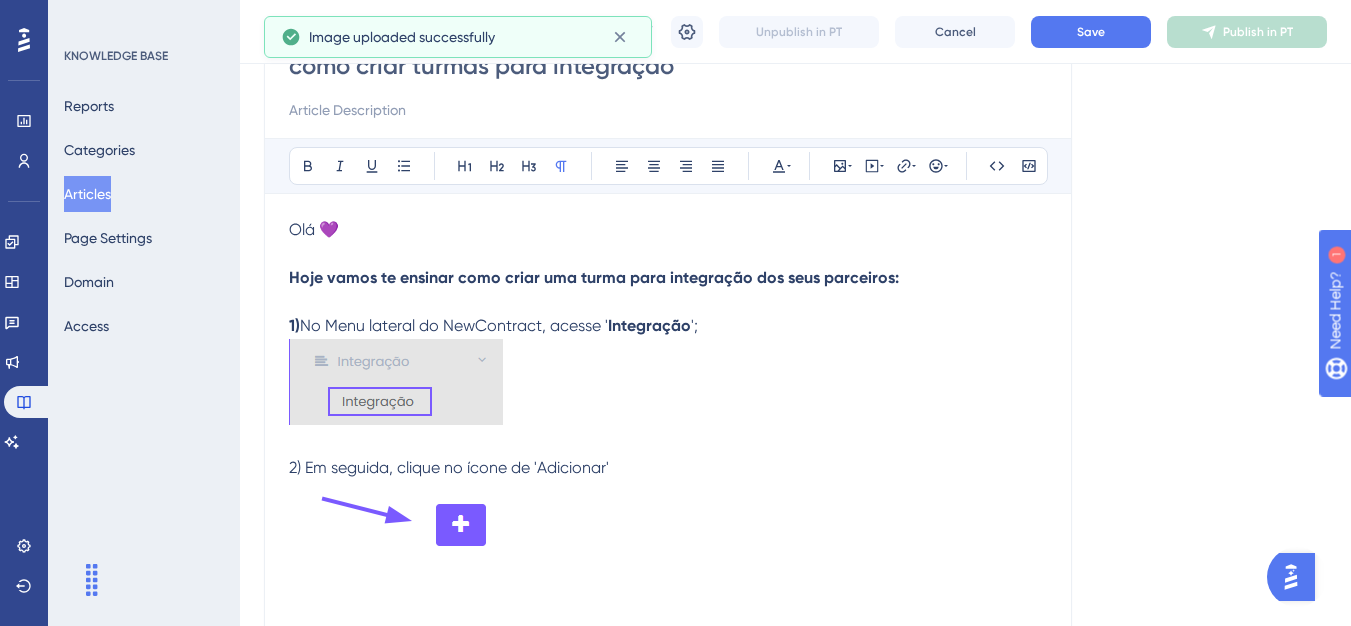 scroll, scrollTop: 148, scrollLeft: 0, axis: vertical 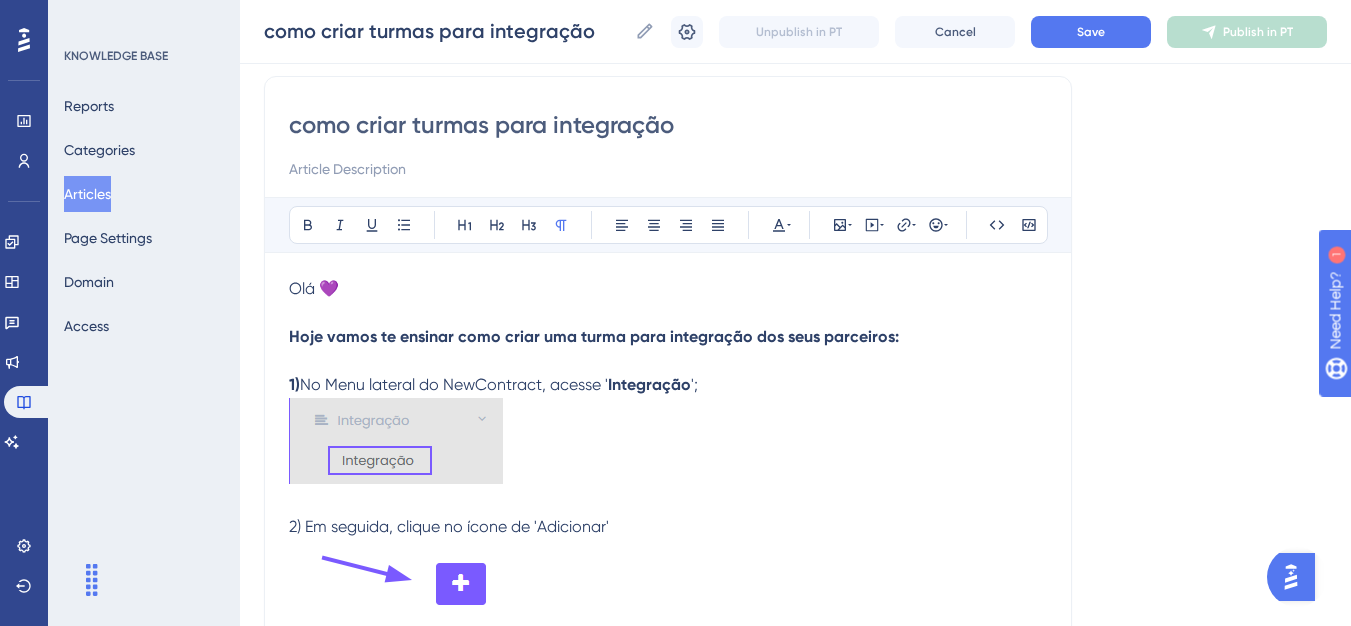 click on "2) Em seguida, clique no ícone de 'Adicionar'" at bounding box center [449, 526] 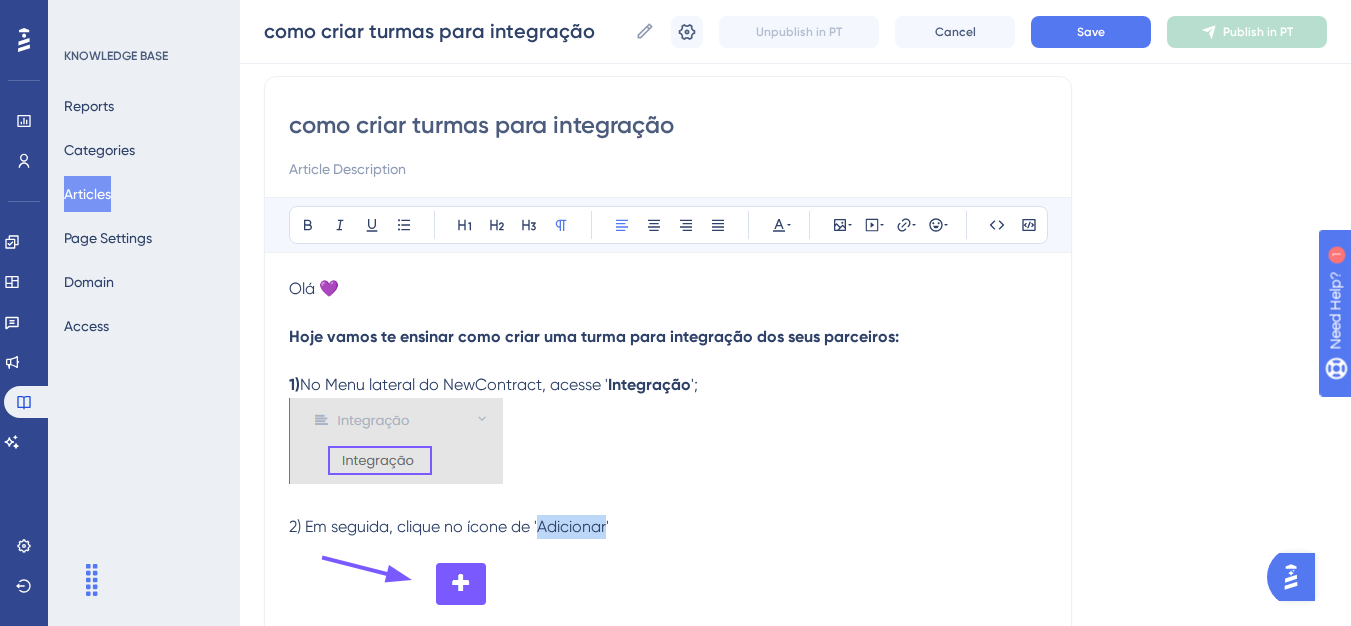 click on "2) Em seguida, clique no ícone de 'Adicionar'" at bounding box center [449, 526] 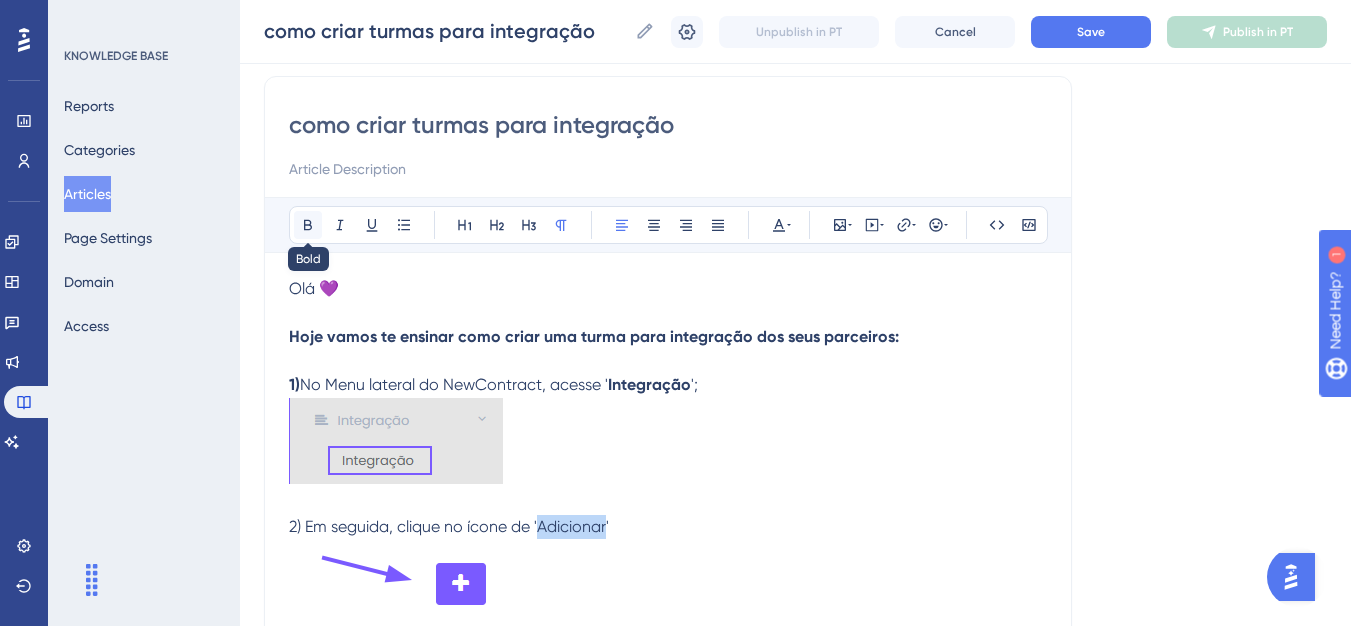 click at bounding box center [308, 225] 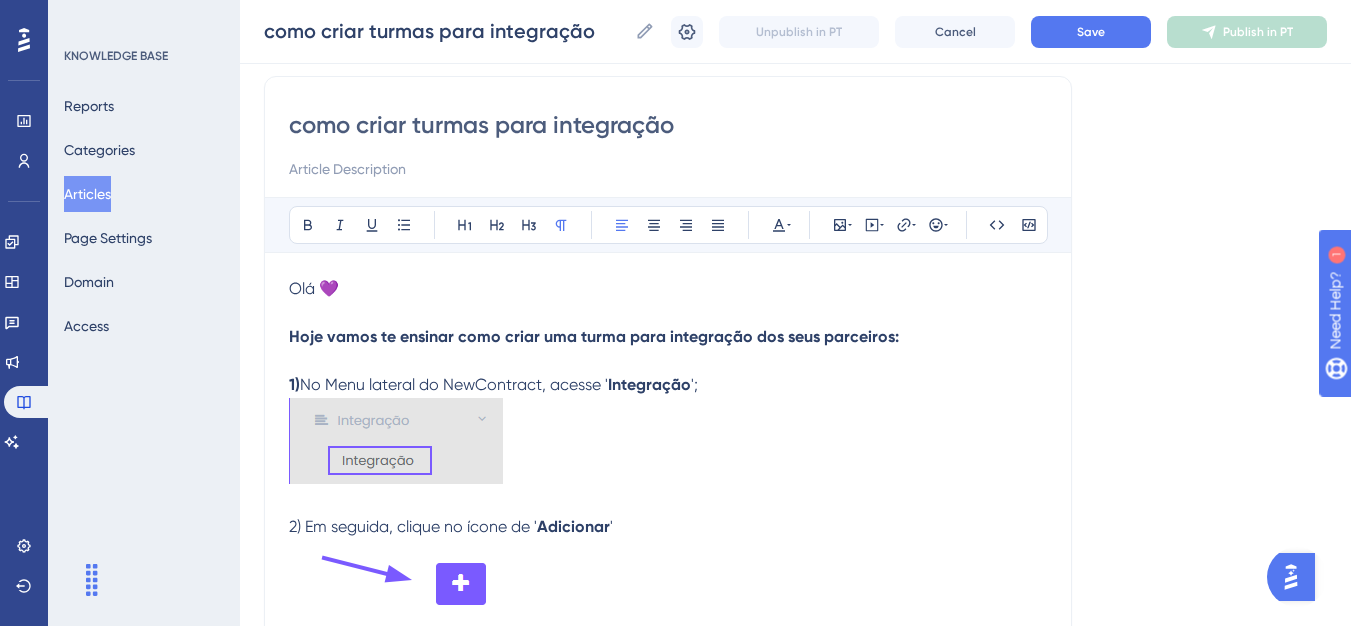 click on "2) Em seguida, clique no ícone de '" at bounding box center (413, 526) 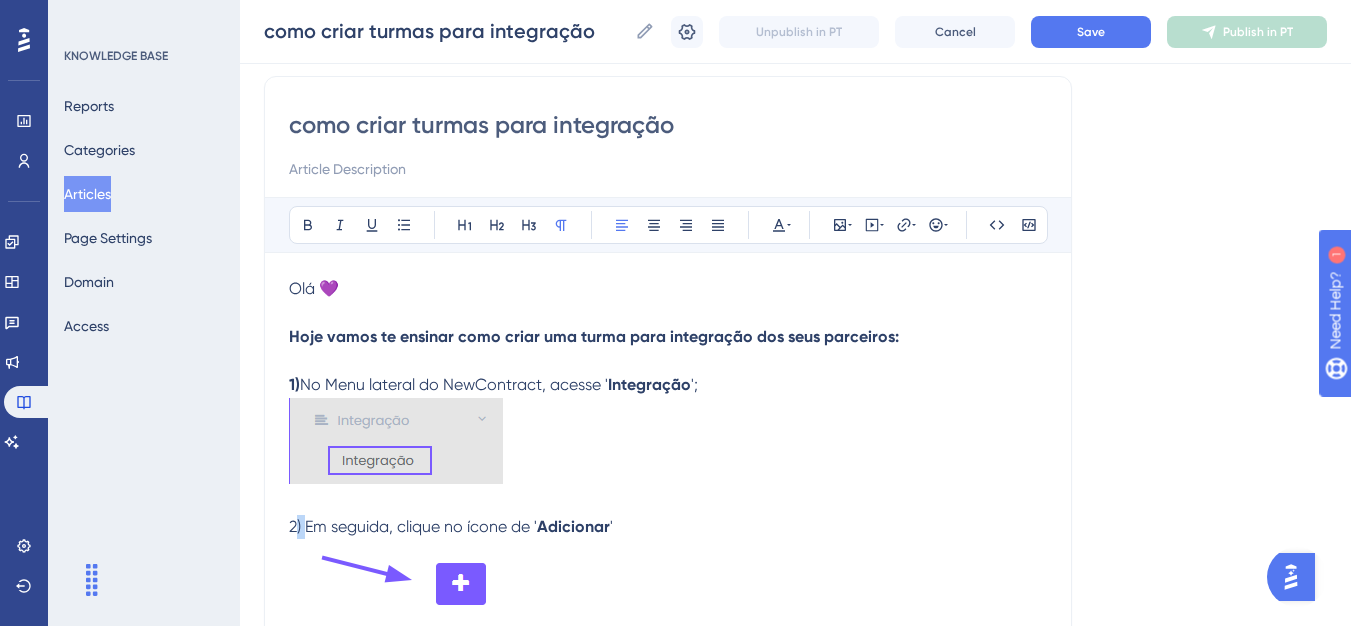 click on "2) Em seguida, clique no ícone de '" at bounding box center [413, 526] 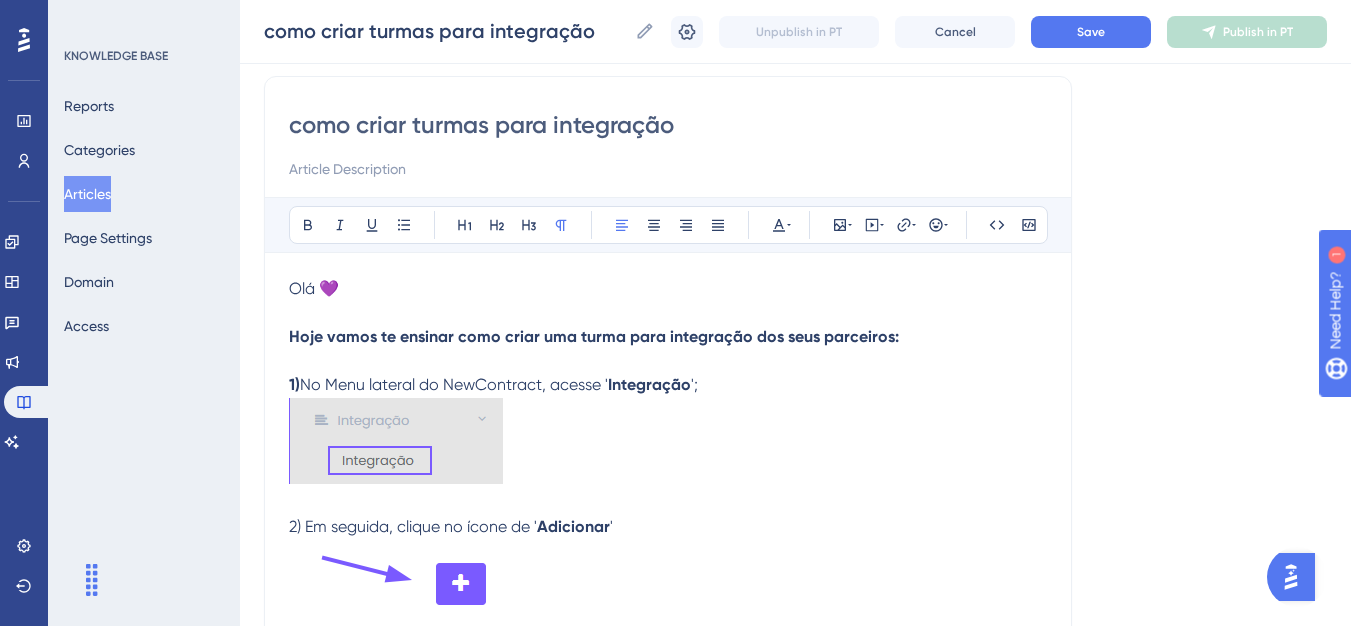 click on "2) Em seguida, clique no ícone de '" at bounding box center [413, 526] 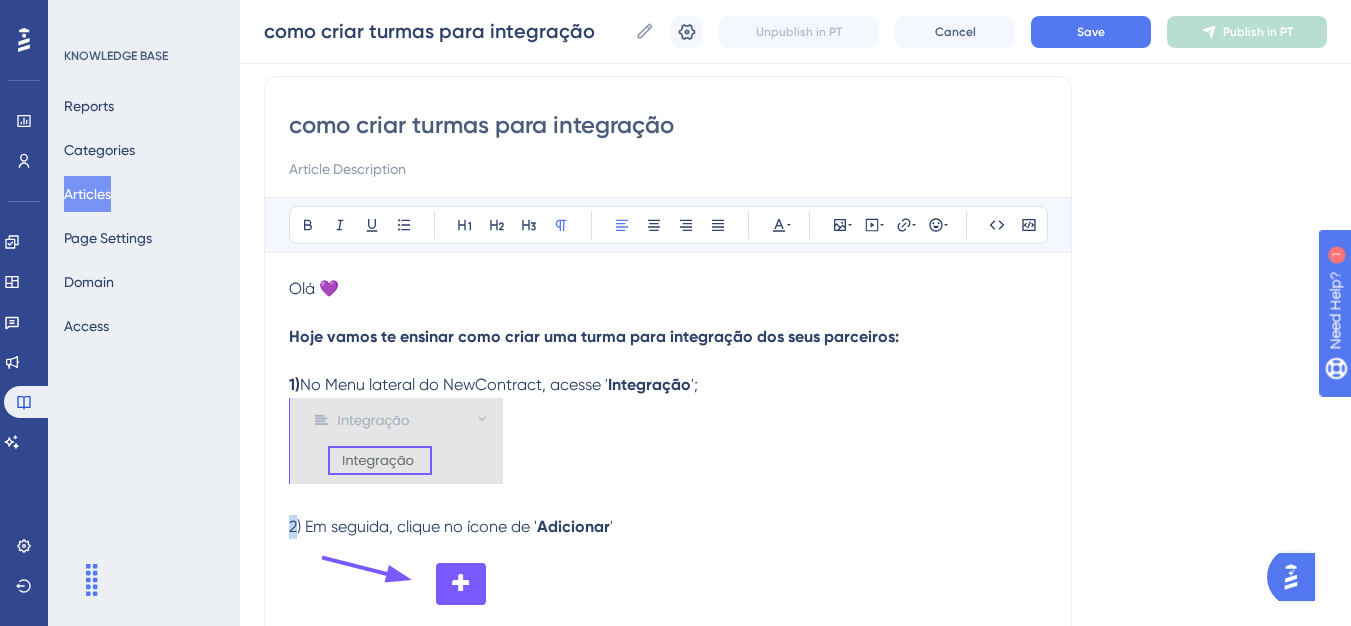click on "2) Em seguida, clique no ícone de '" at bounding box center (413, 526) 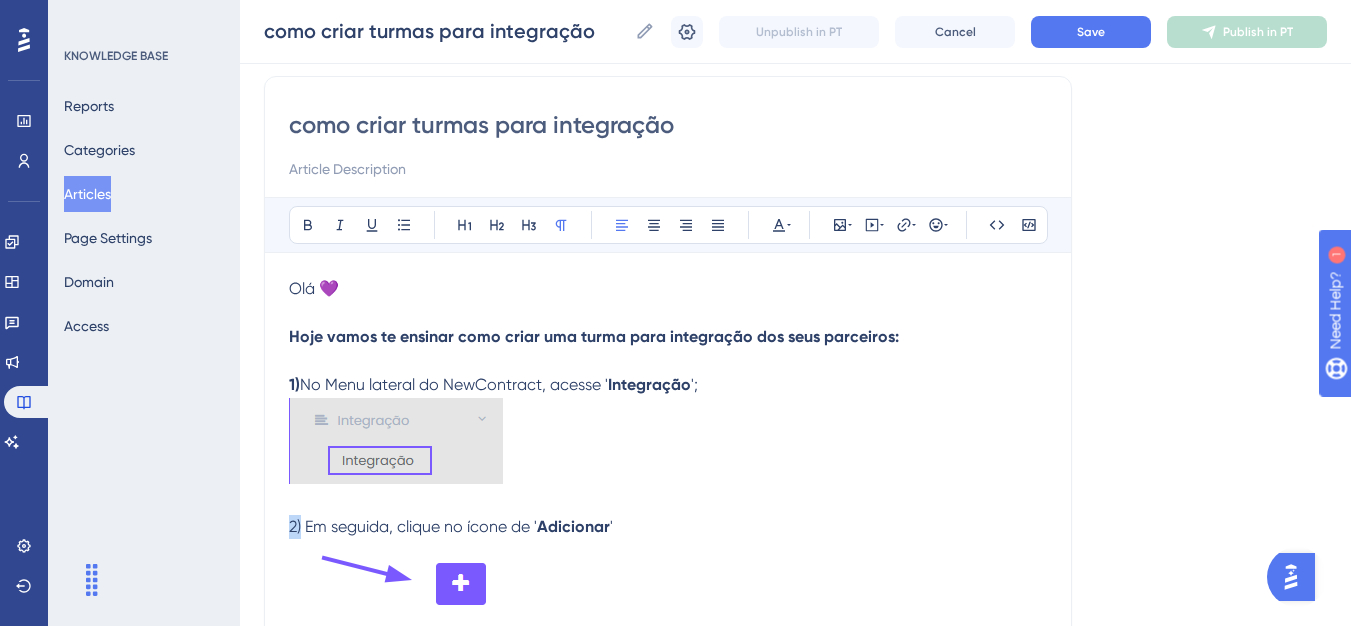 drag, startPoint x: 301, startPoint y: 527, endPoint x: 274, endPoint y: 527, distance: 27 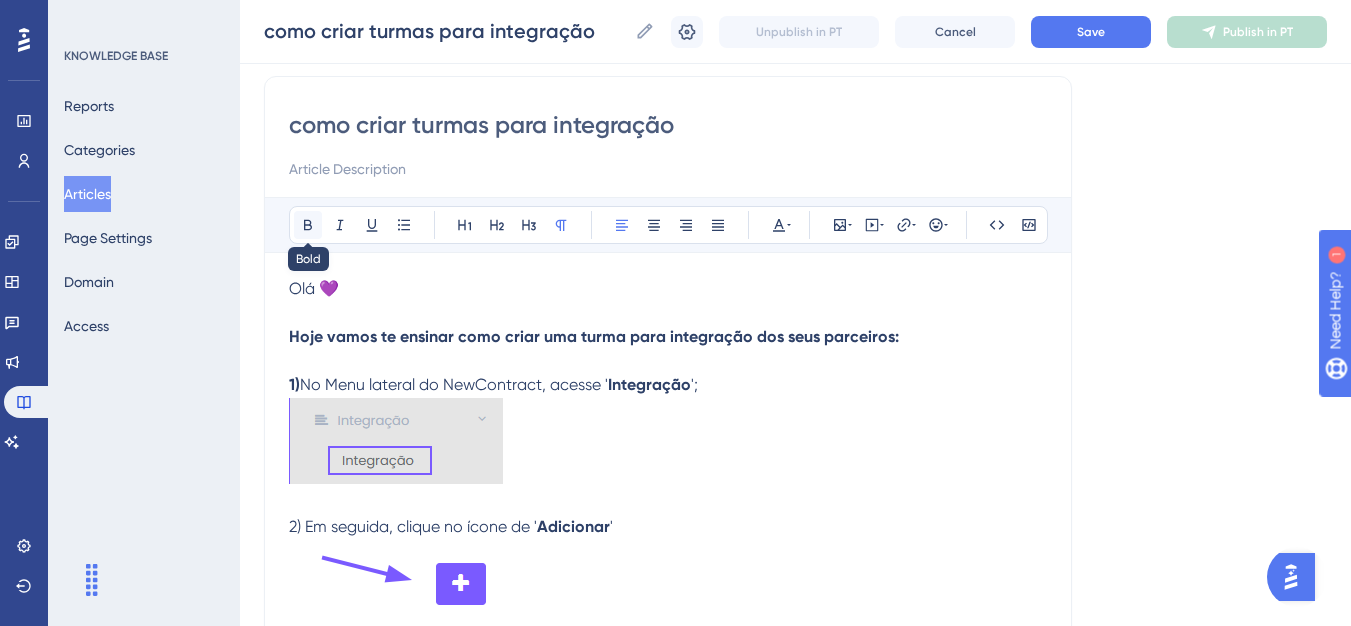click 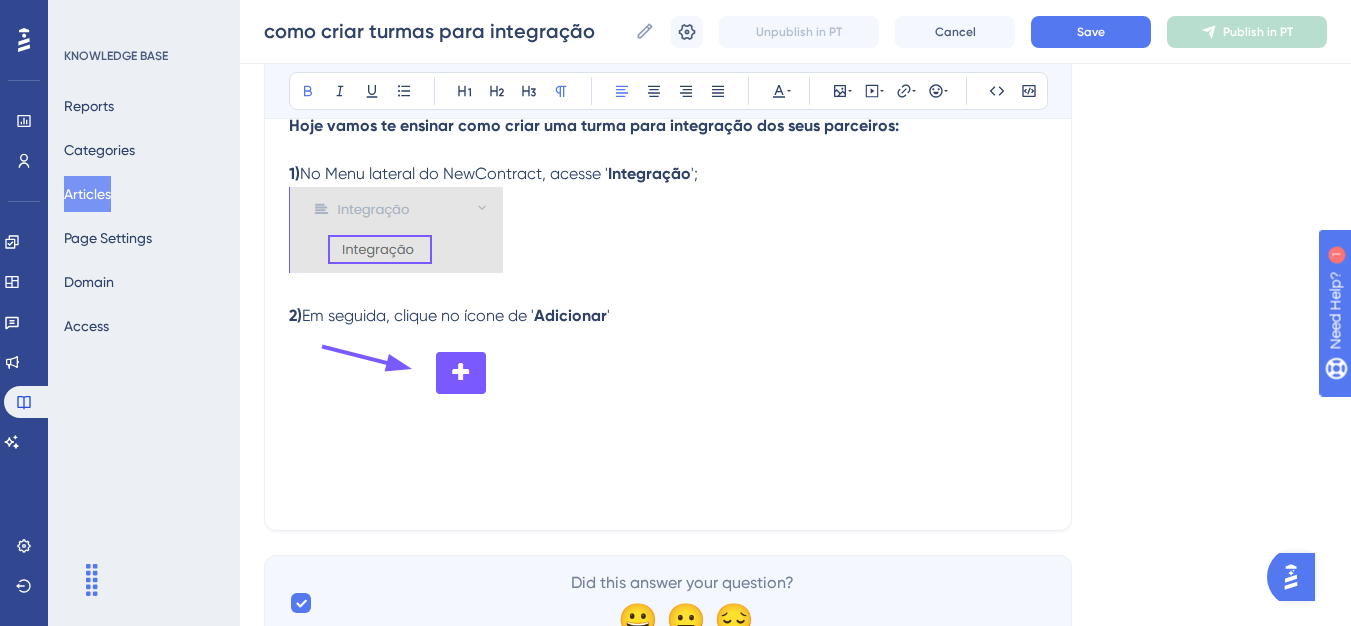 scroll, scrollTop: 448, scrollLeft: 0, axis: vertical 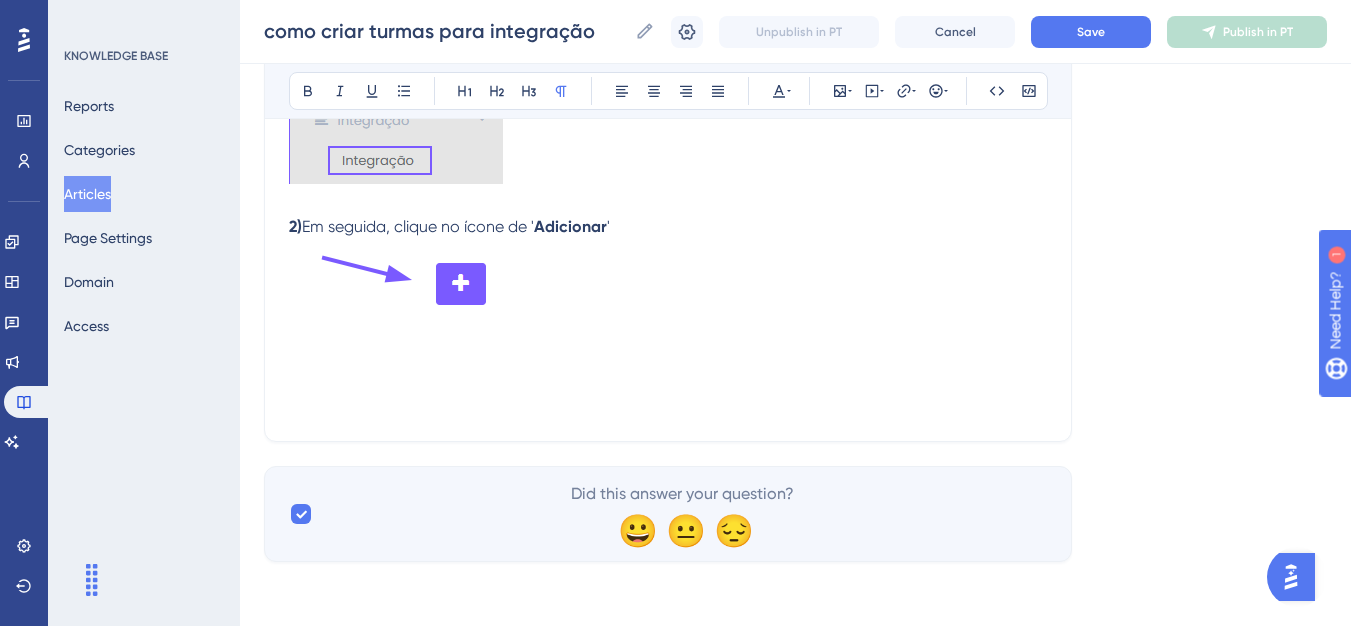 click at bounding box center (668, 281) 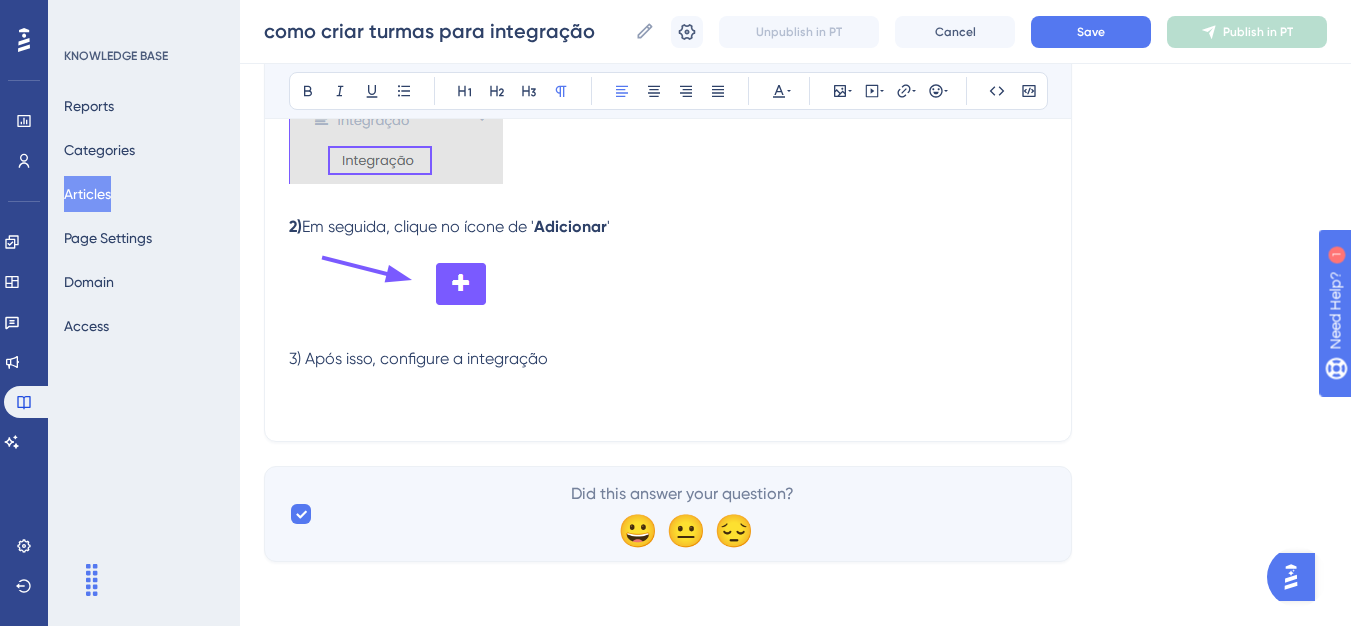 click on "3) Após isso, configure a integração" at bounding box center (668, 359) 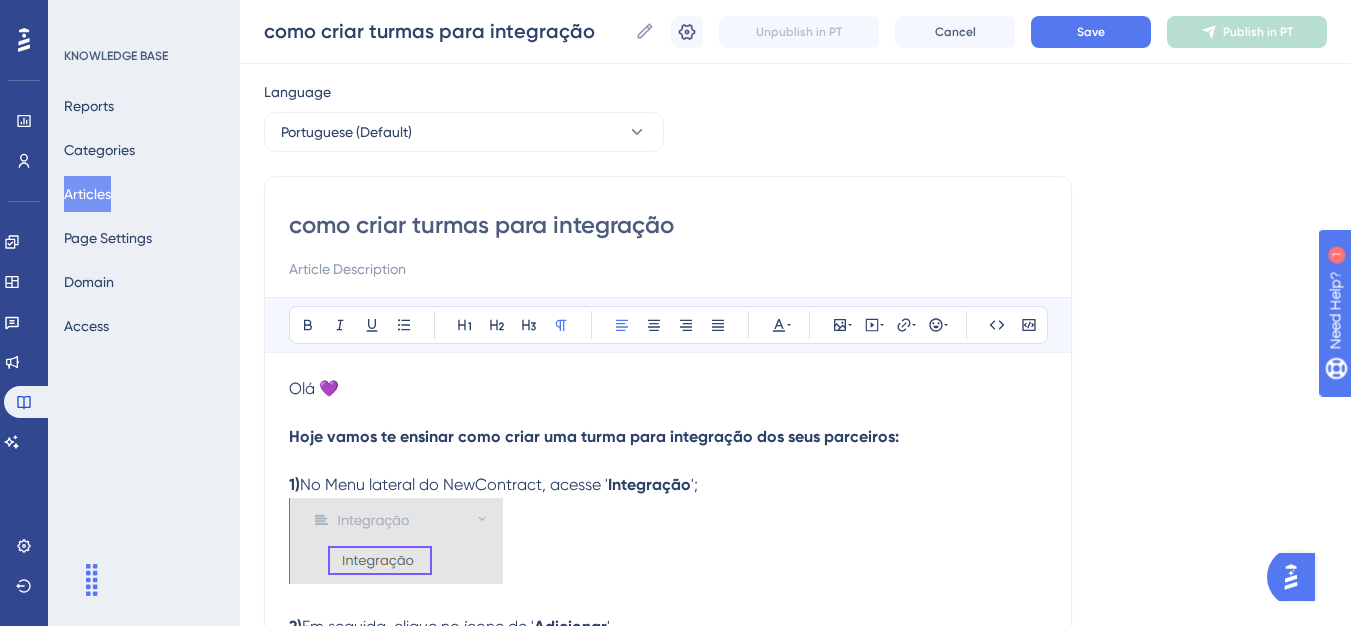 scroll, scrollTop: 448, scrollLeft: 0, axis: vertical 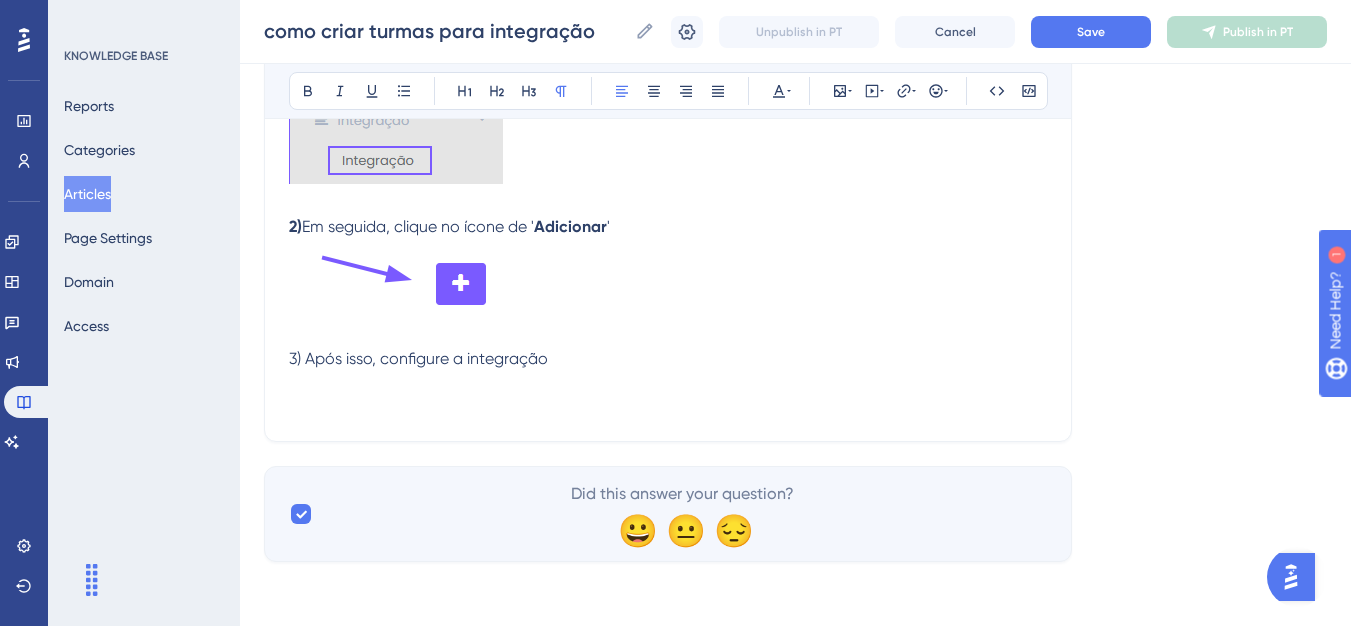 click on "3) Após isso, configure a integração" at bounding box center (668, 359) 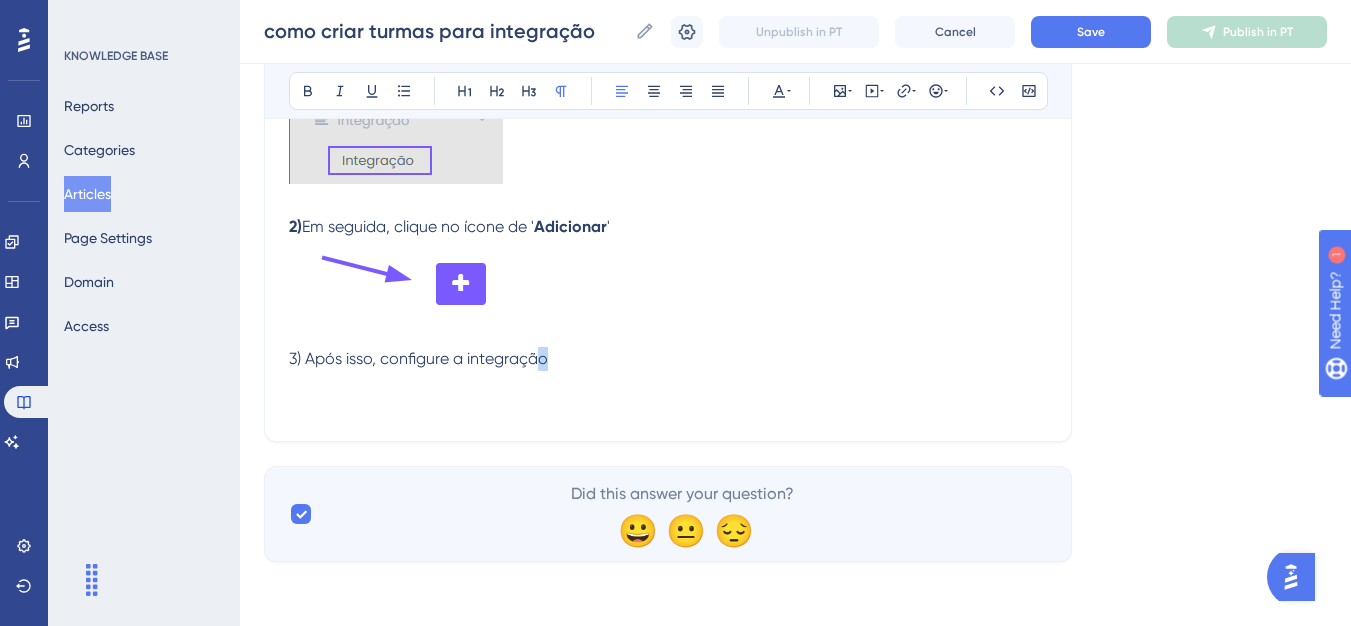 click on "3) Após isso, configure a integração" at bounding box center [668, 359] 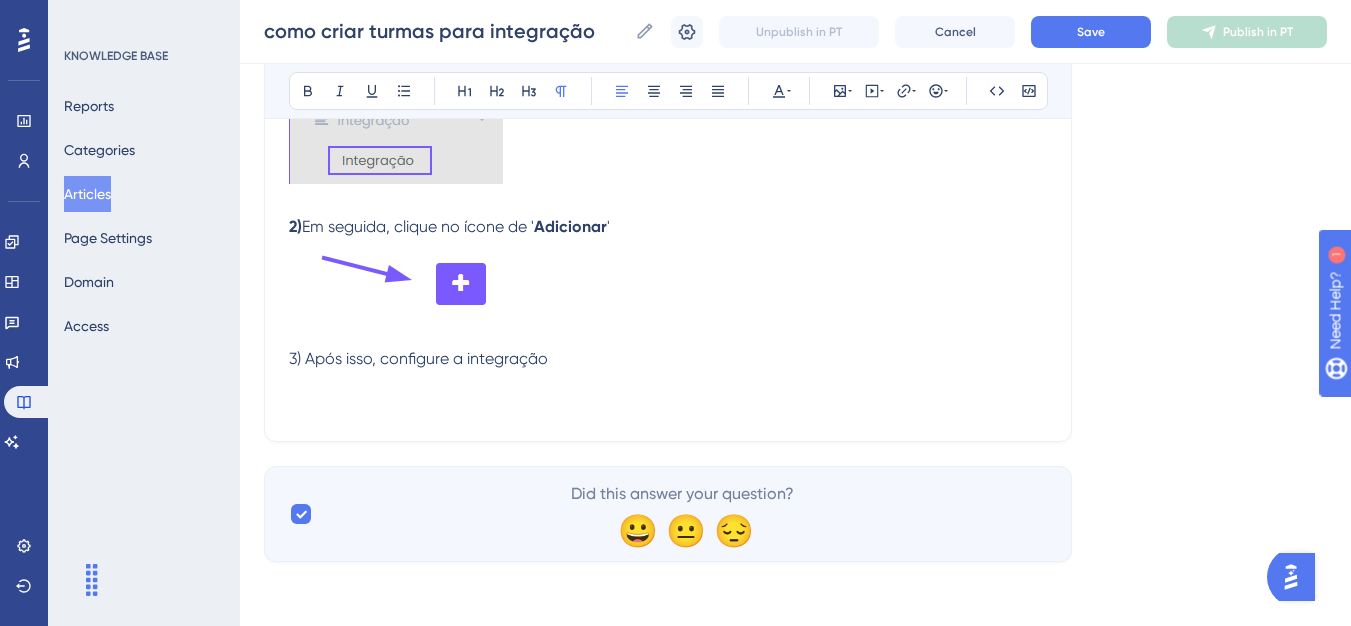 click on "Olá 💜 Hoje vamos te ensinar como criar uma turma para integração dos seus parceiros: 1) No Menu lateral do NewContract, acesse ' Integração '; 2) Em seguida, clique no ícone de ' Adicionar ' 3) Após isso, configure a integração" at bounding box center [668, 197] 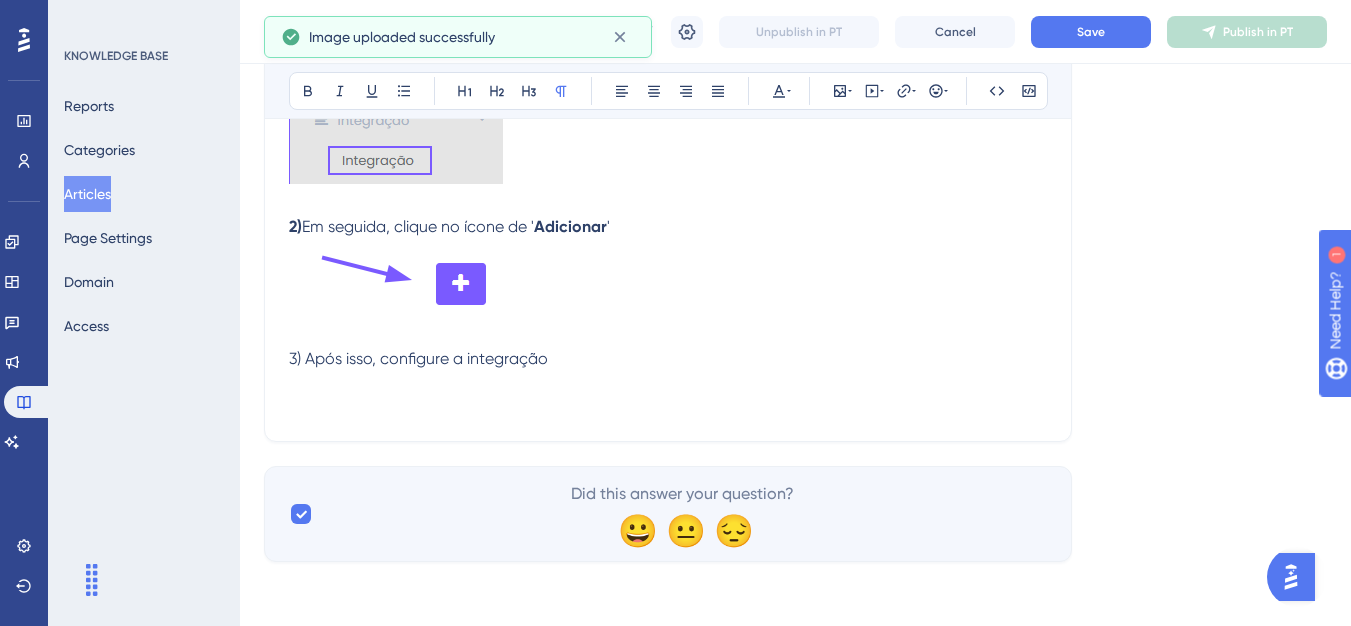 click at bounding box center (668, 383) 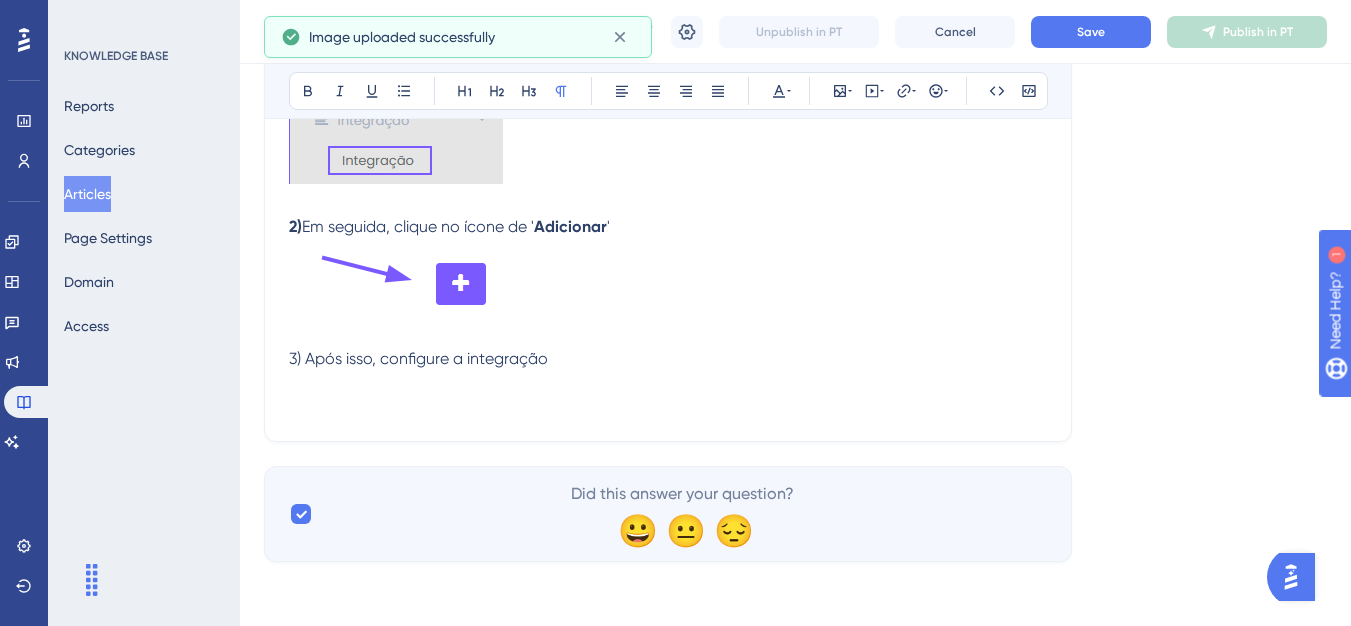 click at bounding box center (668, 383) 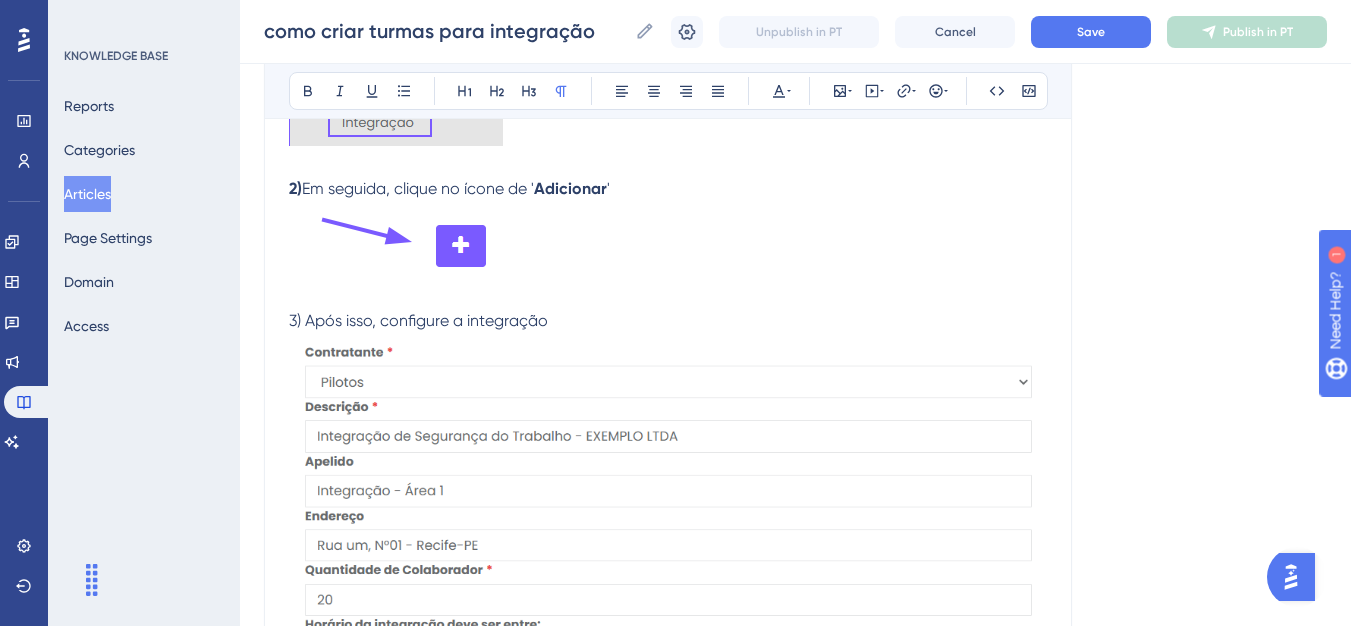 scroll, scrollTop: 494, scrollLeft: 0, axis: vertical 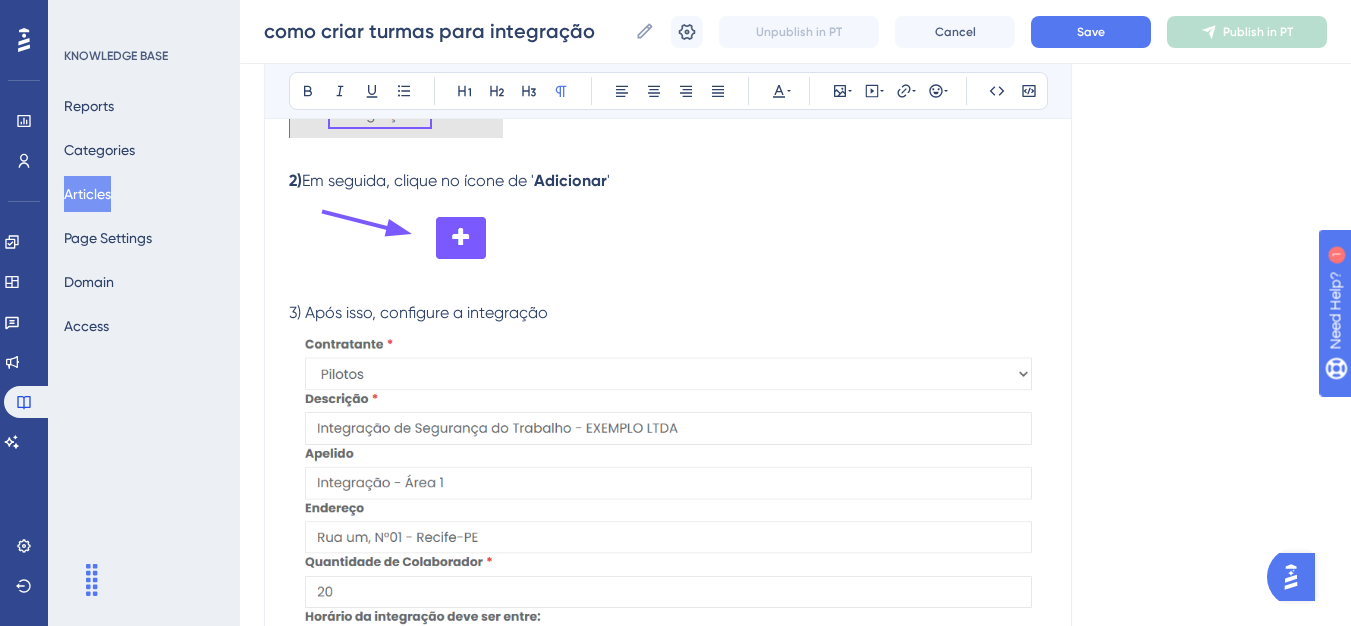 click at bounding box center (668, 555) 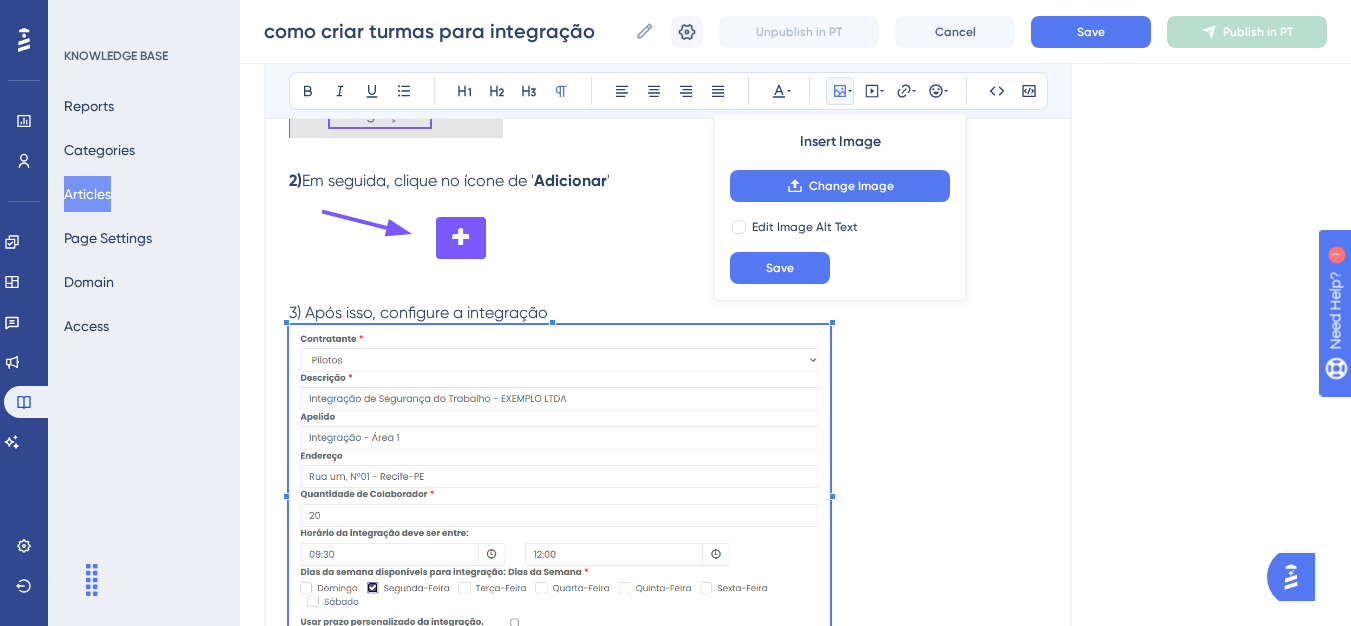 click at bounding box center [668, 493] 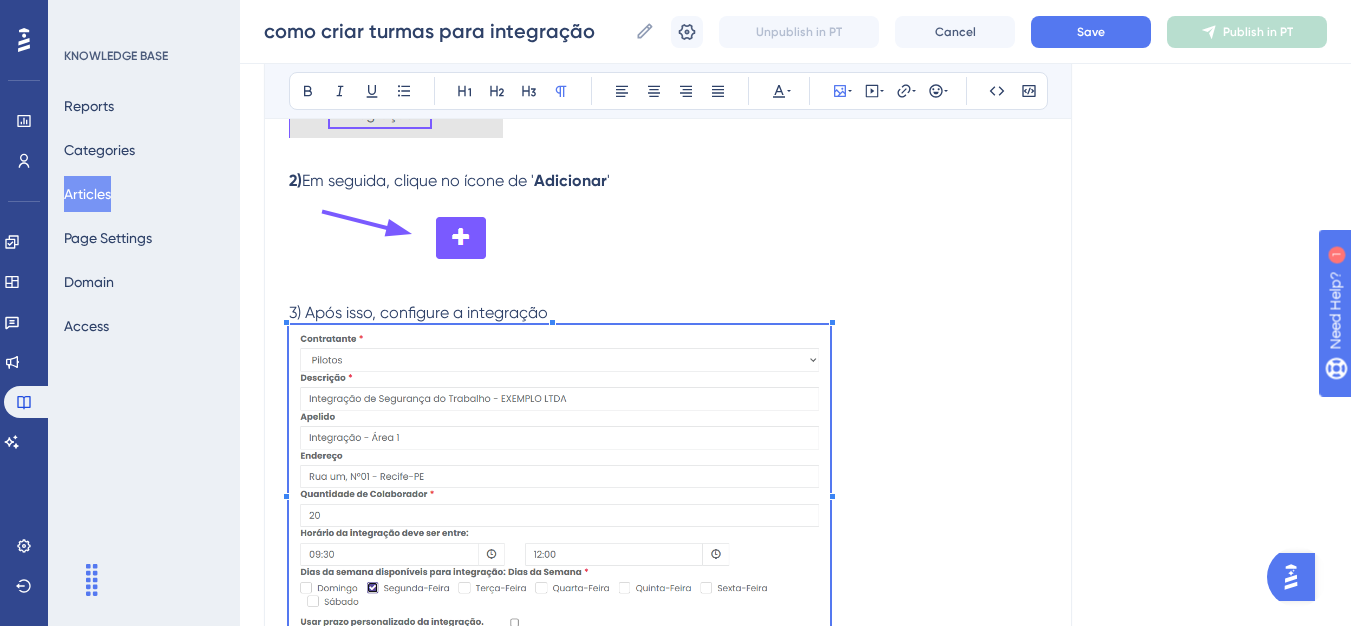 click on "3) Após isso, configure a integração" at bounding box center (418, 312) 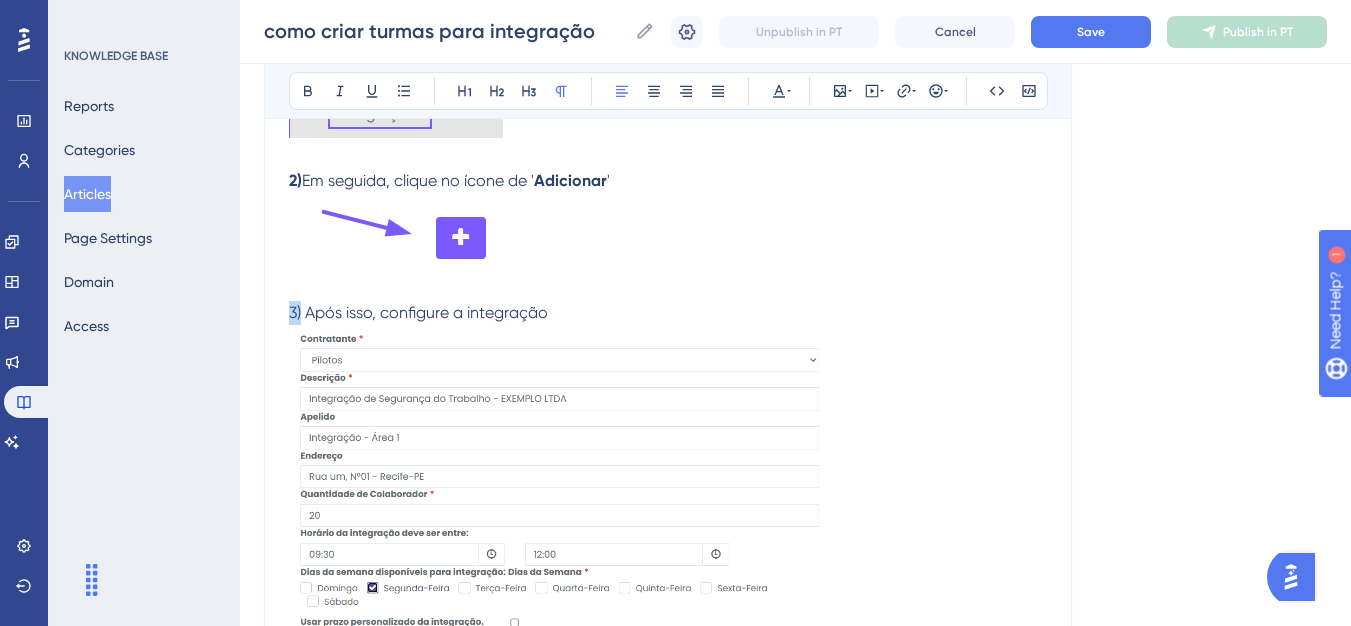 drag, startPoint x: 302, startPoint y: 316, endPoint x: 279, endPoint y: 315, distance: 23.021729 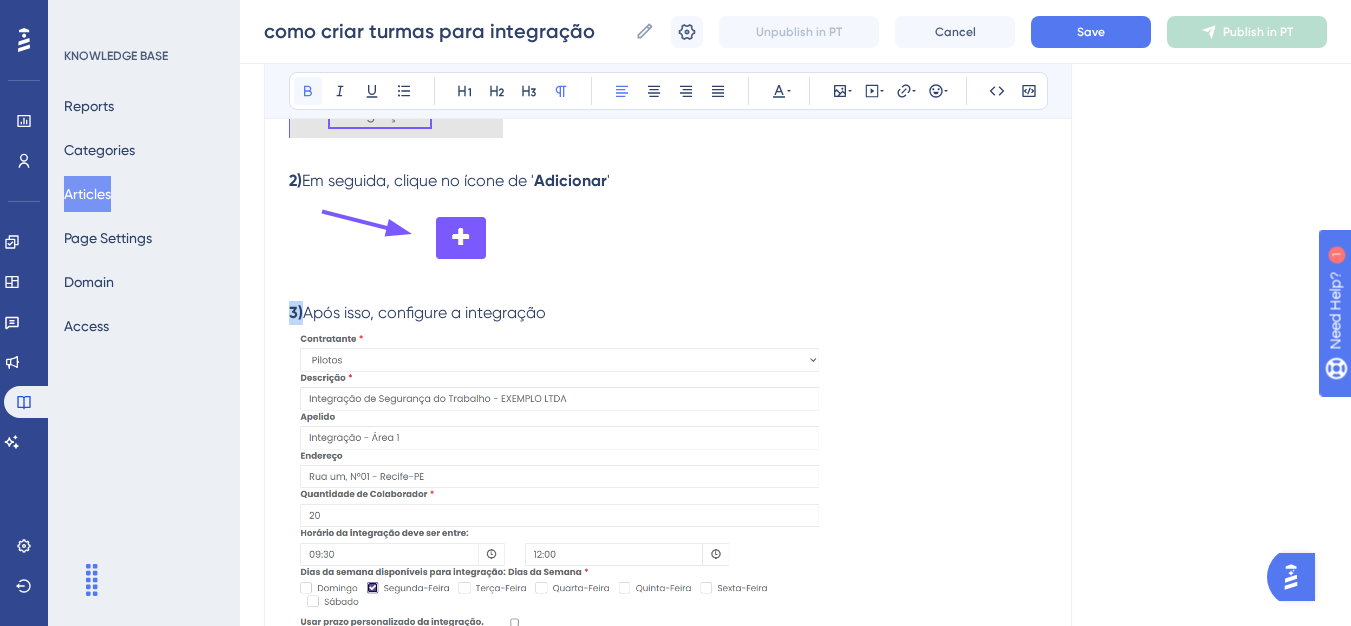 click 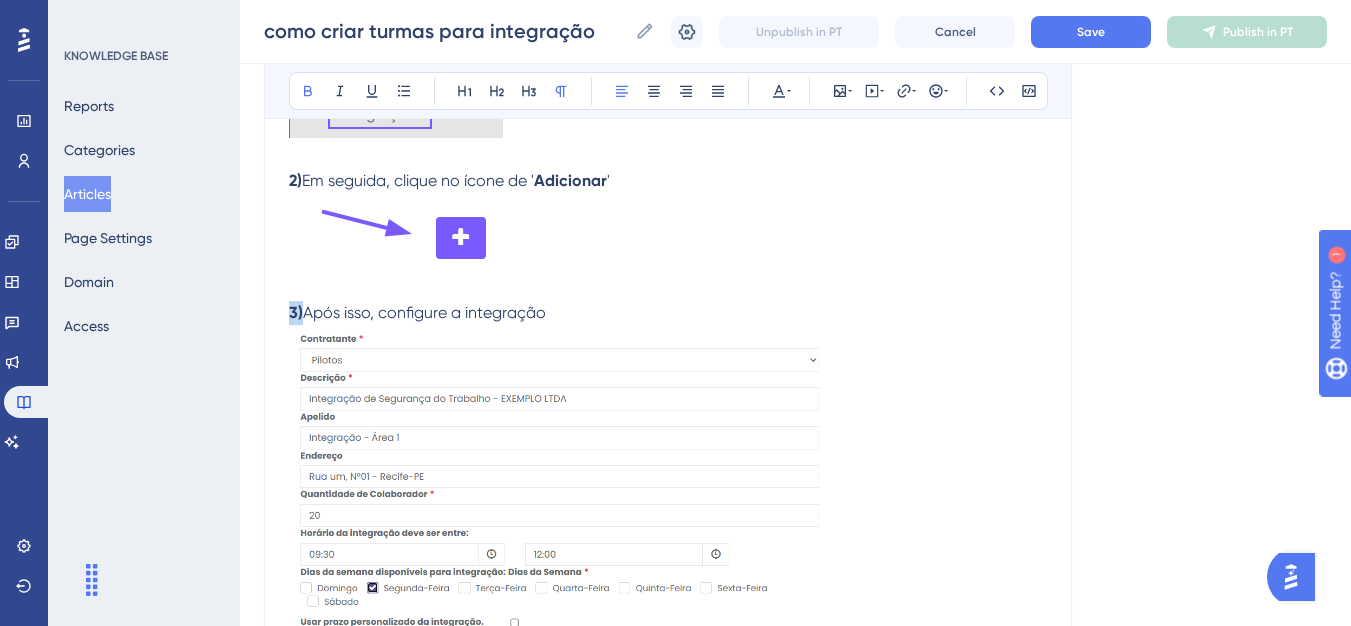 scroll, scrollTop: 786, scrollLeft: 0, axis: vertical 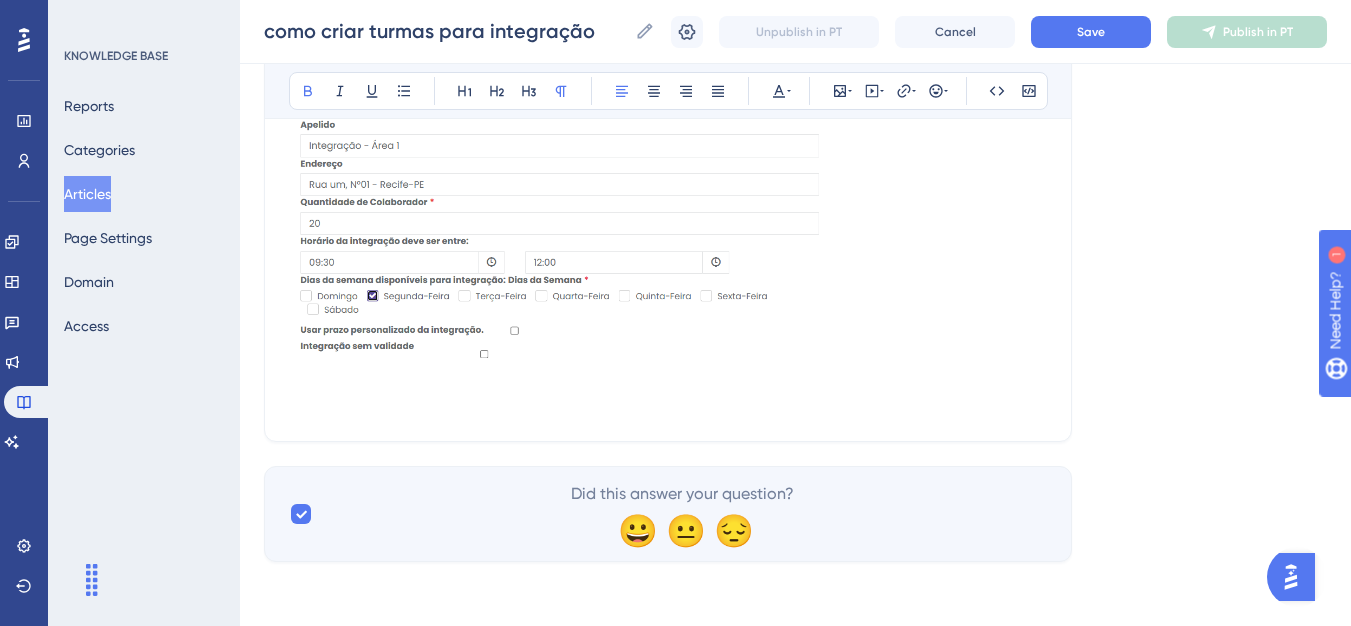click at bounding box center [668, 405] 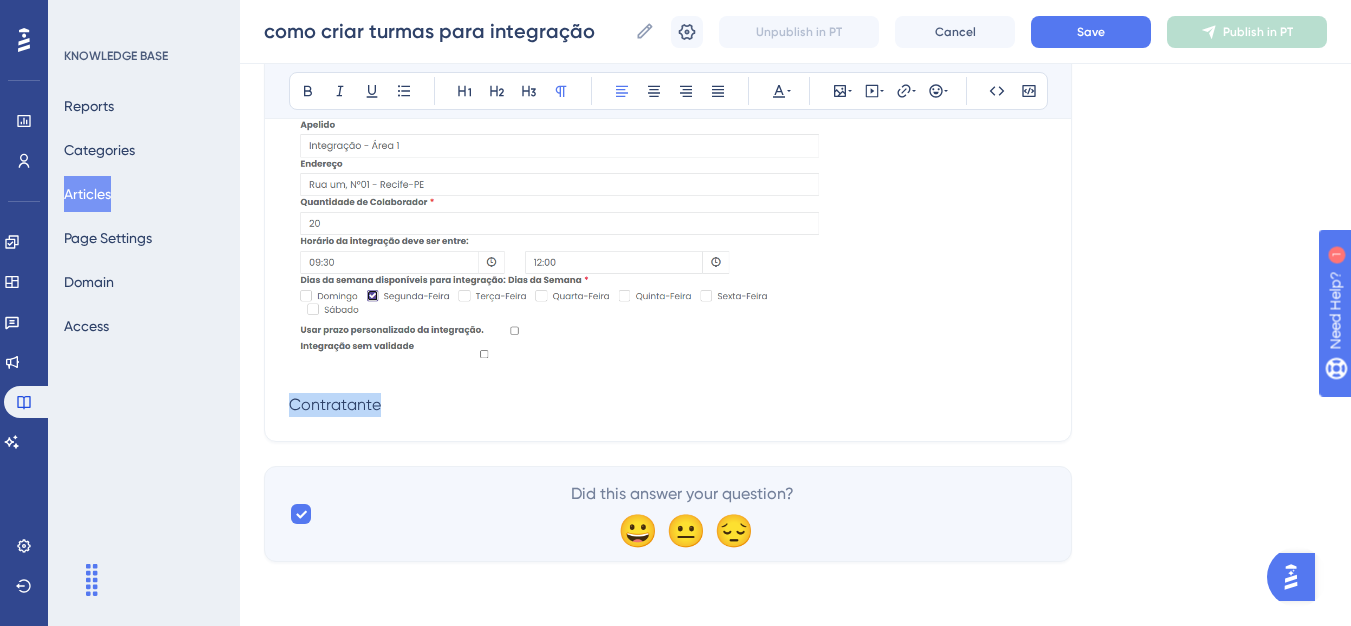 drag, startPoint x: 360, startPoint y: 411, endPoint x: 272, endPoint y: 410, distance: 88.005684 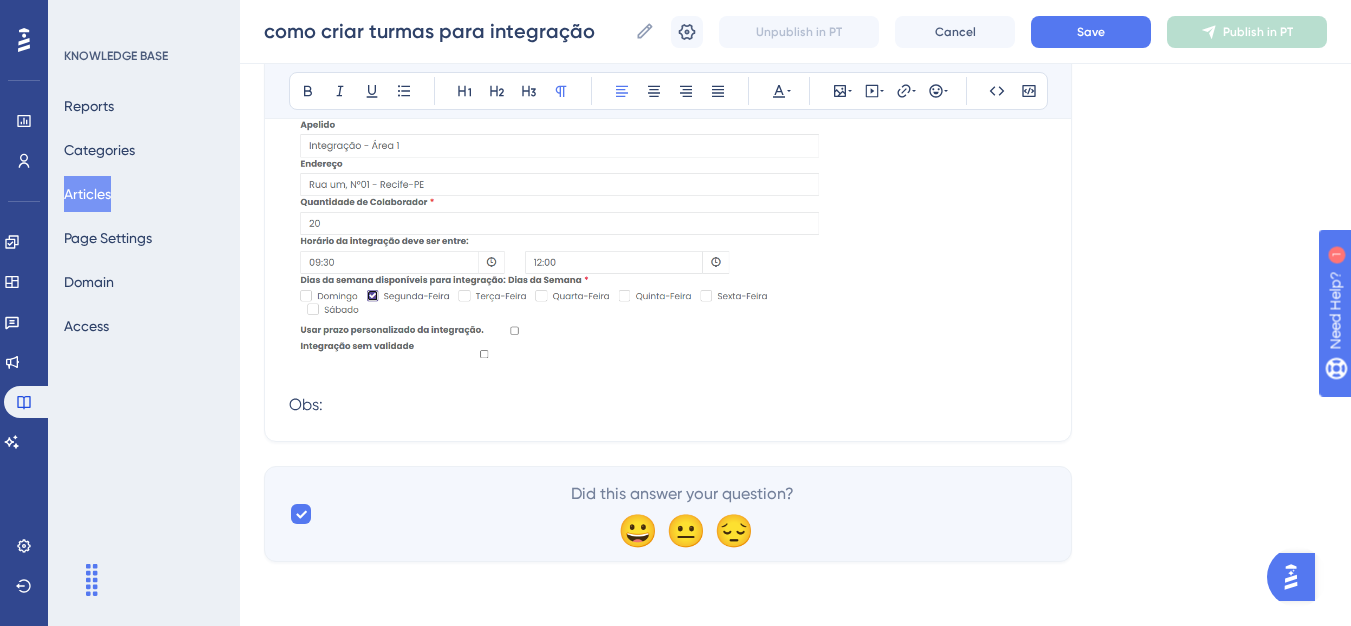 drag, startPoint x: 354, startPoint y: 398, endPoint x: 291, endPoint y: 388, distance: 63.788715 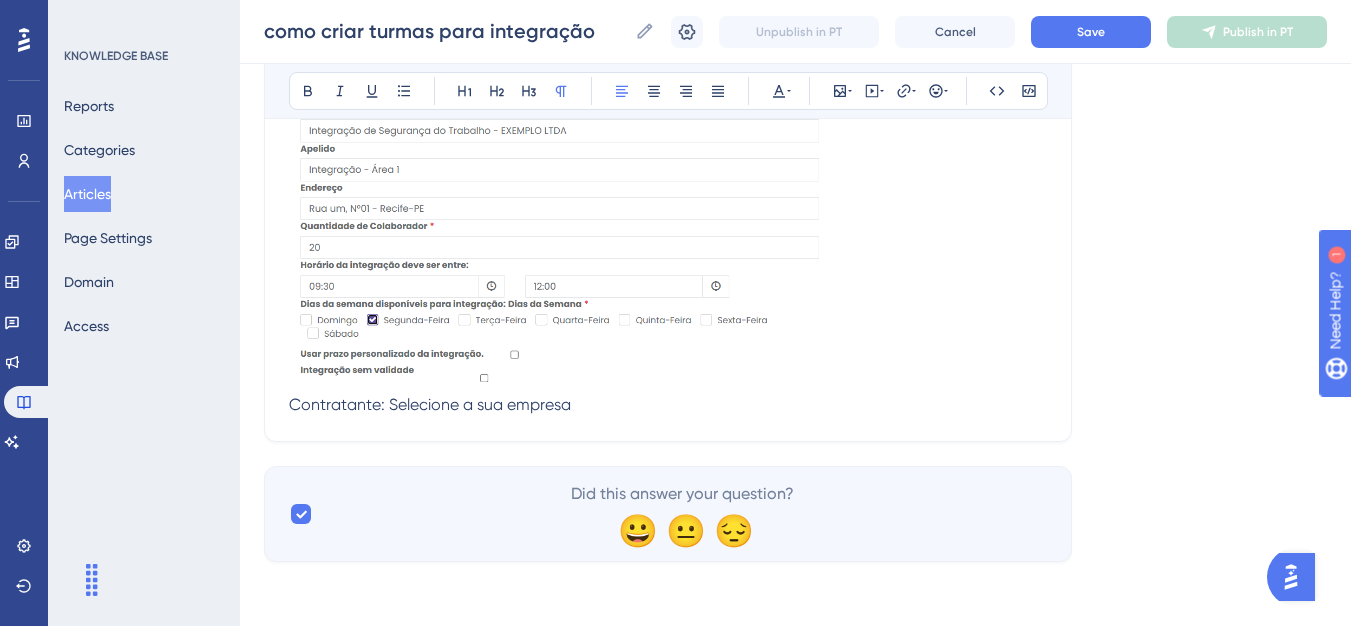 scroll, scrollTop: 786, scrollLeft: 0, axis: vertical 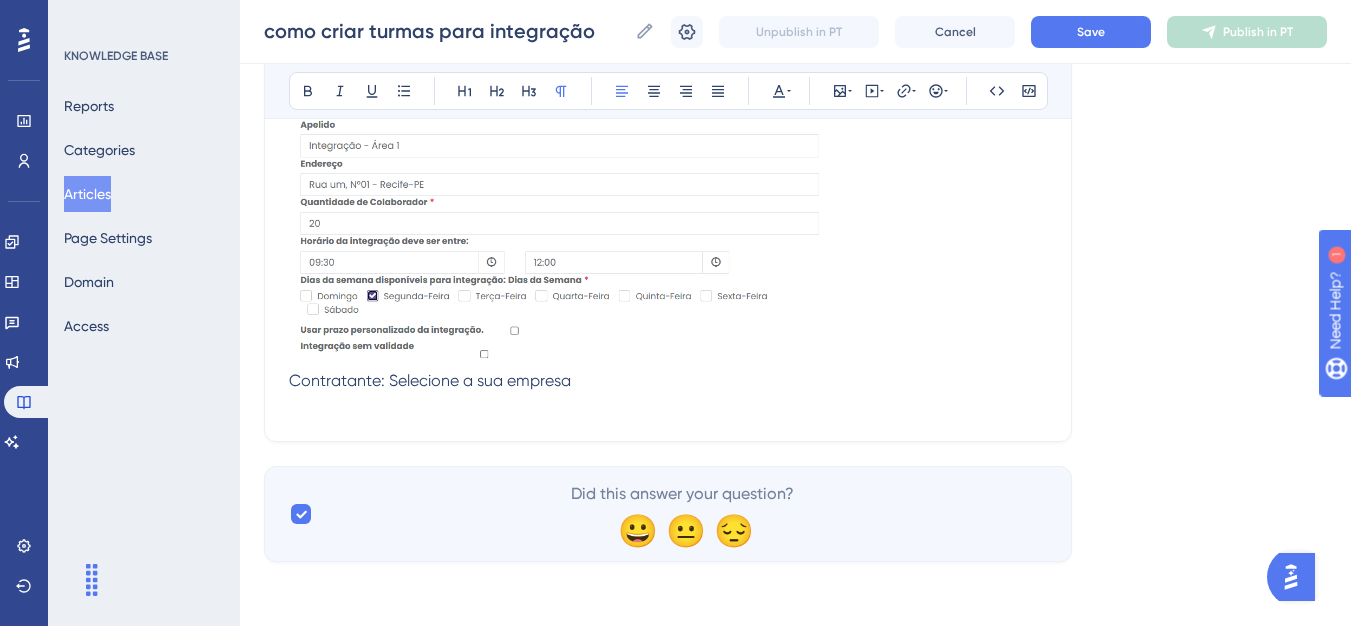 click on "Contratante: Selecione a sua empresa" at bounding box center (668, 381) 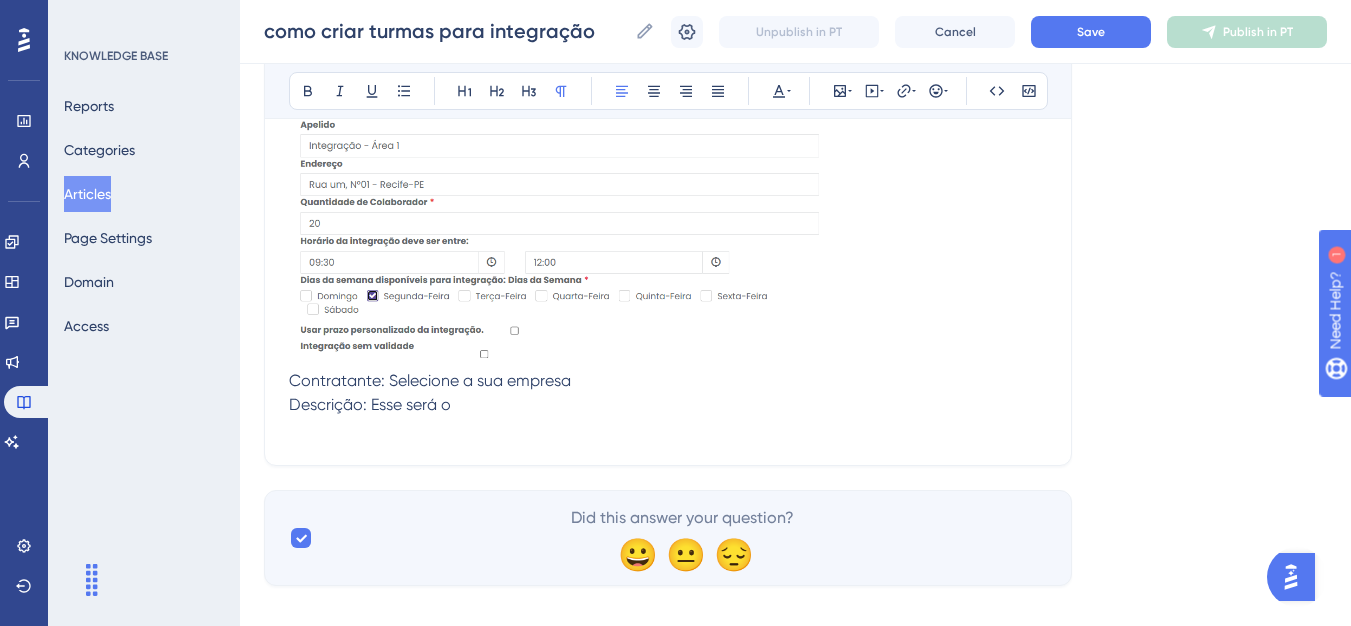 click on "Descrição: Esse será o" at bounding box center (668, 405) 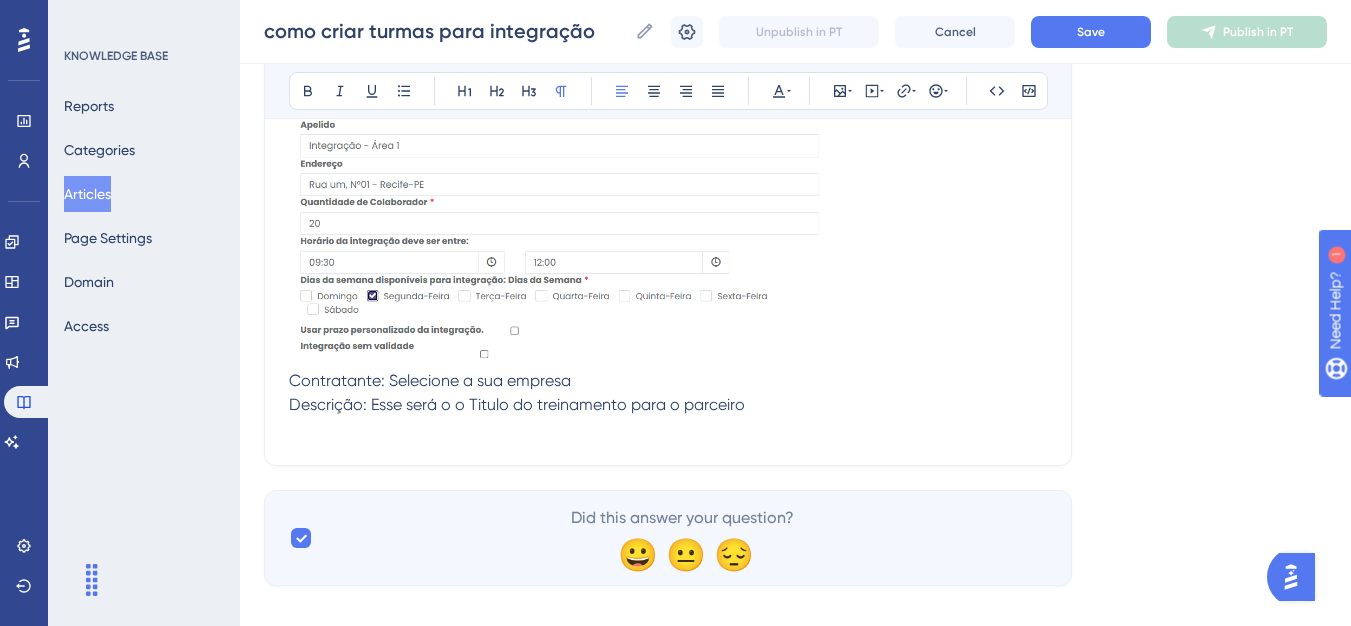 click on "Descrição: Esse será o o Titulo do treinamento para o parceiro" at bounding box center [517, 404] 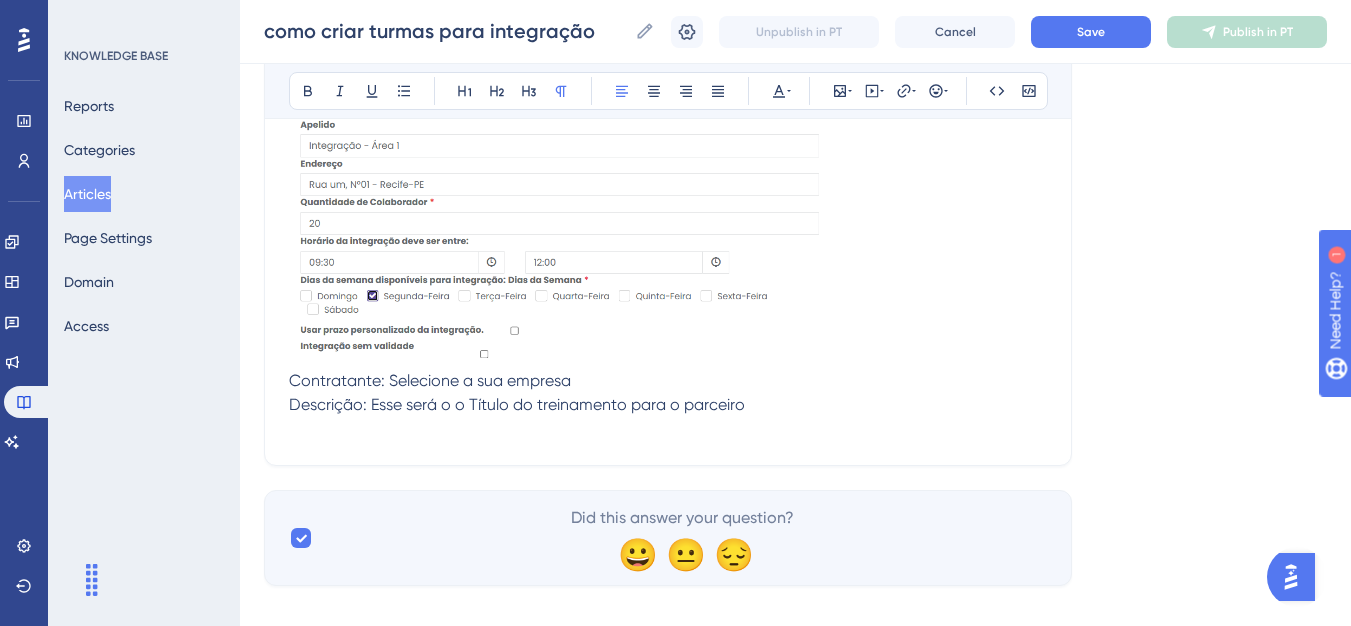 click on "Descrição: Esse será o o Título do treinamento para o parceiro" at bounding box center (668, 405) 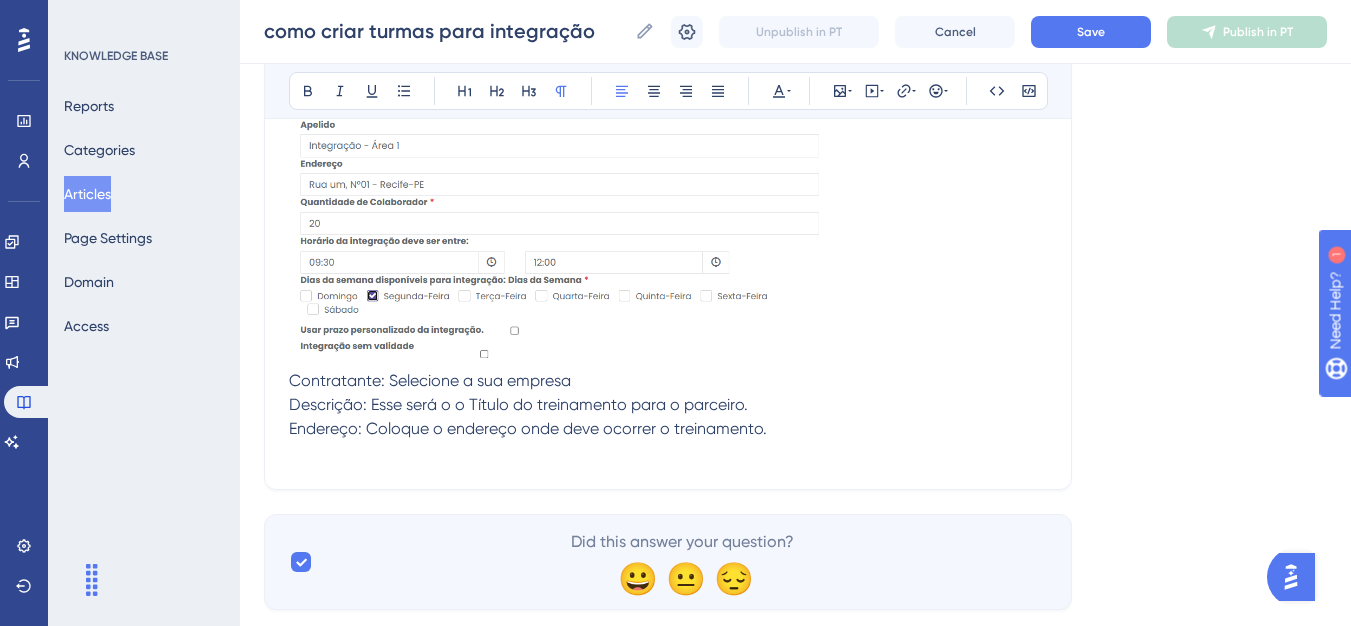 click on "Endereço: Coloque o endereço onde deve ocorrer o treinamento." at bounding box center [668, 429] 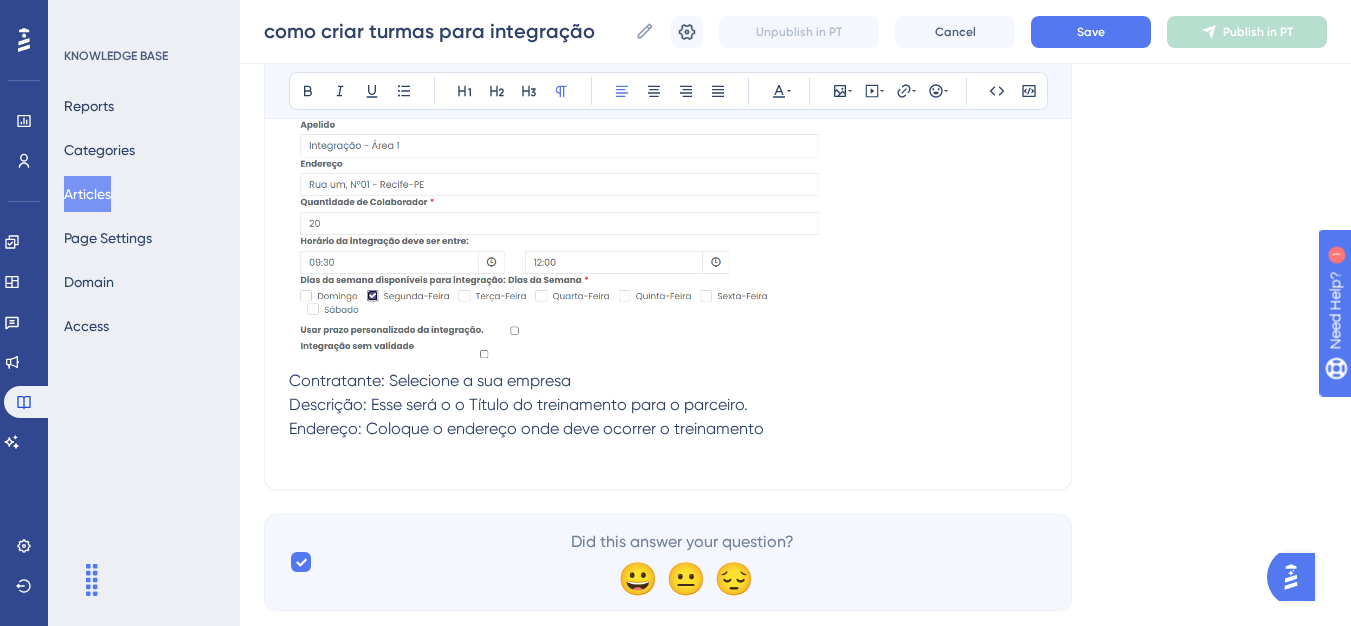 click on "Descrição: Esse será o o Título do treinamento para o parceiro." at bounding box center [668, 405] 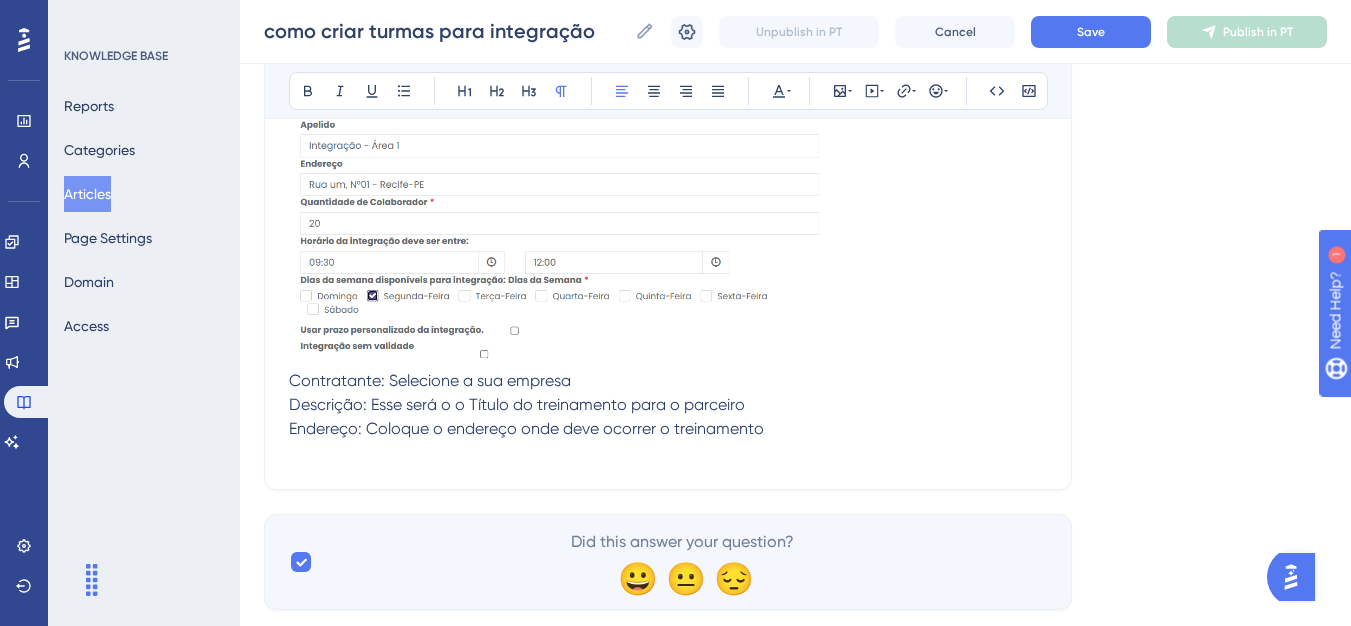 scroll, scrollTop: 834, scrollLeft: 0, axis: vertical 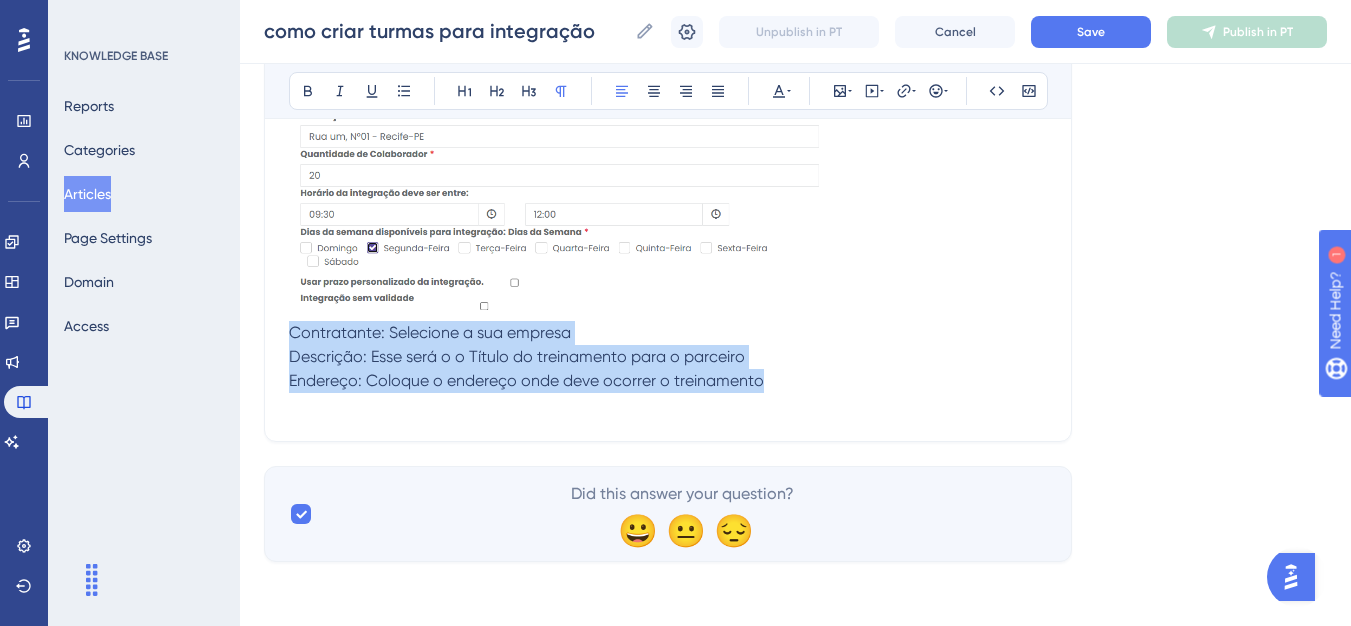 drag, startPoint x: 778, startPoint y: 382, endPoint x: 287, endPoint y: 328, distance: 493.9605 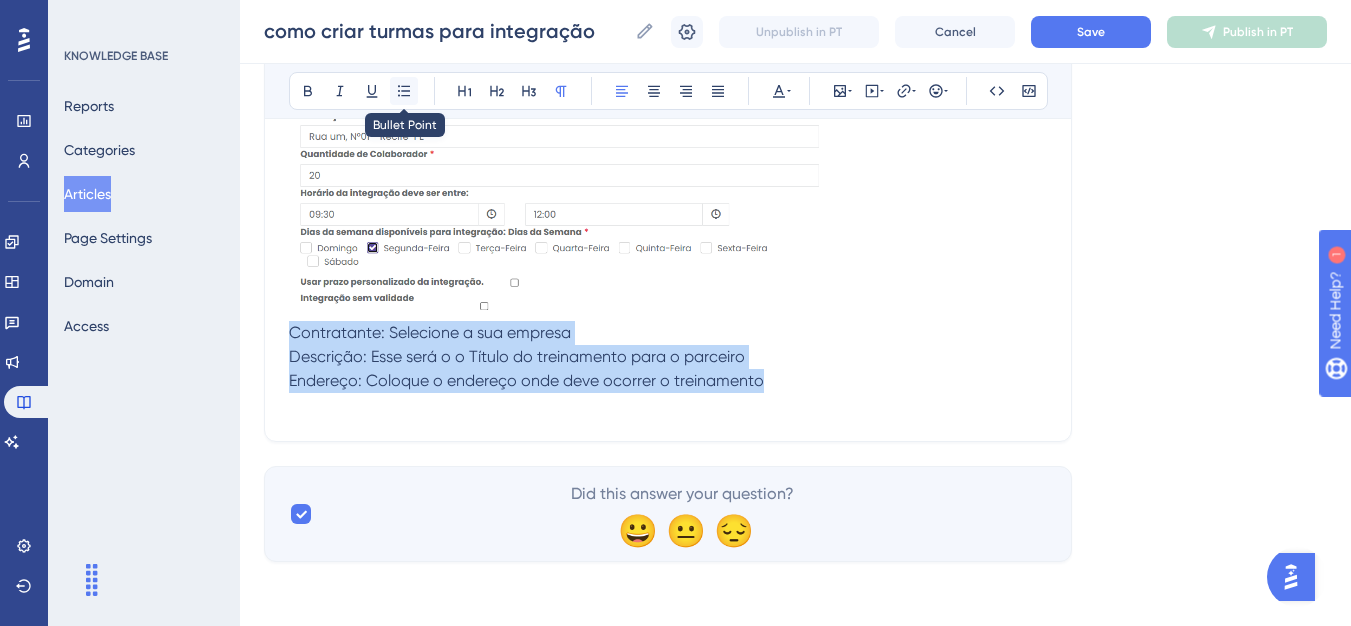 click 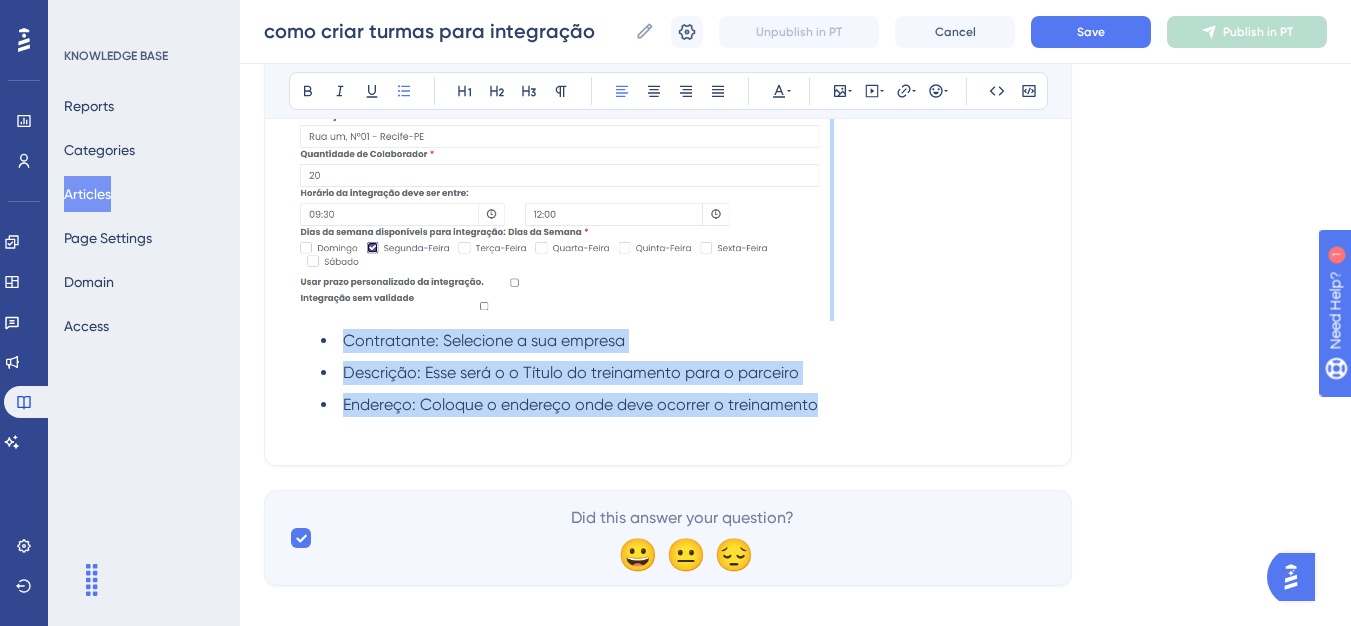 click on "Contratante: Selecione a sua empresa" at bounding box center [684, 341] 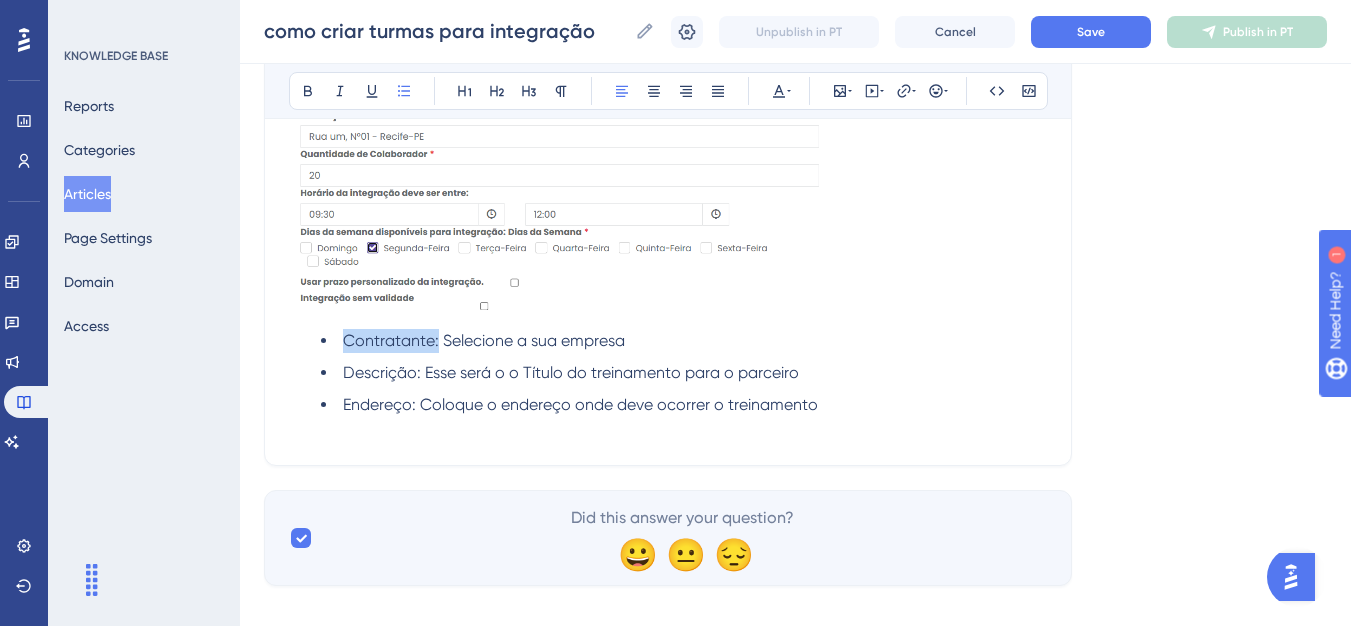 drag, startPoint x: 438, startPoint y: 350, endPoint x: 345, endPoint y: 350, distance: 93 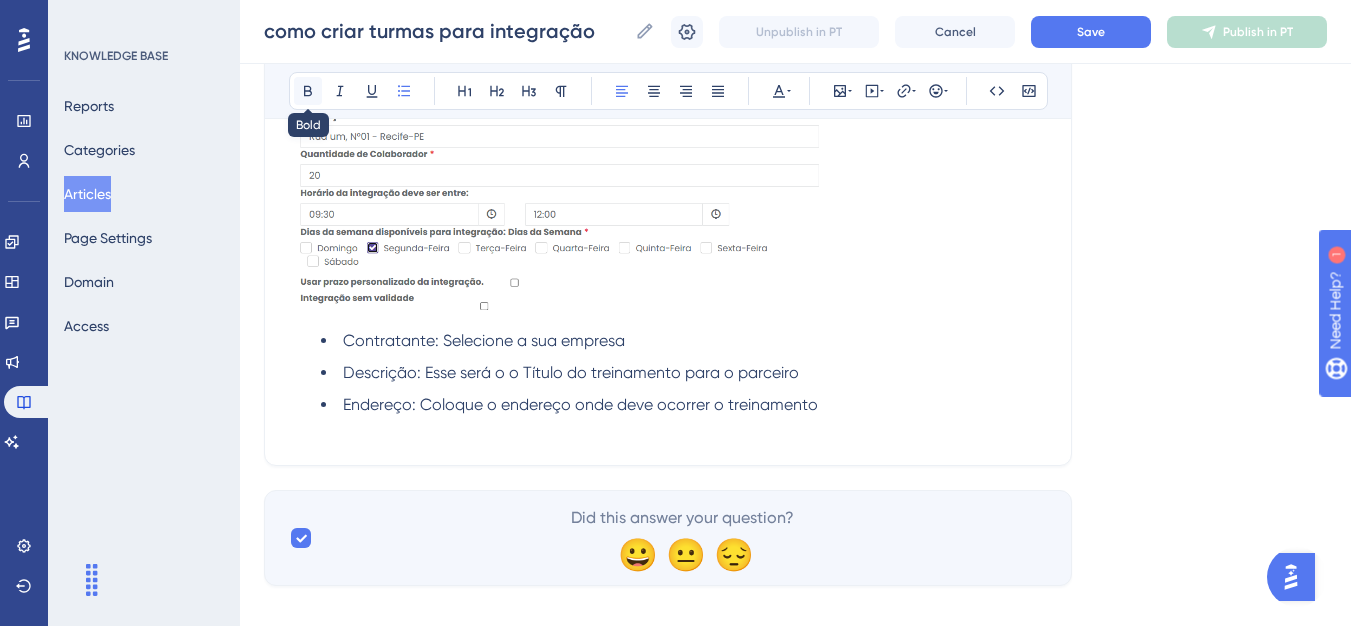 click at bounding box center (308, 91) 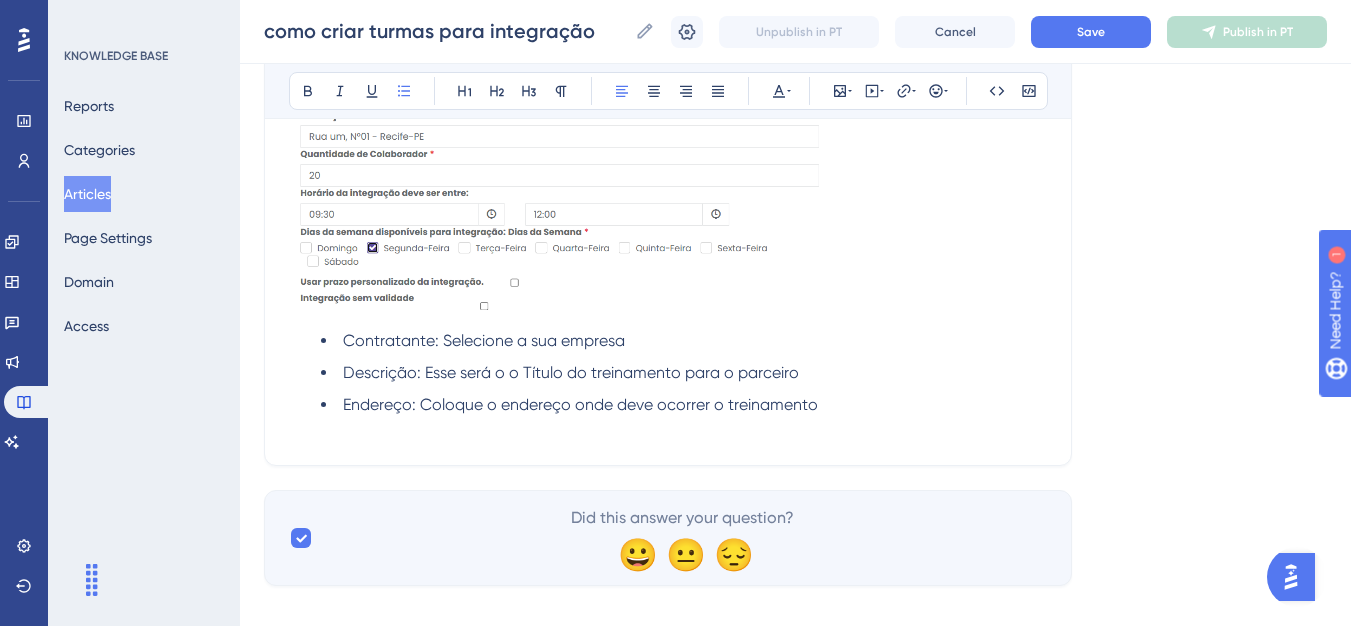 click on "Contratante: Selecione a sua empresa" at bounding box center (484, 340) 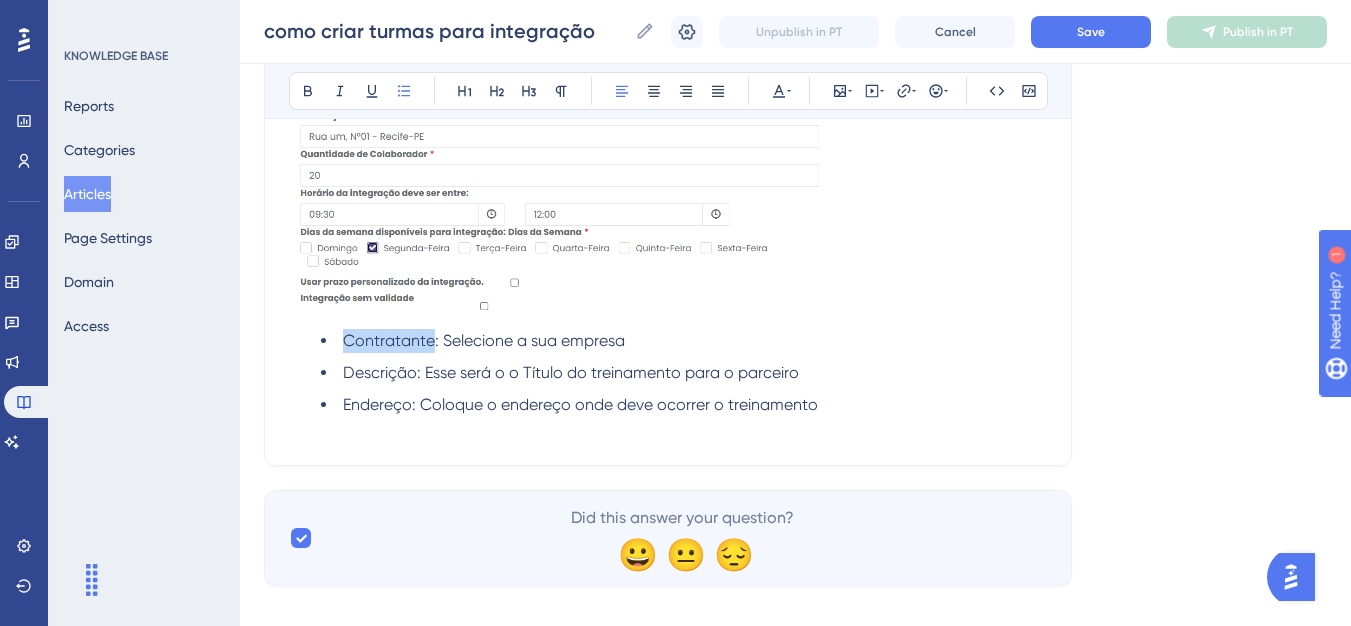 click on "Contratante: Selecione a sua empresa" at bounding box center [484, 340] 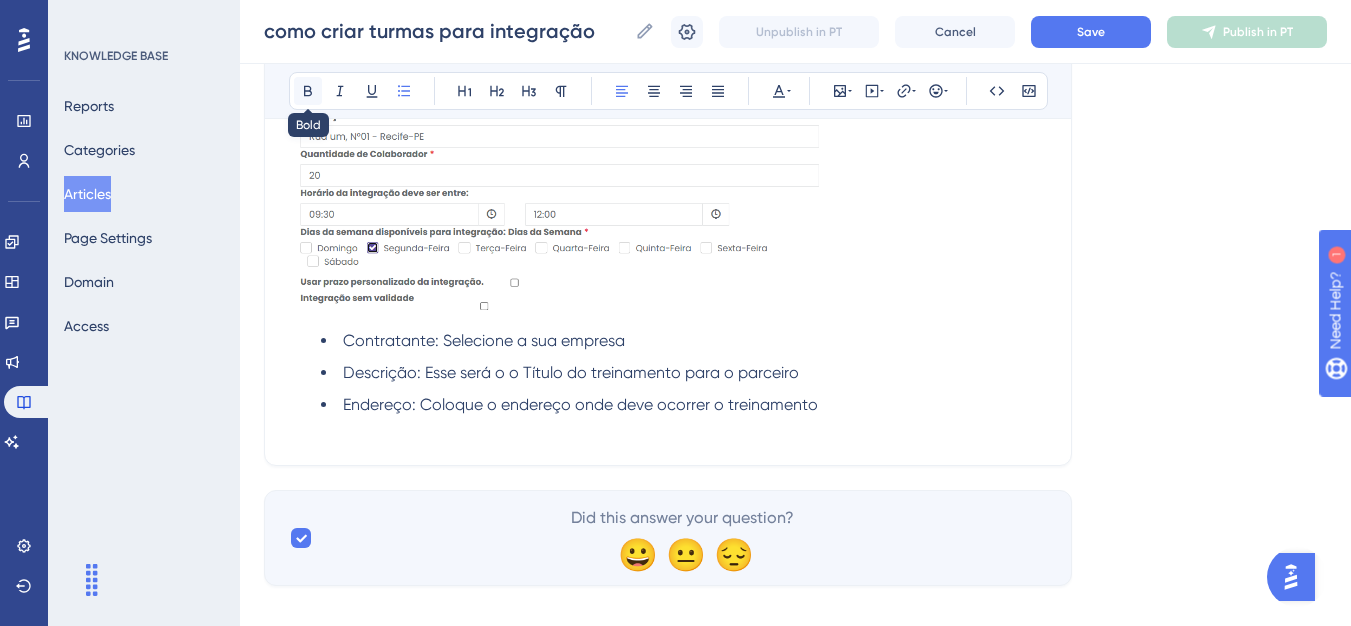 click 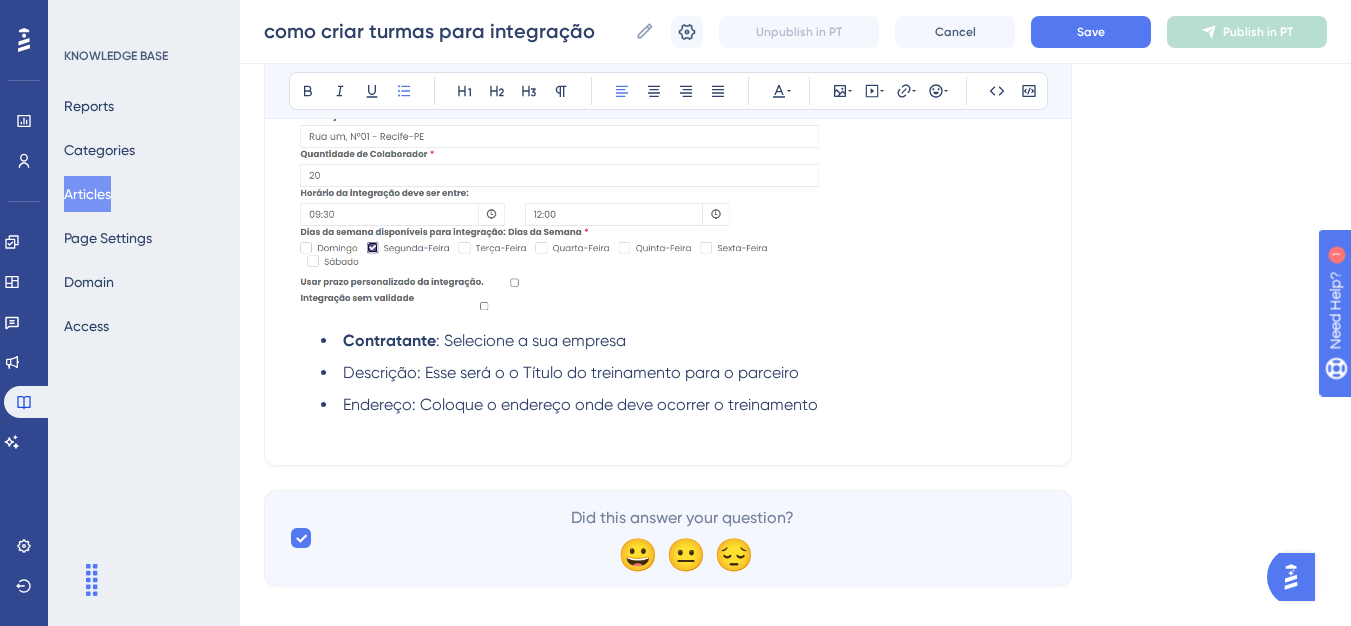 click on "Descrição: Esse será o o Título do treinamento para o parceiro" at bounding box center [571, 372] 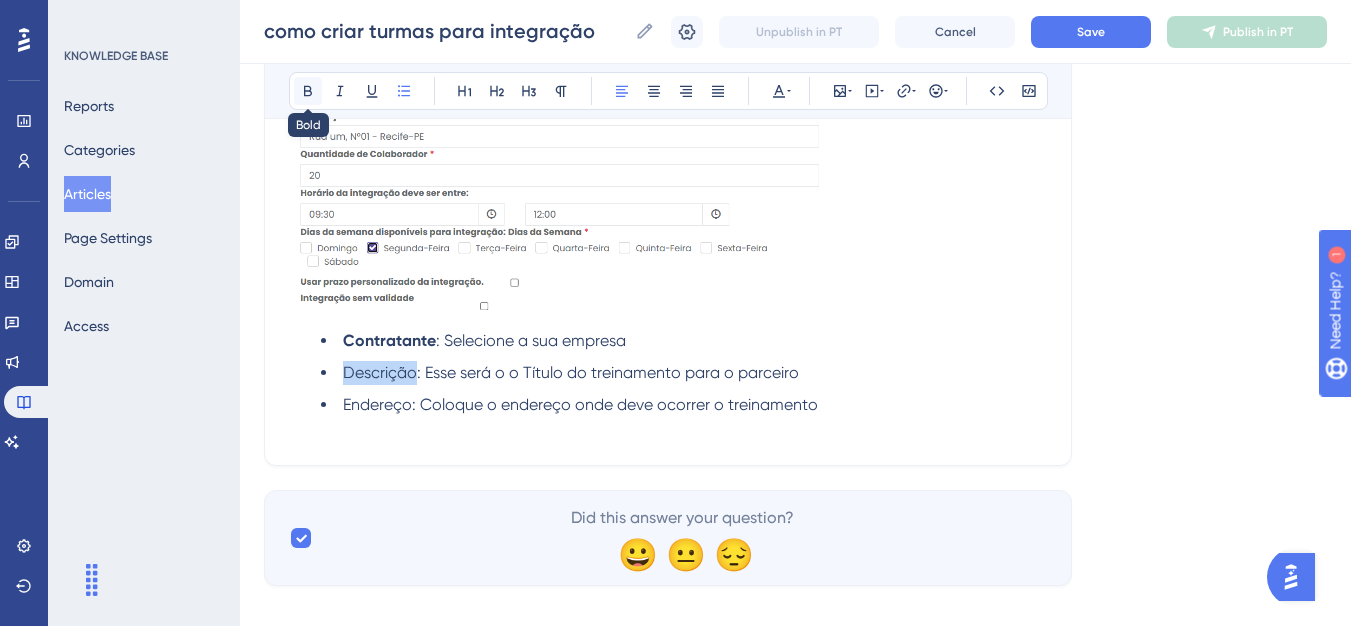 click at bounding box center (308, 91) 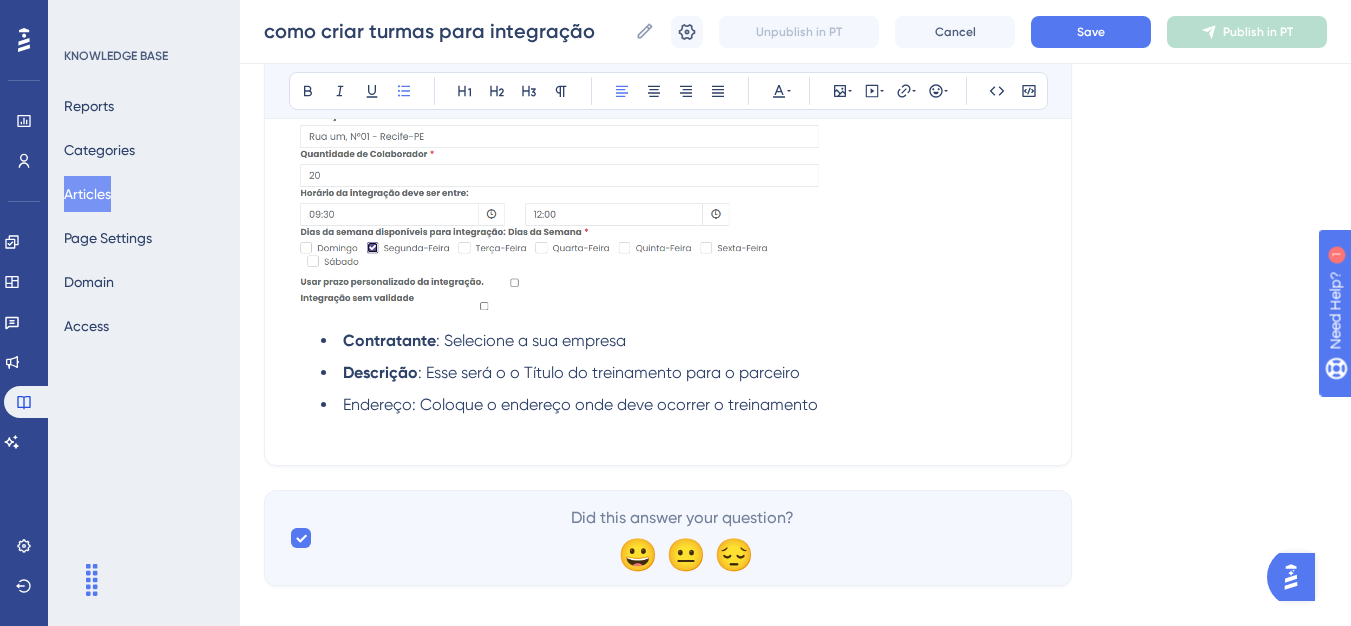 click on "Endereço: Coloque o endereço onde deve ocorrer o treinamento" at bounding box center (580, 404) 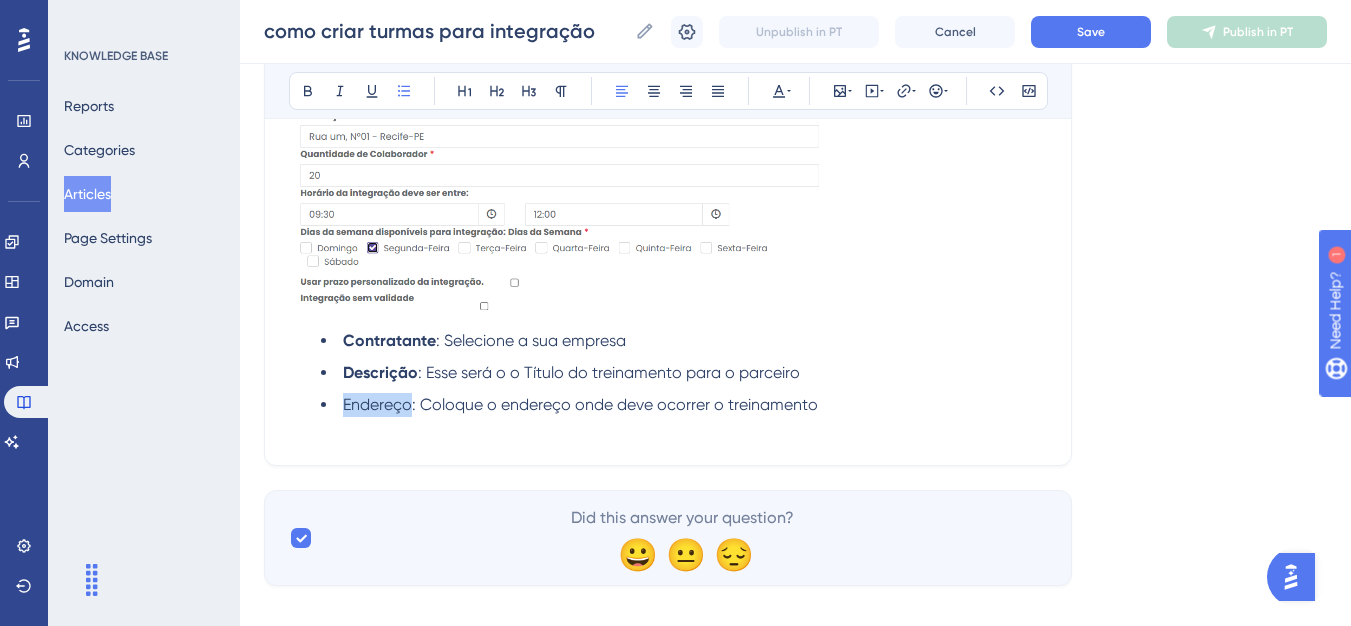 click on "Endereço: Coloque o endereço onde deve ocorrer o treinamento" at bounding box center (580, 404) 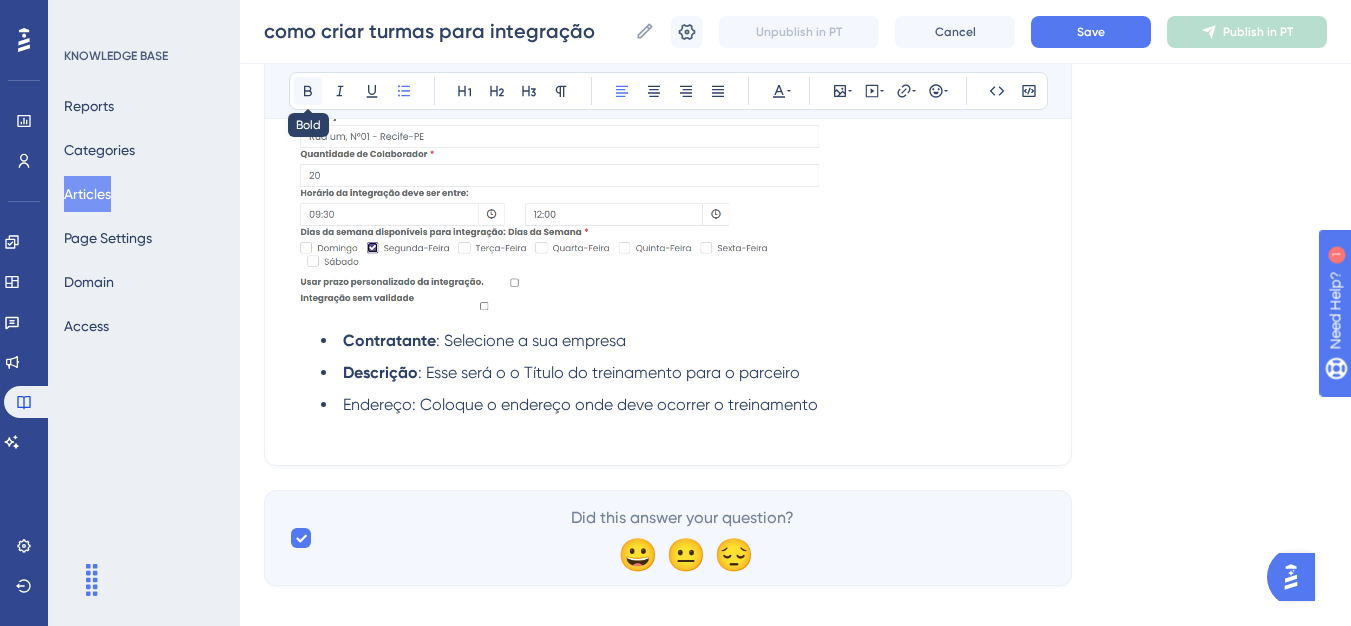 click at bounding box center (308, 91) 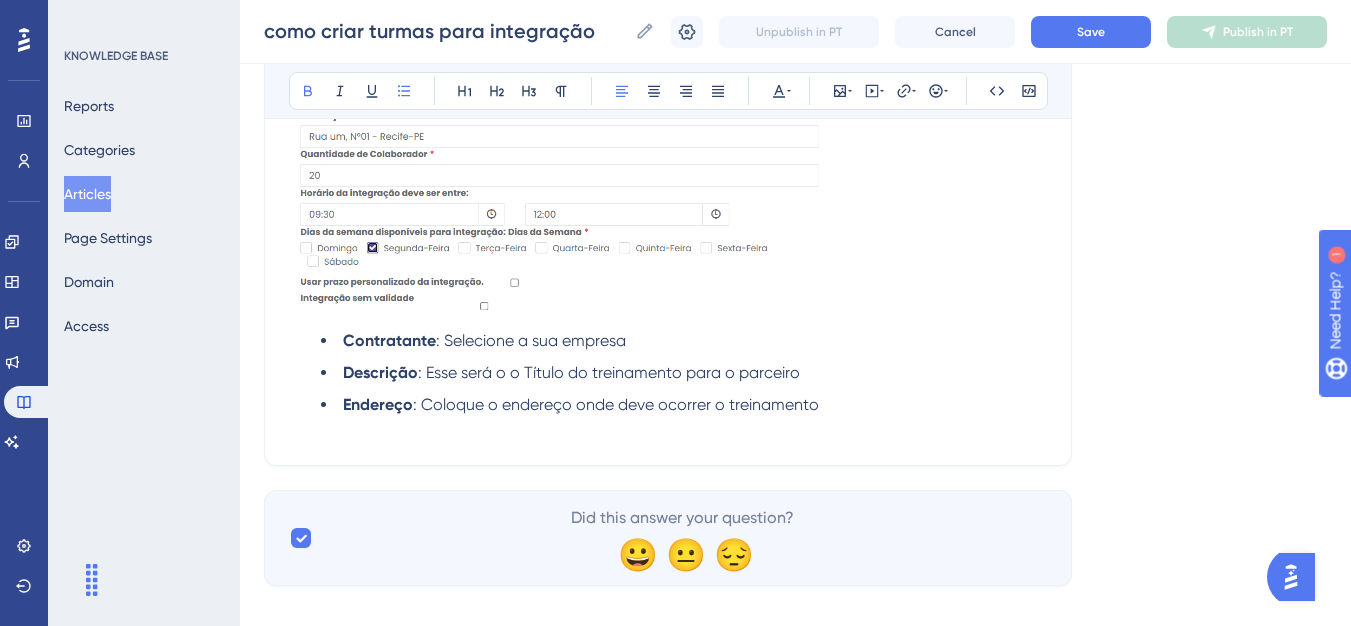 click on "Endereço : Coloque o endereço onde deve ocorrer o treinamento" at bounding box center [684, 405] 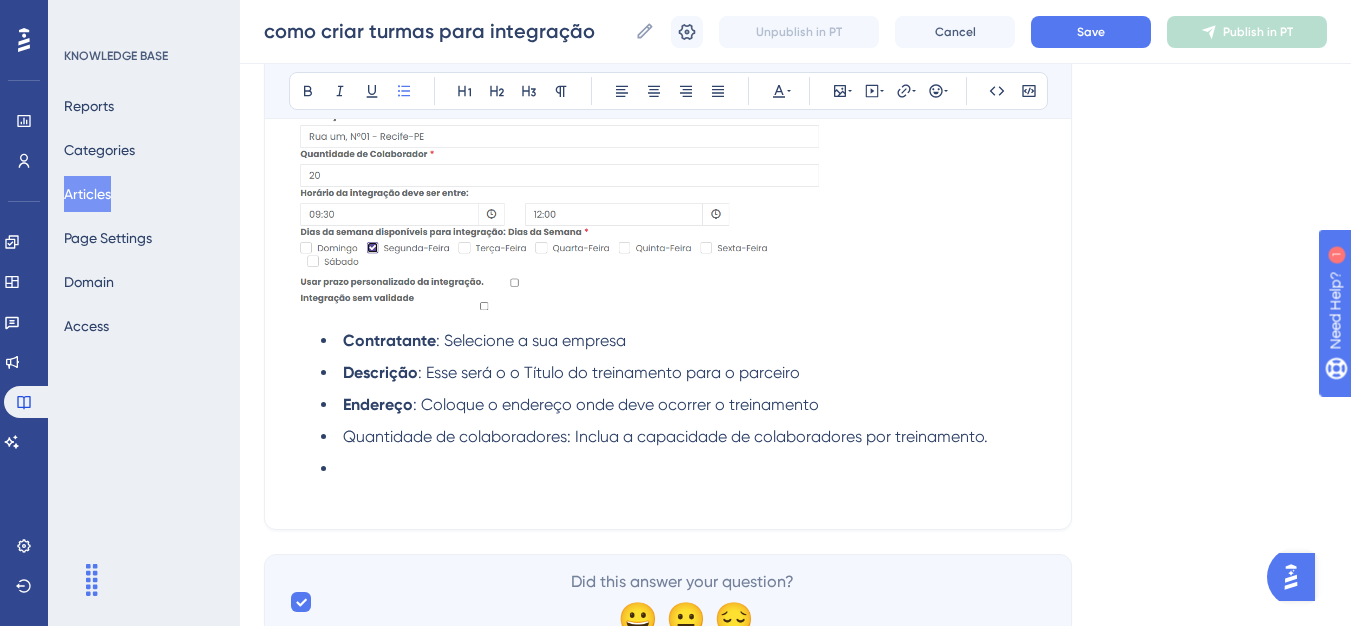 click on "Quantidade de colaboradores: Inclua a capacidade de colaboradores por treinamento." at bounding box center [684, 437] 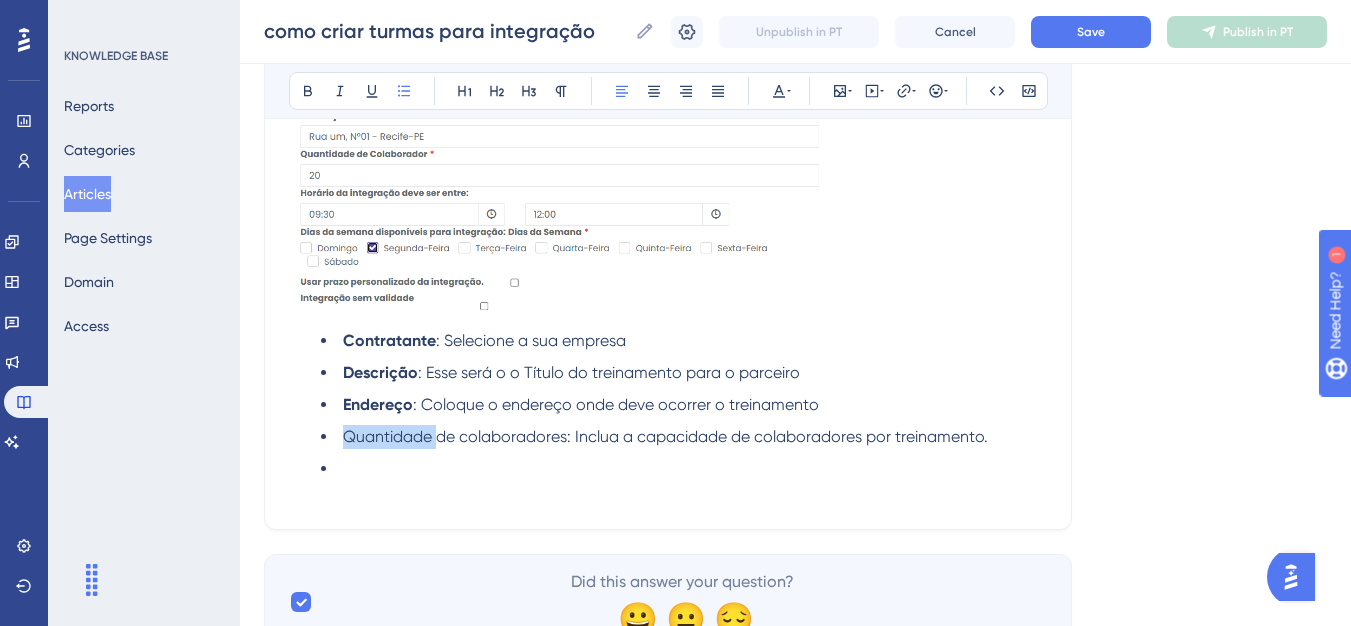 click on "Quantidade de colaboradores: Inclua a capacidade de colaboradores por treinamento." at bounding box center (684, 437) 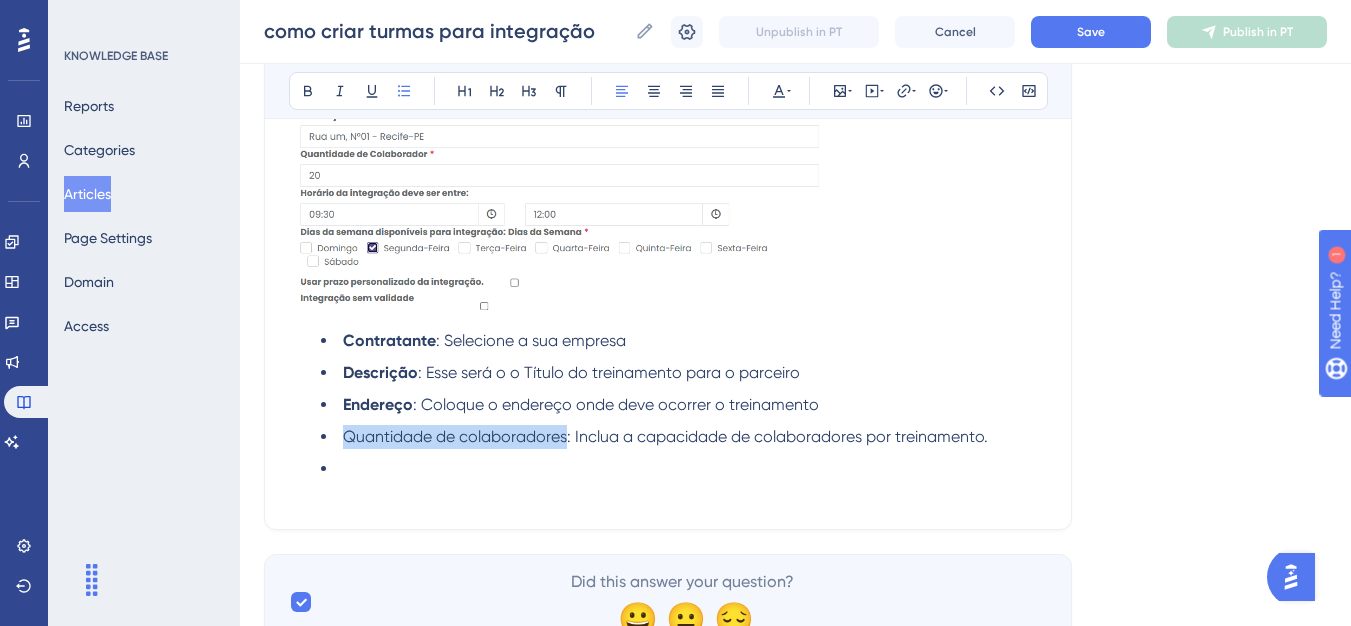 drag, startPoint x: 568, startPoint y: 440, endPoint x: 347, endPoint y: 440, distance: 221 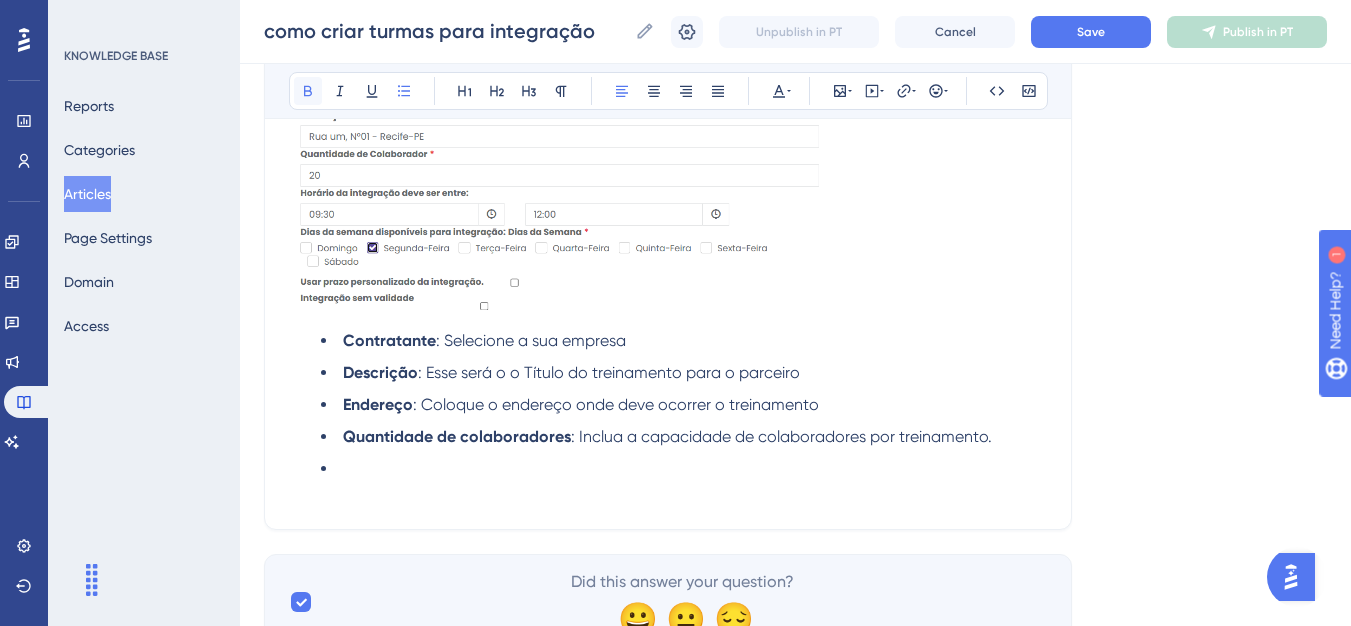 click at bounding box center (308, 91) 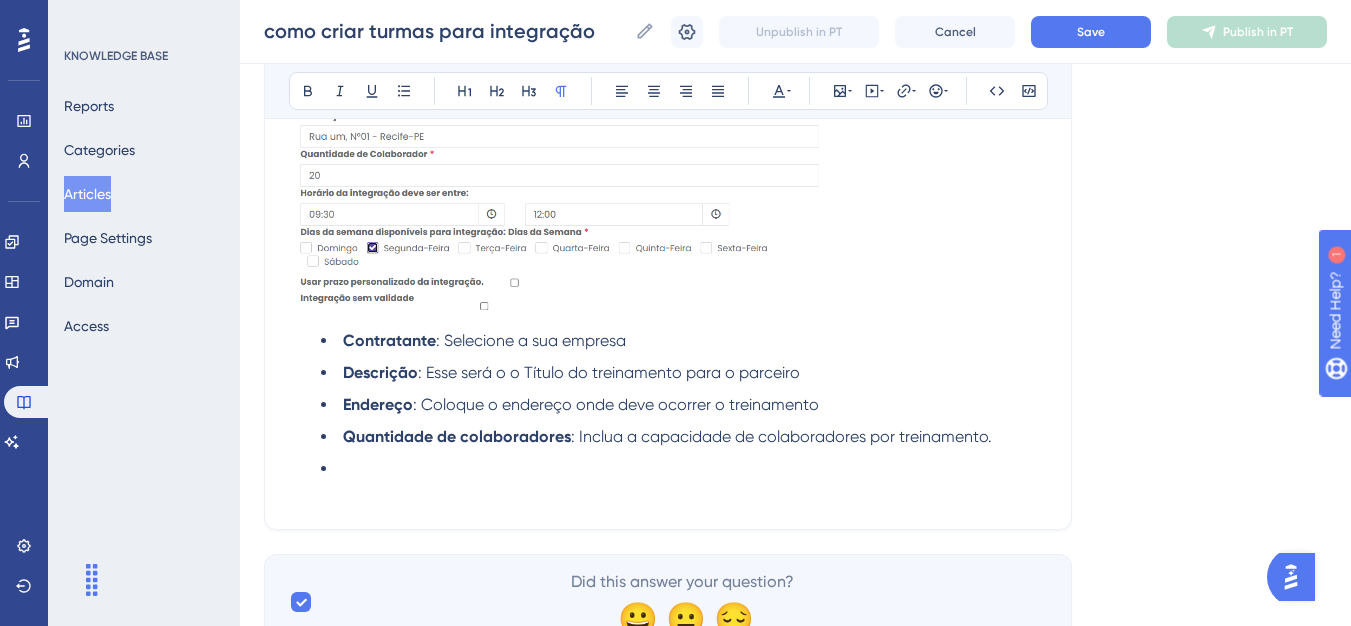 click at bounding box center (668, 493) 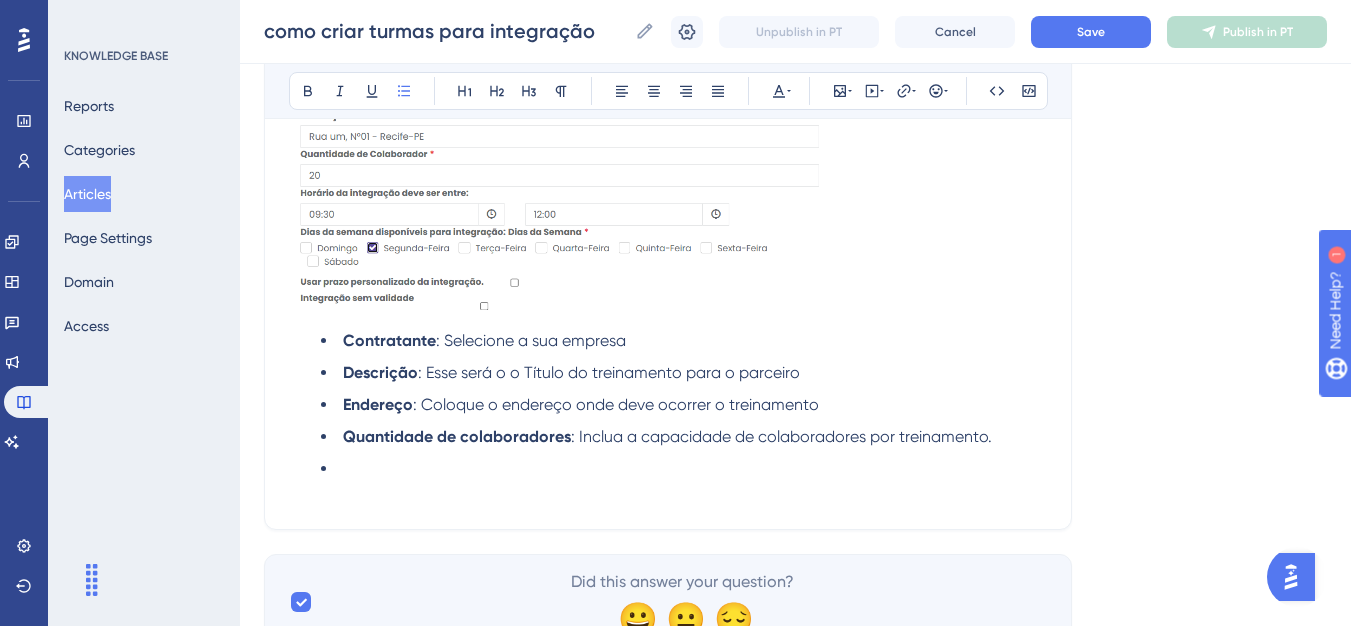 click at bounding box center (684, 469) 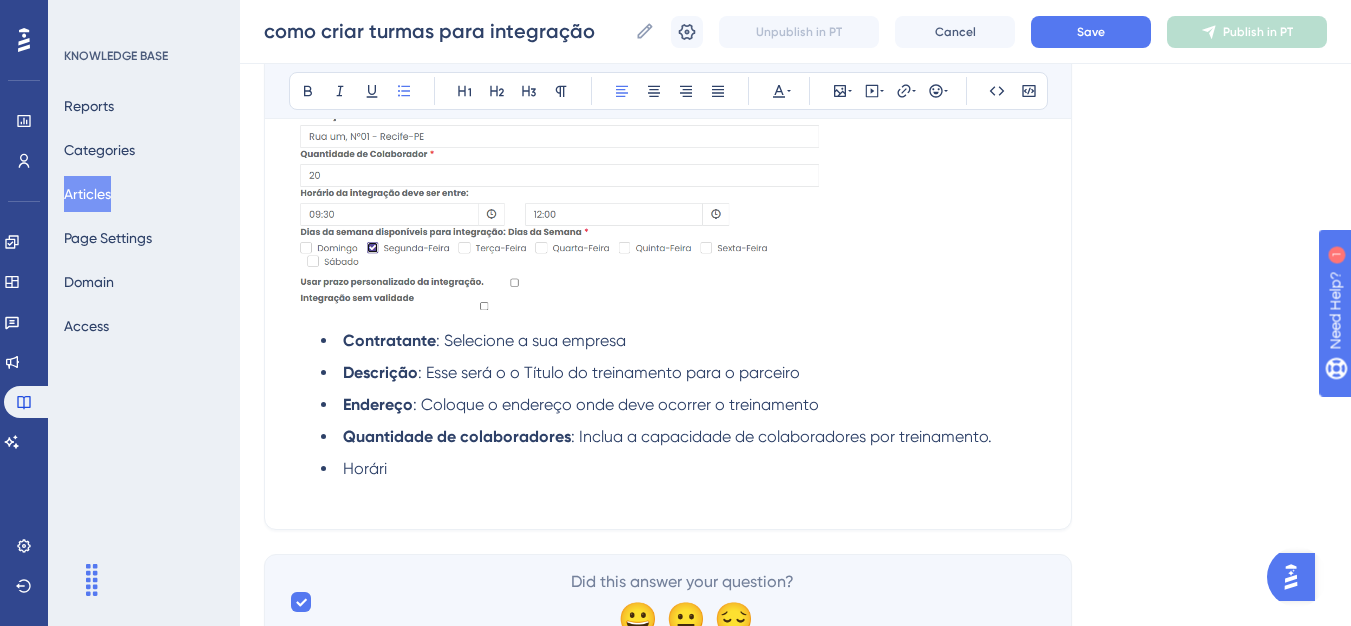 click on "Horári" at bounding box center [684, 469] 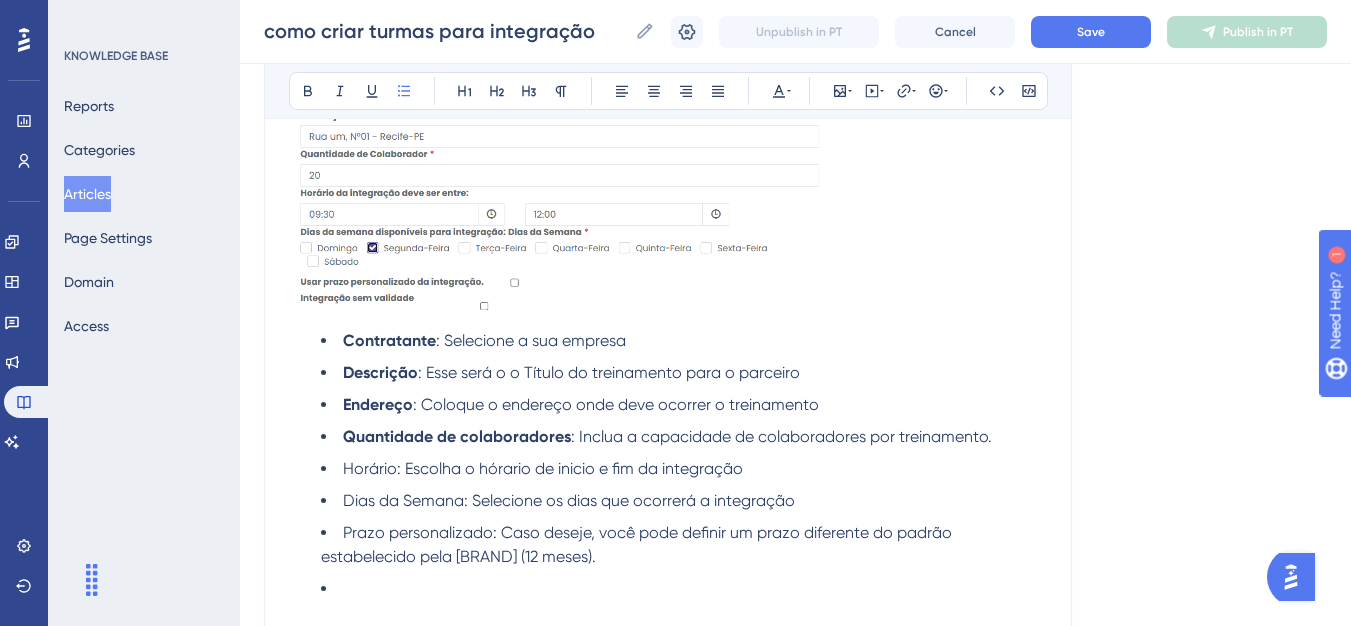 click at bounding box center (559, 149) 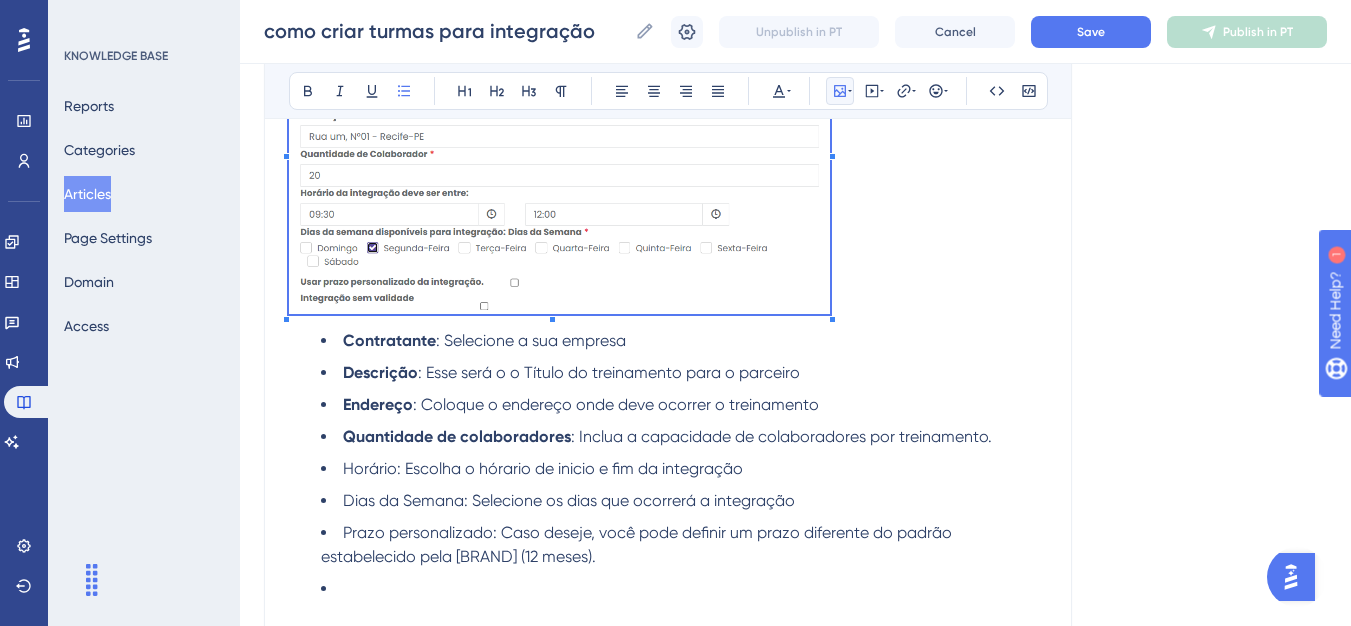 click at bounding box center [559, 149] 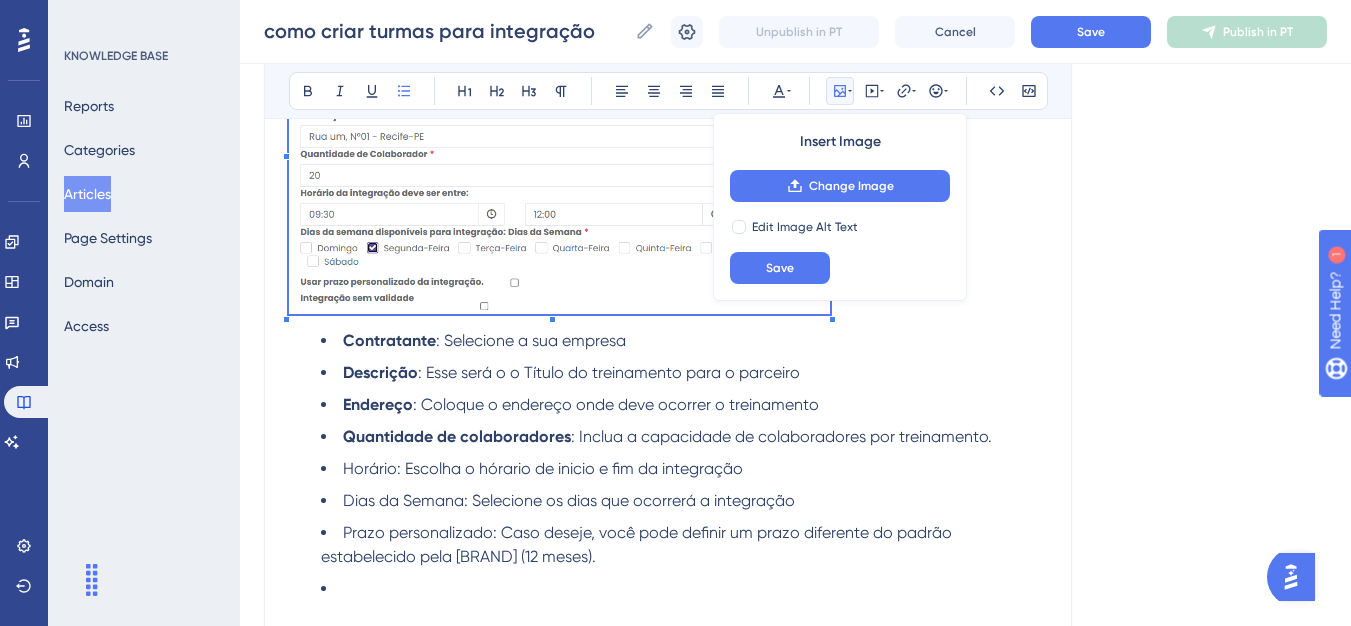 scroll, scrollTop: 1034, scrollLeft: 0, axis: vertical 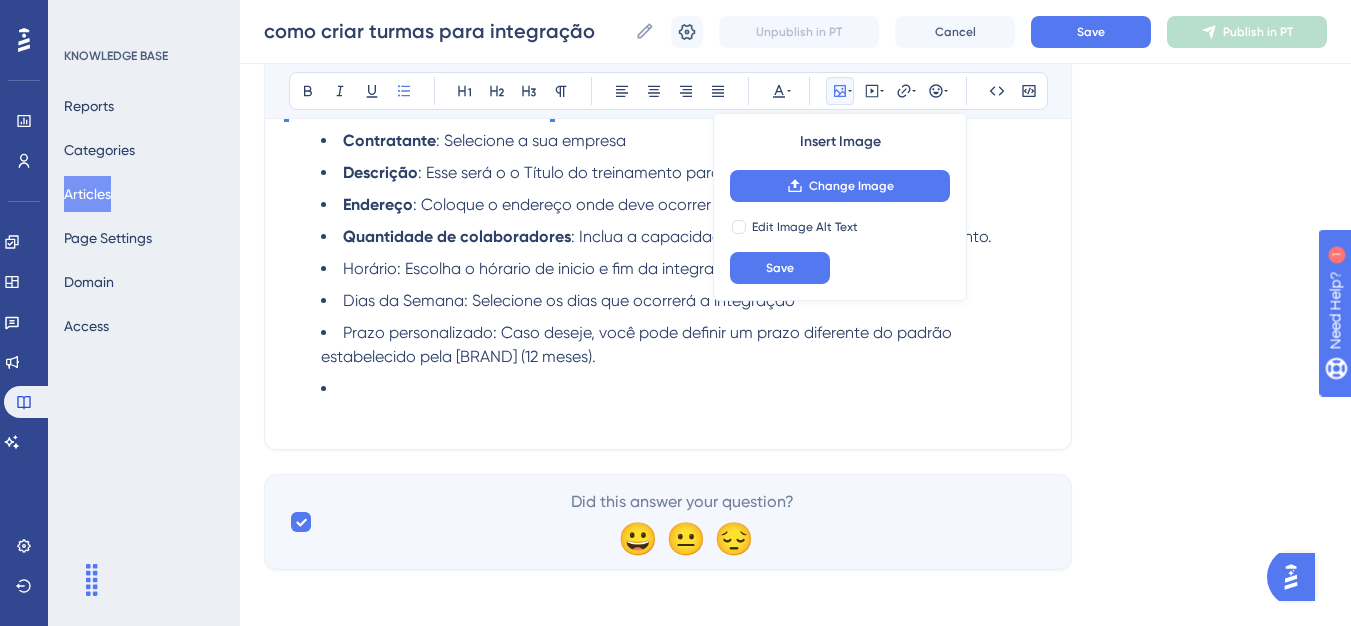 click on "Horário: Escolha o hórario de inicio e fim da integração" at bounding box center (543, 268) 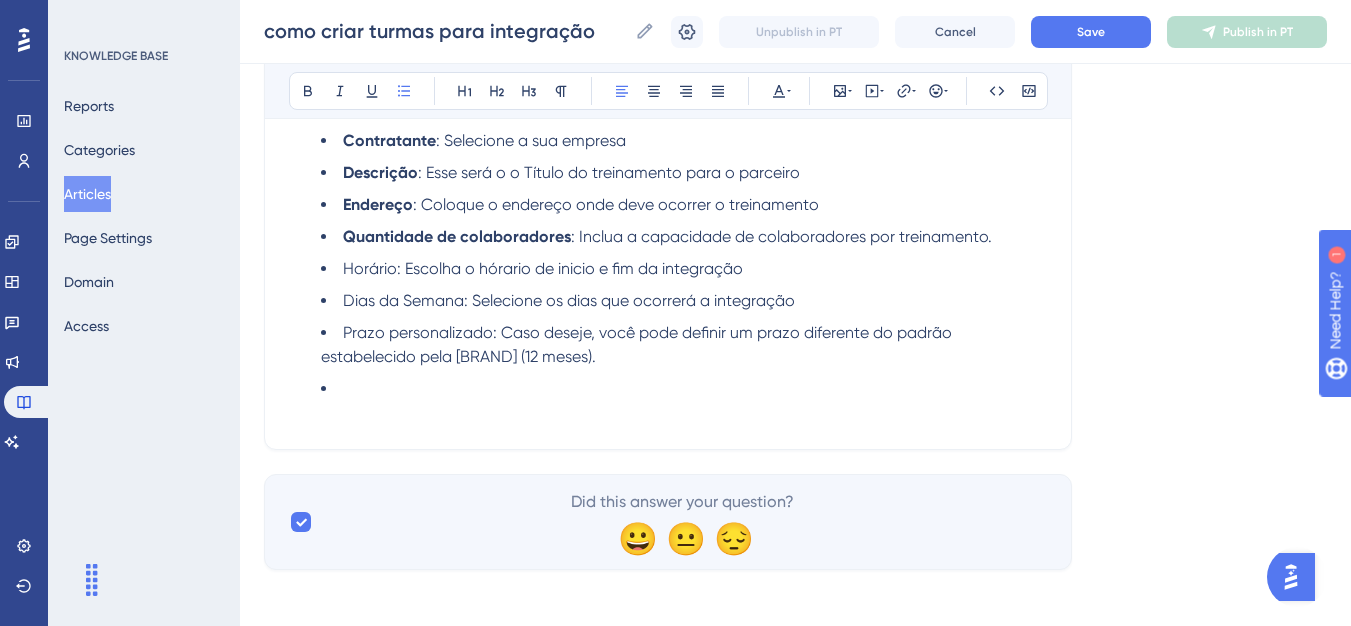 click on "Horário: Escolha o hórario de inicio e fim da integração" at bounding box center (543, 268) 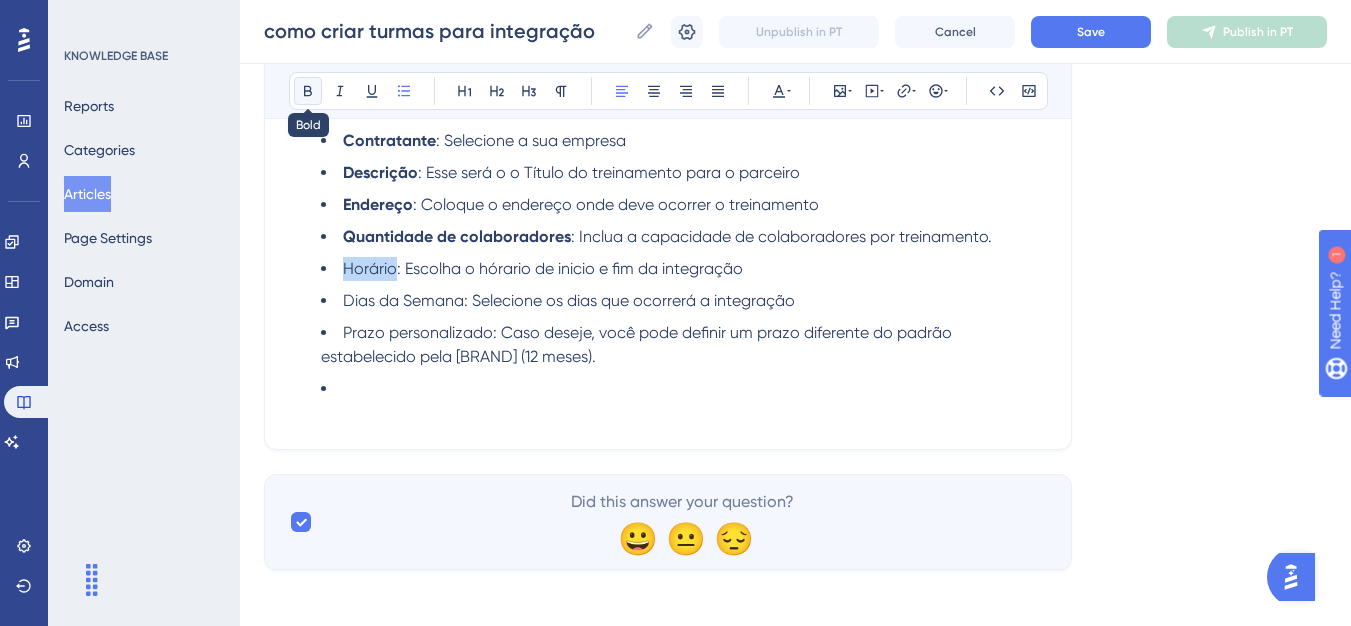 click at bounding box center (308, 91) 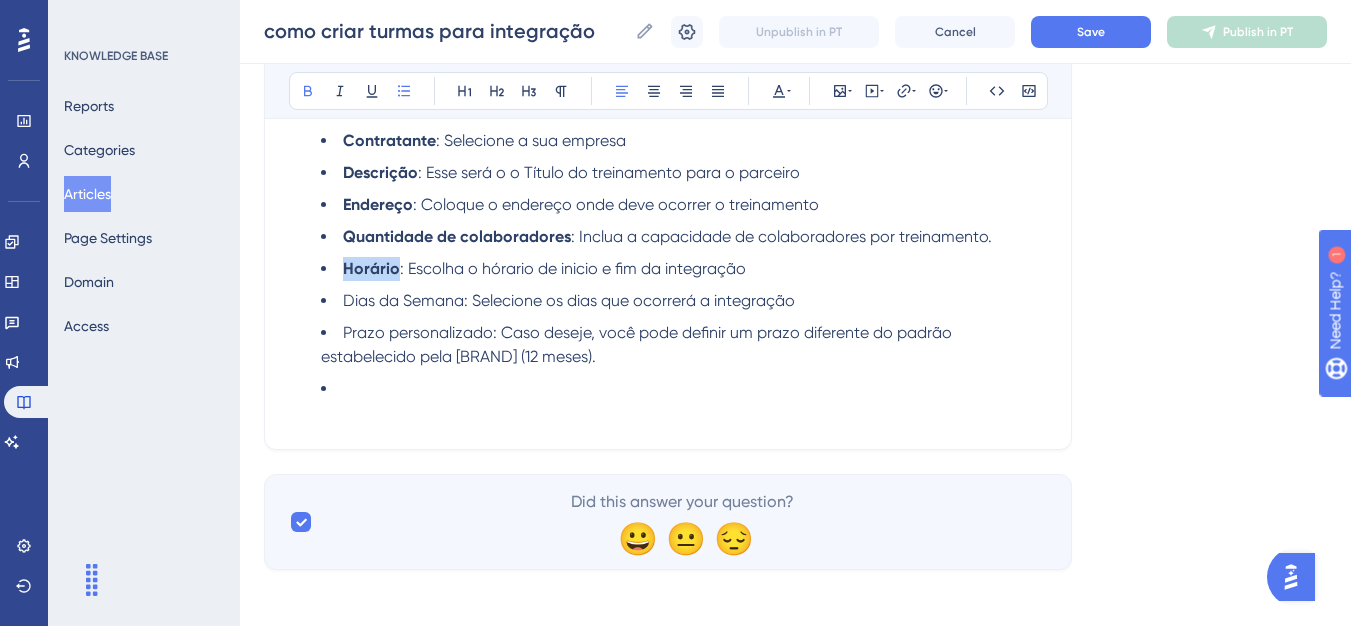click on "Dias da Semana: Selecione os dias que ocorrerá a integração" at bounding box center [684, 301] 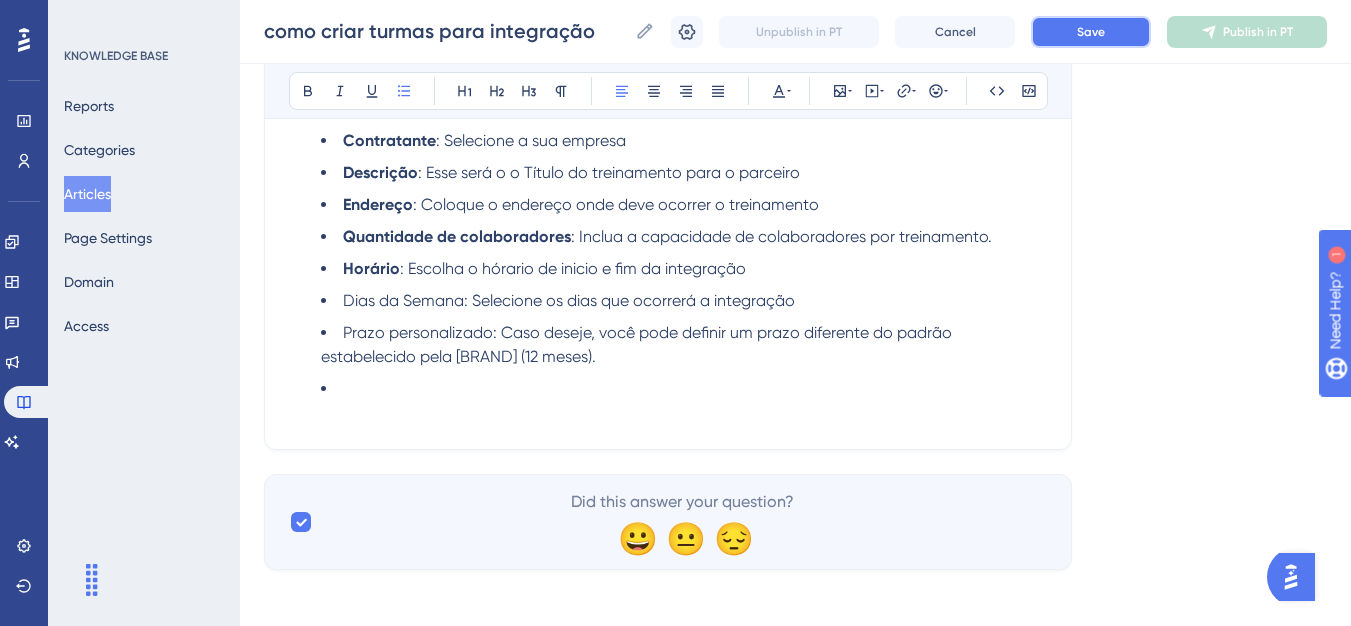 click on "Save" at bounding box center [1091, 32] 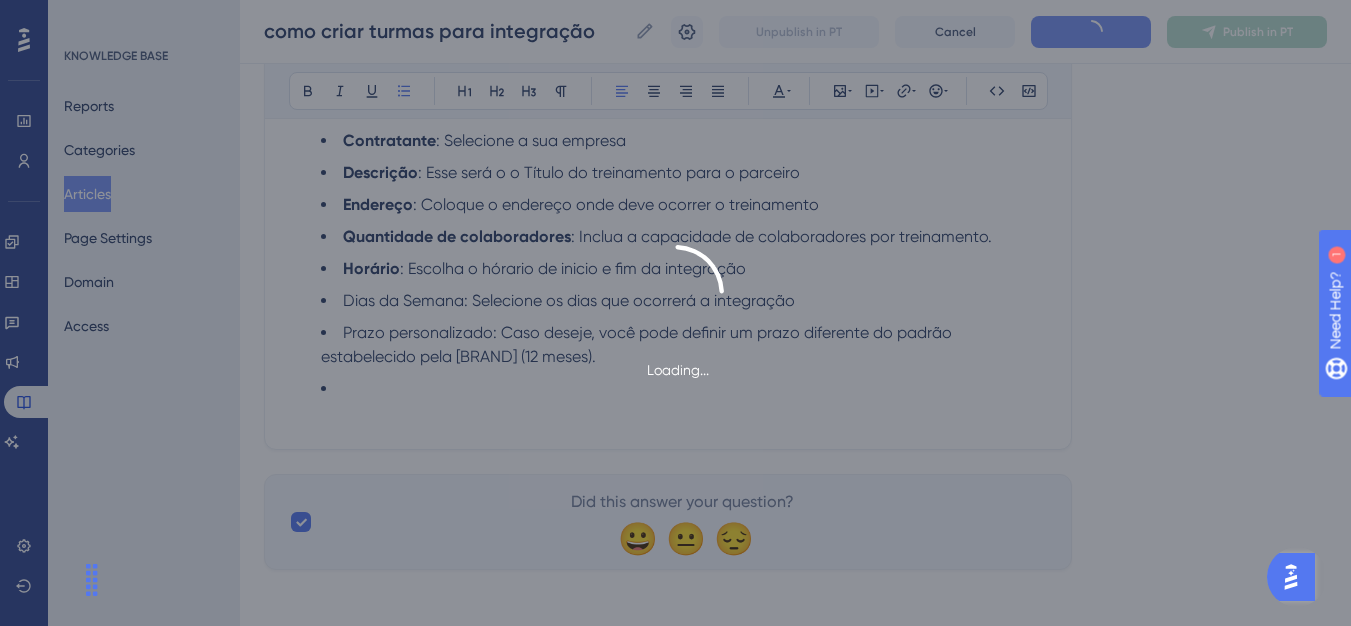 click on "Dias da Semana: Selecione os dias que ocorrerá a integração" at bounding box center (684, 301) 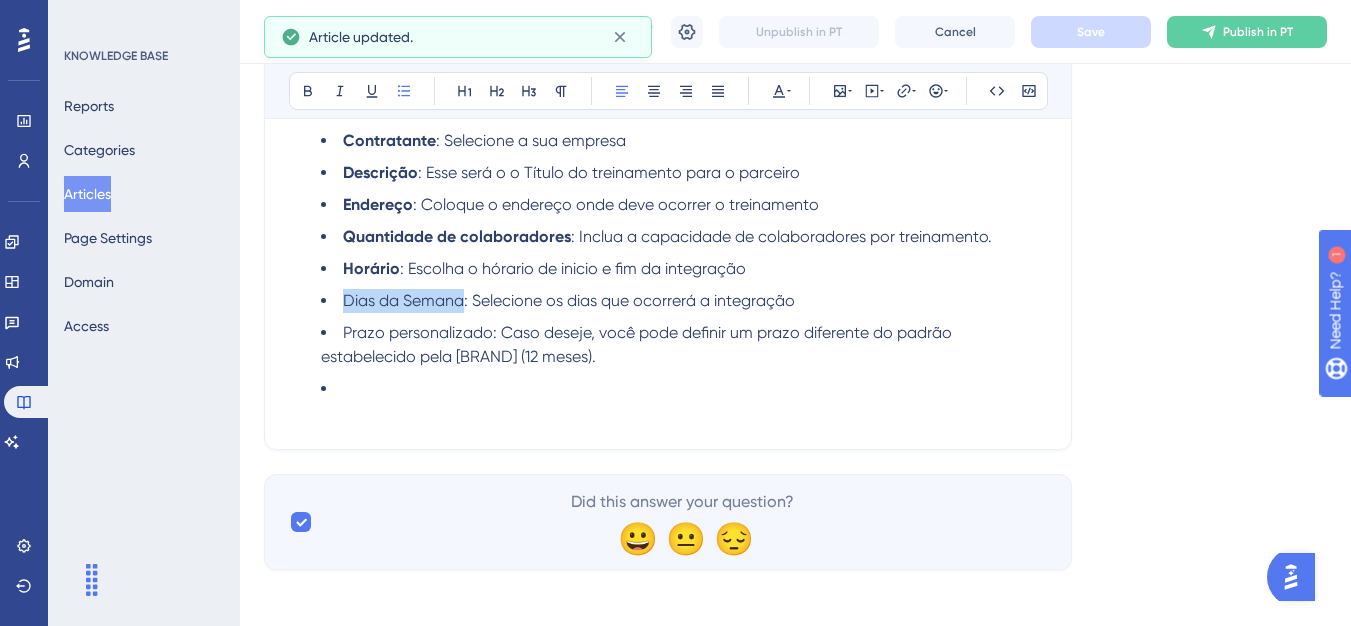 drag, startPoint x: 340, startPoint y: 307, endPoint x: 465, endPoint y: 304, distance: 125.035995 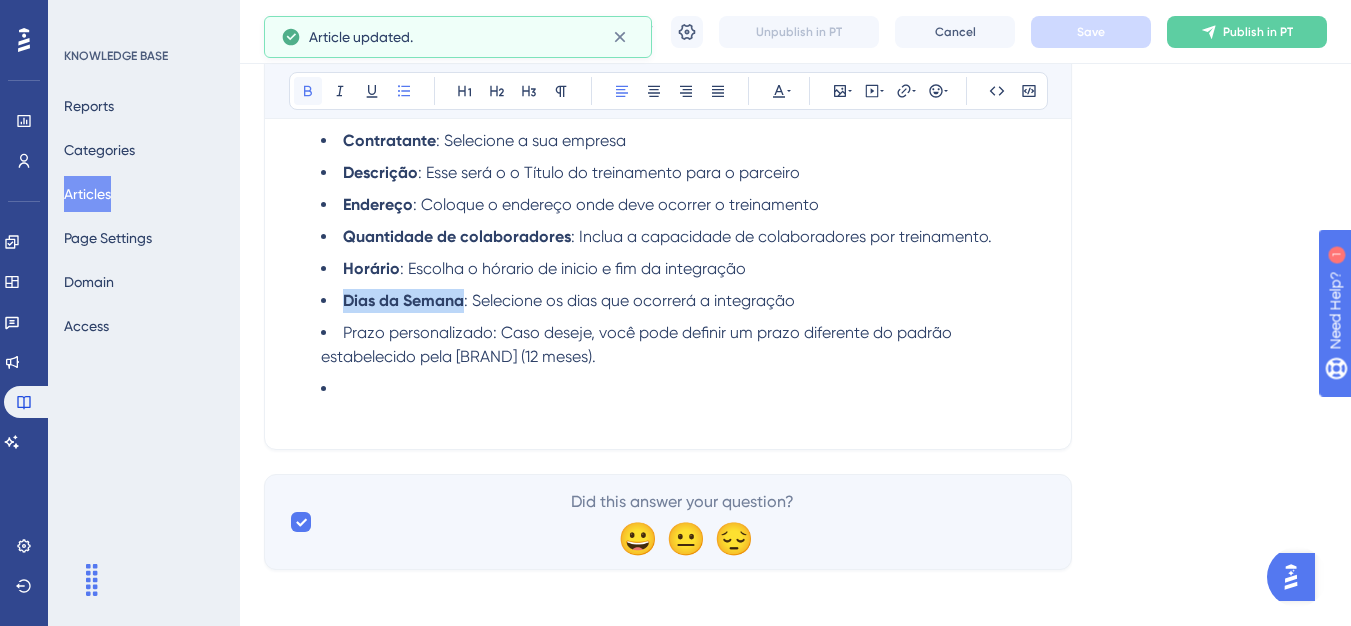 click 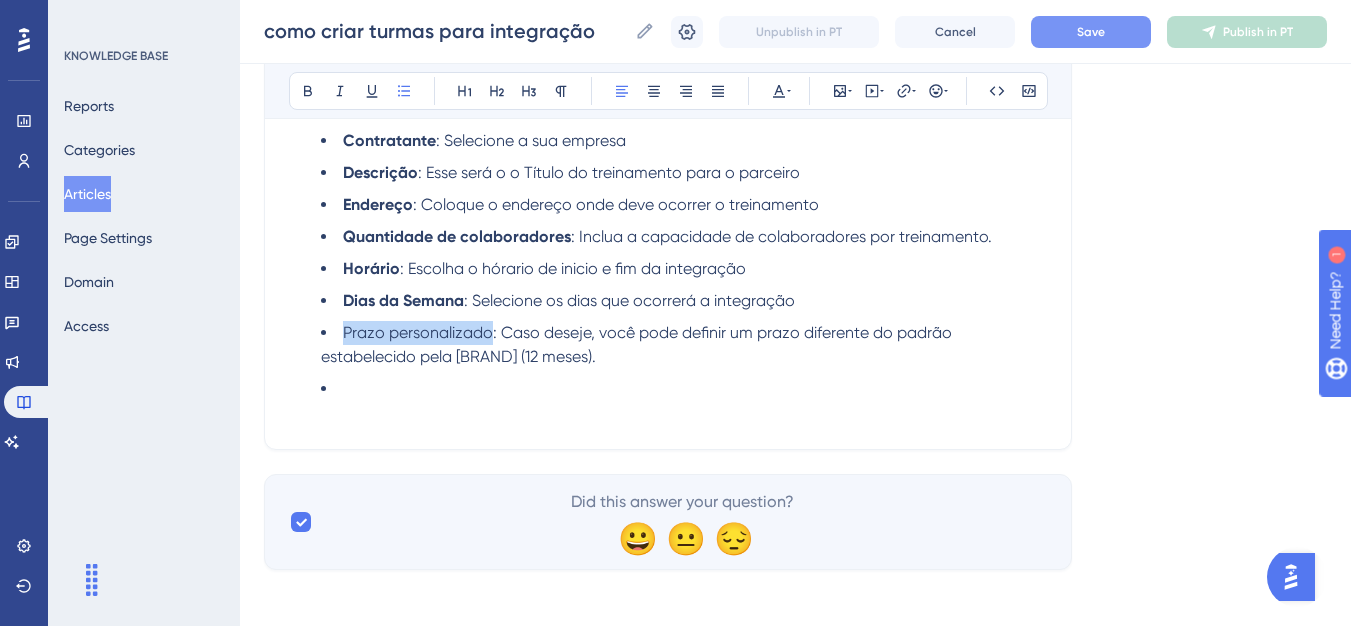 drag, startPoint x: 344, startPoint y: 330, endPoint x: 490, endPoint y: 336, distance: 146.12323 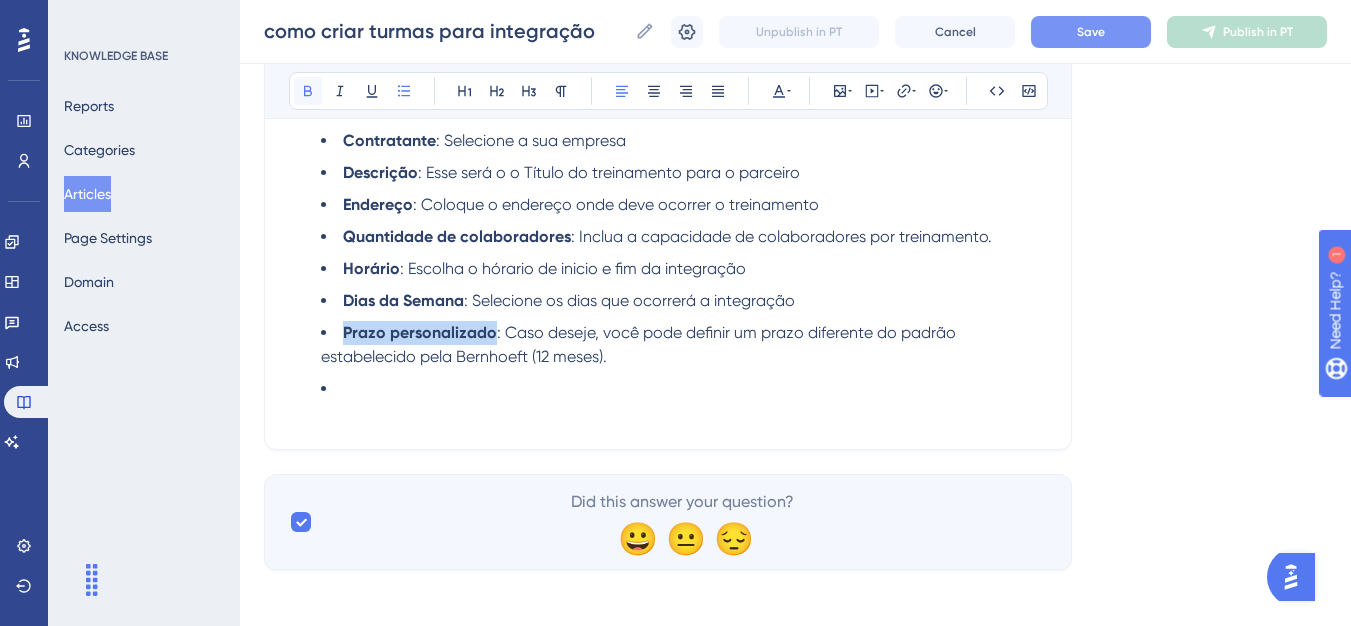 click at bounding box center [308, 91] 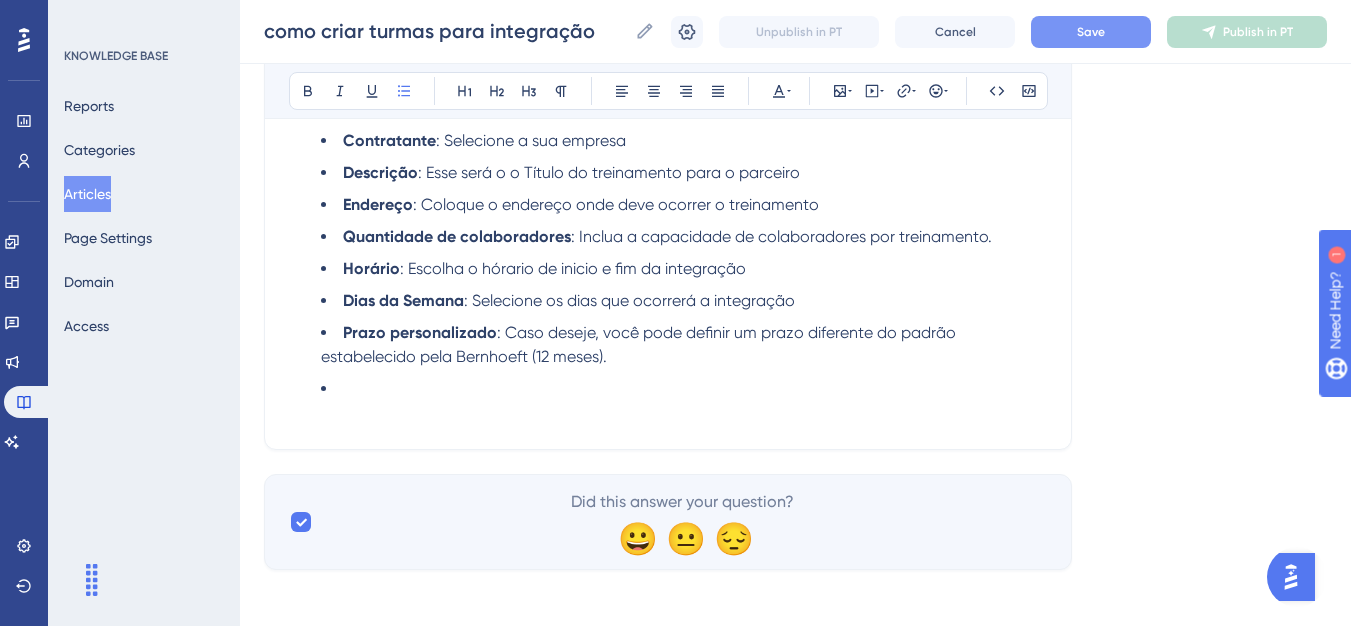 click on "Contratante : Selecione a sua empresa Descrição : Esse será o o Título do treinamento para o parceiro Endereço : Coloque o endereço onde deve ocorrer o treinamento Quantidade de colaboradores : Inclua a capacidade de colaboradores por treinamento. Horário : Escolha o hórario de inicio e fim da integração Dias da Semana : Selecione os dias que ocorrerá a integração Prazo personalizado : Caso deseje, você pode definir um prazo diferente do padrão estabelecido pela Bernhoeft (12 meses)." at bounding box center [668, 265] 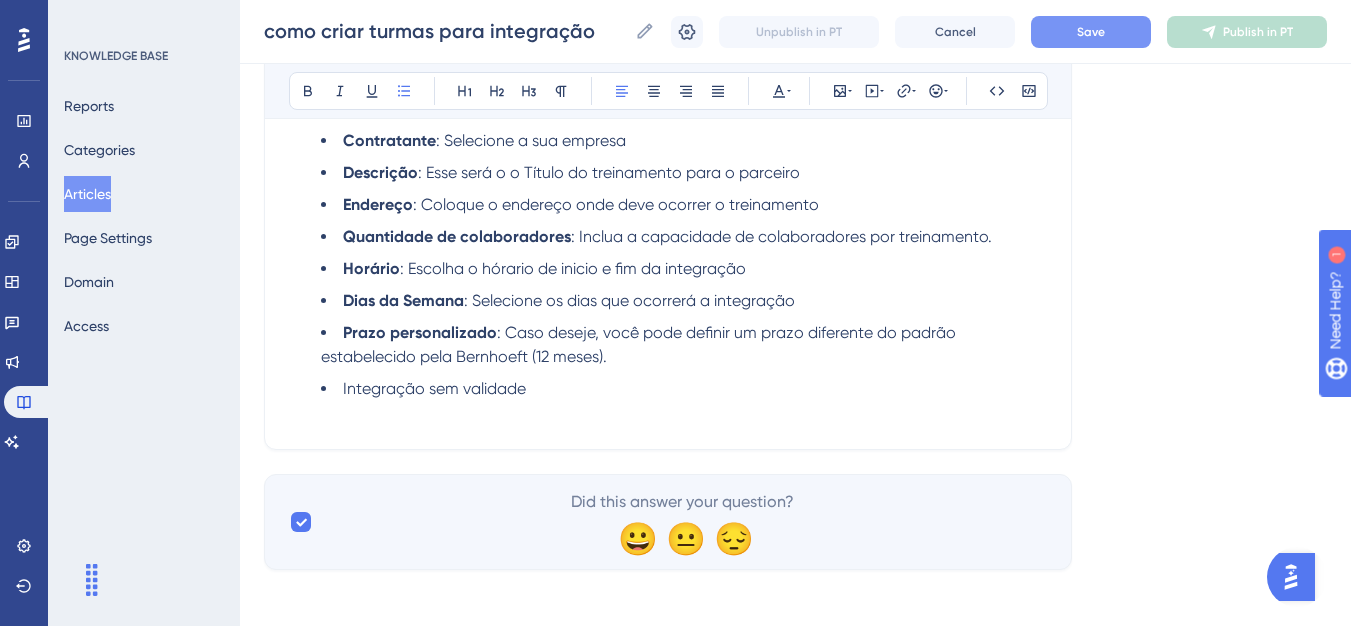 click on "Integração sem validade" at bounding box center [684, 389] 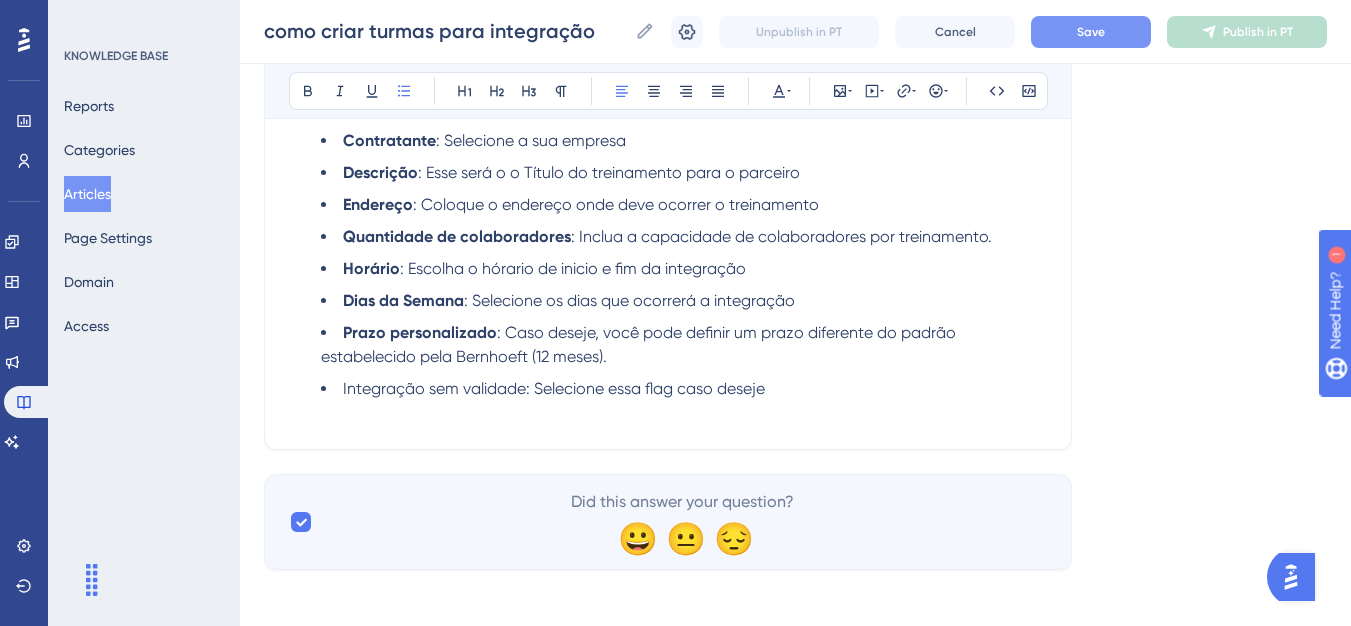 click on "Integração sem validade: Selecione essa flag caso deseje" at bounding box center (554, 388) 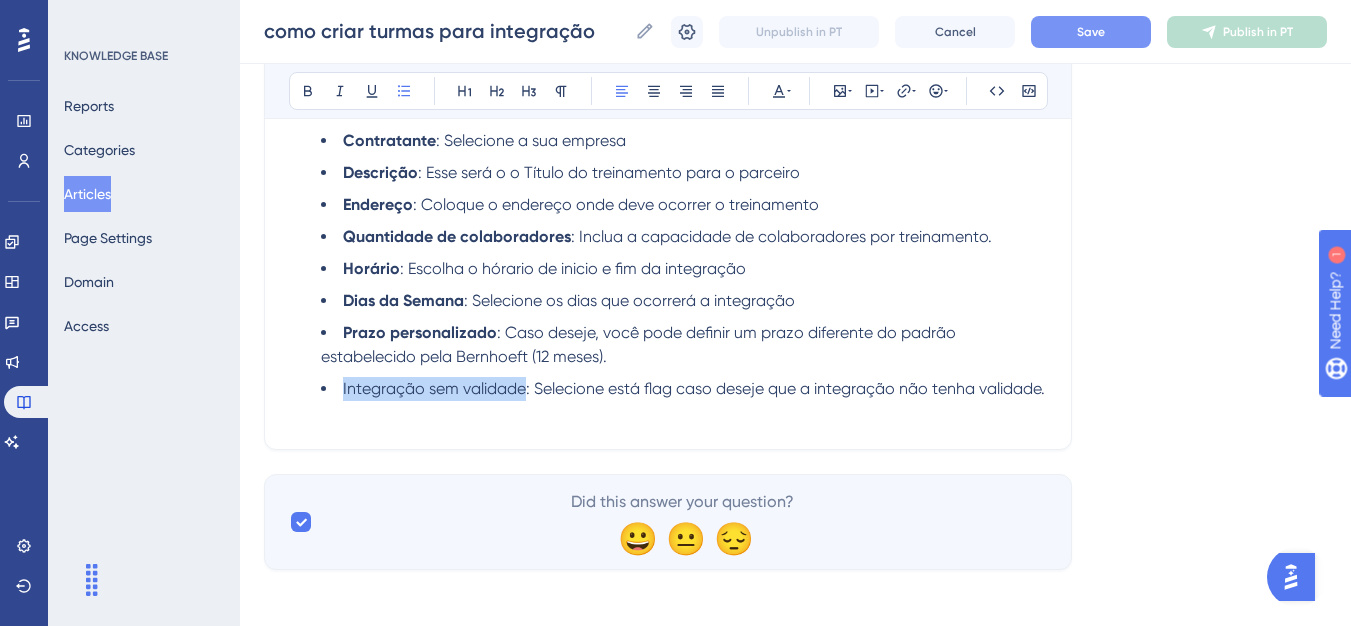 drag, startPoint x: 524, startPoint y: 387, endPoint x: 341, endPoint y: 385, distance: 183.01093 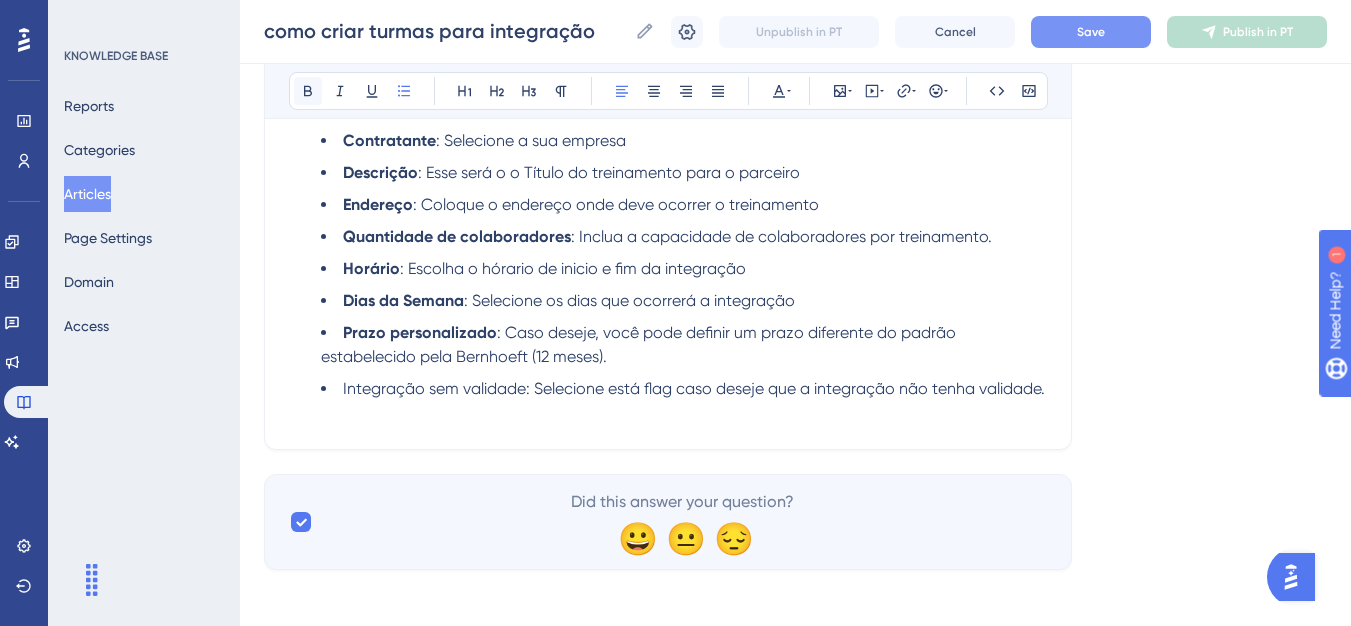 click at bounding box center (308, 91) 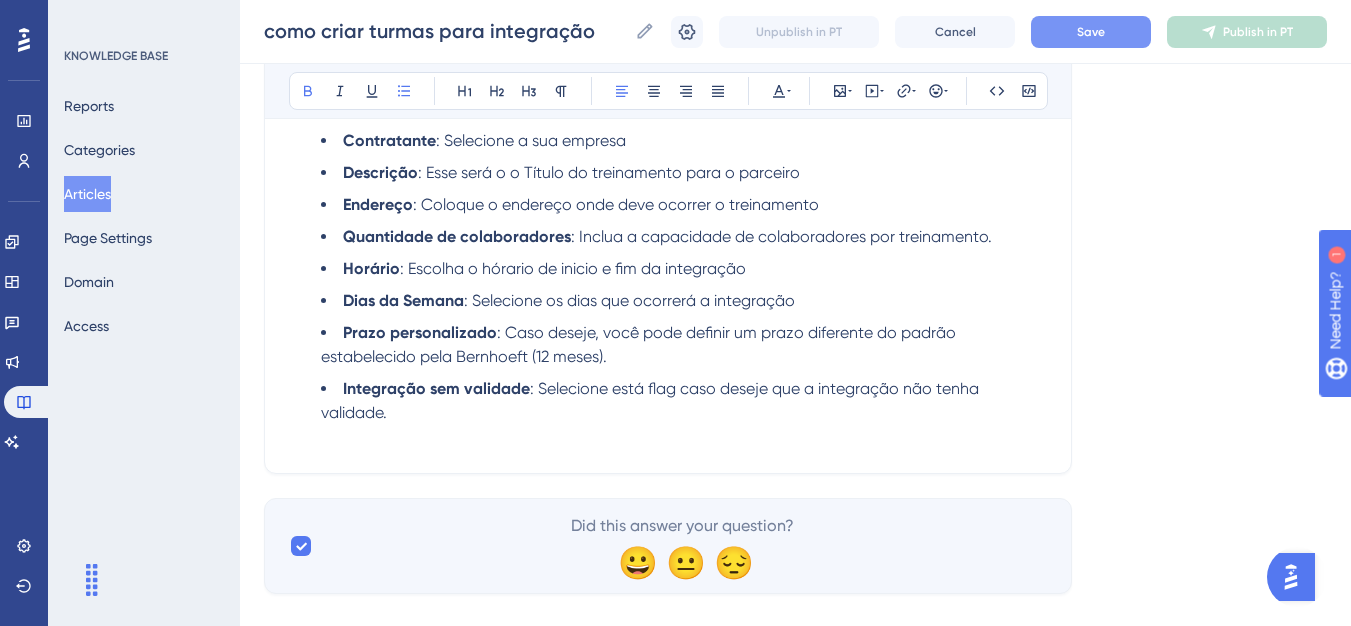 click on "Contratante : Selecione a sua empresa" at bounding box center [684, 141] 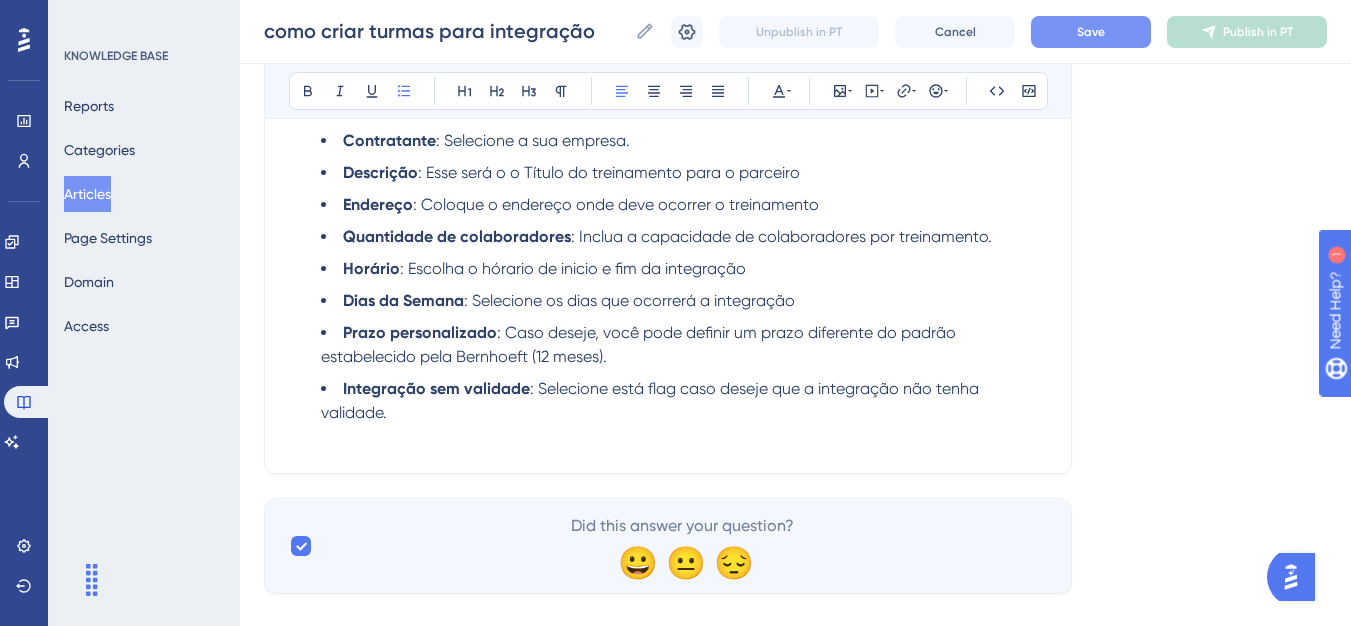 click on "Descrição : Esse será o o Título do treinamento para o parceiro" at bounding box center (684, 173) 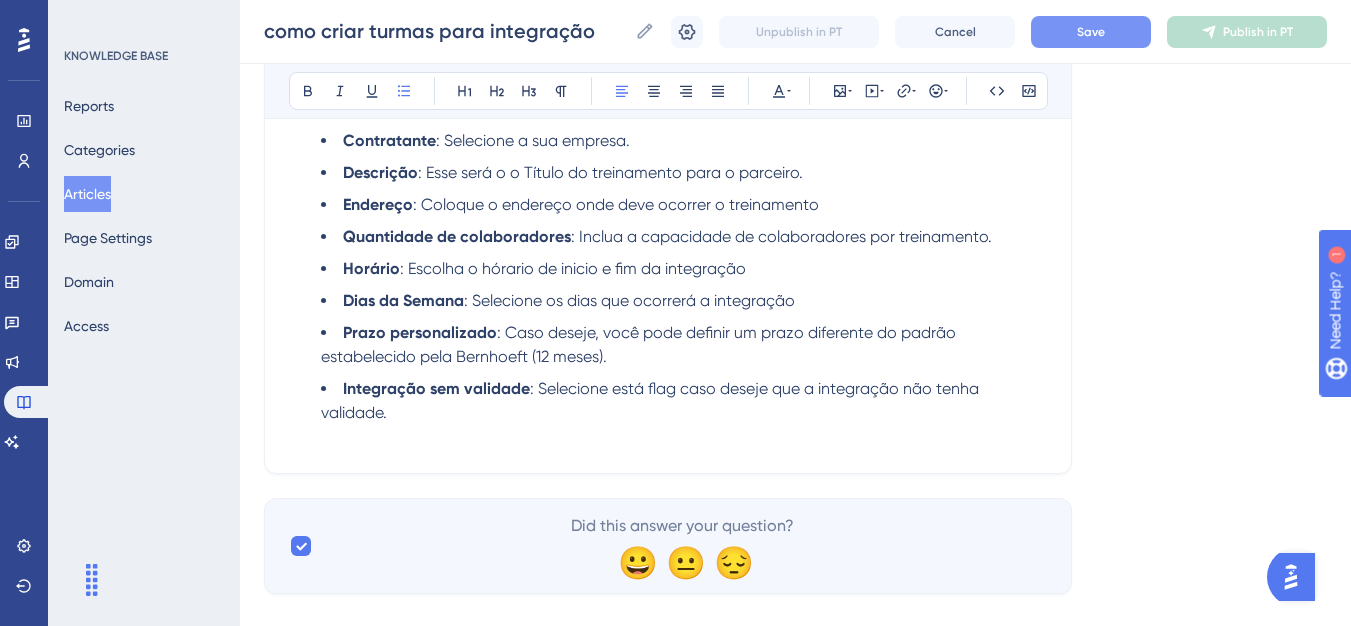 click on "Endereço : Coloque o endereço onde deve ocorrer o treinamento" at bounding box center [684, 205] 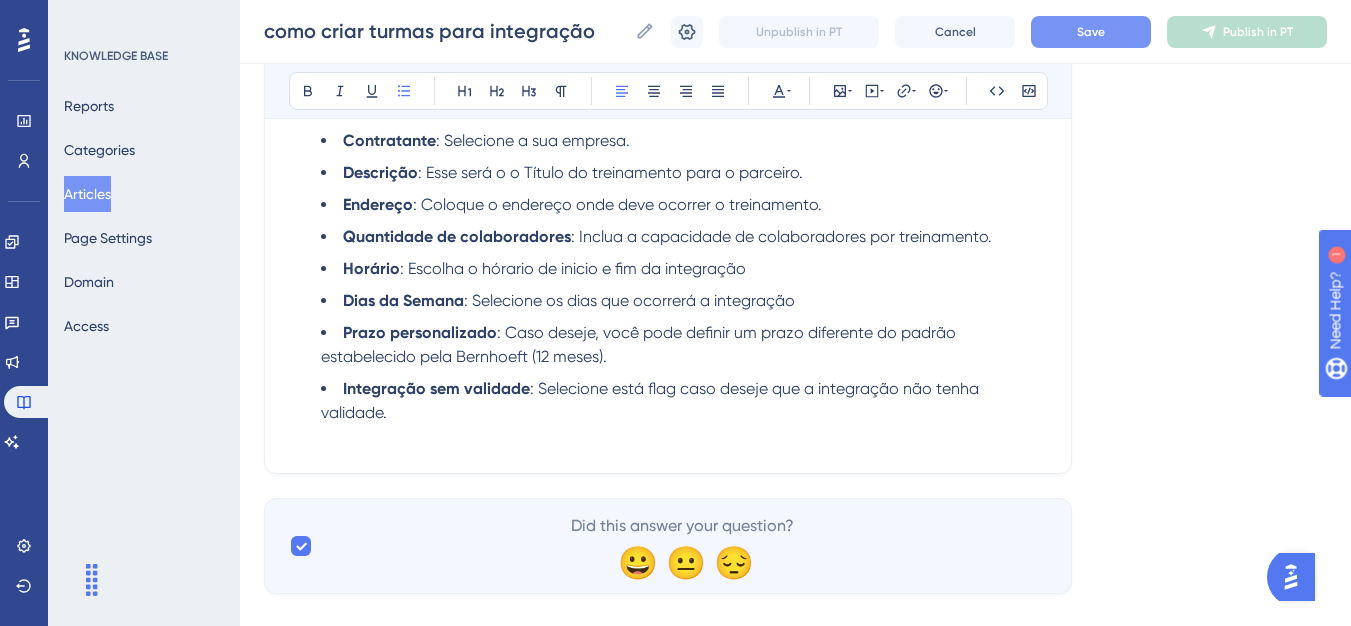 click on "Horário : Escolha o hórario de inicio e fim da integração" at bounding box center [684, 269] 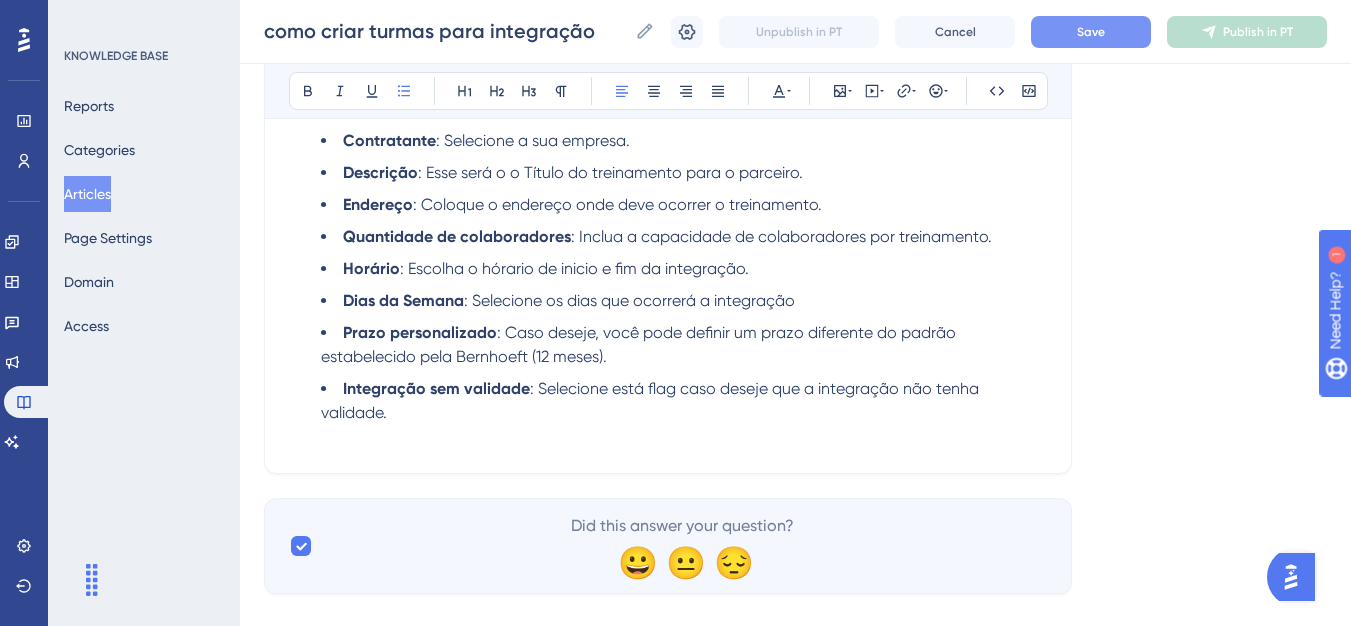click on "Dias da Semana : Selecione os dias que ocorrerá a integração" at bounding box center (684, 301) 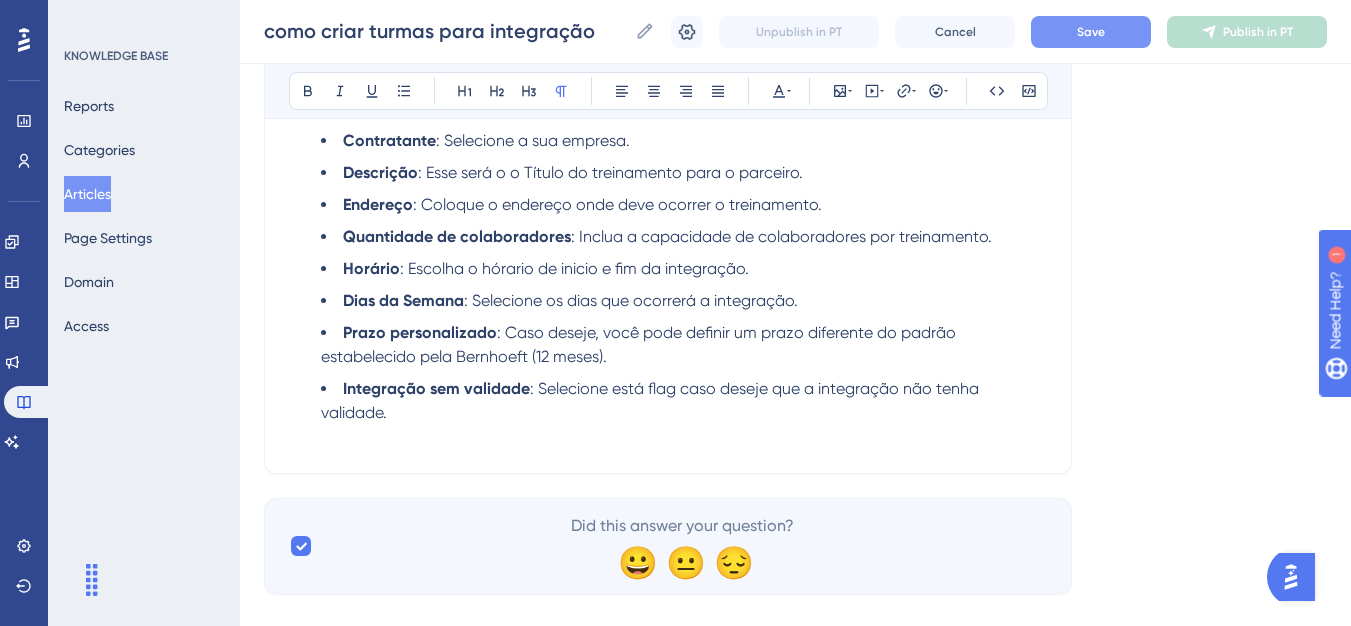 click at bounding box center (668, 437) 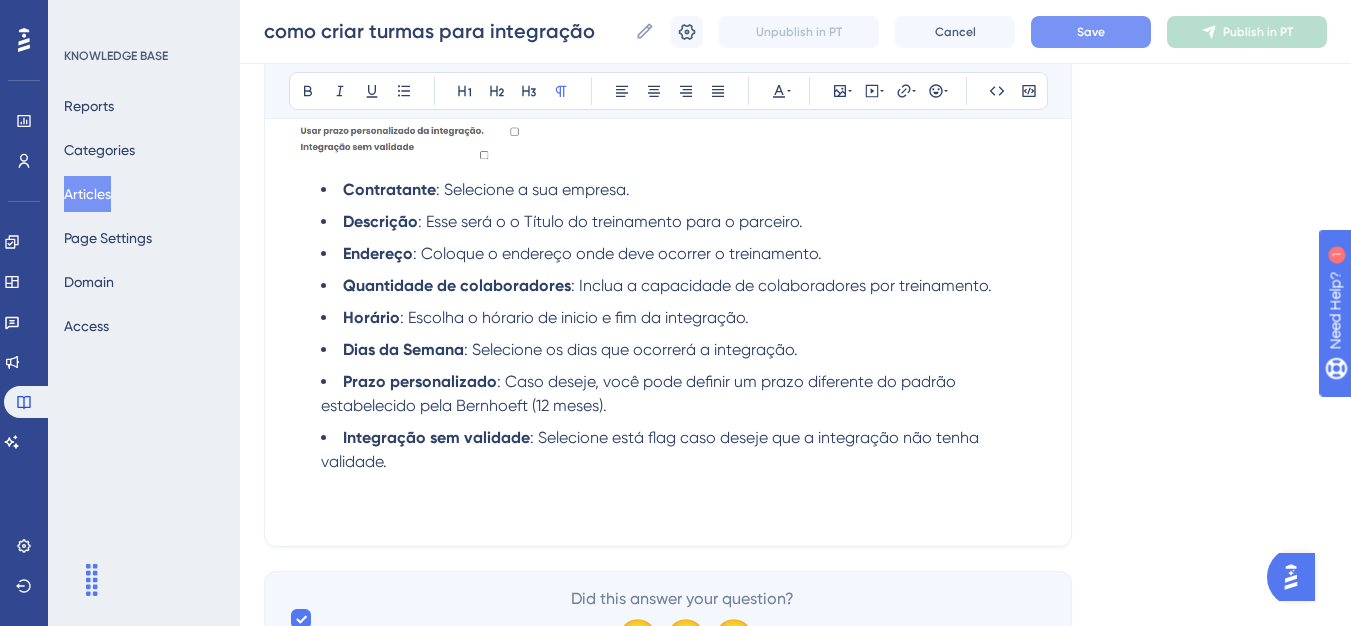 scroll, scrollTop: 1034, scrollLeft: 0, axis: vertical 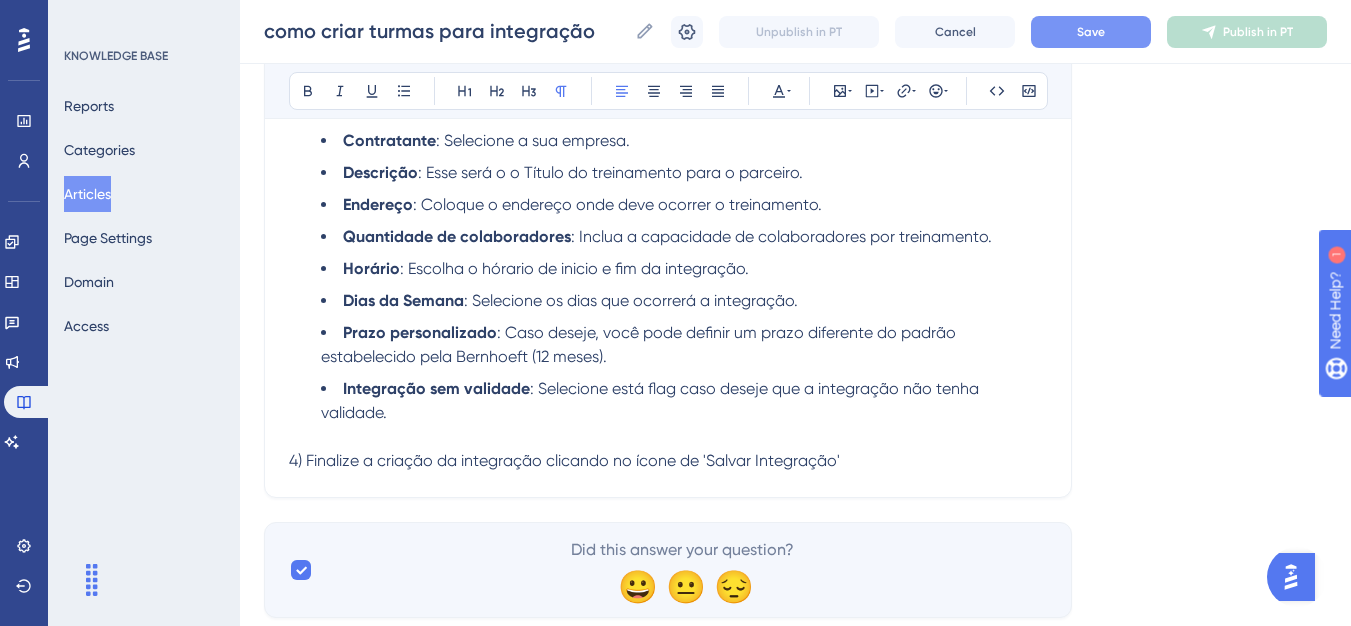 click on "4) Finalize a criação da integração clicando no ícone de 'Salvar Integração'" at bounding box center (564, 460) 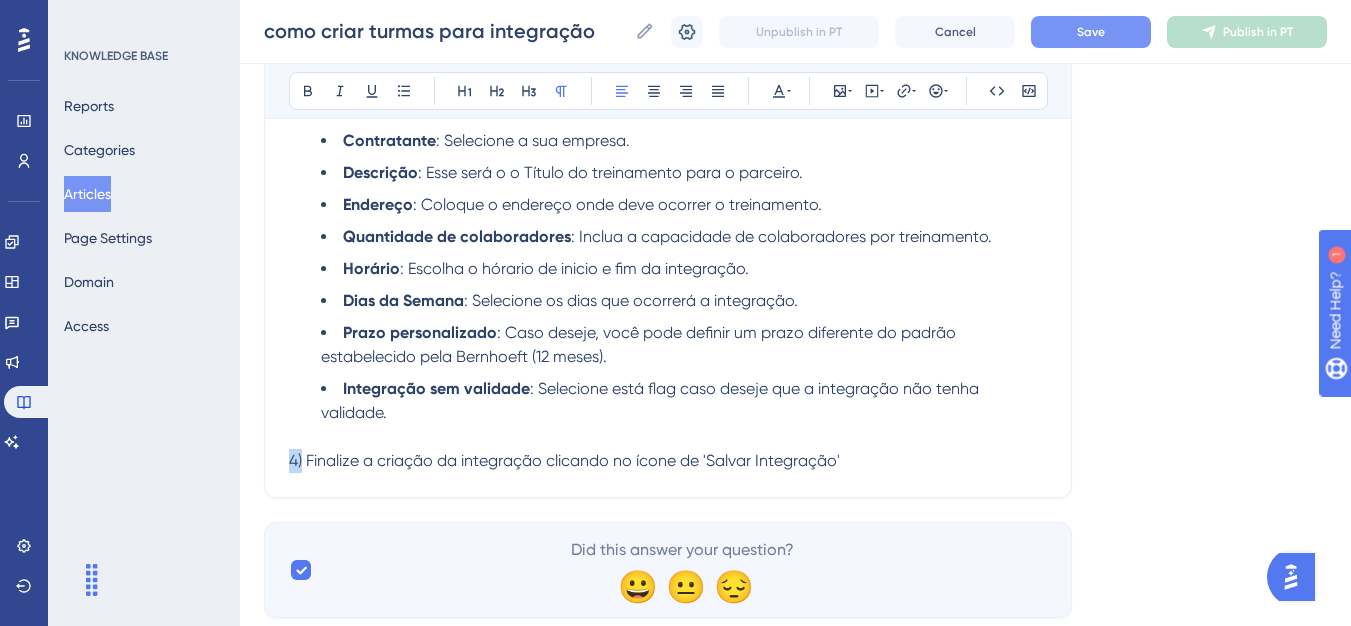 drag, startPoint x: 304, startPoint y: 465, endPoint x: 272, endPoint y: 460, distance: 32.38827 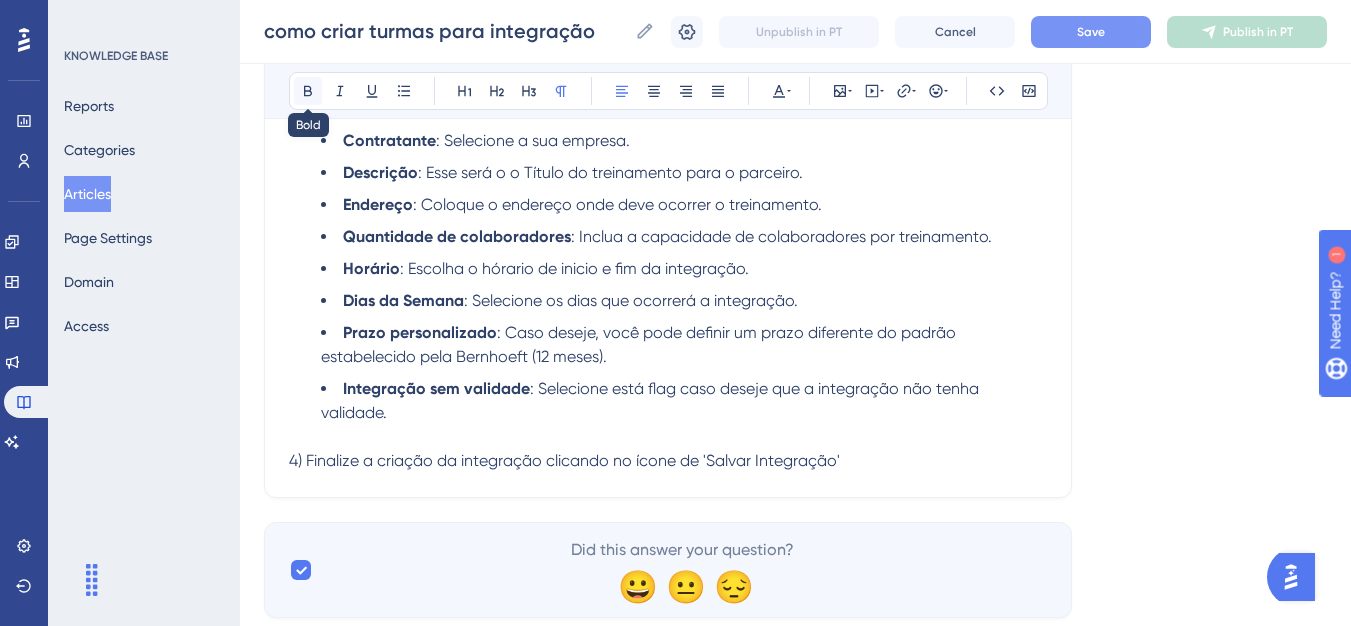 click 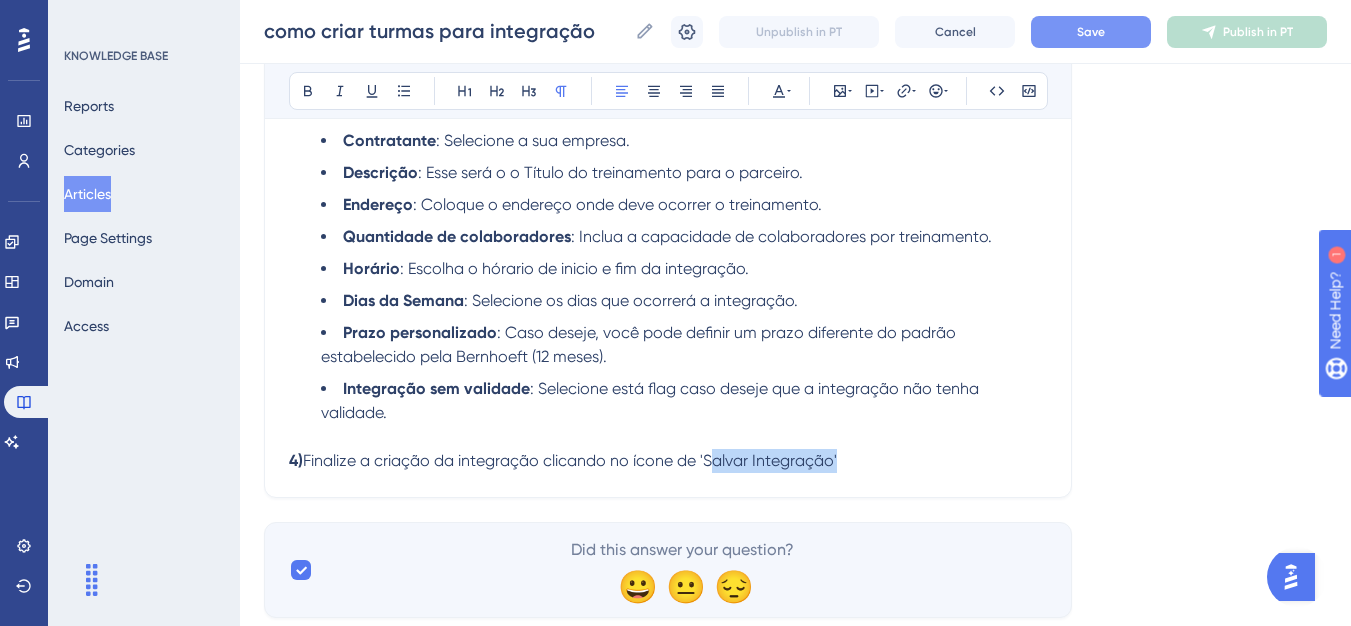 drag, startPoint x: 710, startPoint y: 467, endPoint x: 837, endPoint y: 484, distance: 128.13274 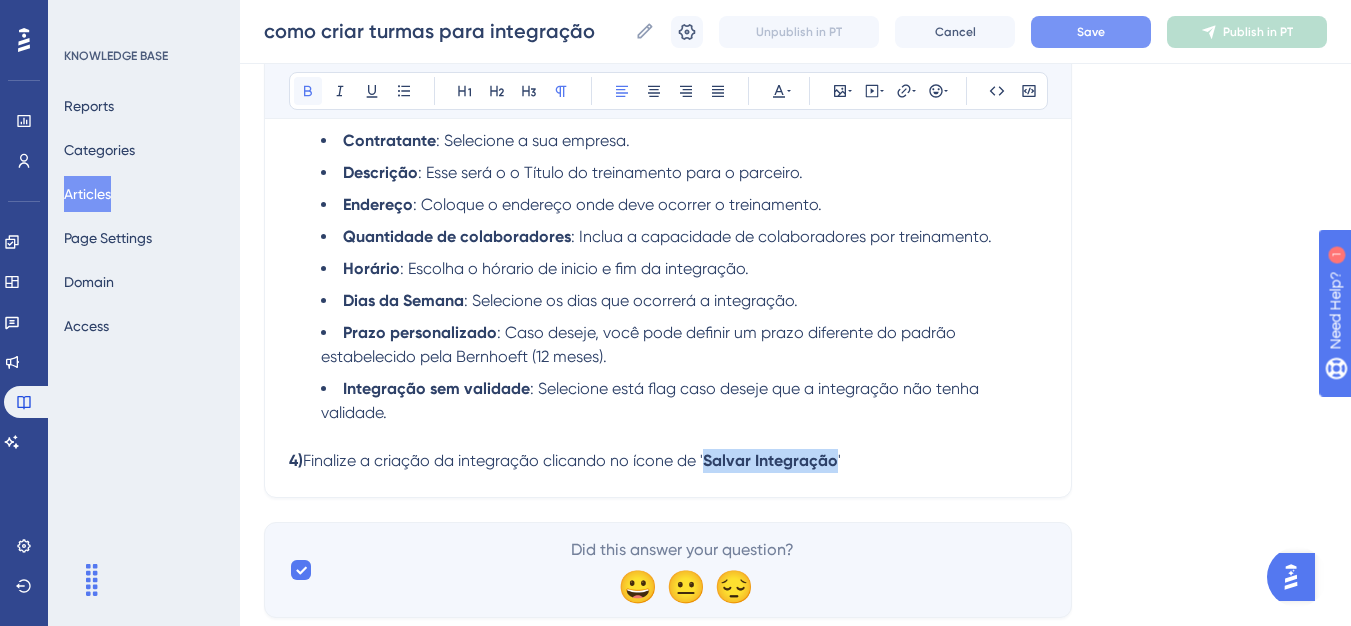 click 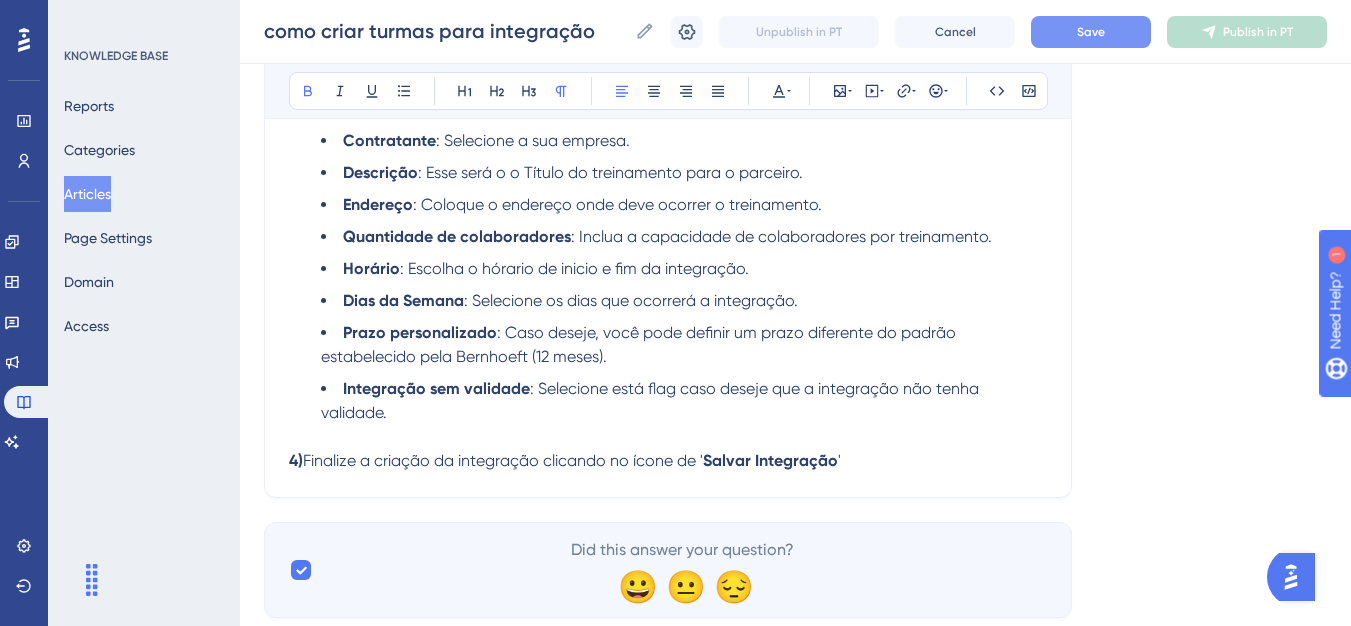 click on "4)  Finalize a criação da integração clicando no ícone de ' Salvar Integração '" at bounding box center [668, 461] 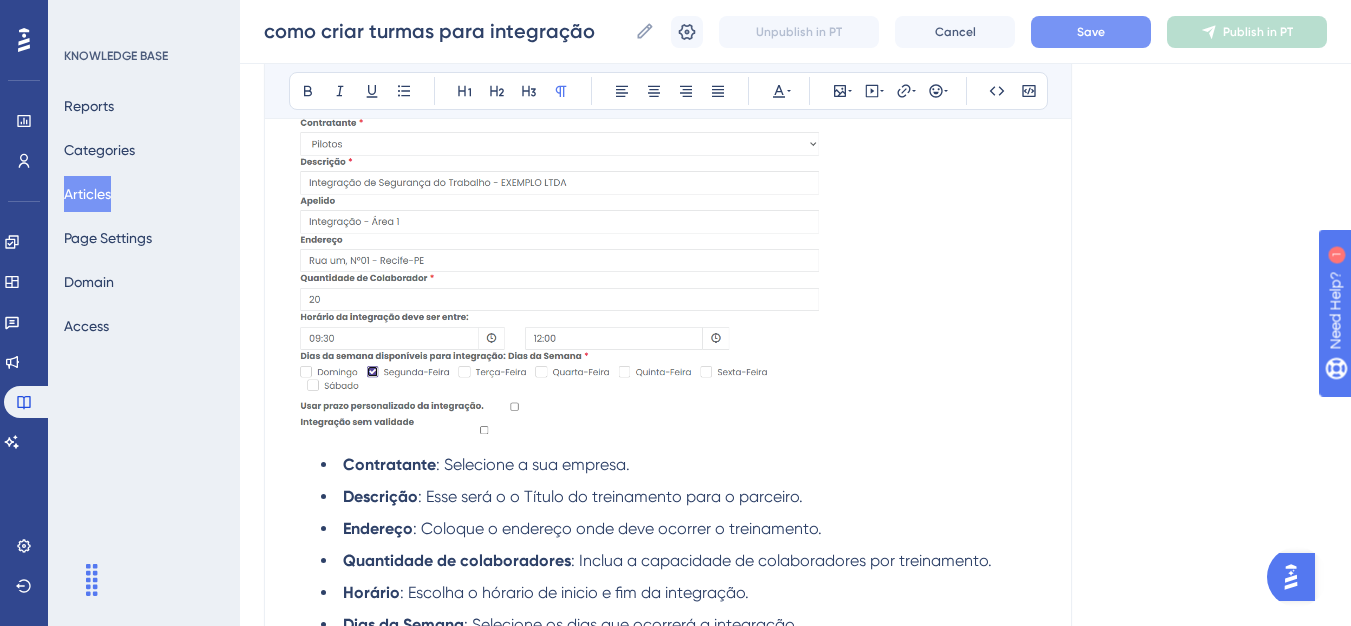 scroll, scrollTop: 1034, scrollLeft: 0, axis: vertical 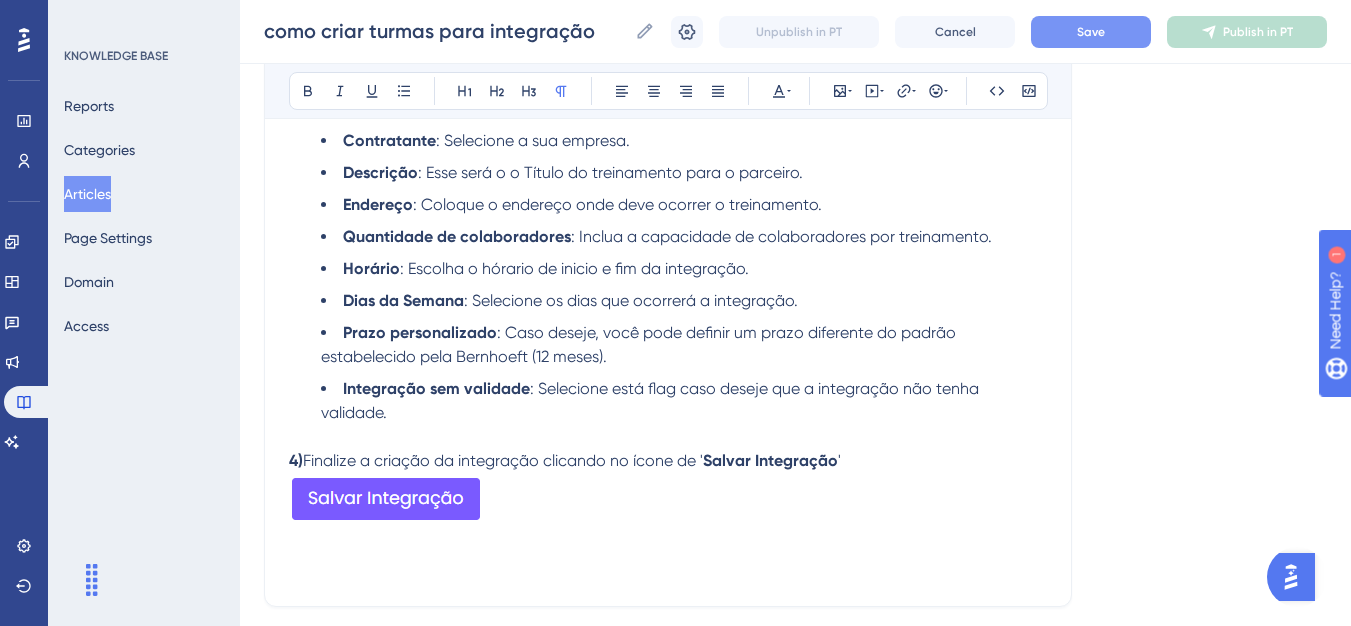 click on "Save" at bounding box center [1091, 32] 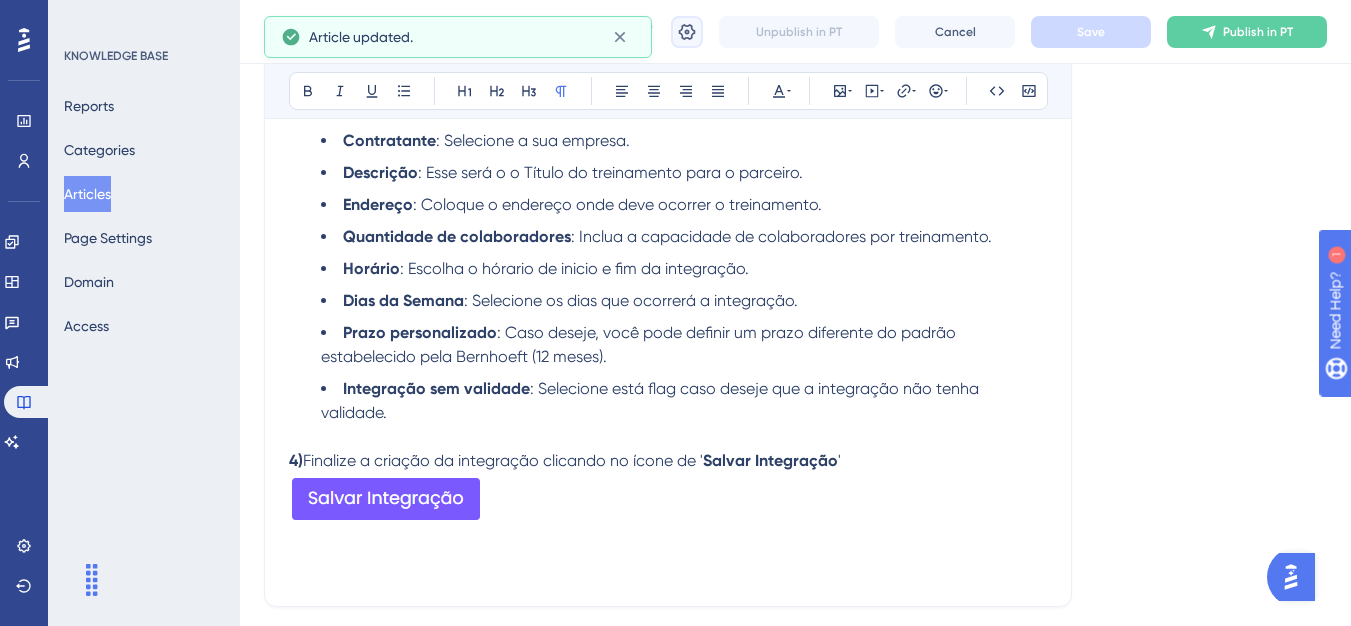 click 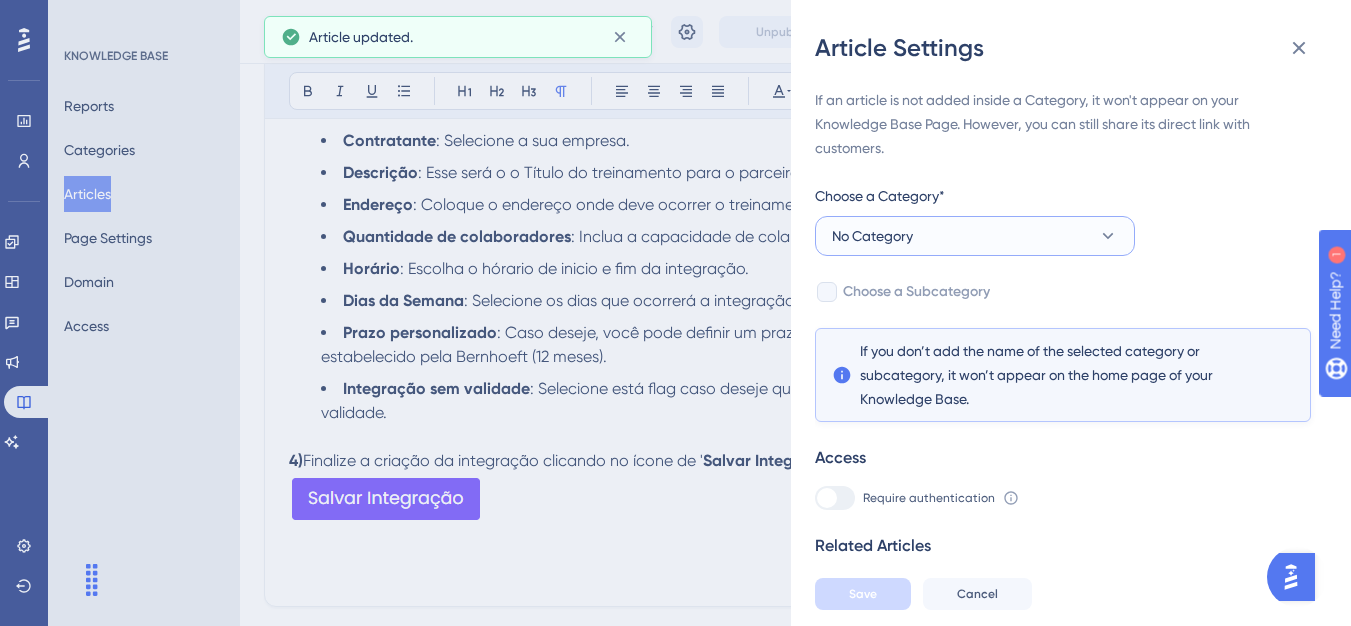 click 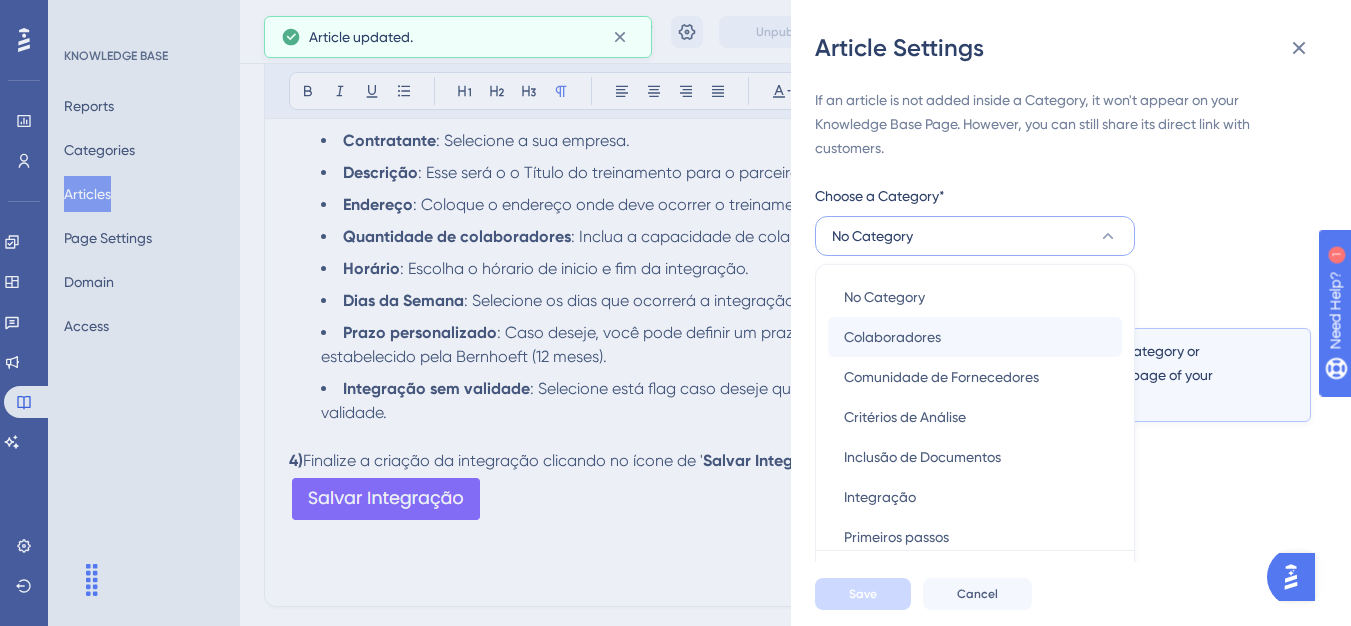 scroll, scrollTop: 49, scrollLeft: 0, axis: vertical 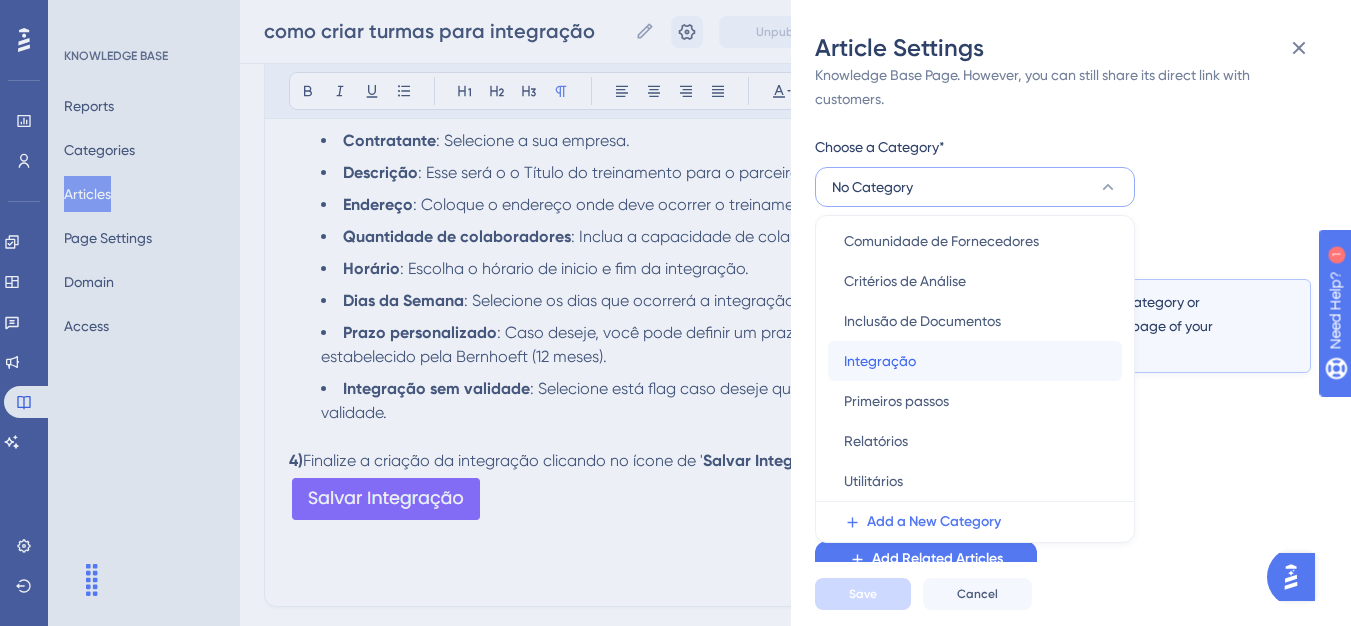 click on "Integração Integração" at bounding box center [975, 361] 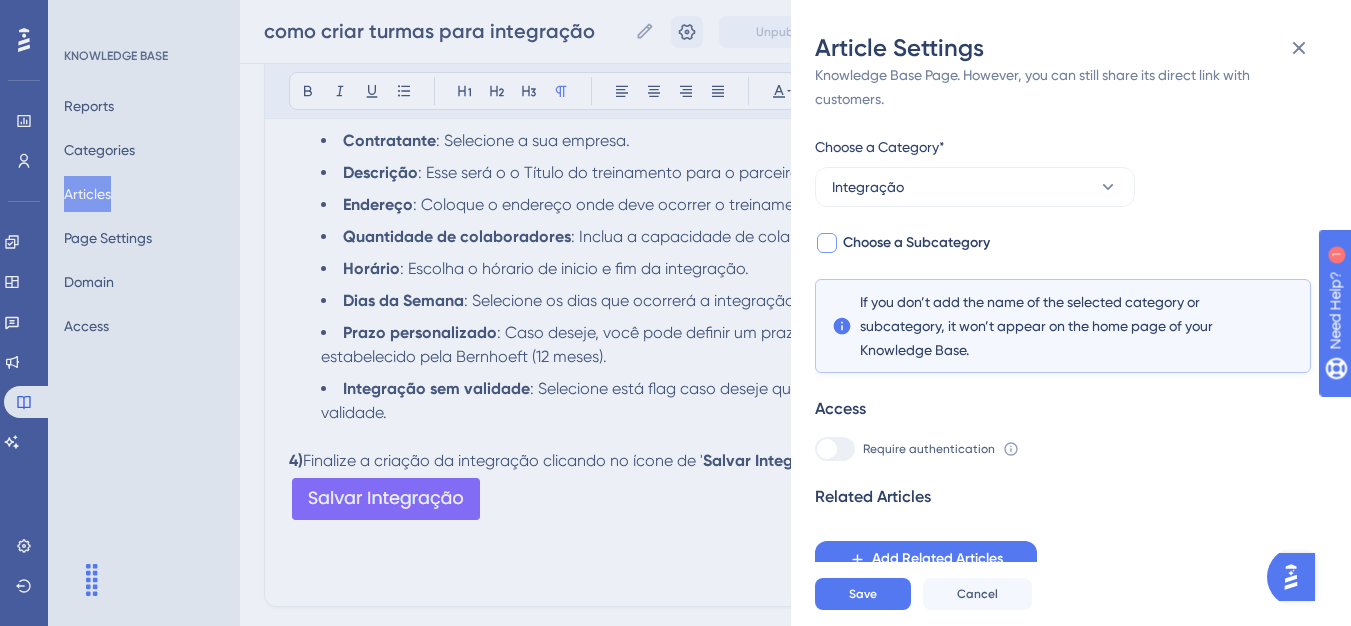click at bounding box center [827, 243] 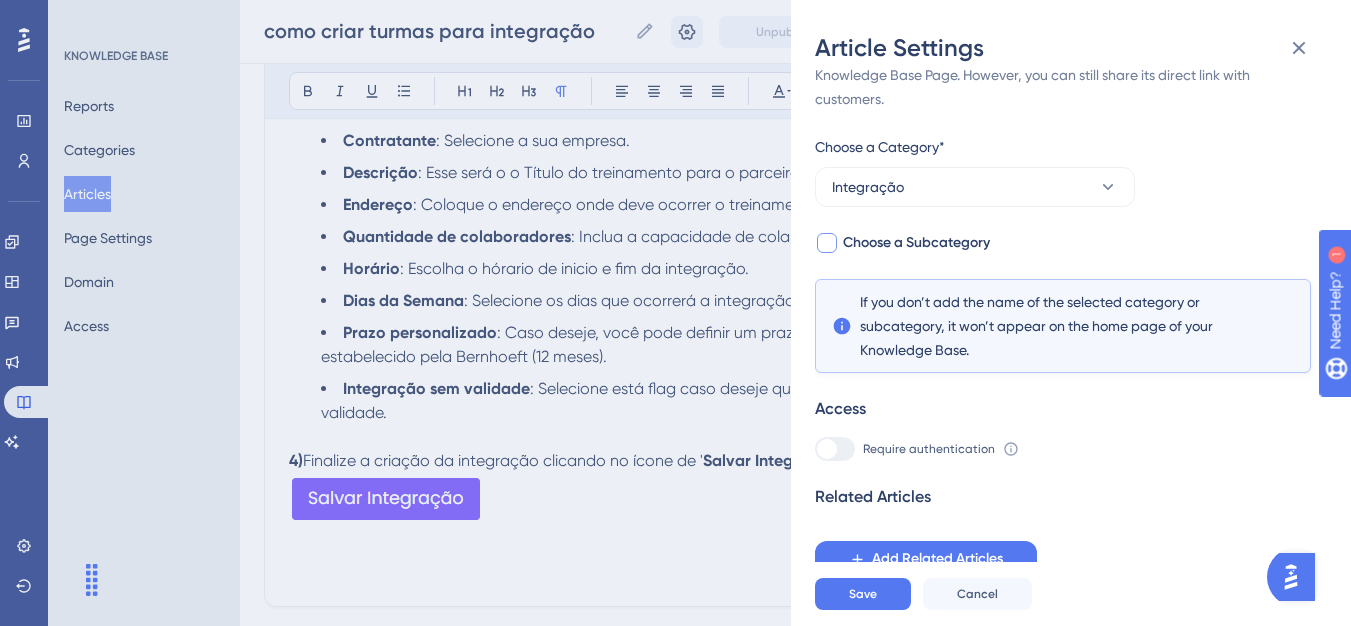 checkbox on "true" 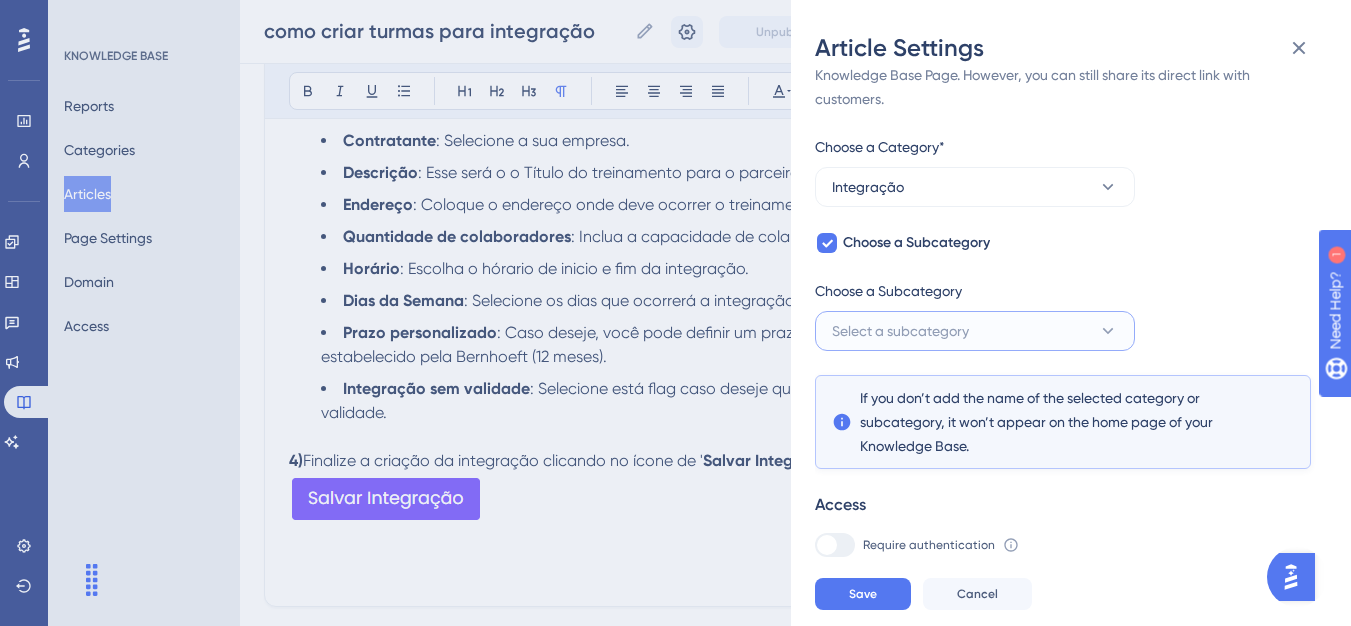 click on "Select a subcategory" at bounding box center (975, 331) 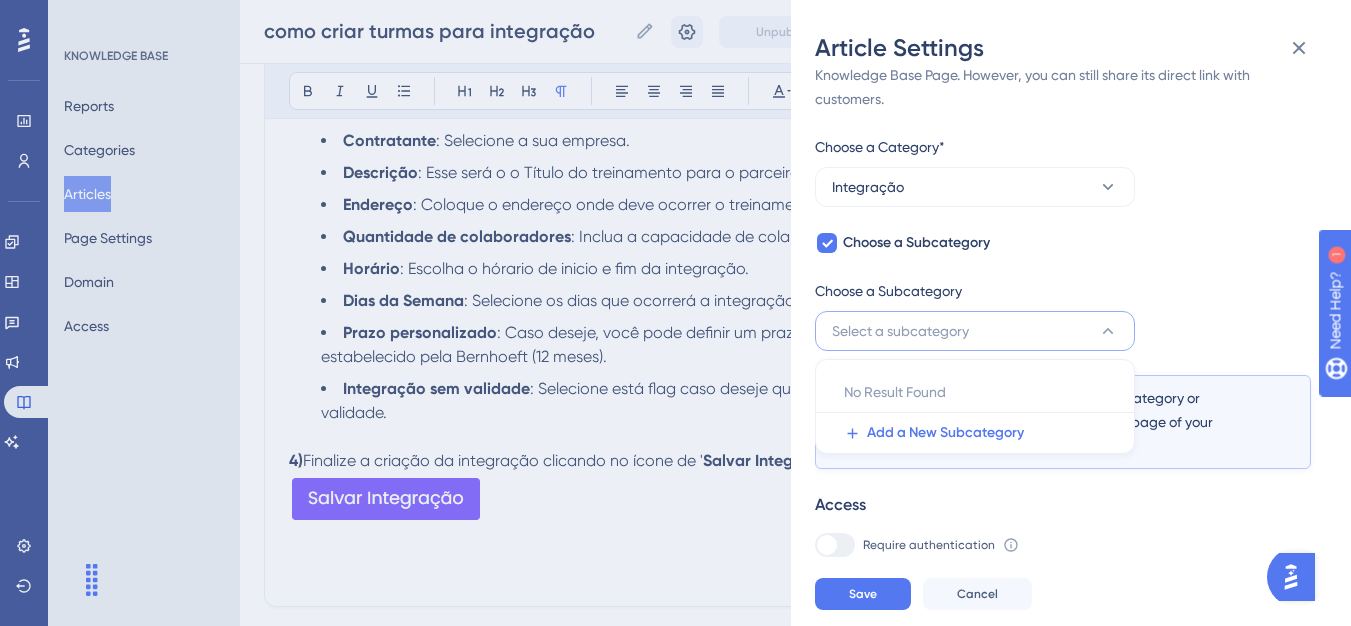 scroll, scrollTop: 145, scrollLeft: 0, axis: vertical 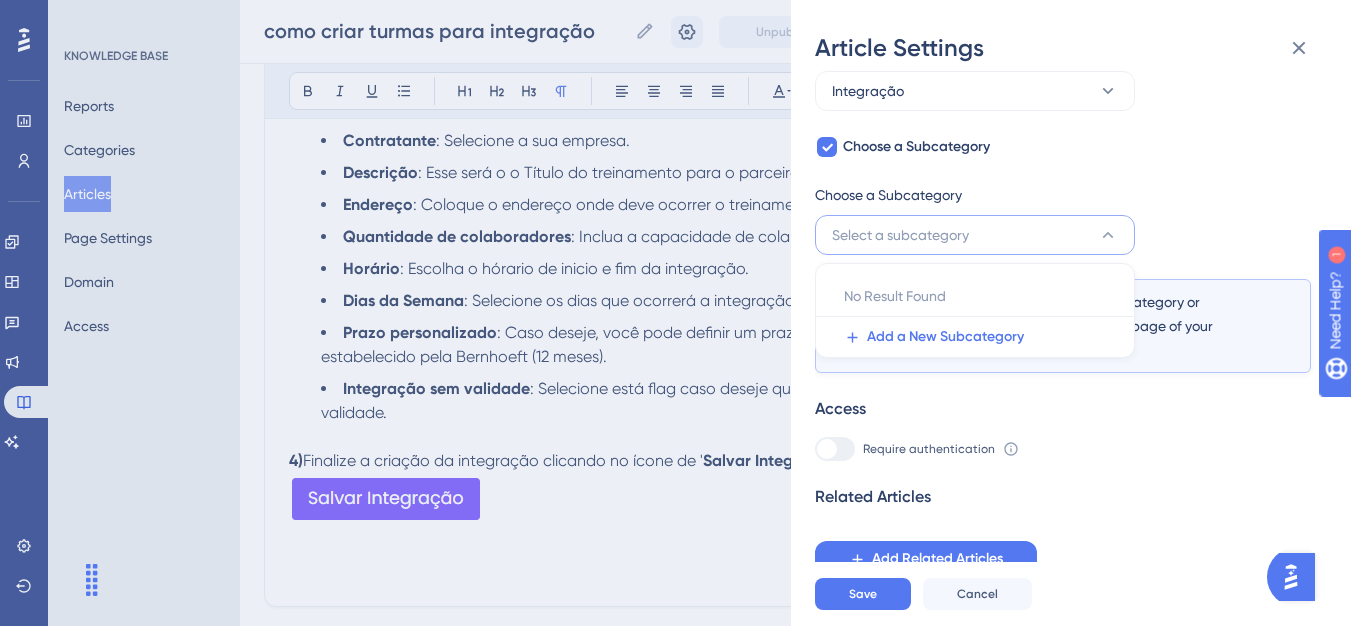 click on "Select a subcategory" at bounding box center [900, 235] 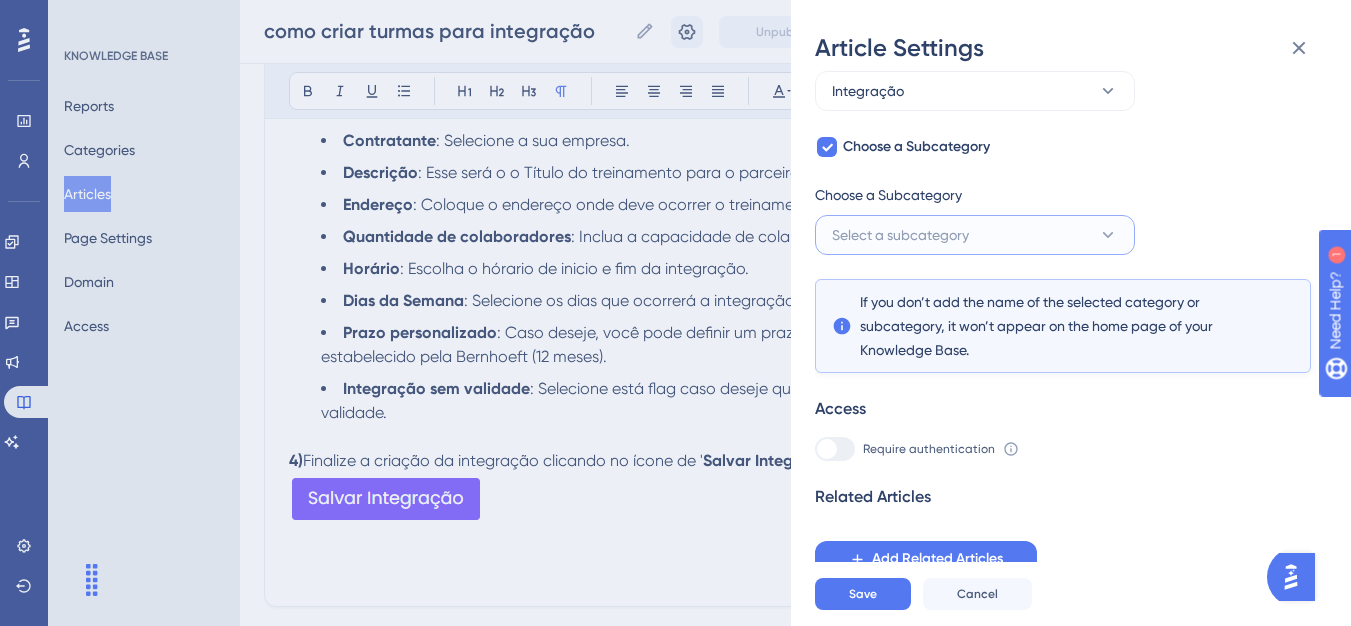 click on "Select a subcategory" at bounding box center (900, 235) 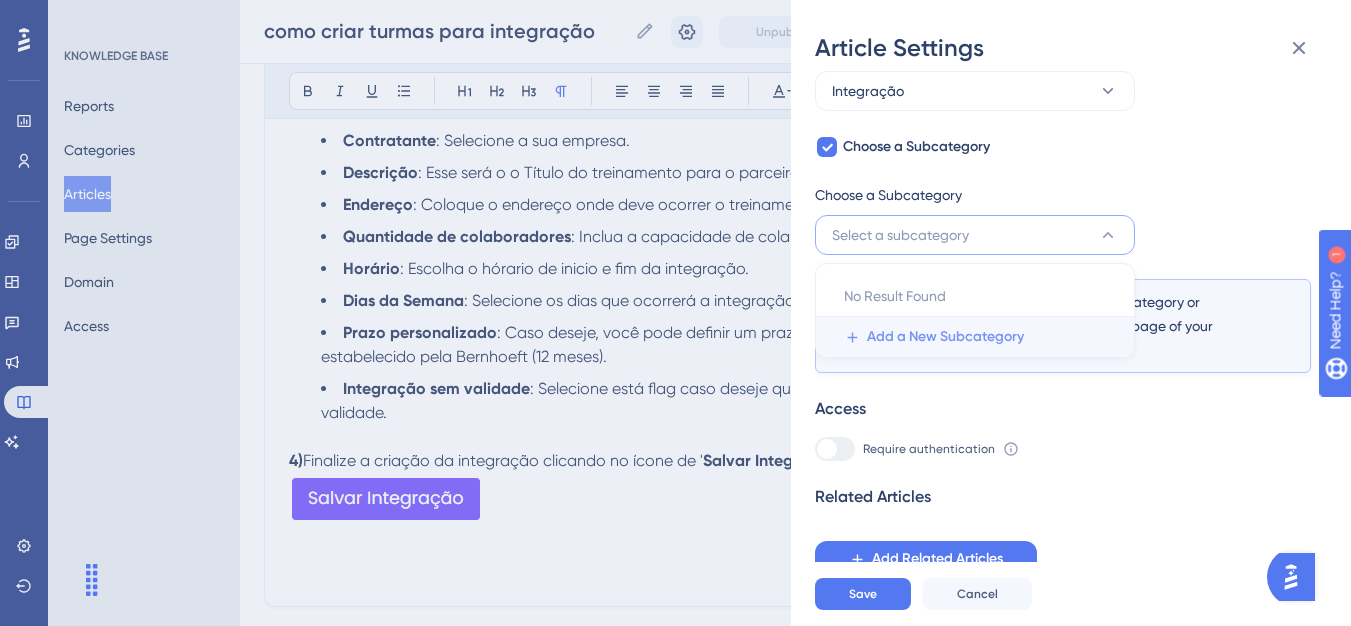 click on "Add a New Subcategory" at bounding box center (945, 337) 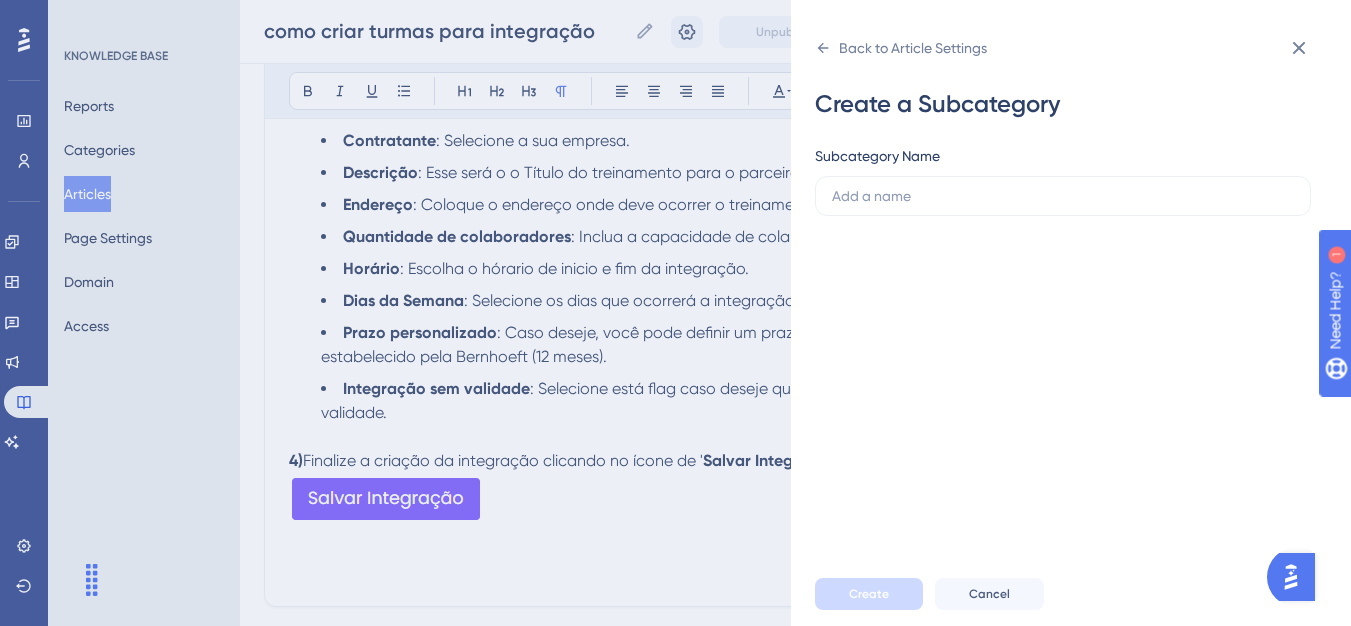 scroll, scrollTop: 0, scrollLeft: 0, axis: both 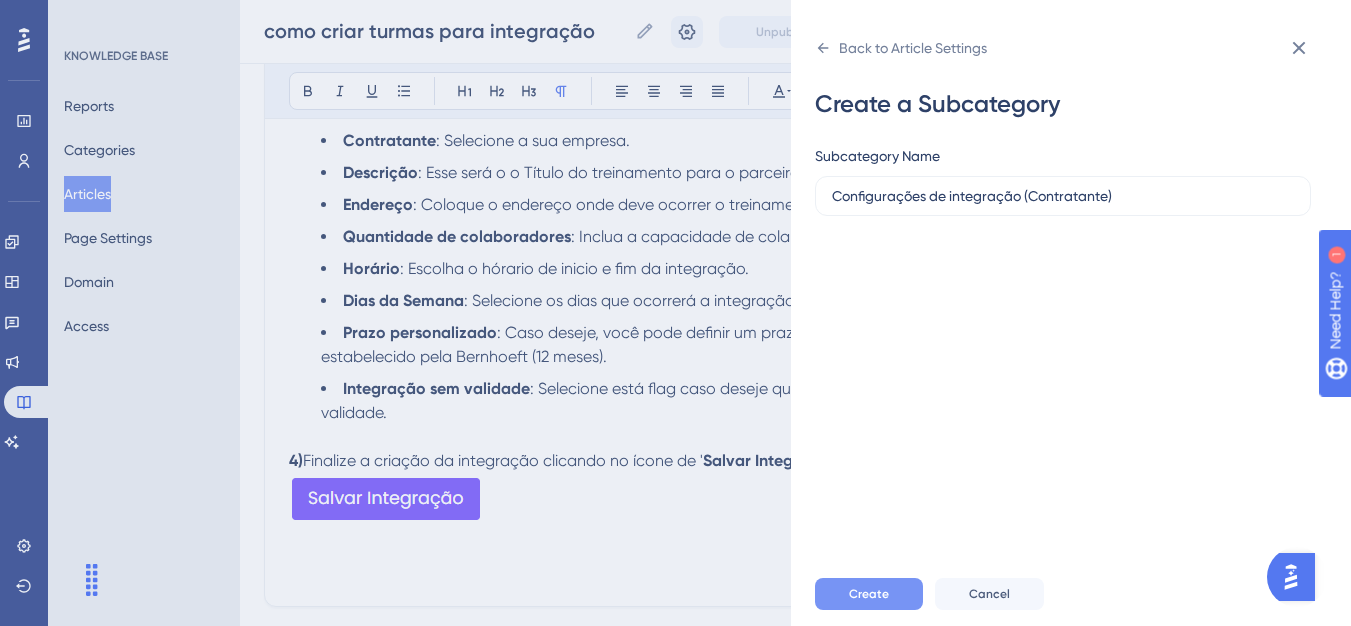 type on "Configurações de integração (Contratante)" 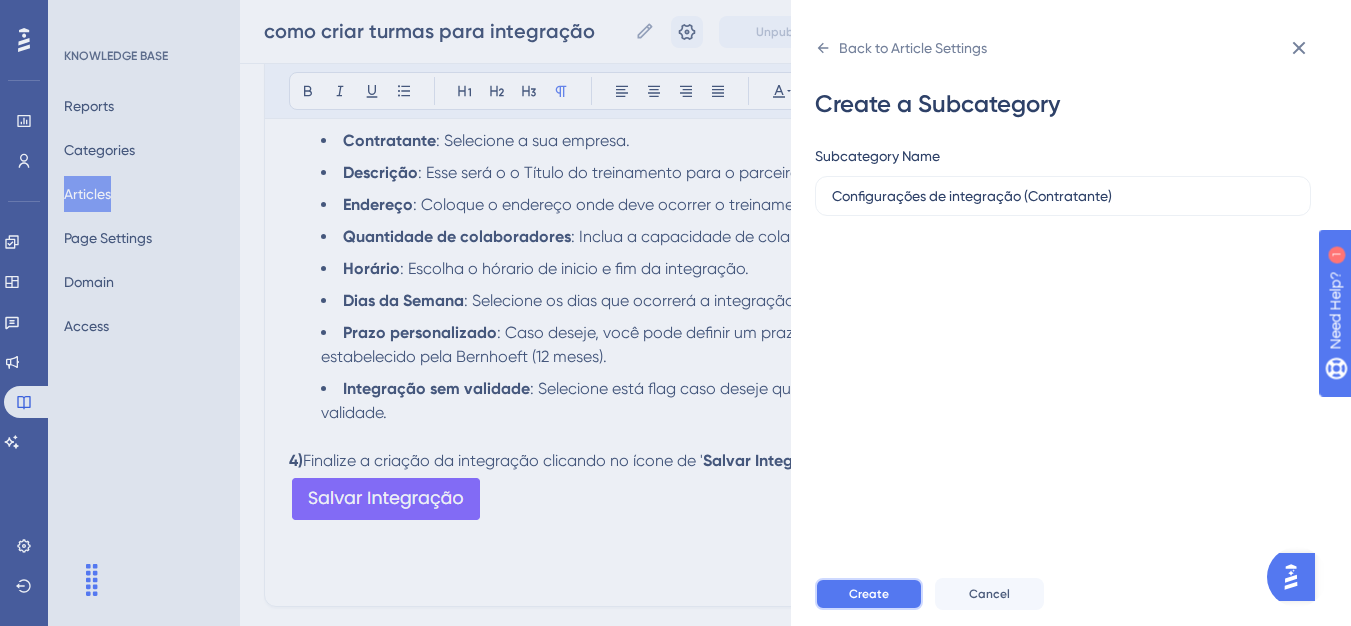click on "Create" at bounding box center [869, 594] 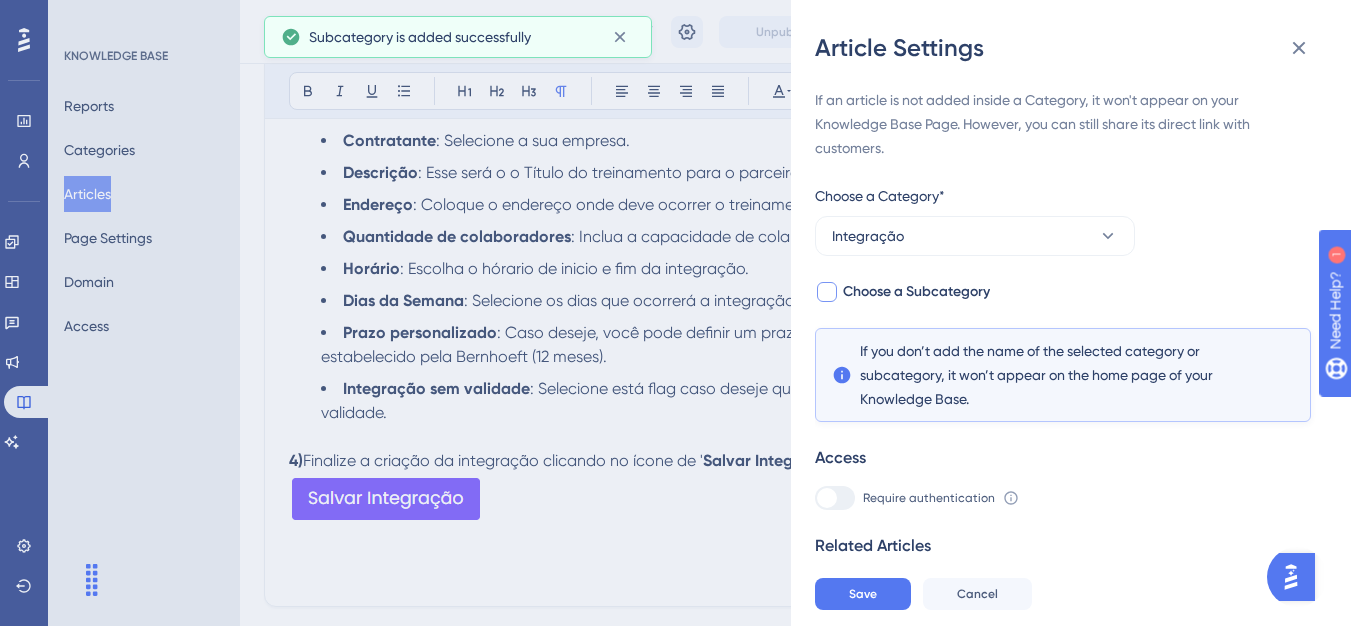 click on "Choose a Subcategory" at bounding box center (916, 292) 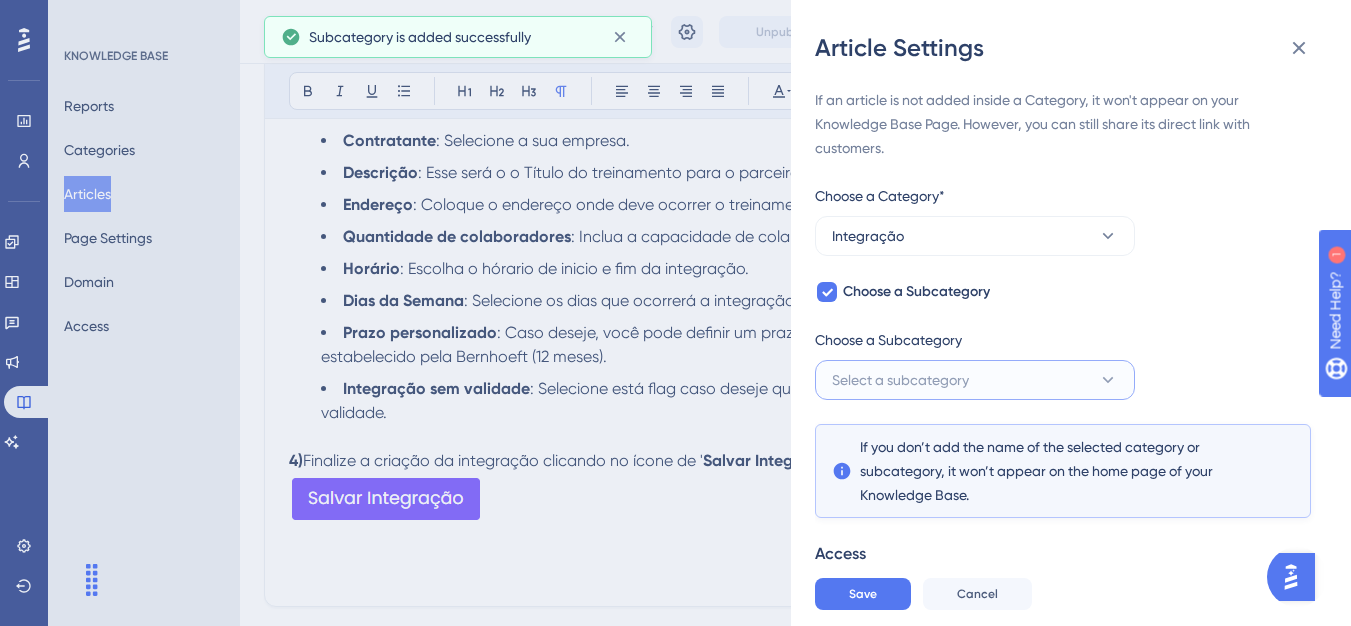 click on "Select a subcategory" at bounding box center (975, 380) 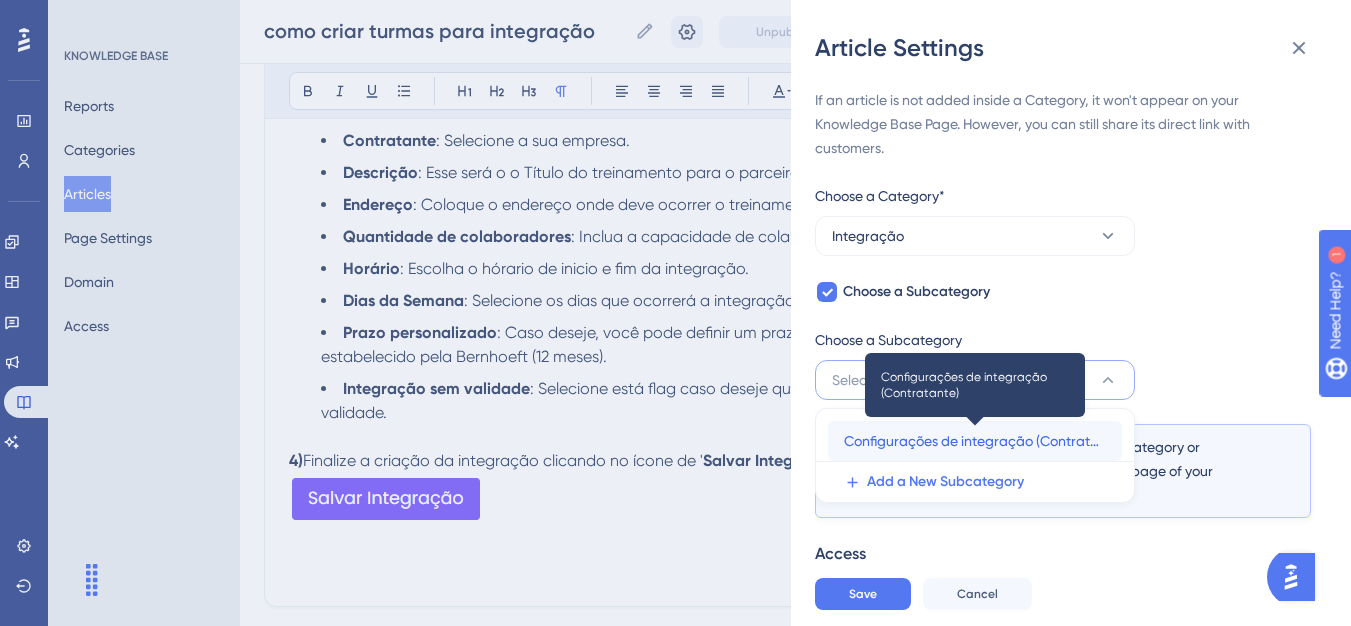 click on "Configurações de integração (Contratante)" at bounding box center (975, 441) 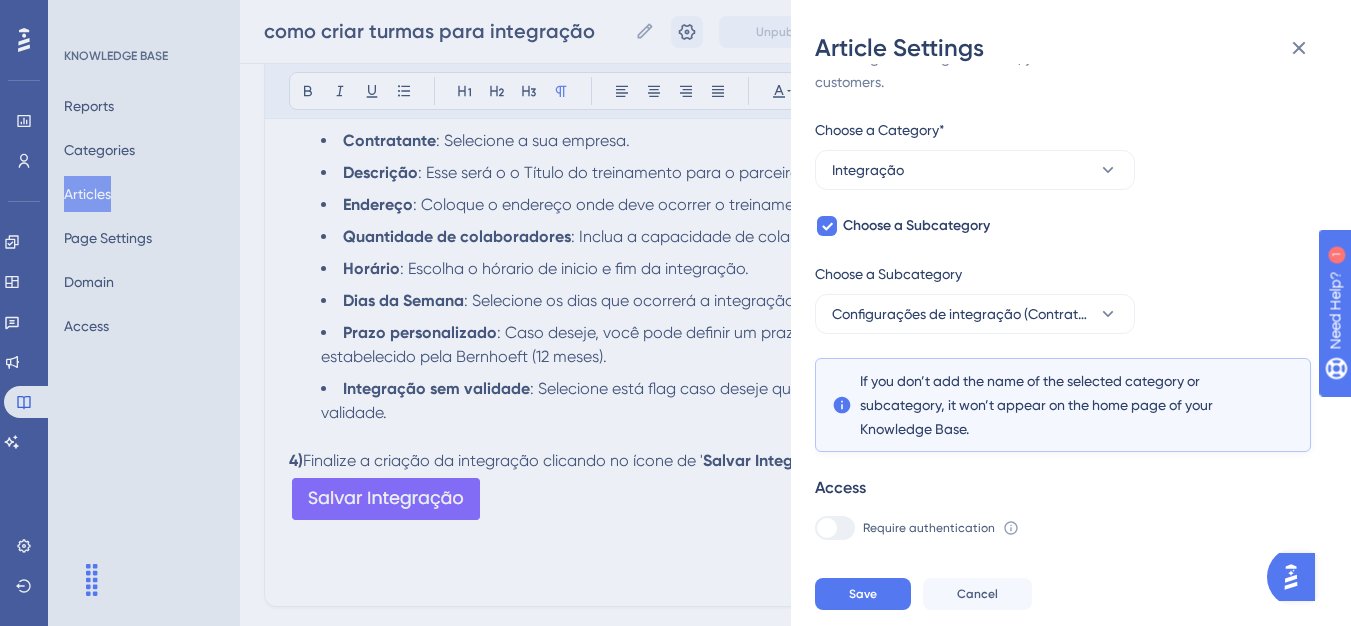 scroll, scrollTop: 145, scrollLeft: 0, axis: vertical 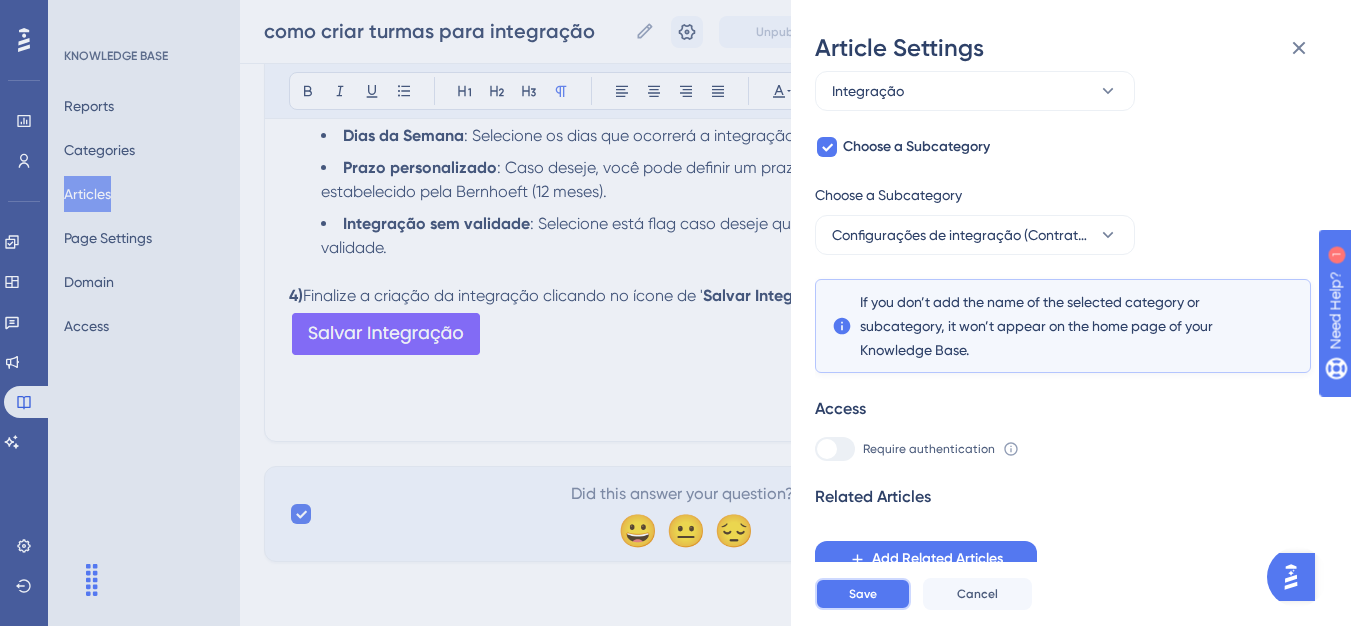click on "Save" at bounding box center (863, 594) 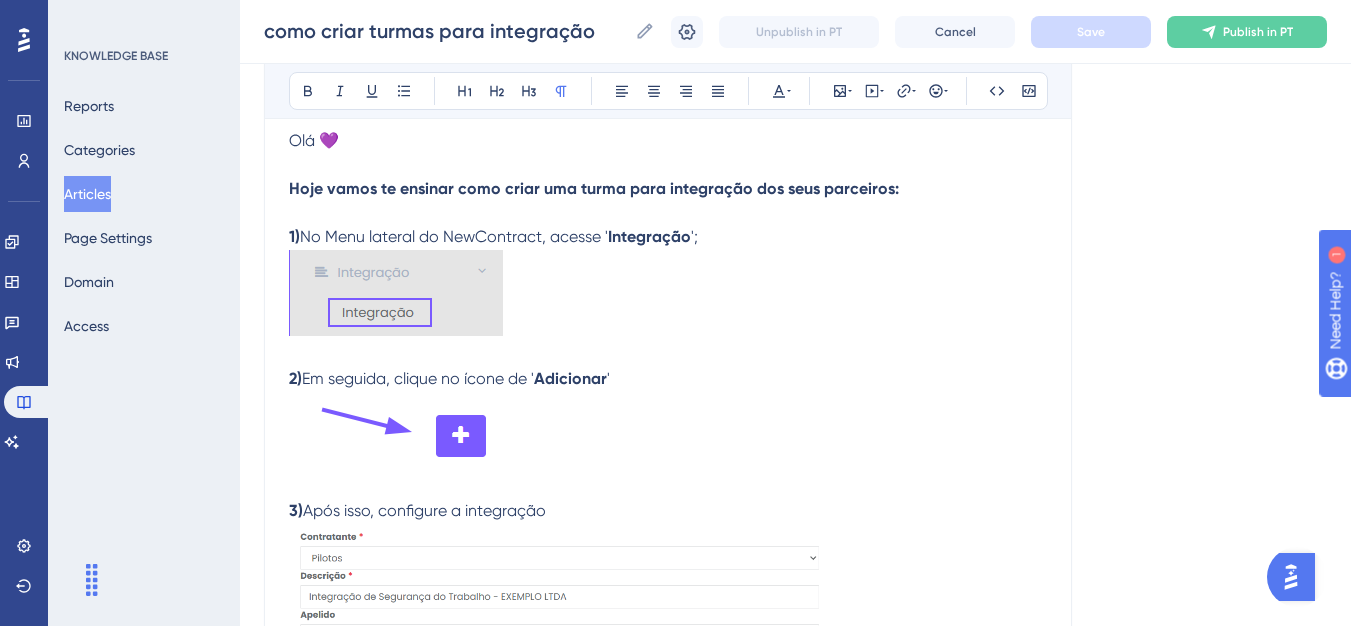 scroll, scrollTop: 0, scrollLeft: 0, axis: both 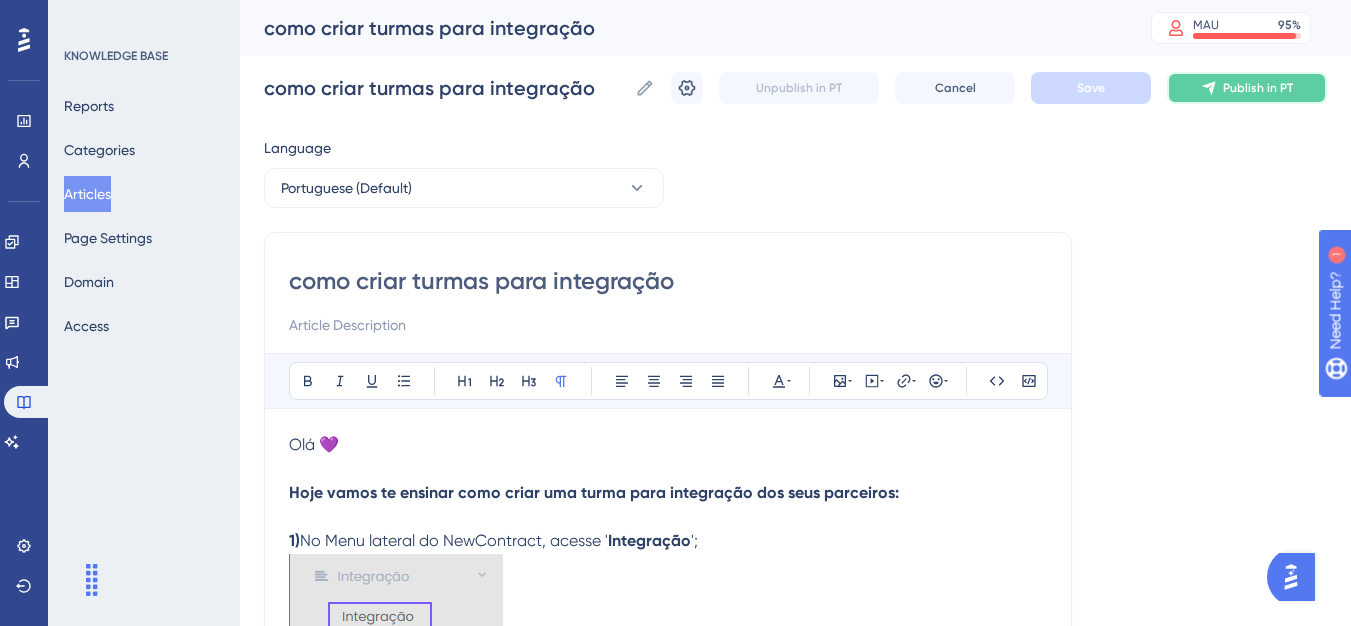 click on "Publish in PT" at bounding box center (1258, 88) 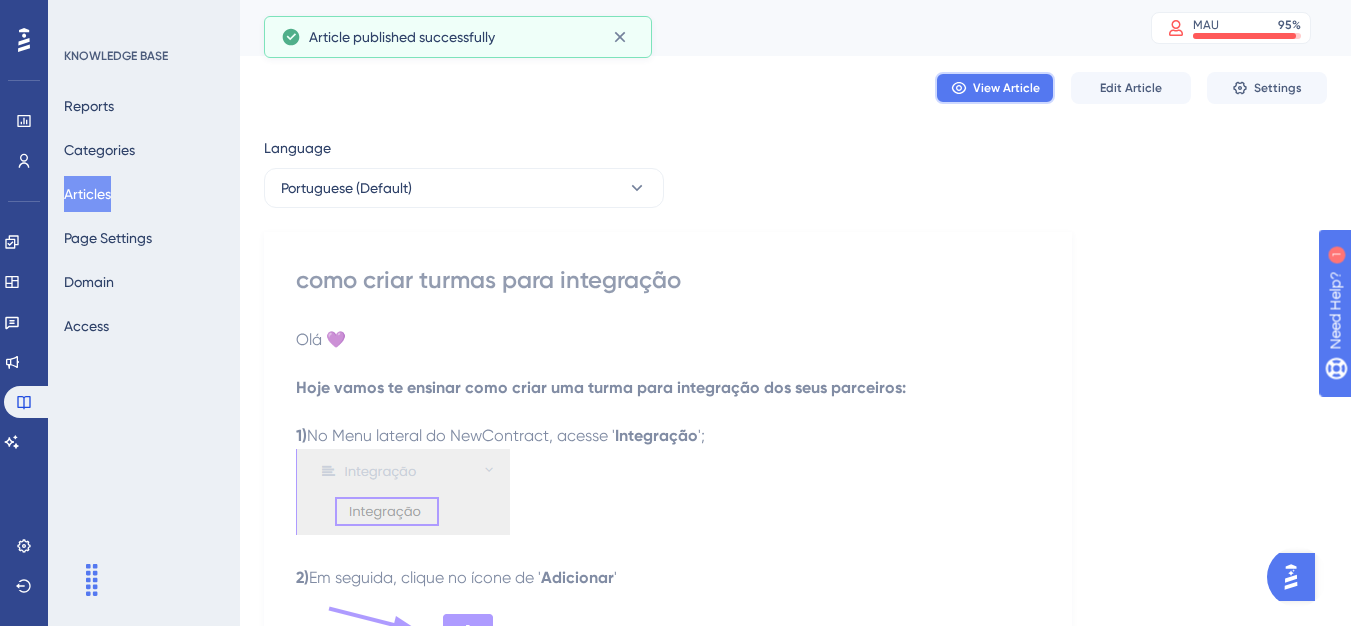 click on "View Article" at bounding box center (995, 88) 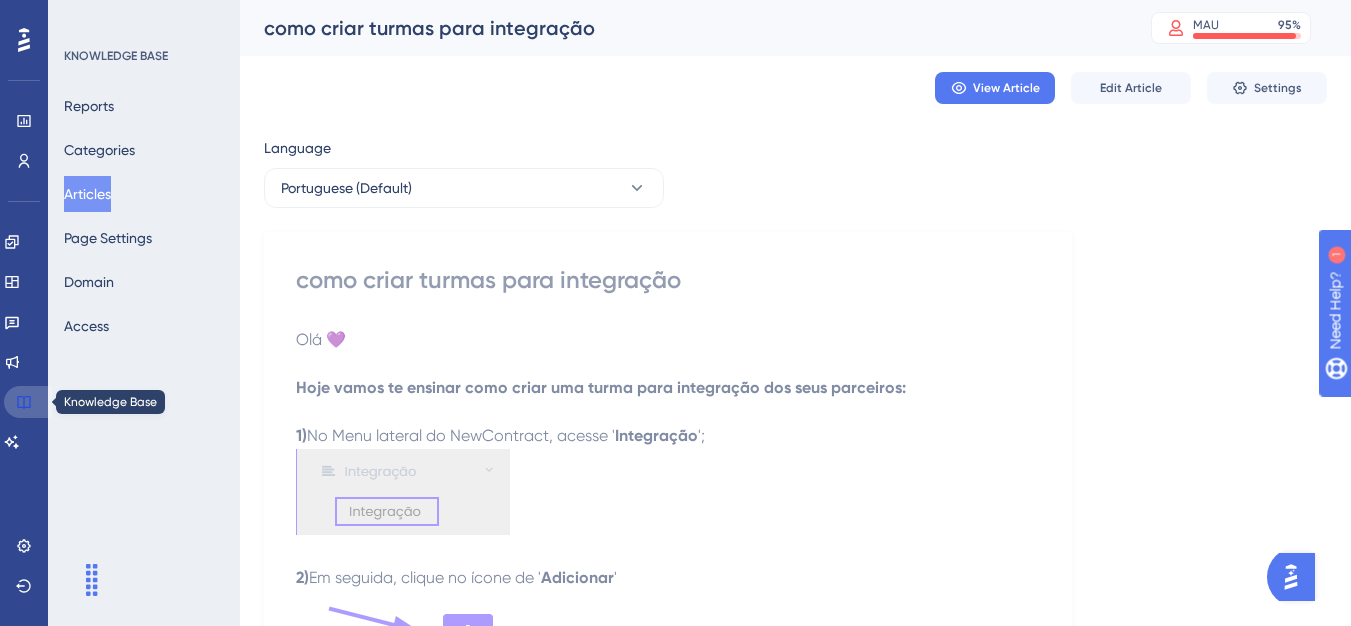 click 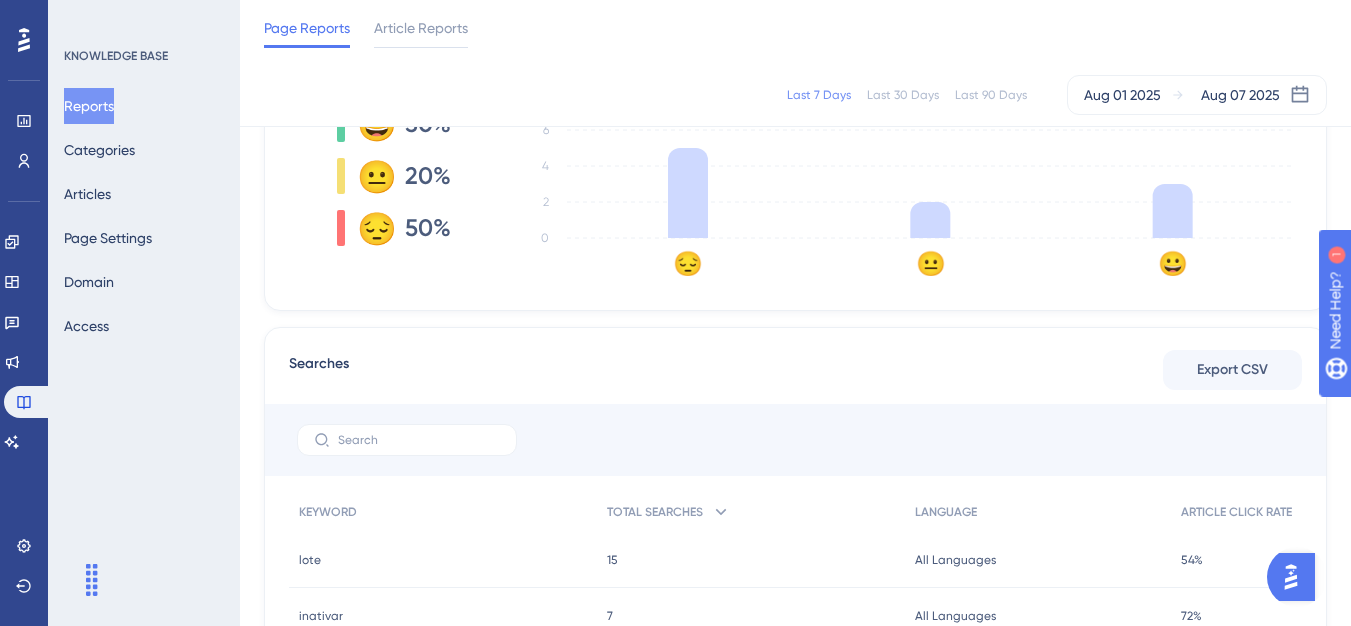 scroll, scrollTop: 600, scrollLeft: 0, axis: vertical 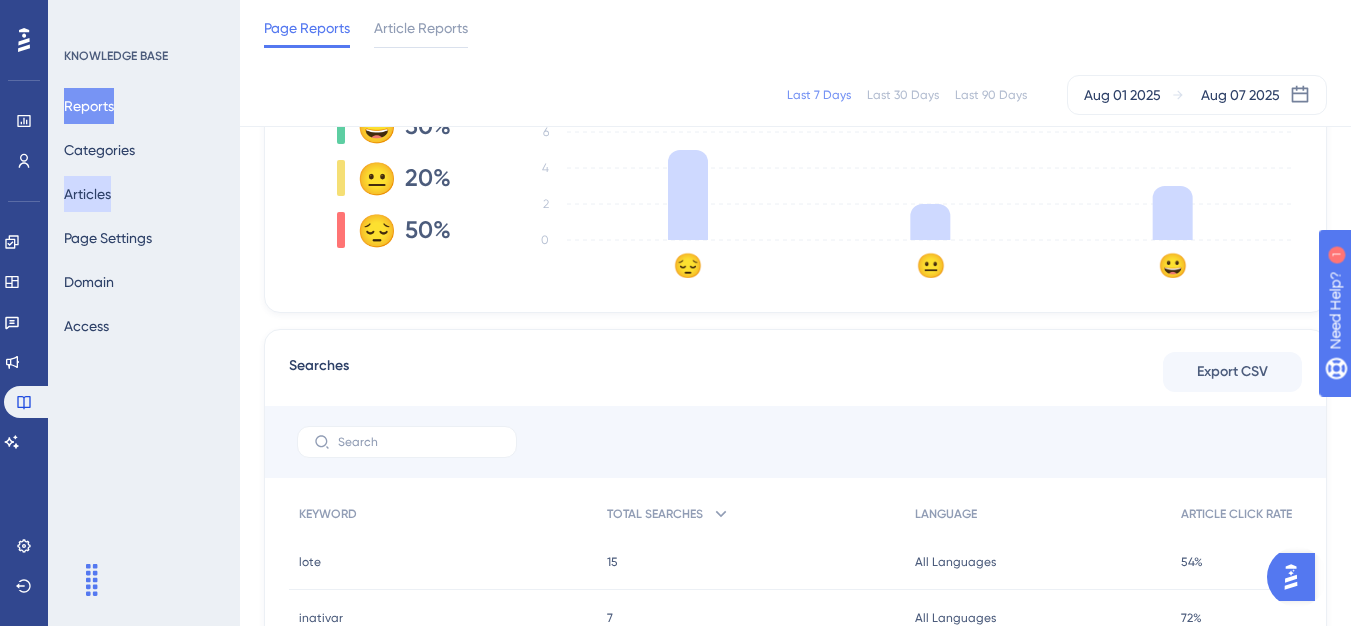 click on "Articles" at bounding box center (87, 194) 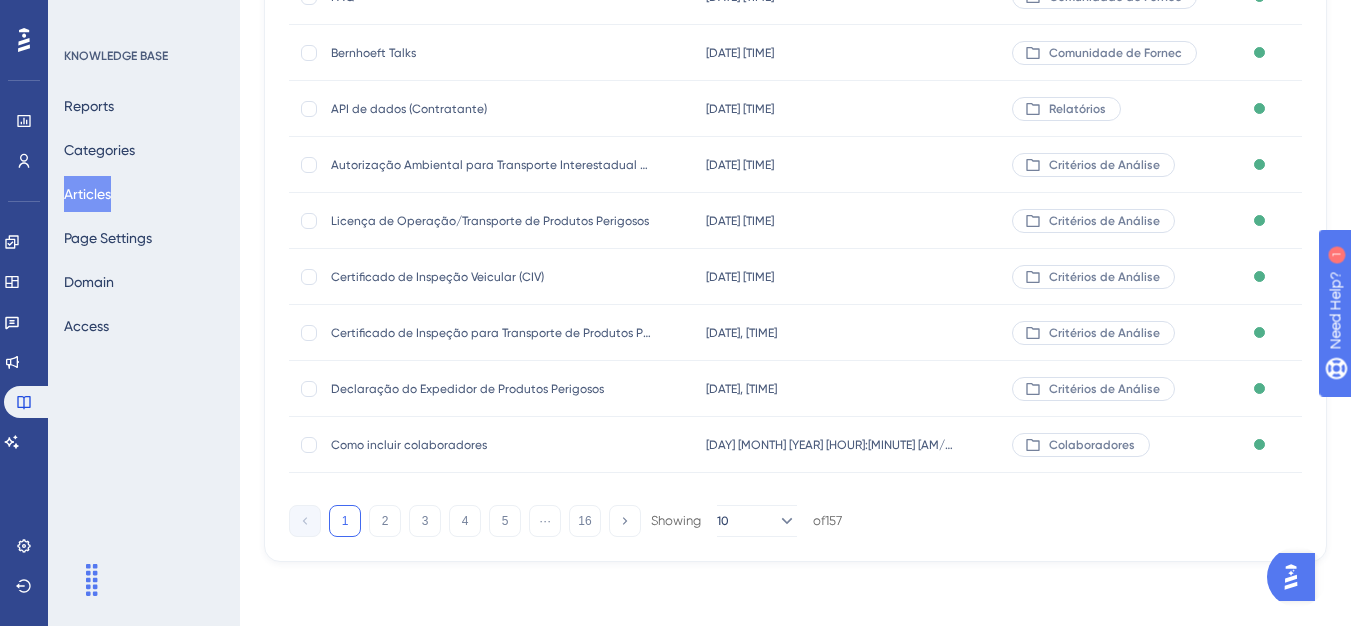 scroll, scrollTop: 0, scrollLeft: 0, axis: both 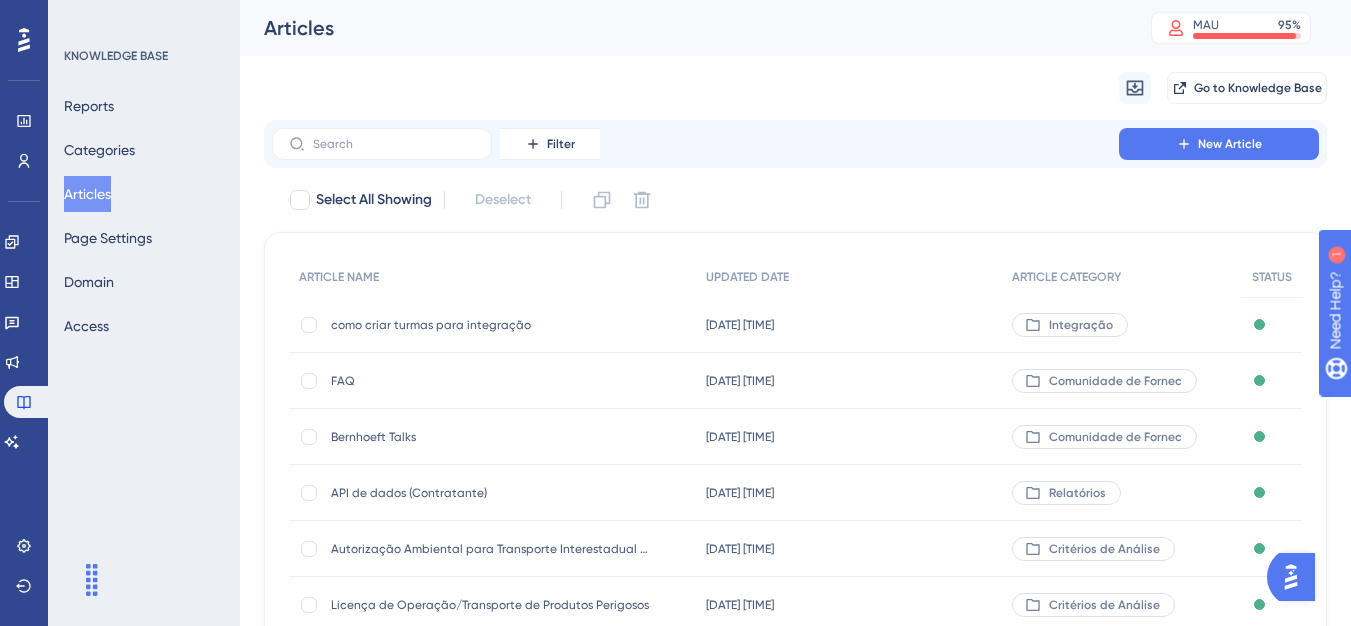 click on "como criar turmas para integração" at bounding box center (491, 325) 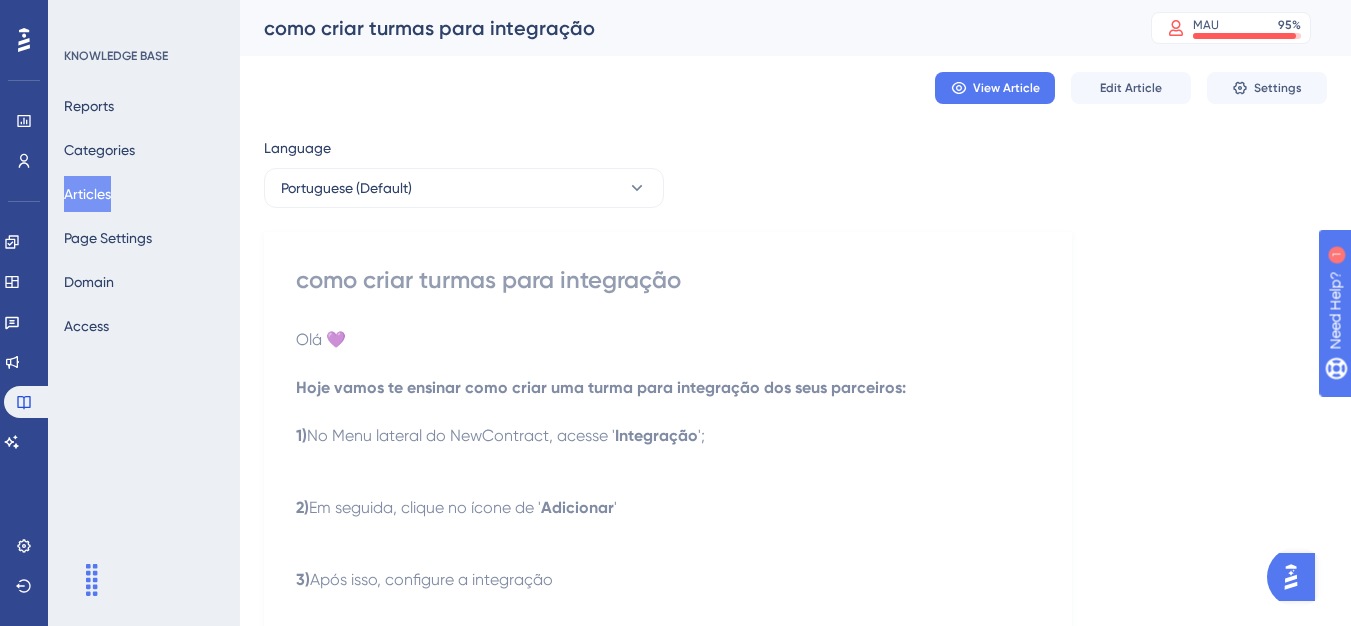 click on "Olá 💜" at bounding box center [668, 340] 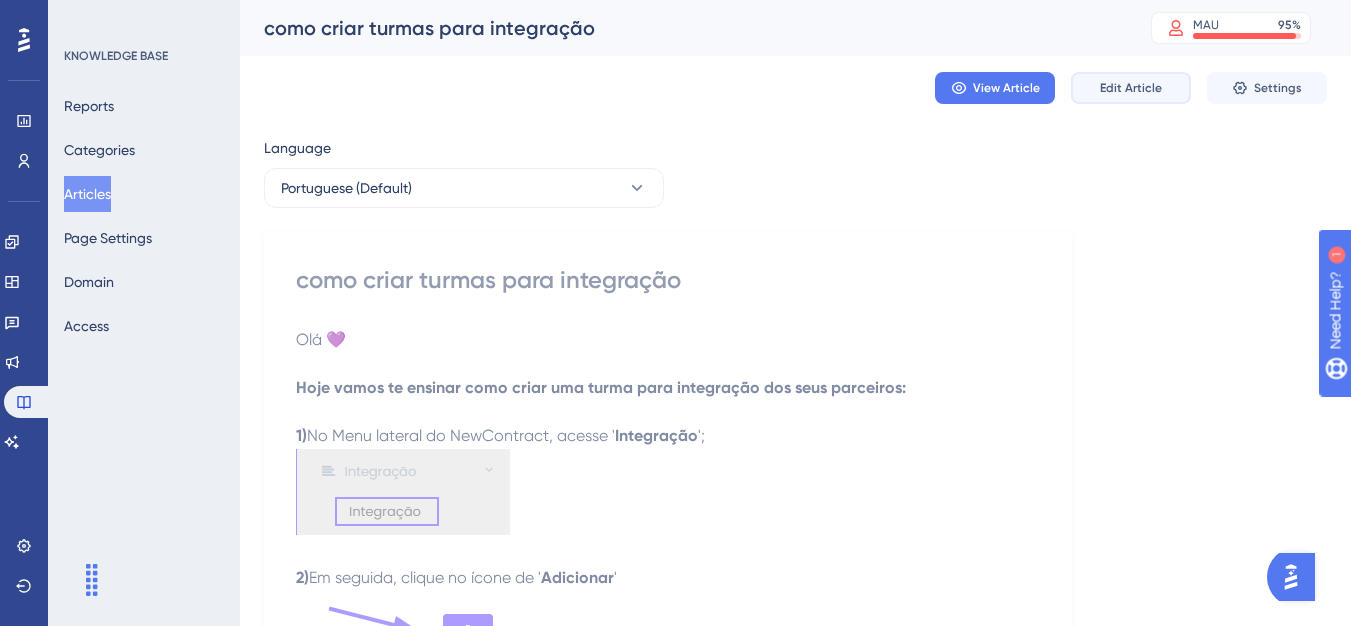 click on "Edit Article" at bounding box center (1131, 88) 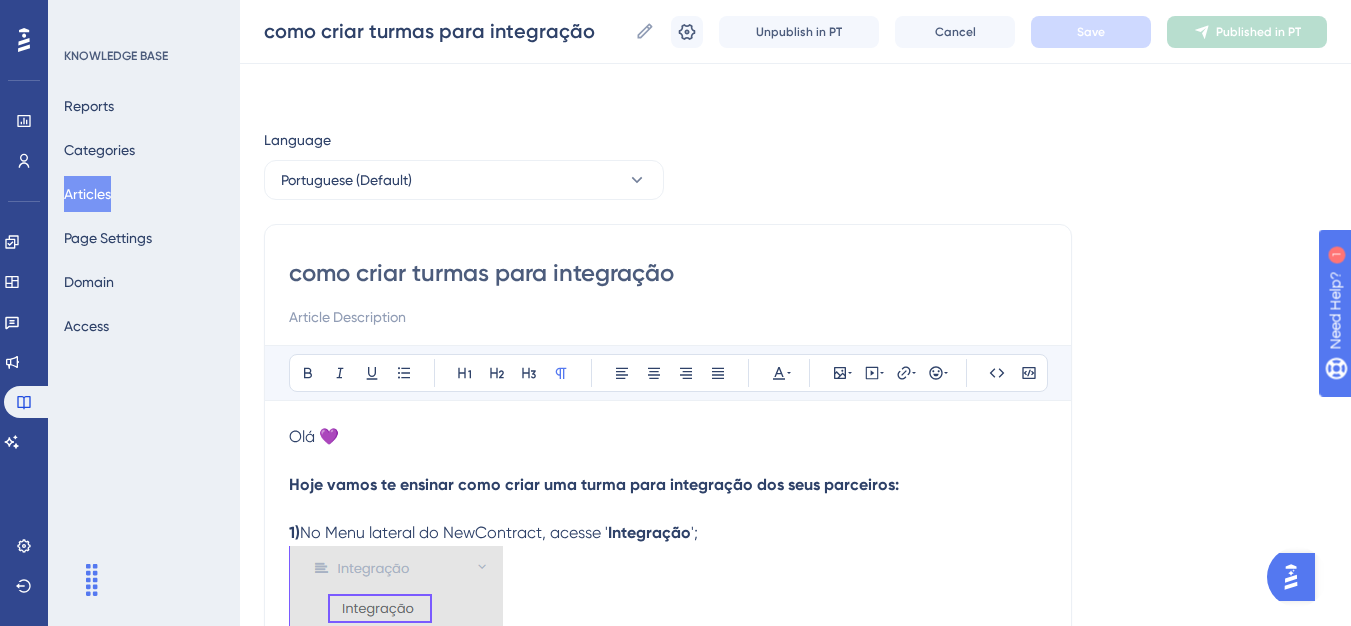 scroll, scrollTop: 501, scrollLeft: 0, axis: vertical 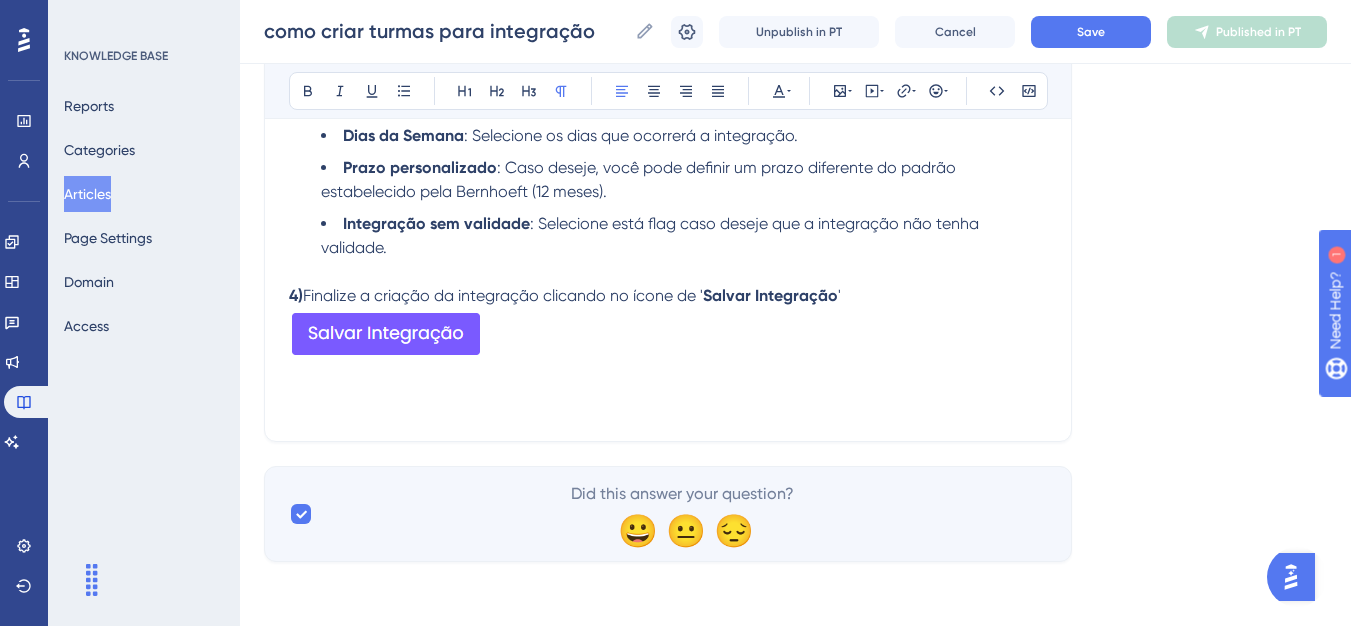 click on "Finalize a criação da integração clicando no ícone de '" at bounding box center [503, 295] 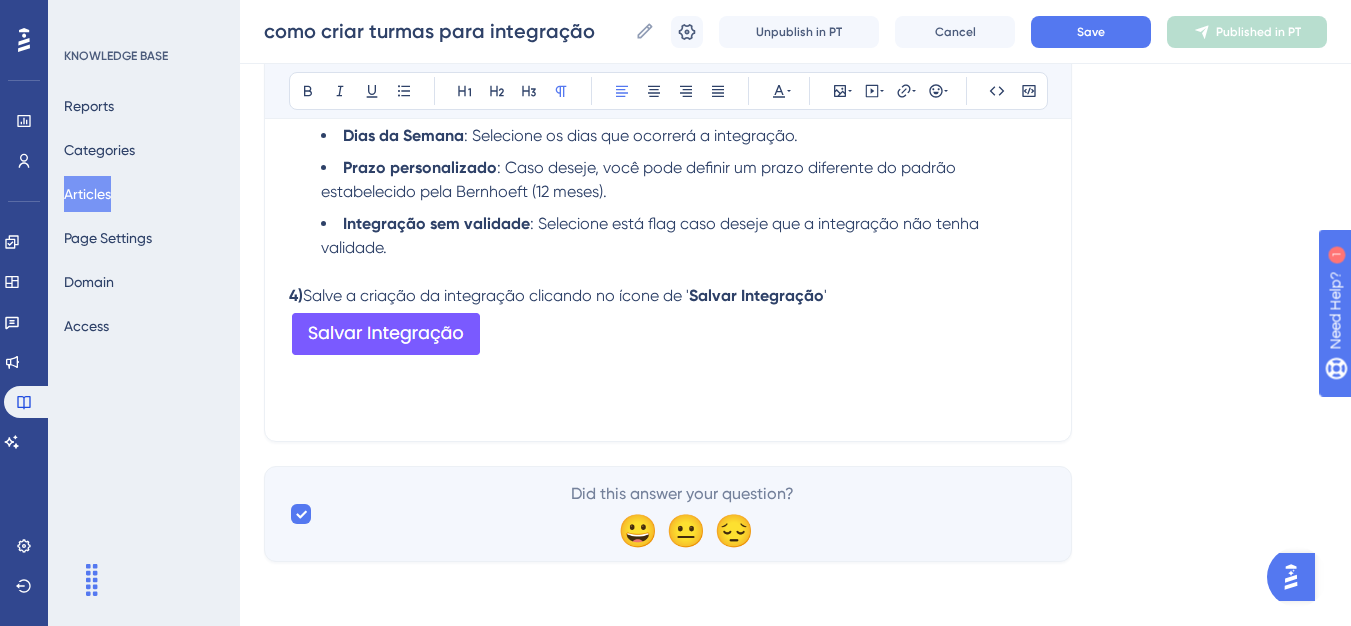 click on "4)  Salve a criação da integração clicando no ícone de ' Salvar Integração '" at bounding box center (668, 296) 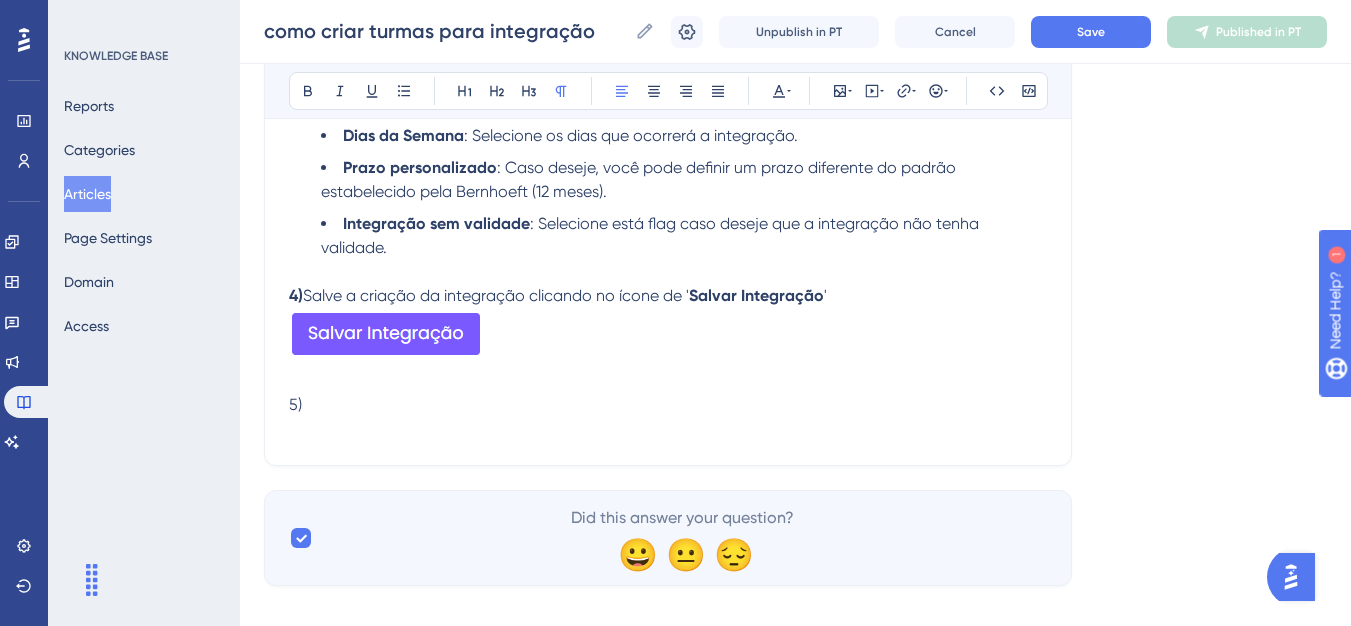 click on "5)" at bounding box center (668, 405) 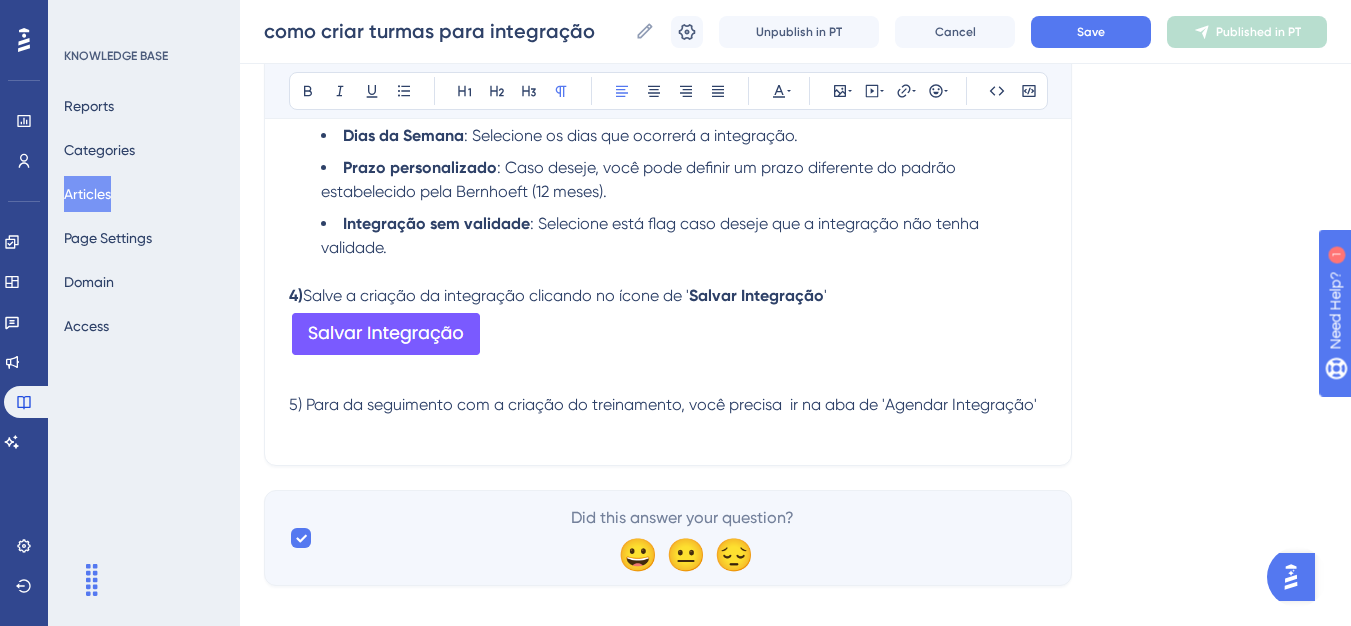 click on "5) Para da seguimento com a criação do treinamento, você precisa  ir na aba de 'Agendar Integração'" at bounding box center (663, 404) 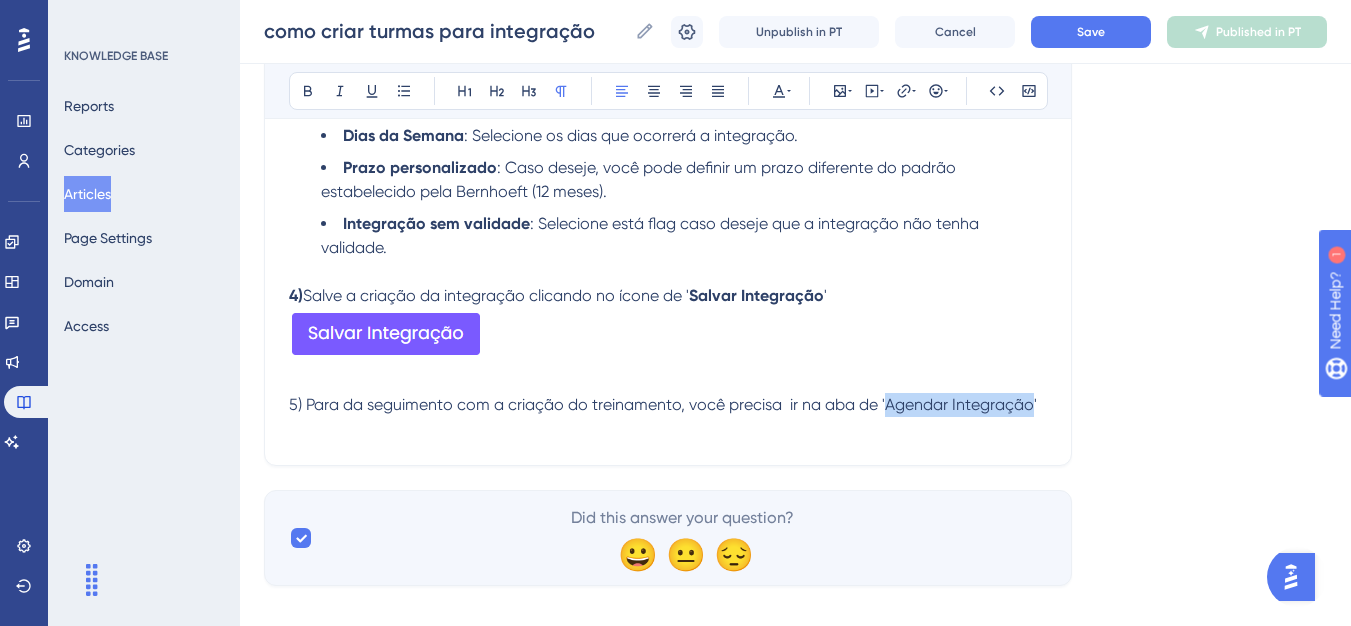 drag, startPoint x: 887, startPoint y: 404, endPoint x: 1034, endPoint y: 409, distance: 147.085 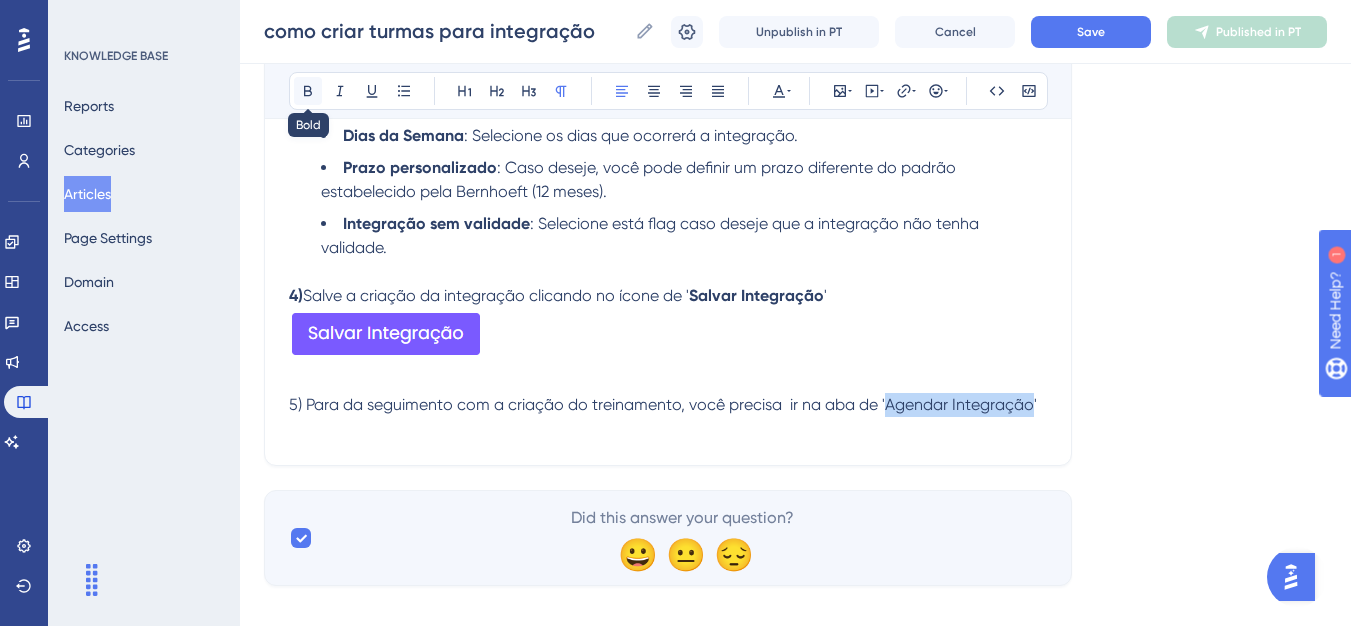 click 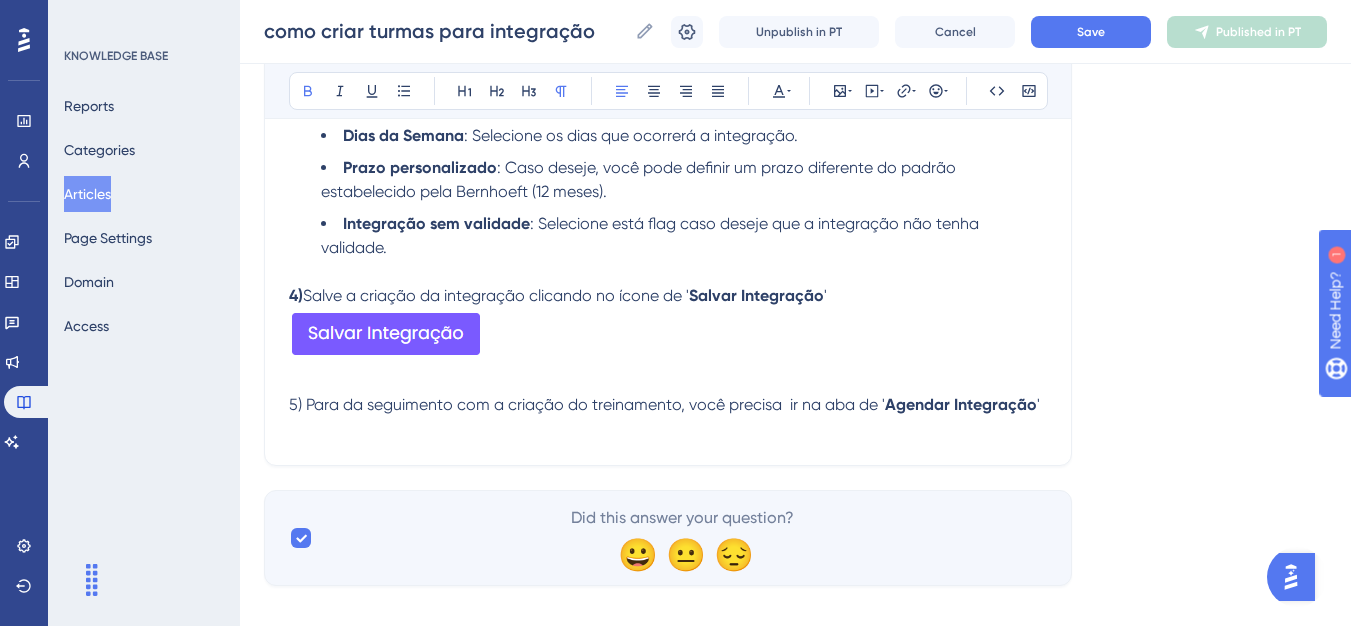 click on "como criar turmas para integração Bold Italic Underline Bullet Point Heading 1 Heading 2 Heading 3 Normal Align Left Align Center Align Right Align Justify Text Color Insert Image Embed Video Hyperlink Emojis Code Code Block Olá 💜 Hoje vamos te ensinar como criar uma turma para integração dos seus parceiros: 1) No Menu lateral do NewContract, acesse ' Integração '; 2) Em seguida, clique no ícone de ' Adicionar ' 3) Após isso, configure a integração Contratante : Selecione a sua empresa. Descrição : Esse será o o Título do treinamento para o parceiro. Endereço : Coloque o endereço onde deve ocorrer o treinamento. Quantidade de colaboradores : Inclua a capacidade de colaboradores por treinamento. Horário : Escolha o hórario de inicio e fim da integração. Dias da Semana : Selecione os dias que ocorrerá a integração. Prazo personalizado : Caso deseje, você pode definir um prazo diferente do padrão estabelecido pela Bernhoeft (12 meses). Integração sem validade 4) ' '" at bounding box center (668, -255) 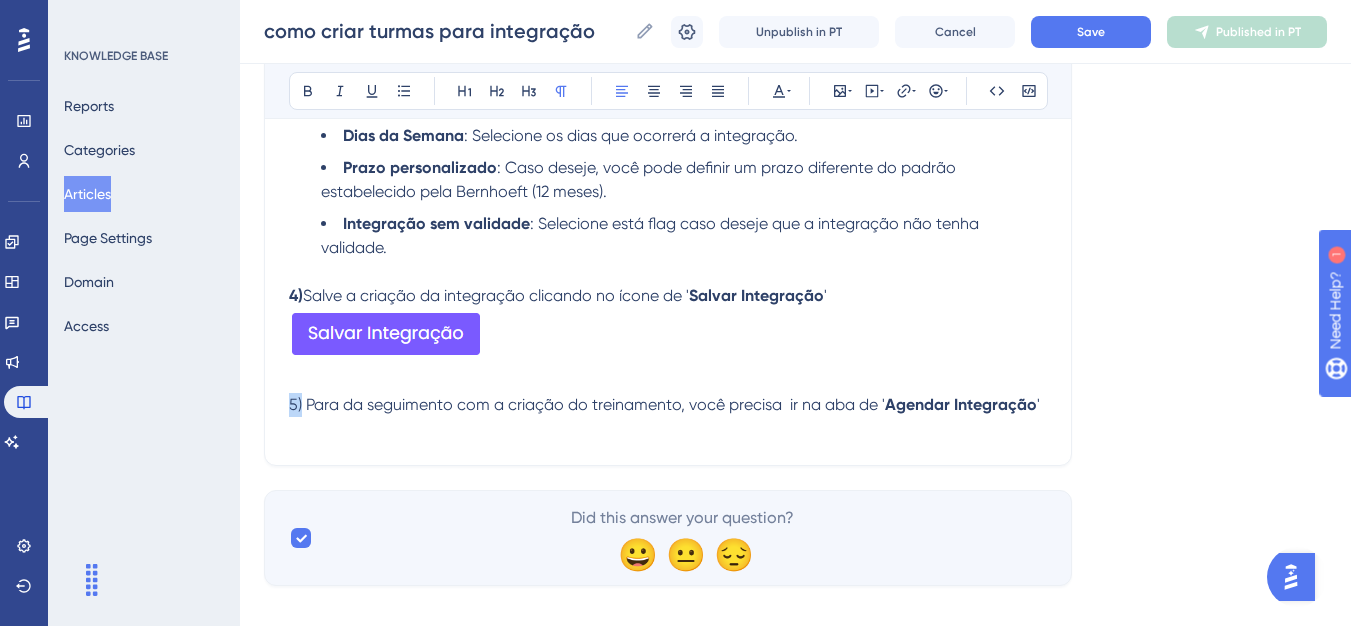 drag, startPoint x: 303, startPoint y: 409, endPoint x: 289, endPoint y: 409, distance: 14 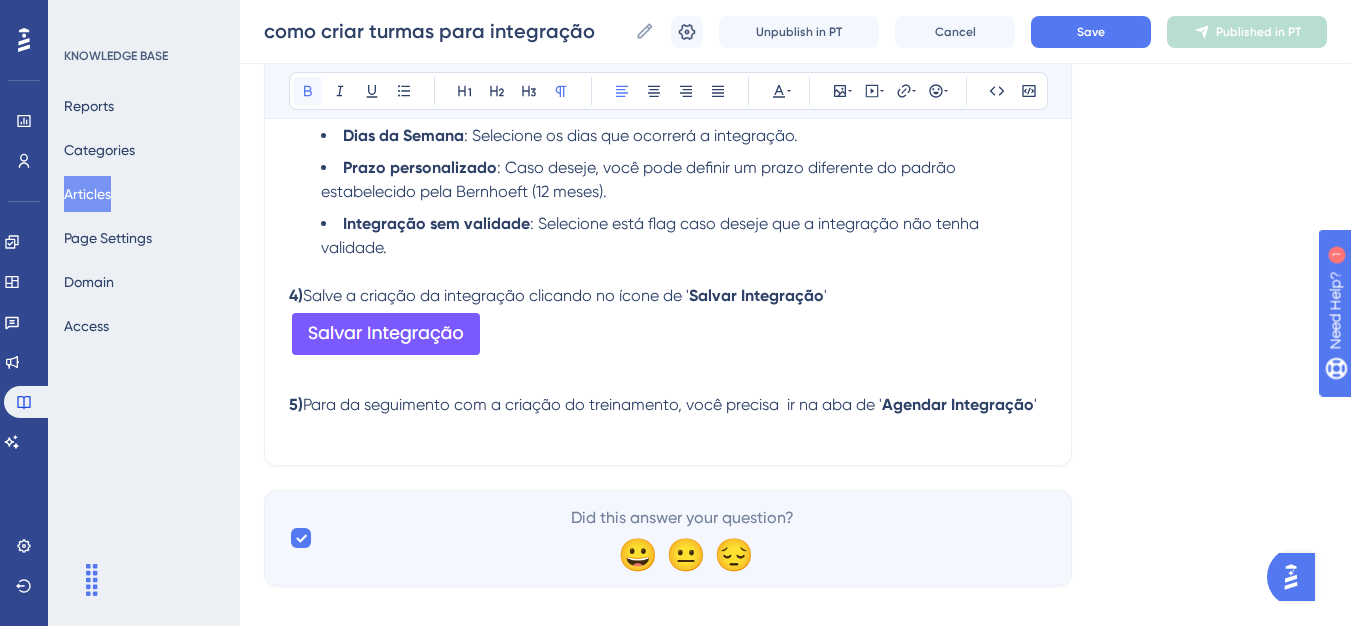 click at bounding box center [308, 91] 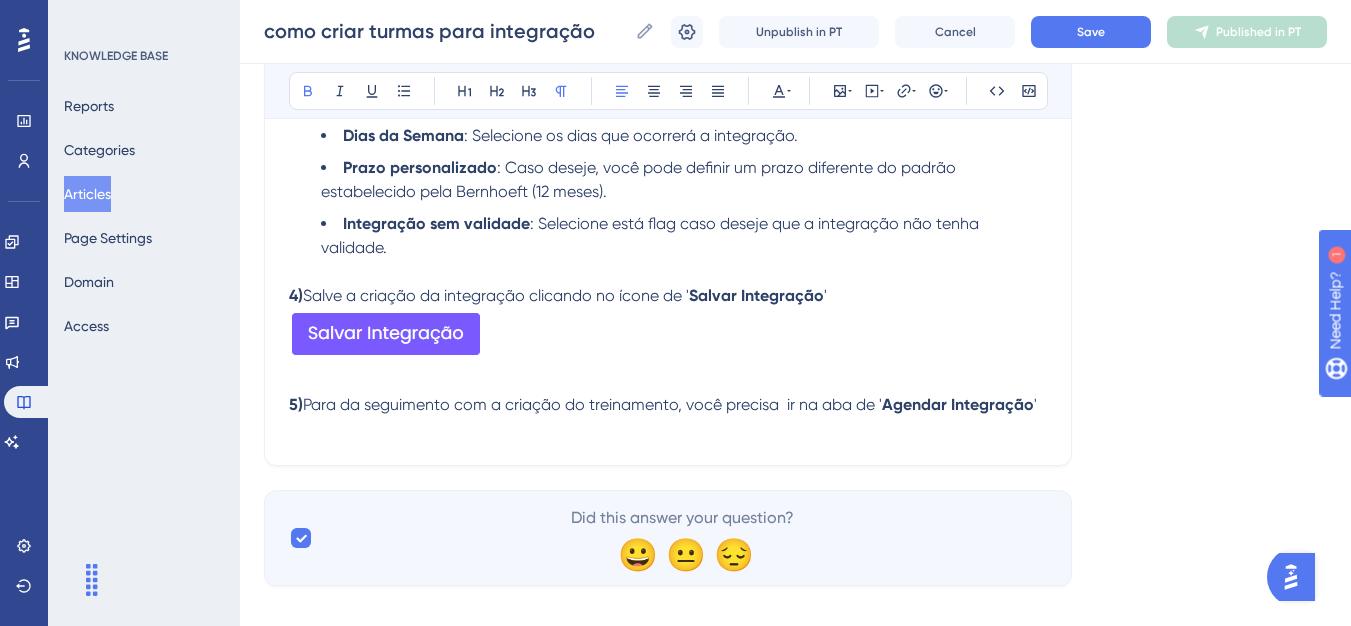 click at bounding box center (668, 429) 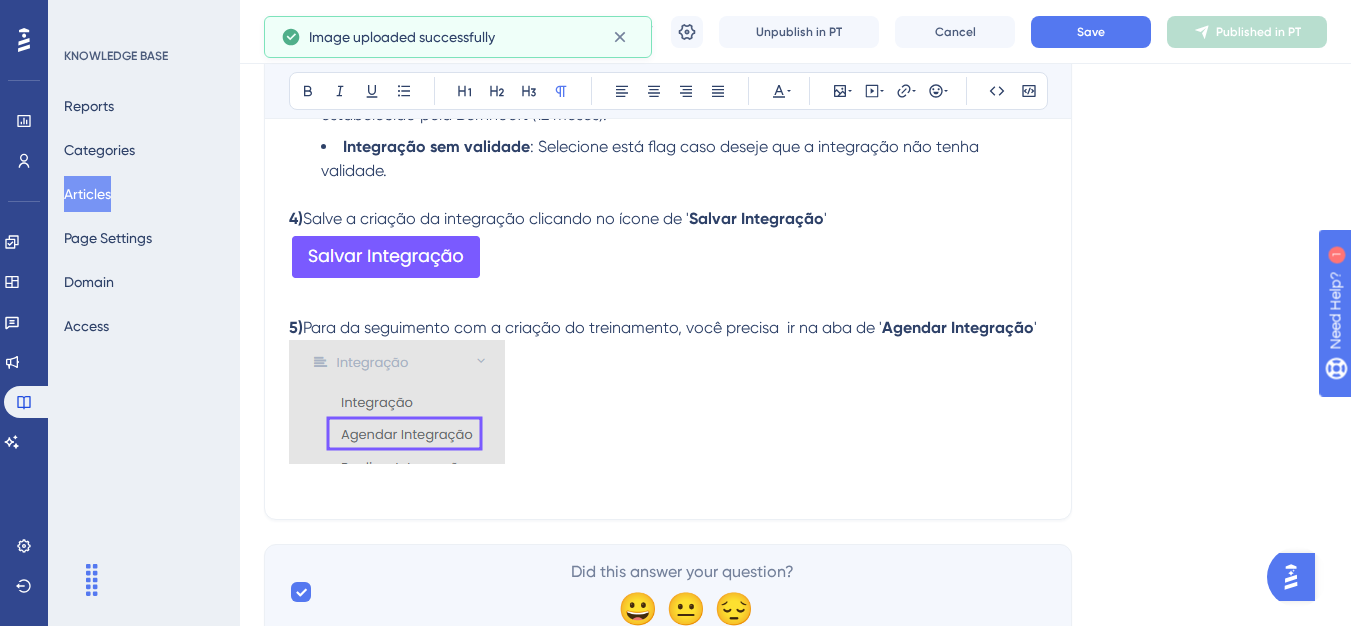 scroll, scrollTop: 1299, scrollLeft: 0, axis: vertical 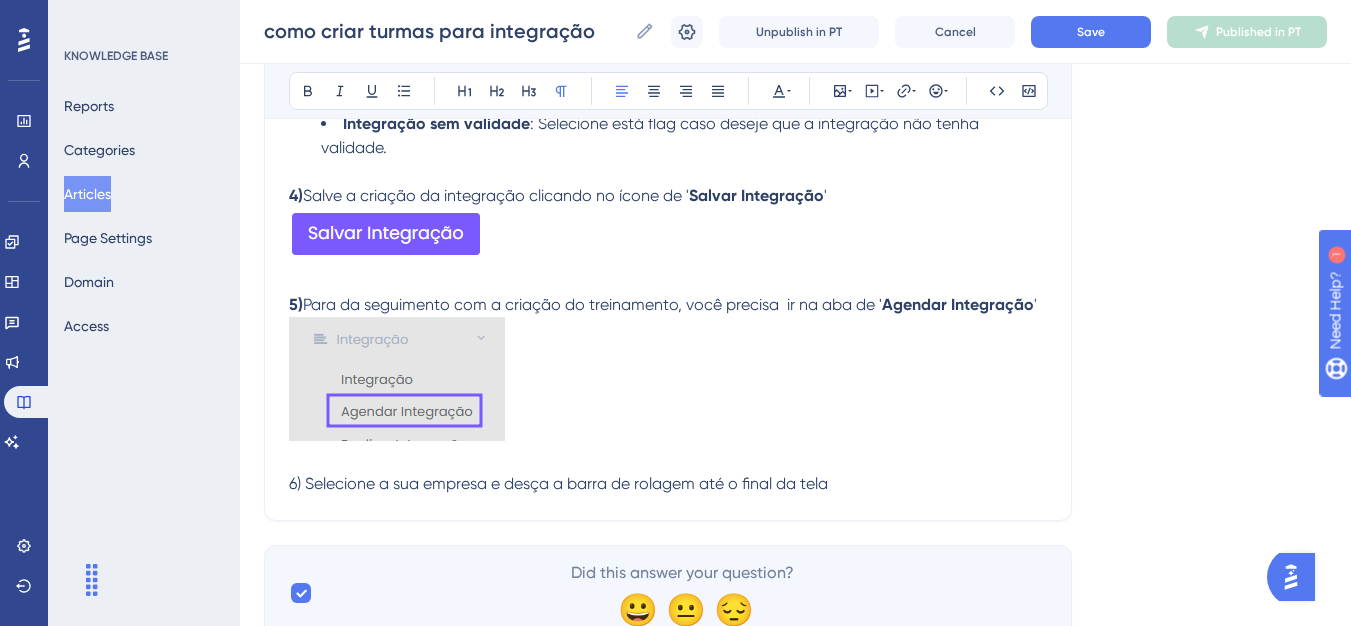 click on "6) Selecione a sua empresa e desça a barra de rolagem até o final da tela" at bounding box center (558, 483) 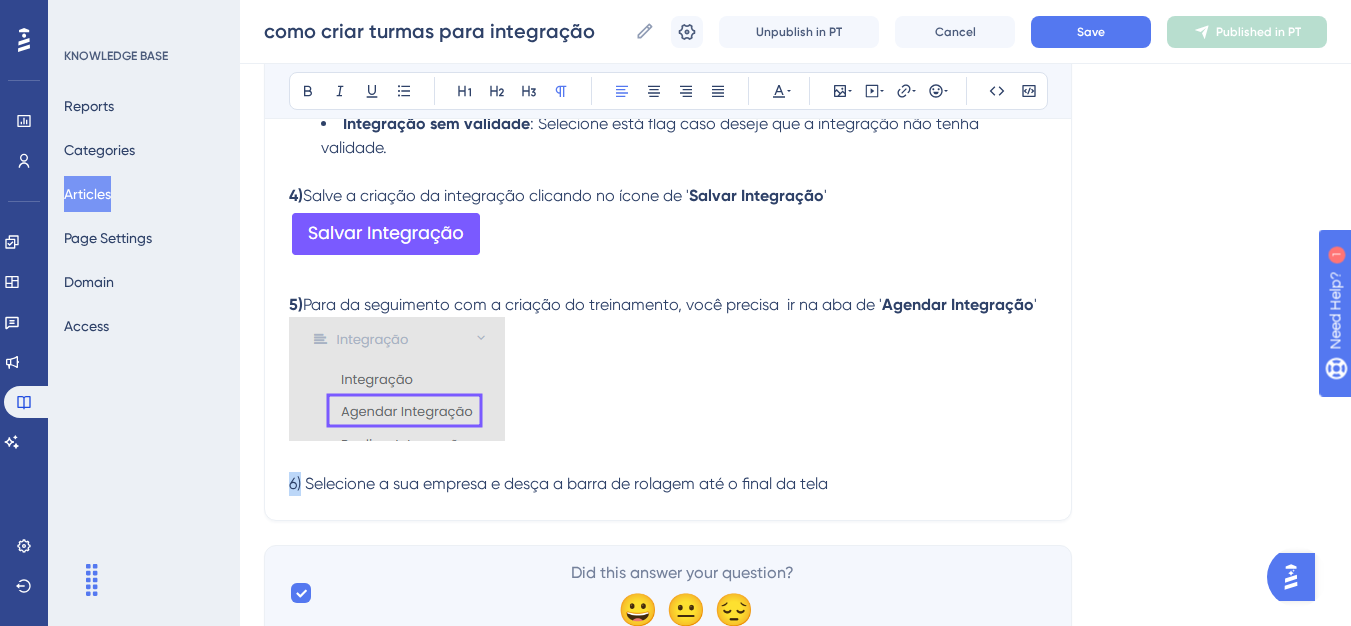 drag, startPoint x: 301, startPoint y: 485, endPoint x: 283, endPoint y: 485, distance: 18 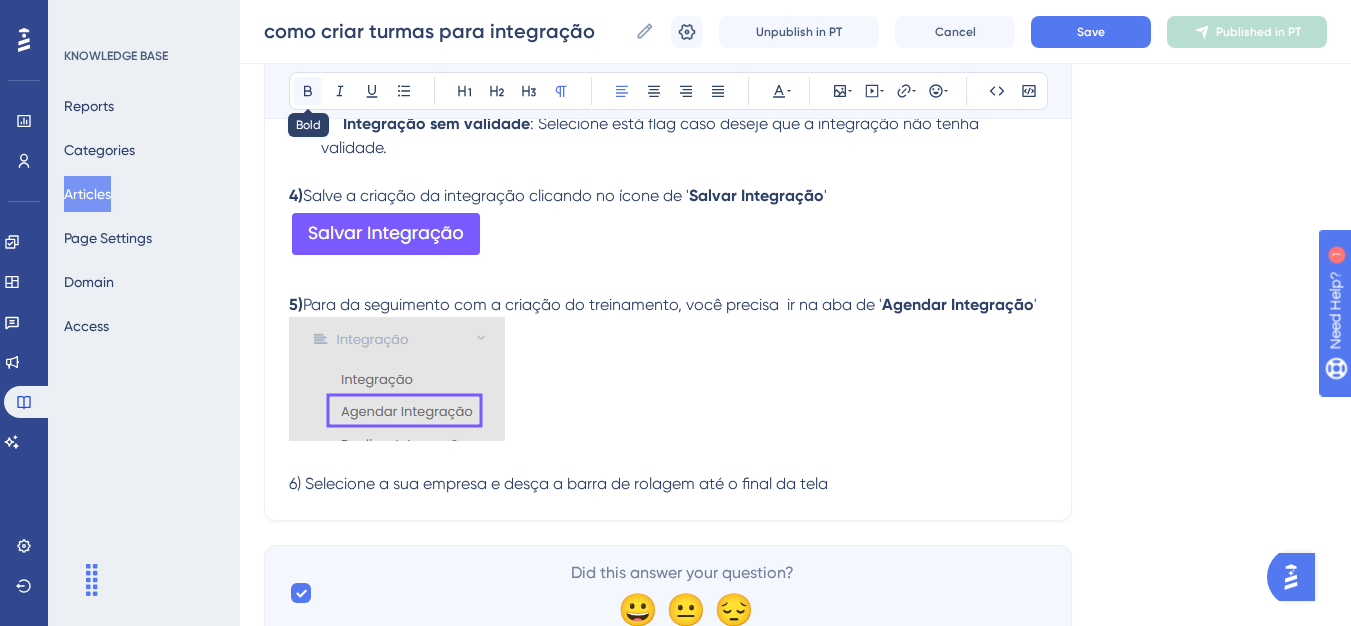 click at bounding box center (308, 91) 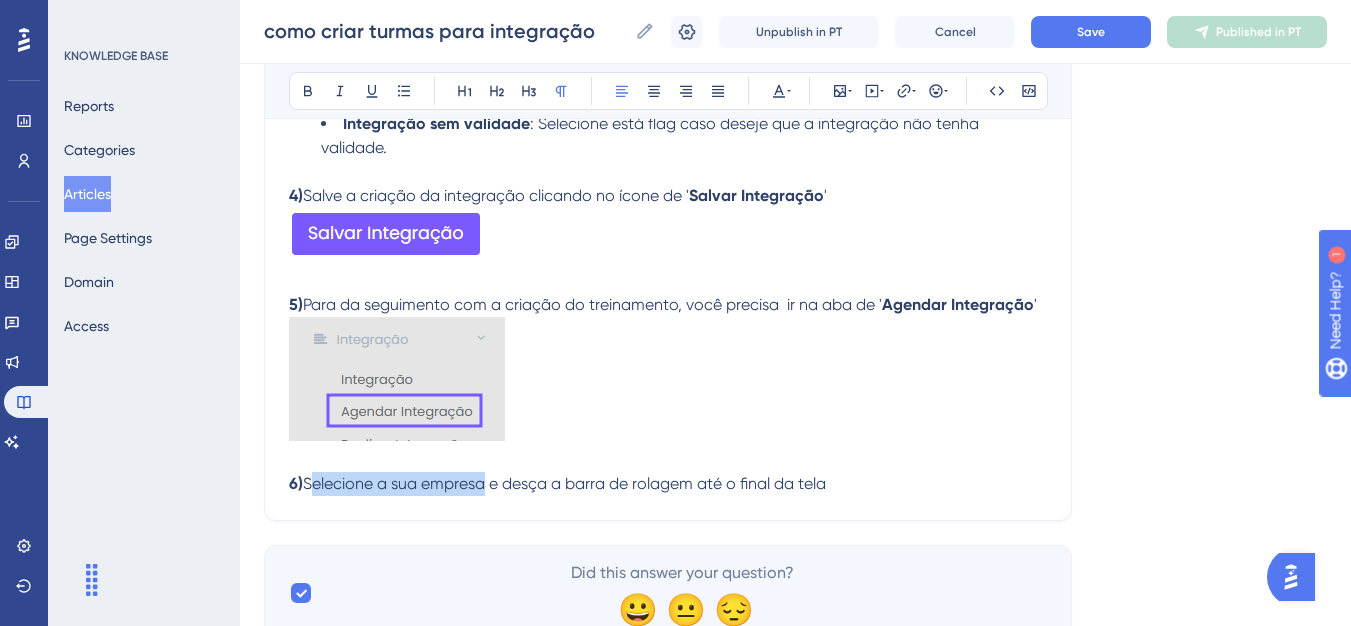 drag, startPoint x: 307, startPoint y: 484, endPoint x: 500, endPoint y: 500, distance: 193.66208 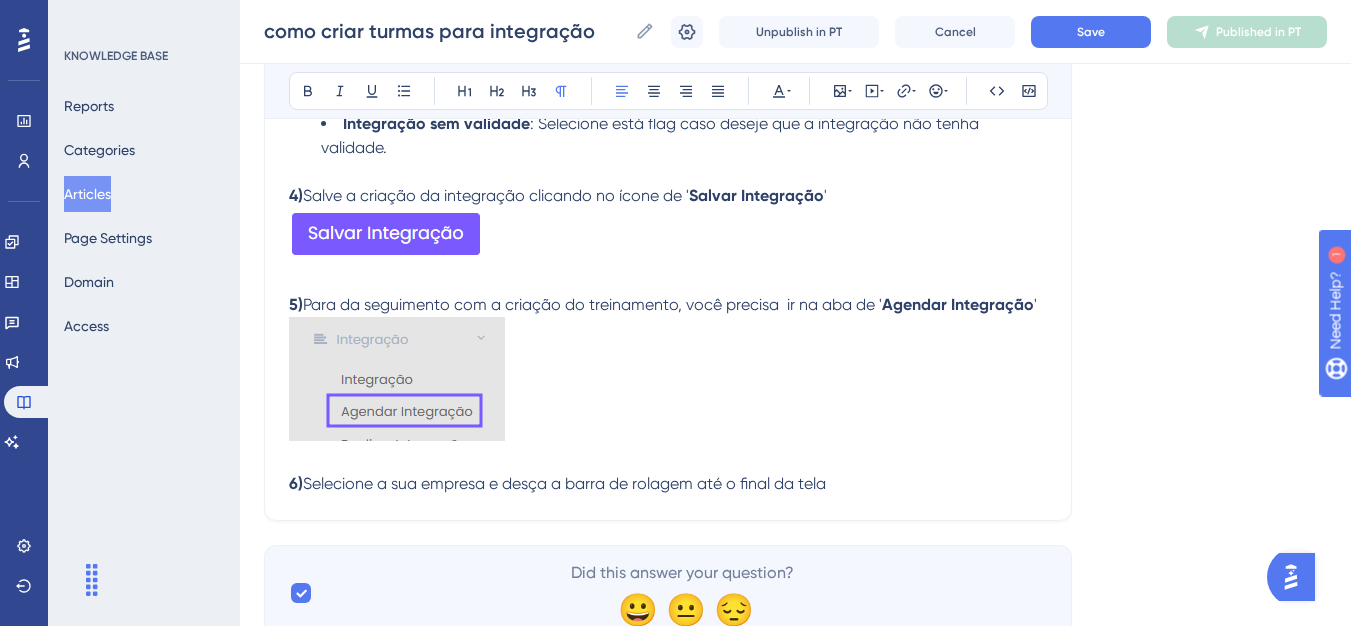 drag, startPoint x: 500, startPoint y: 500, endPoint x: 487, endPoint y: 486, distance: 19.104973 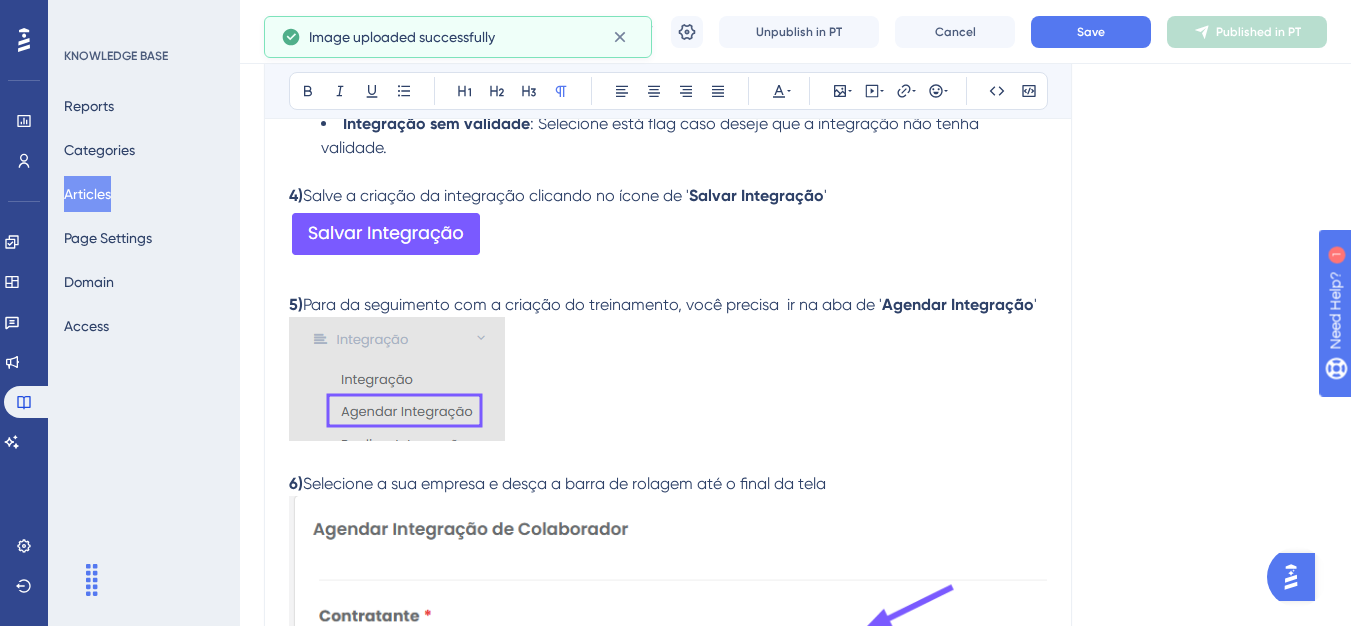 click at bounding box center [668, 599] 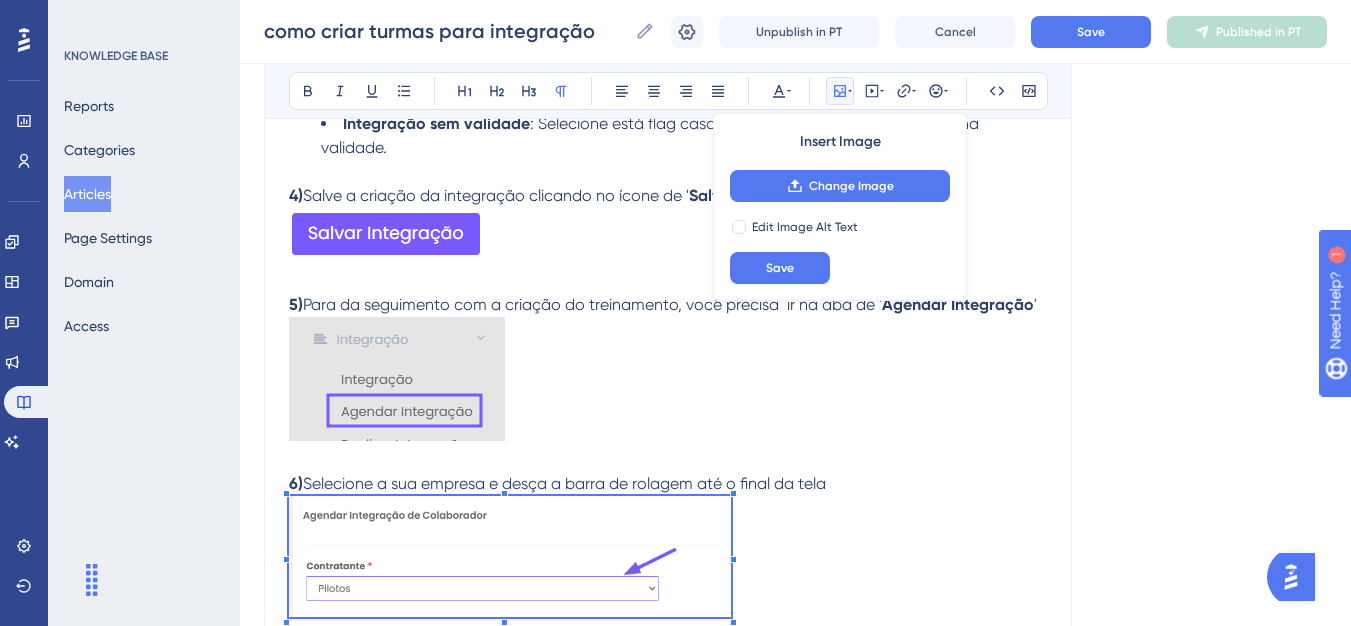 click at bounding box center (668, 560) 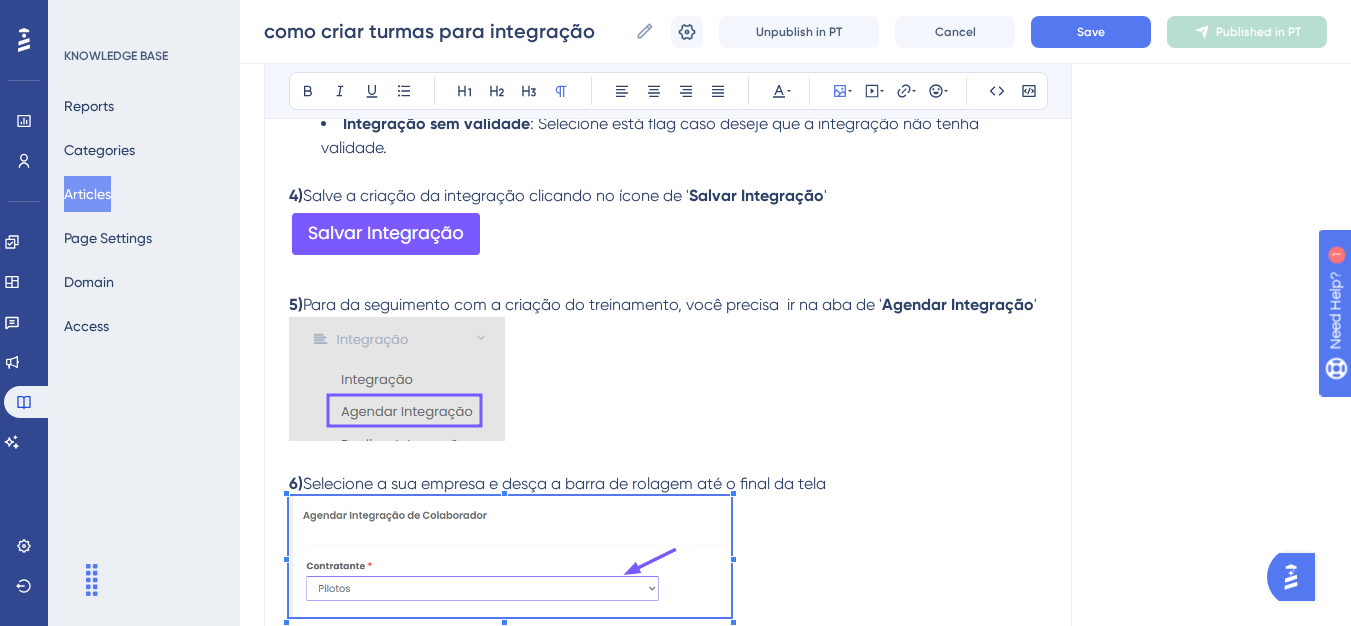 click at bounding box center (668, 560) 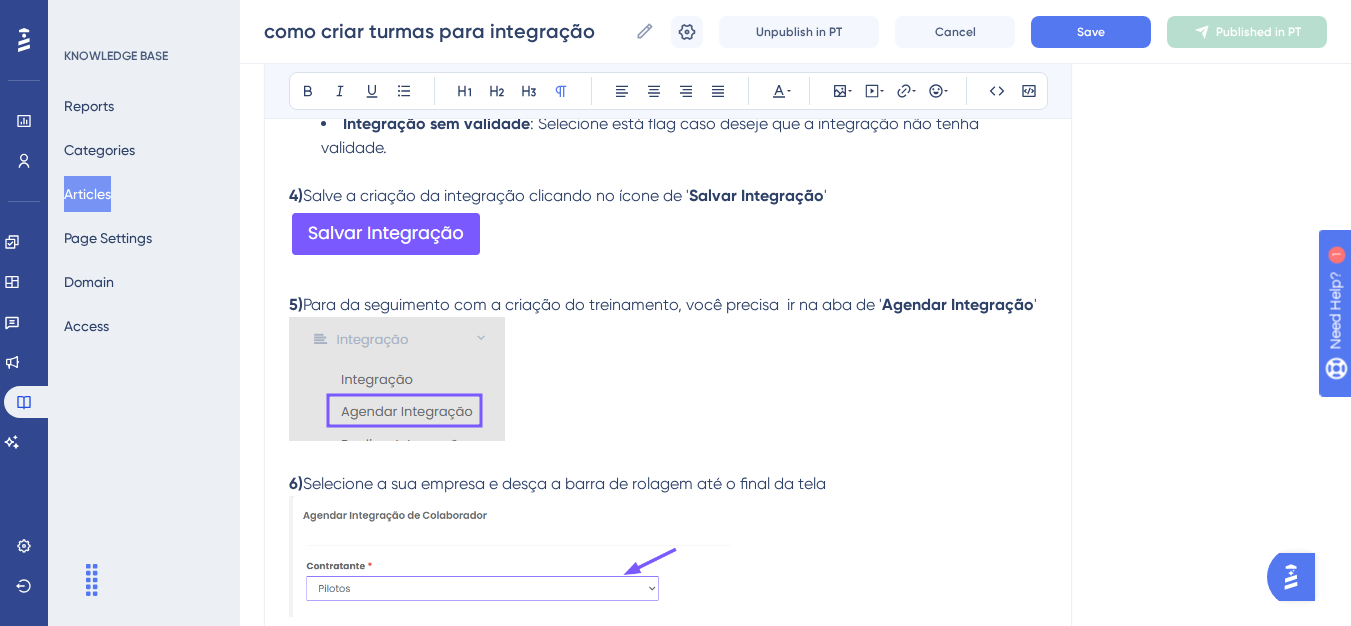 scroll, scrollTop: 1499, scrollLeft: 0, axis: vertical 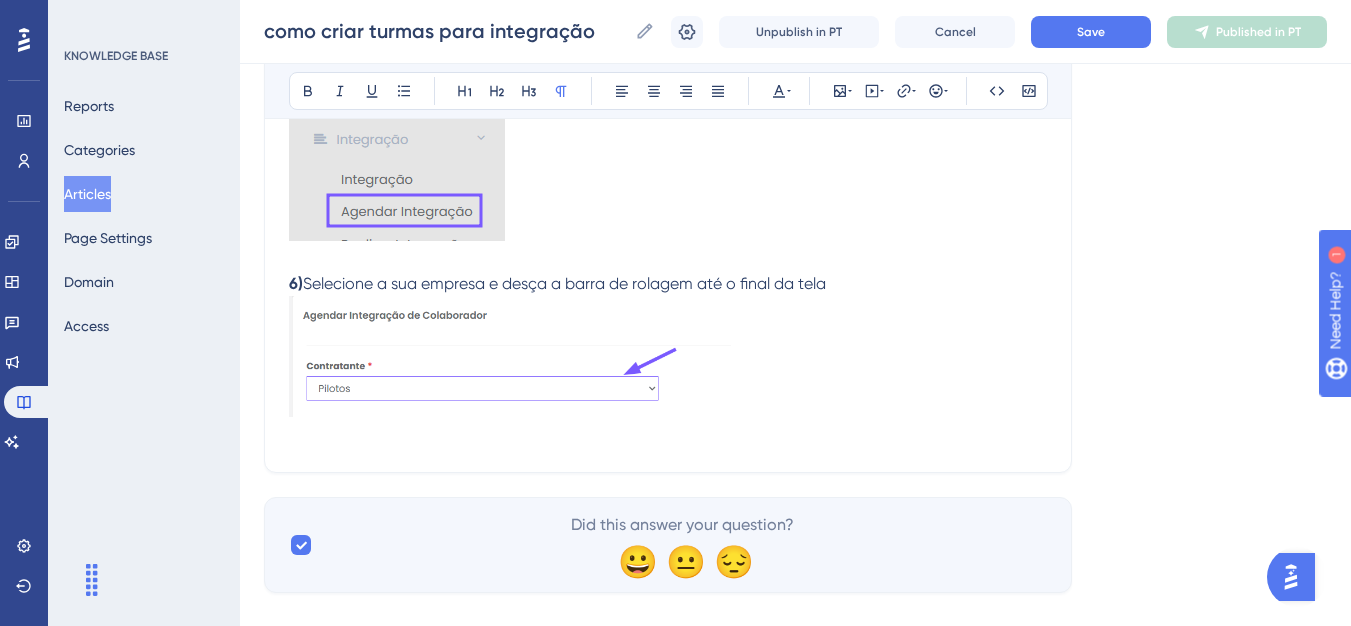 click at bounding box center [668, 360] 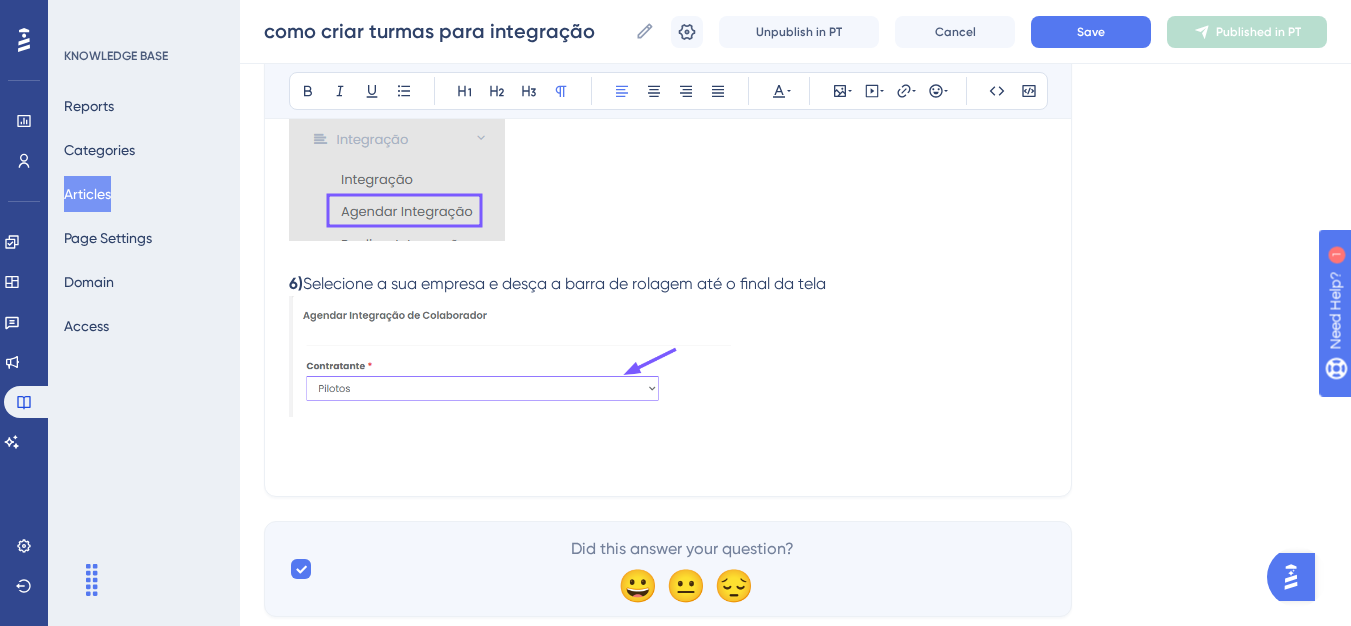 drag, startPoint x: 511, startPoint y: 289, endPoint x: 831, endPoint y: 274, distance: 320.35138 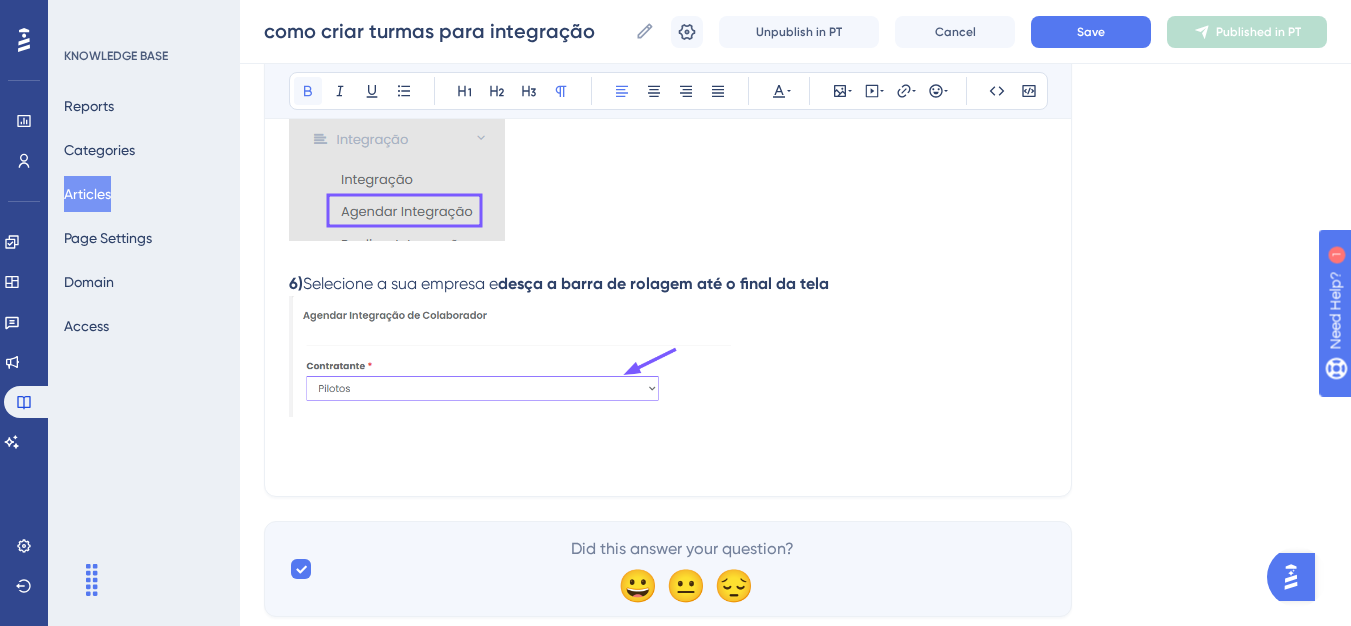 click 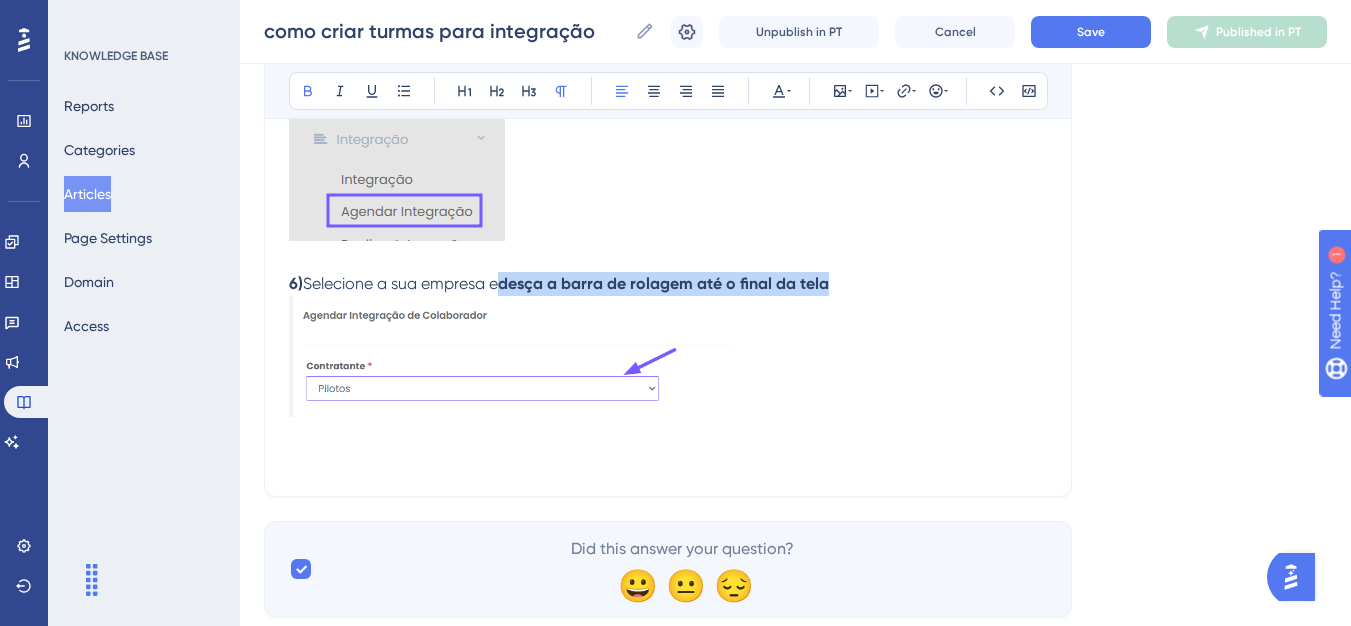 click on "desça a barra de rolagem até o final da tela" at bounding box center [663, 283] 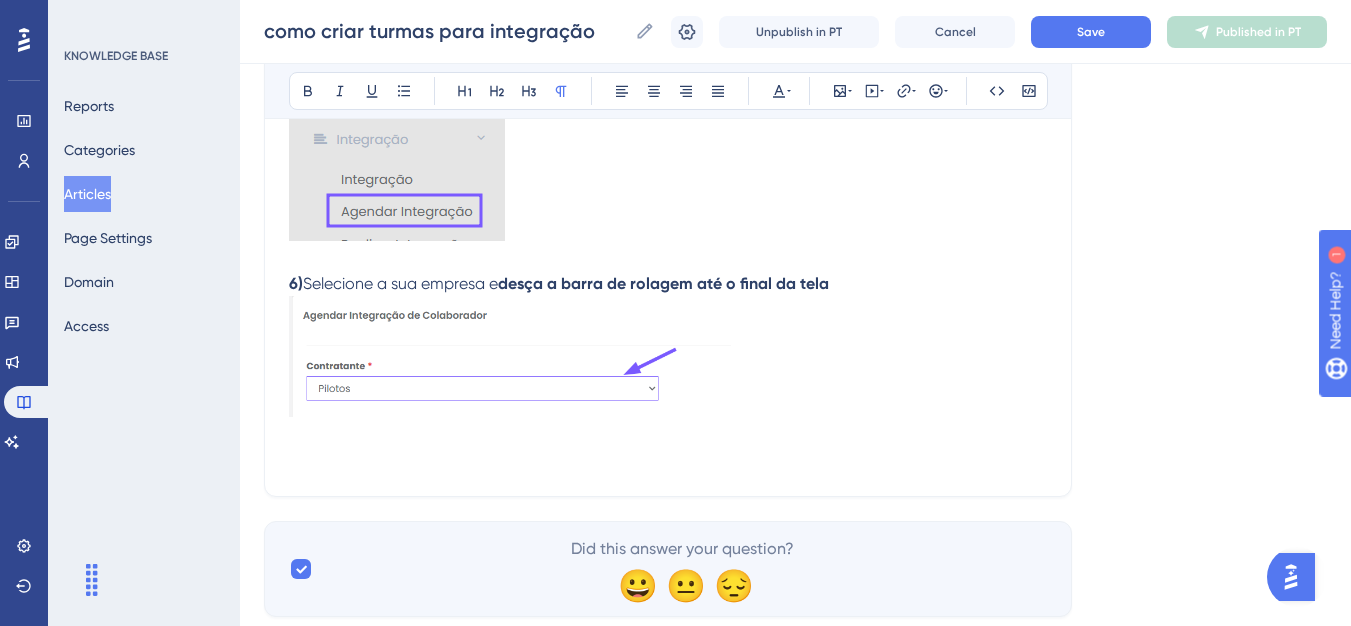 click at bounding box center [668, 360] 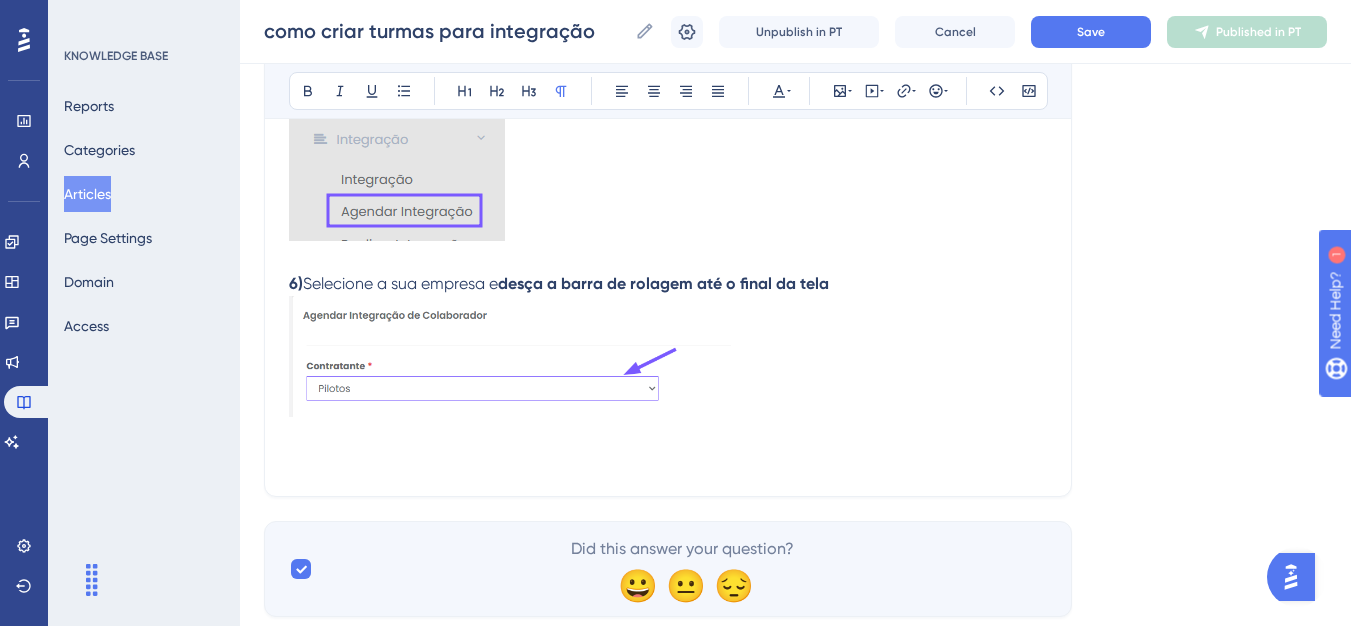 click at bounding box center [510, 356] 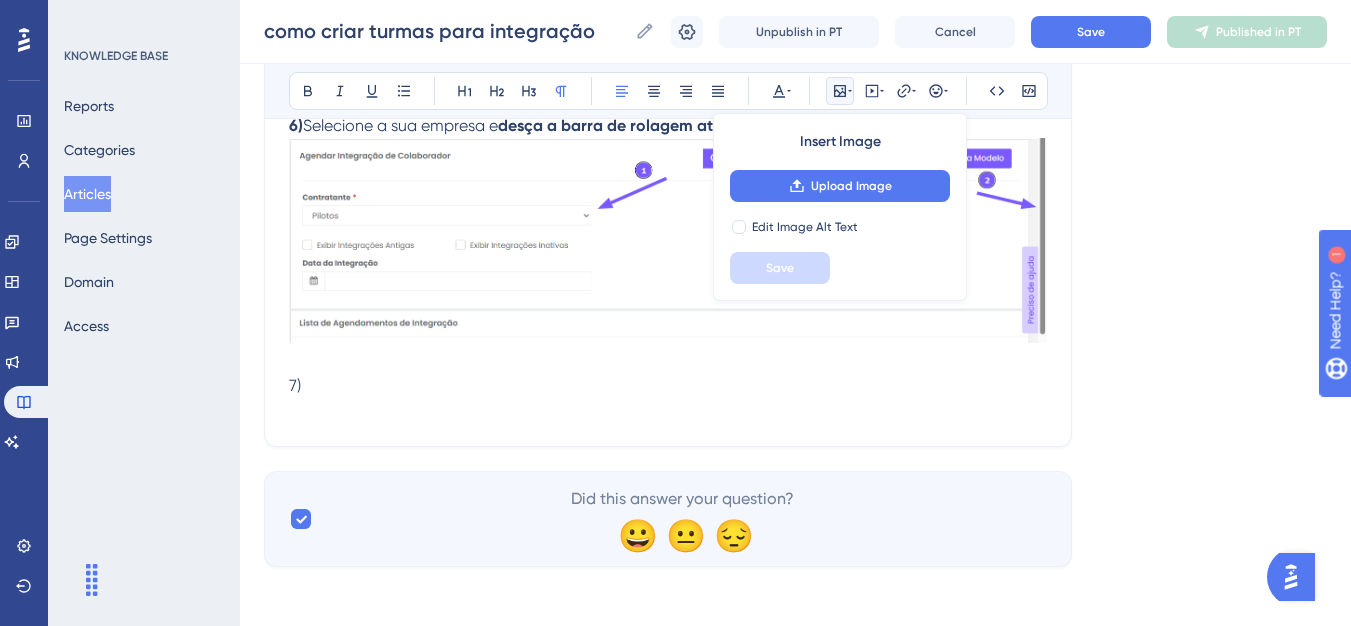 scroll, scrollTop: 1662, scrollLeft: 0, axis: vertical 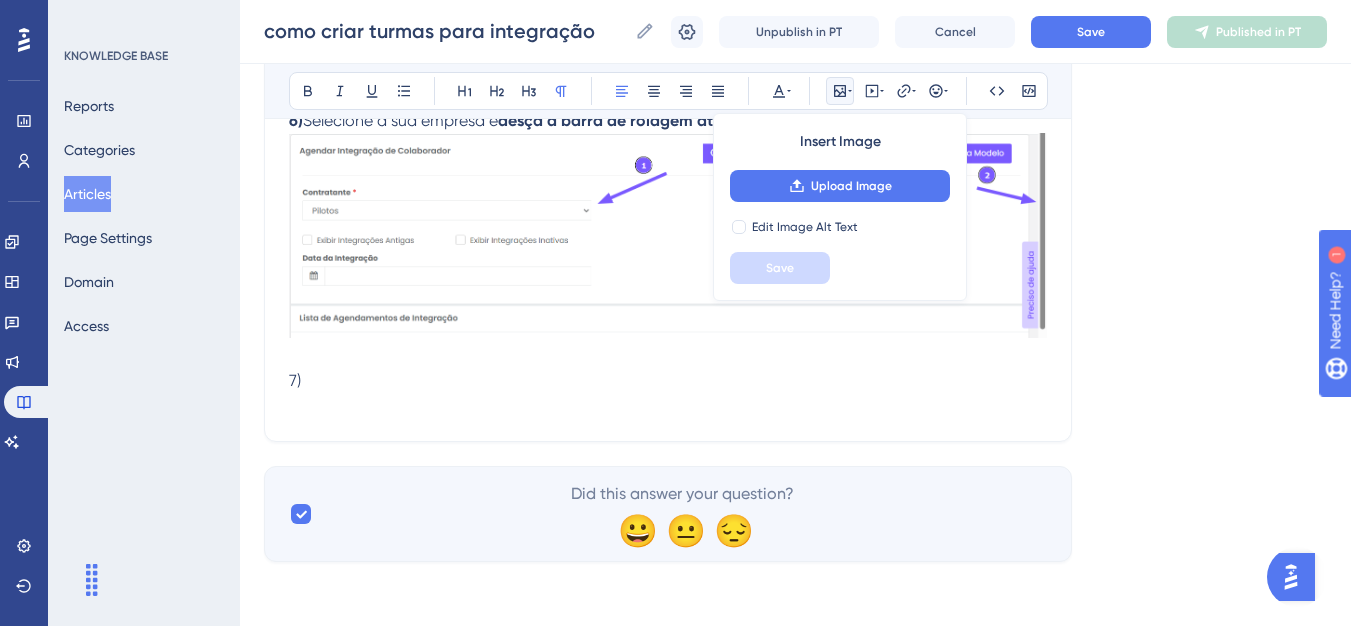click on "7)" at bounding box center (668, 381) 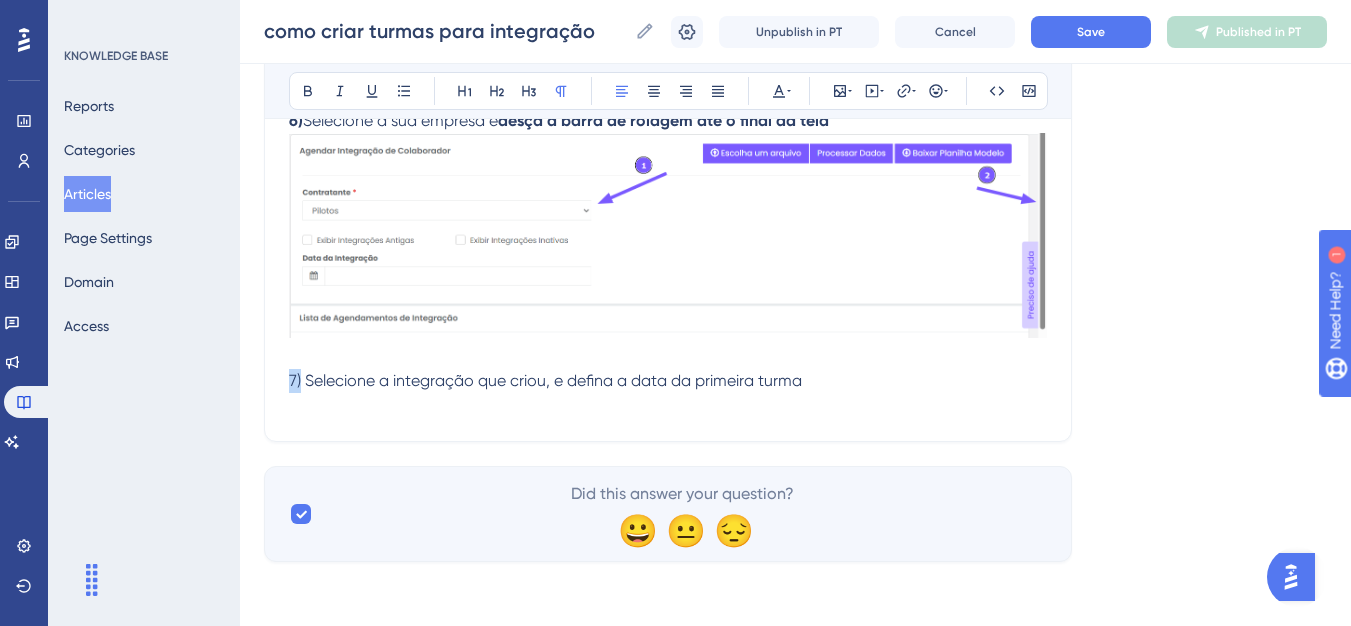 drag, startPoint x: 289, startPoint y: 382, endPoint x: 301, endPoint y: 382, distance: 12 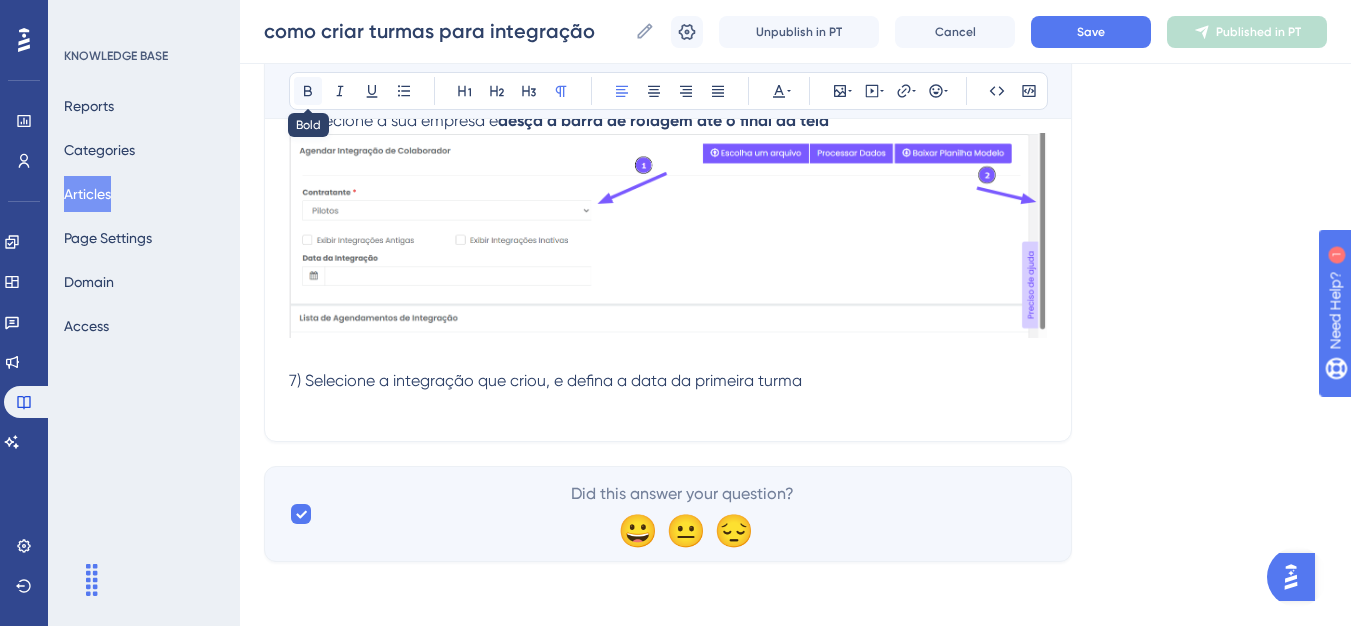 click 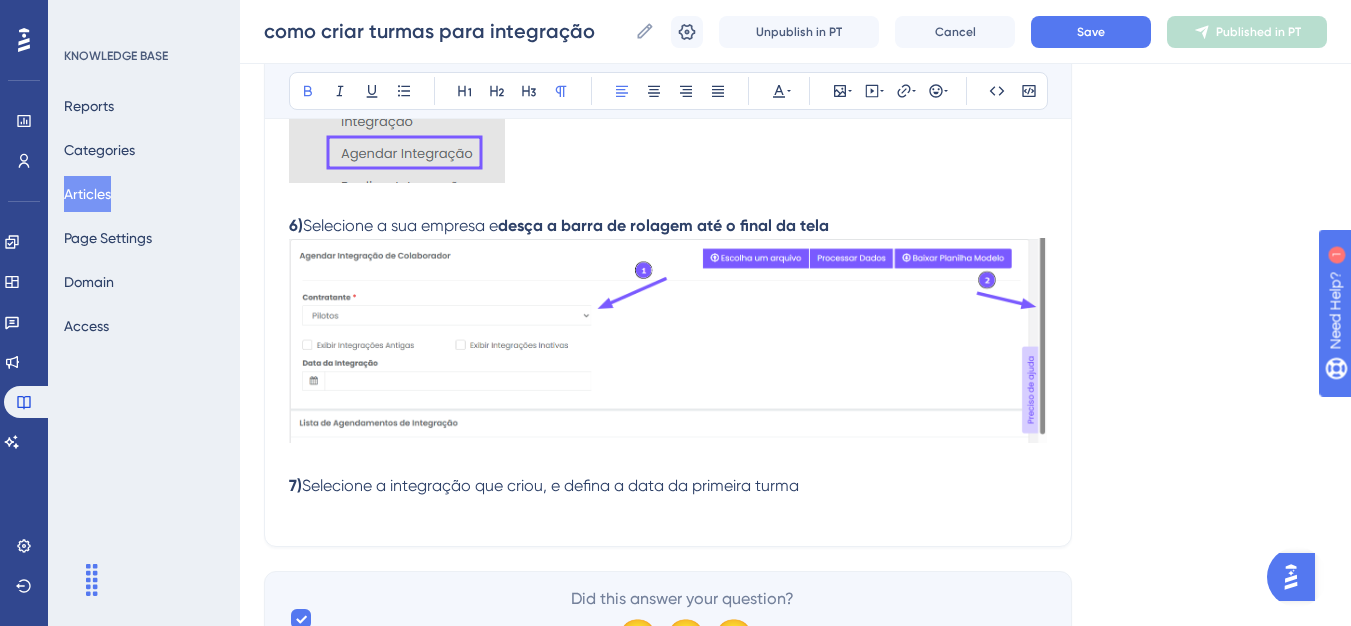 scroll, scrollTop: 1662, scrollLeft: 0, axis: vertical 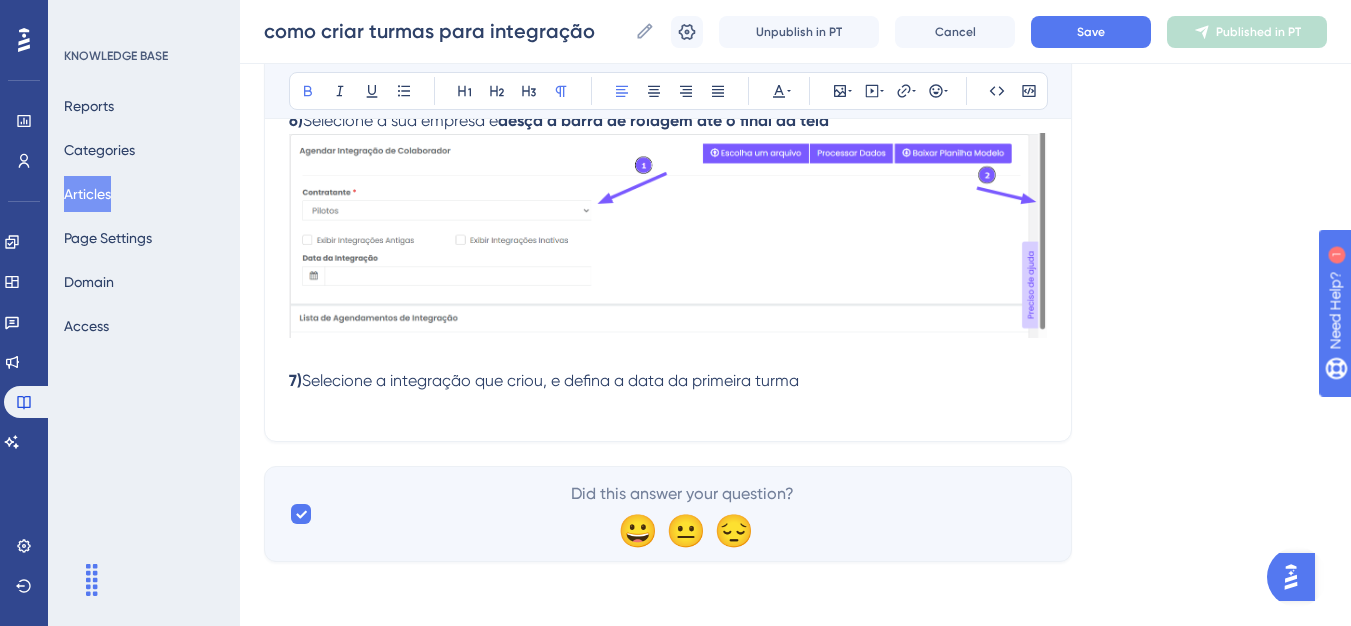 click on "Selecione a integração que criou, e defina a data da primeira turma" at bounding box center (550, 380) 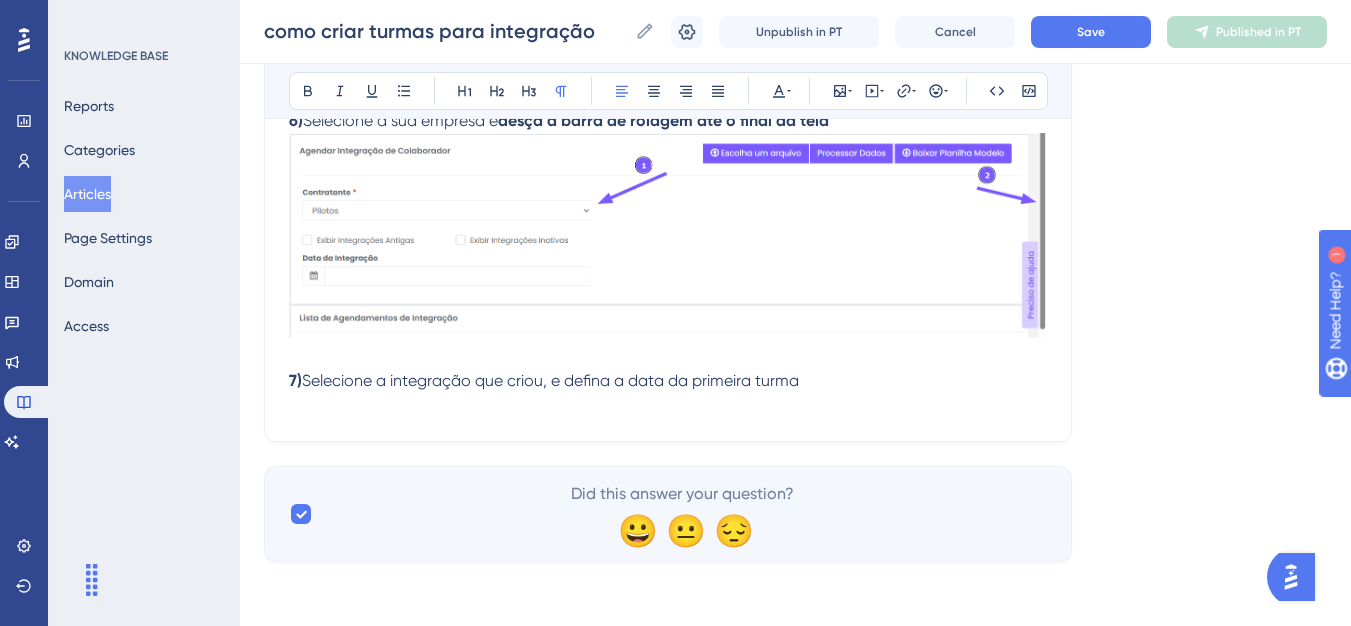 drag, startPoint x: 814, startPoint y: 387, endPoint x: 625, endPoint y: 390, distance: 189.0238 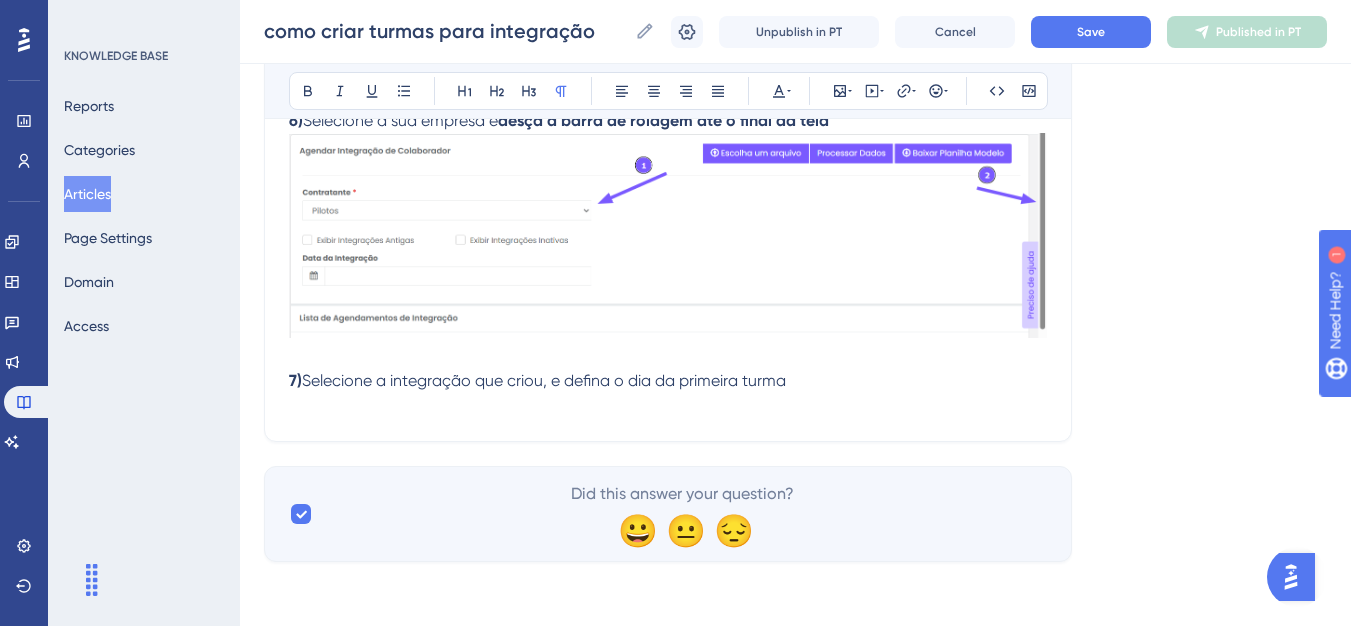 click at bounding box center (668, 405) 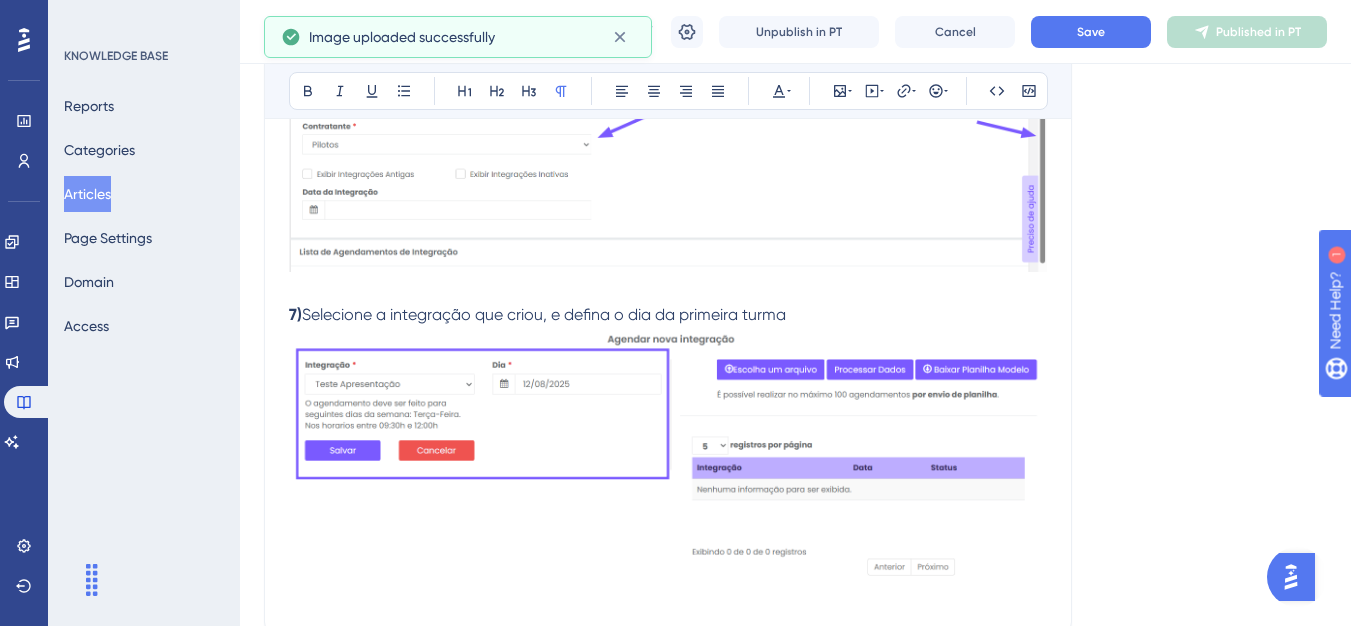scroll, scrollTop: 1862, scrollLeft: 0, axis: vertical 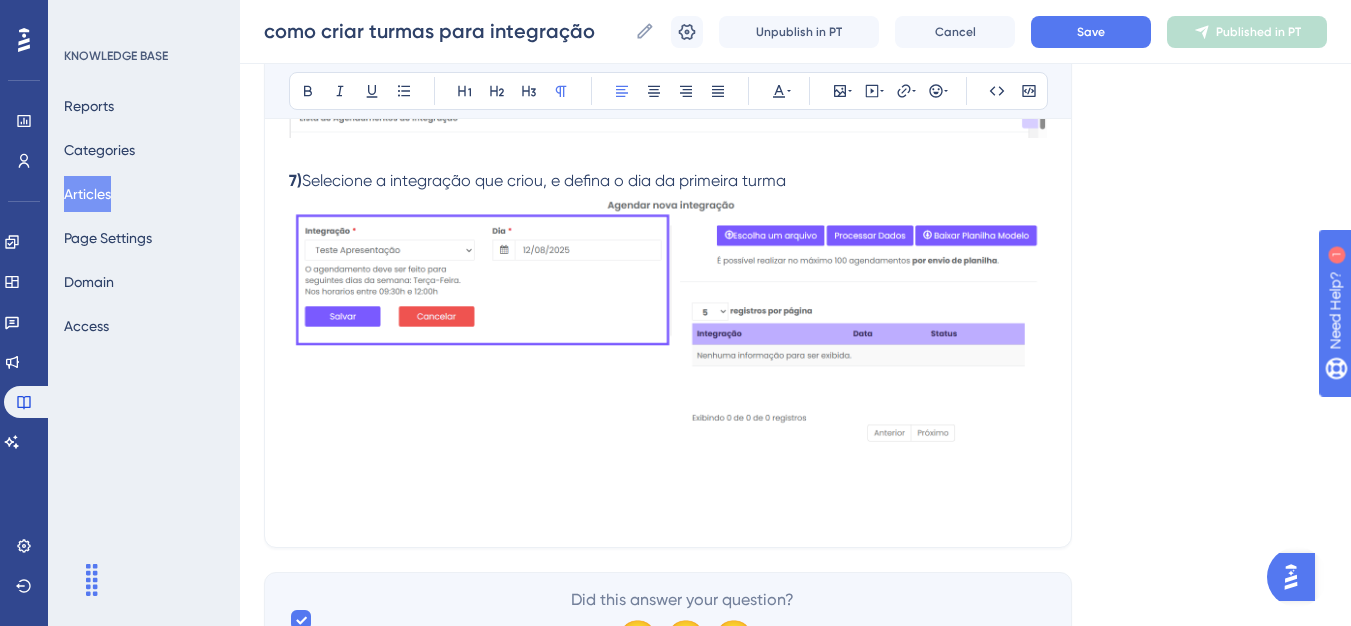 click on "7)  Selecione a integração que criou, e defina o dia da primeira turma" at bounding box center (668, 181) 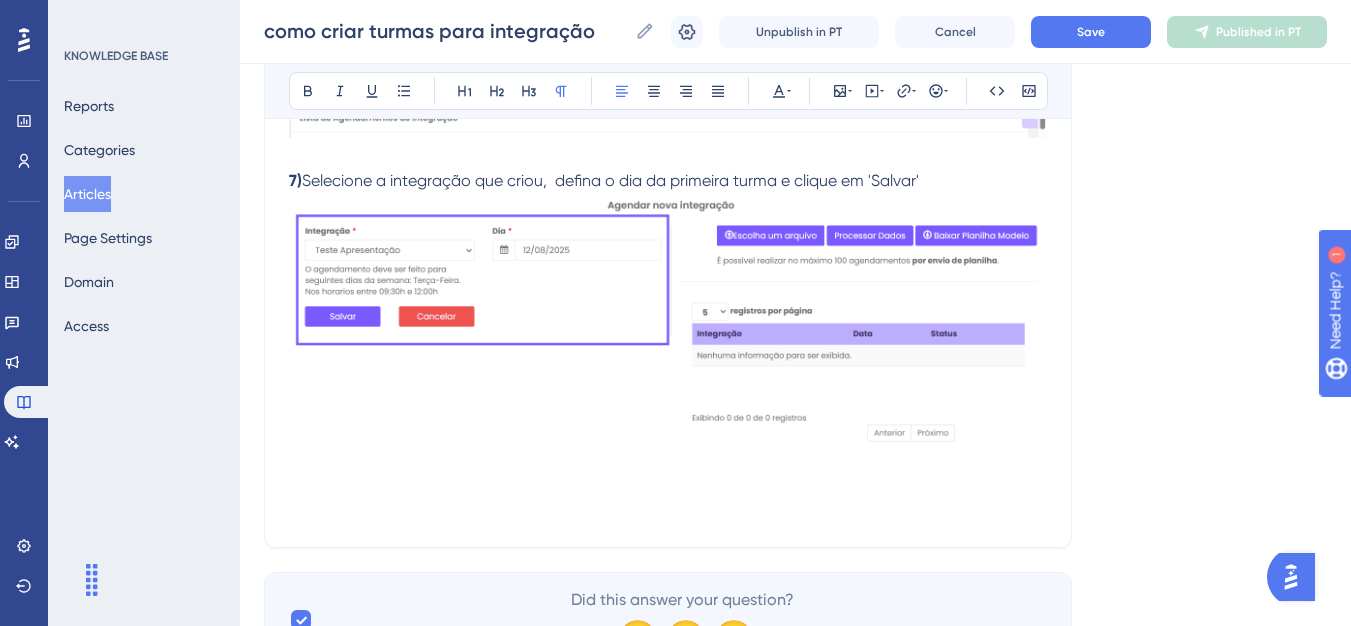click on "Selecione a integração que criou,  defina o dia da primeira turma e clique em 'Salvar'" at bounding box center (610, 180) 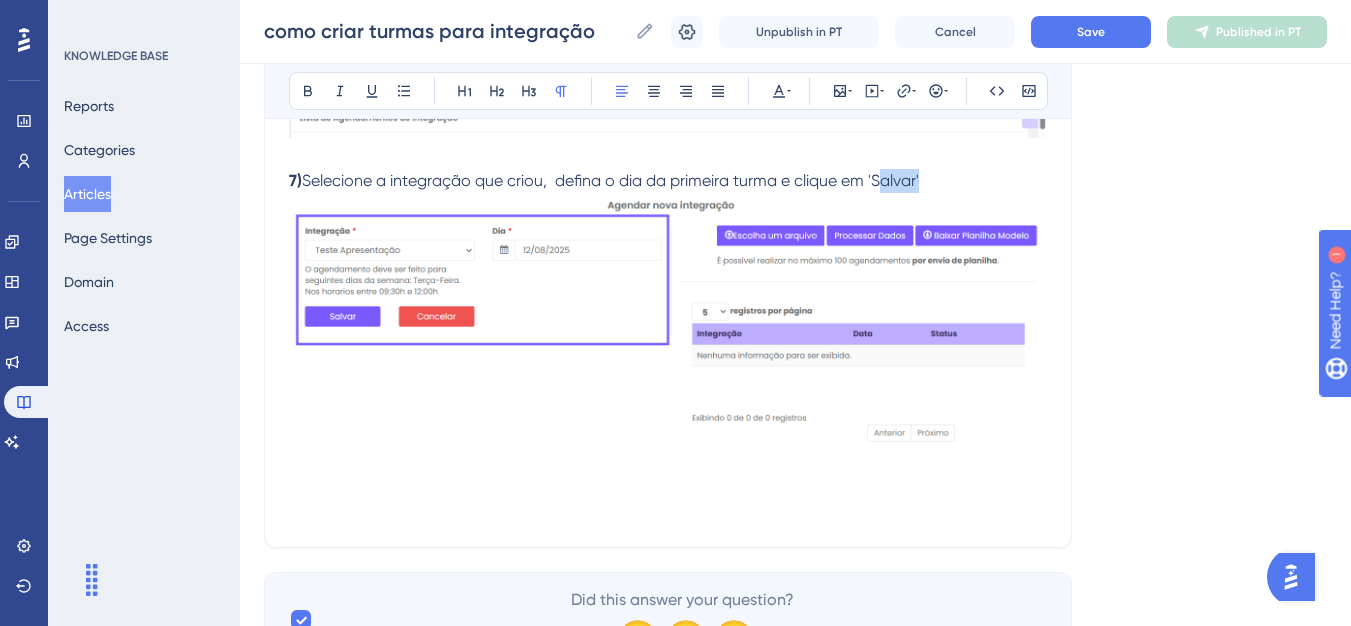 click on "Selecione a integração que criou,  defina o dia da primeira turma e clique em 'Salvar'" at bounding box center (610, 180) 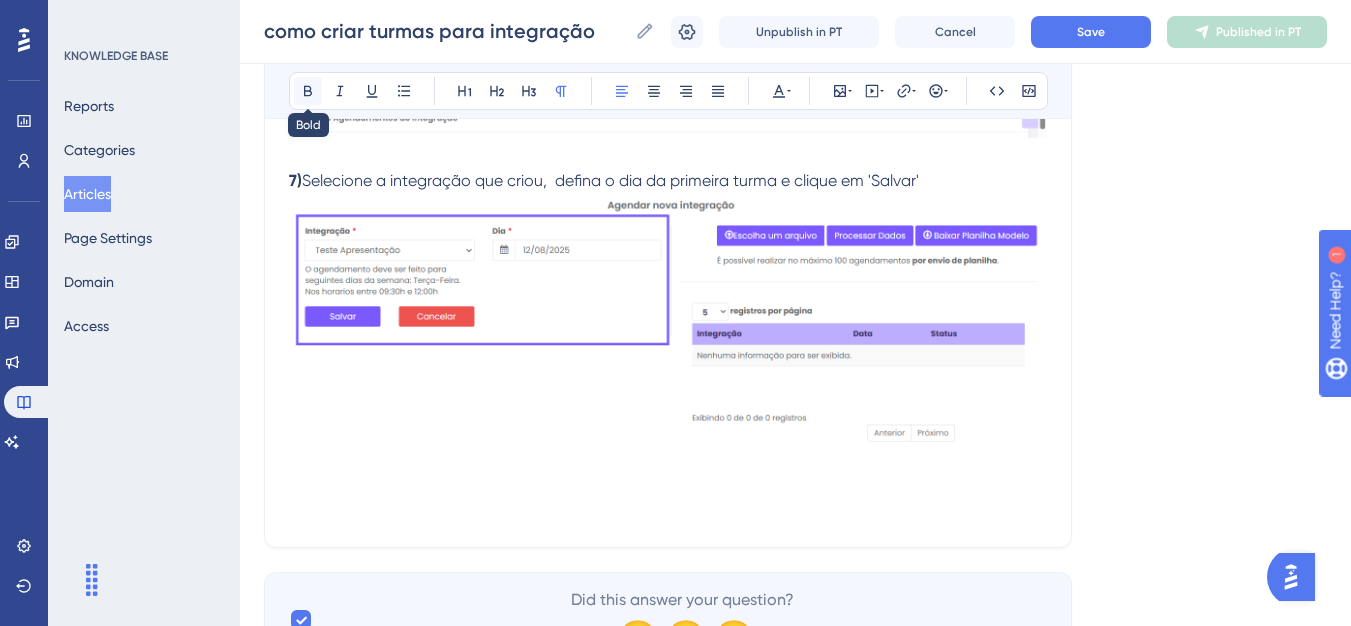 click 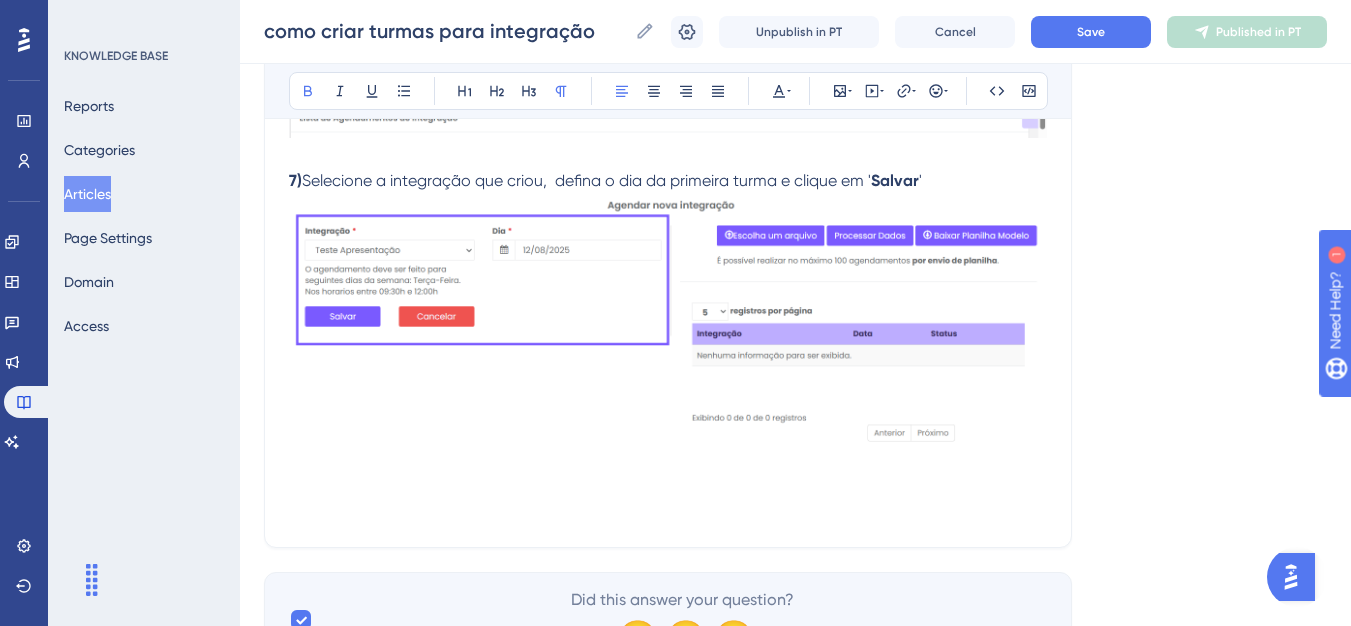 click on "7)  Selecione a integração que criou,  defina o dia da primeira turma e clique em ' Salvar '" at bounding box center [668, 181] 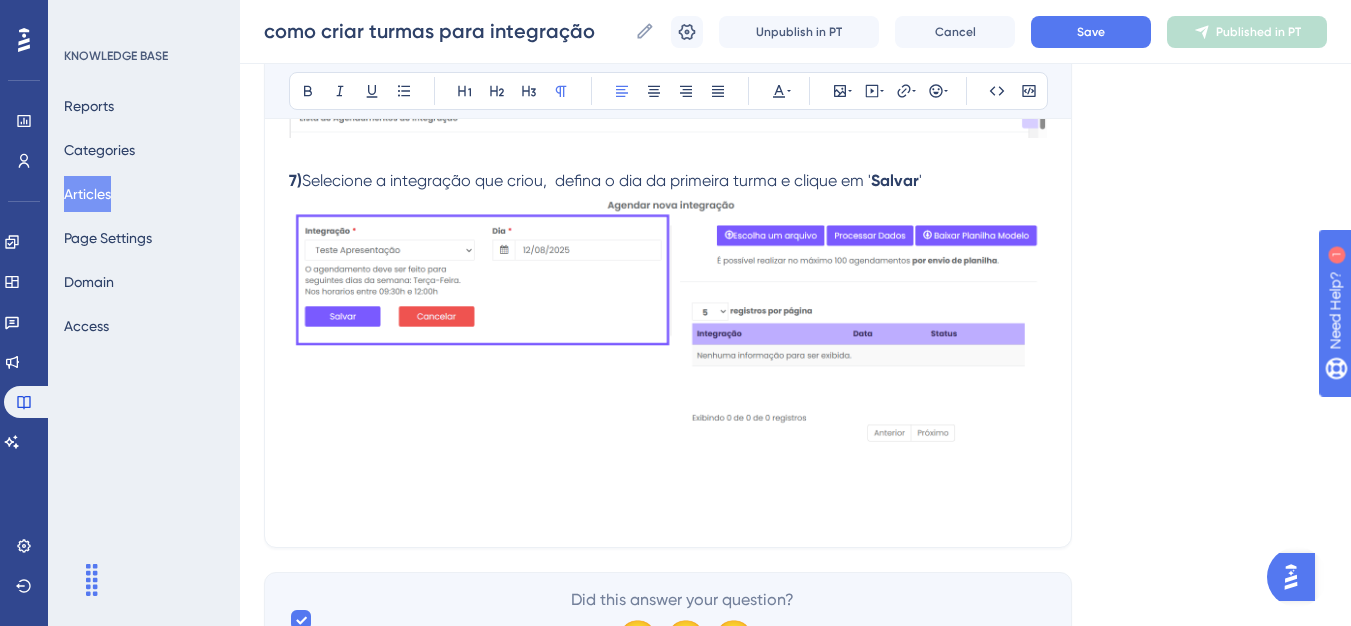 click at bounding box center (668, 487) 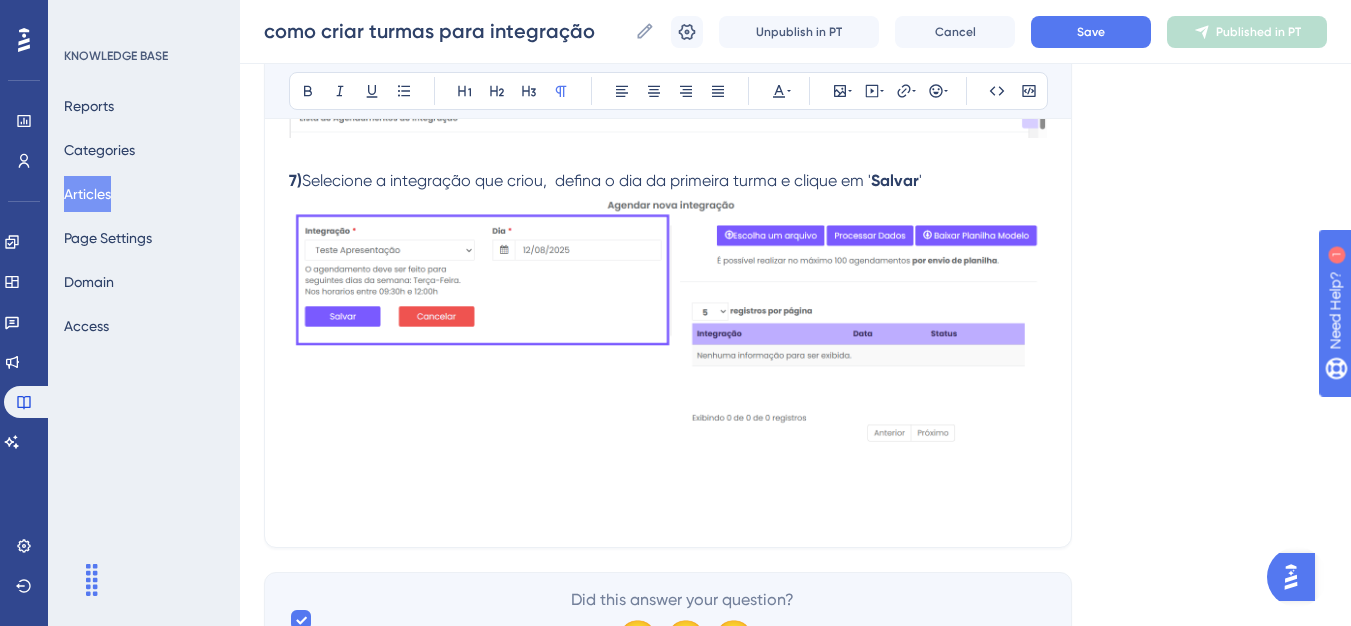 click at bounding box center [668, 330] 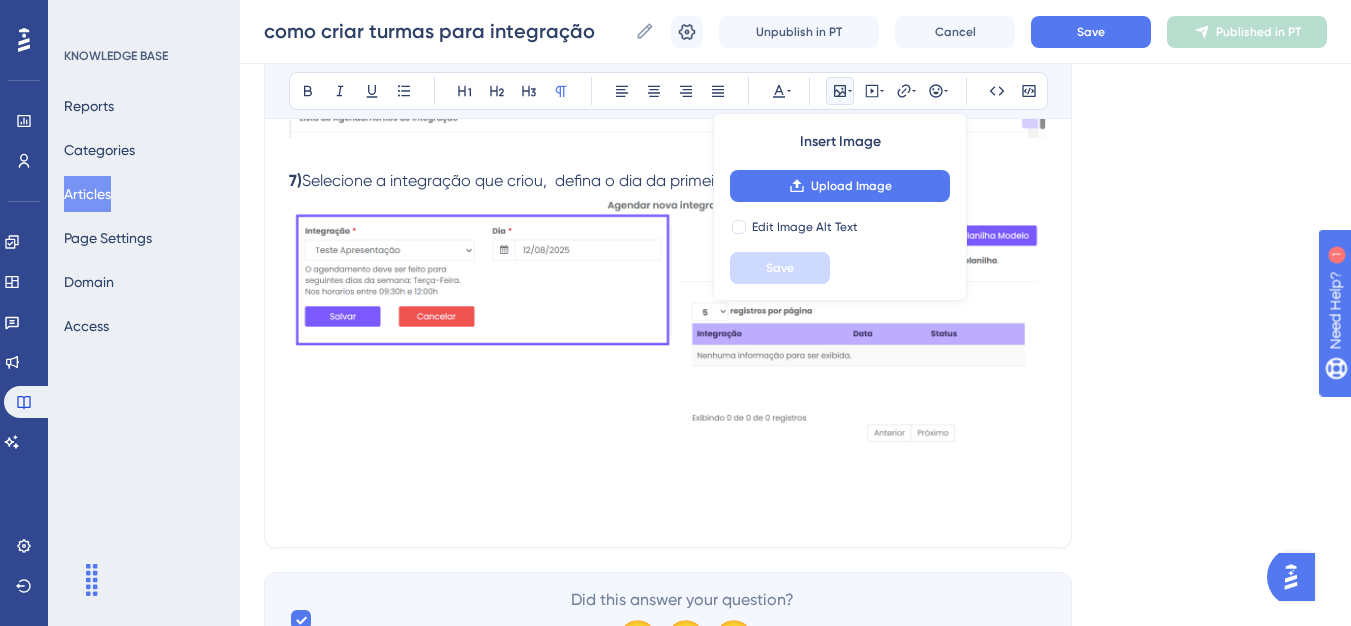 click at bounding box center (668, 511) 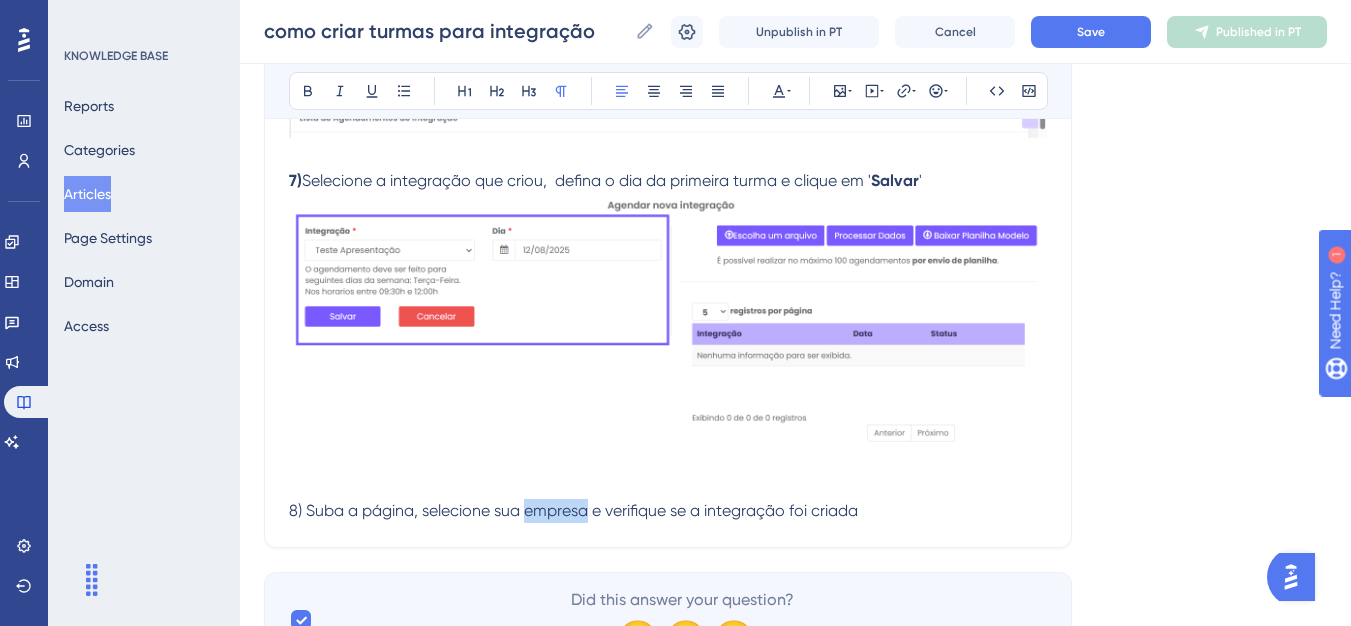 drag, startPoint x: 531, startPoint y: 514, endPoint x: 592, endPoint y: 520, distance: 61.294373 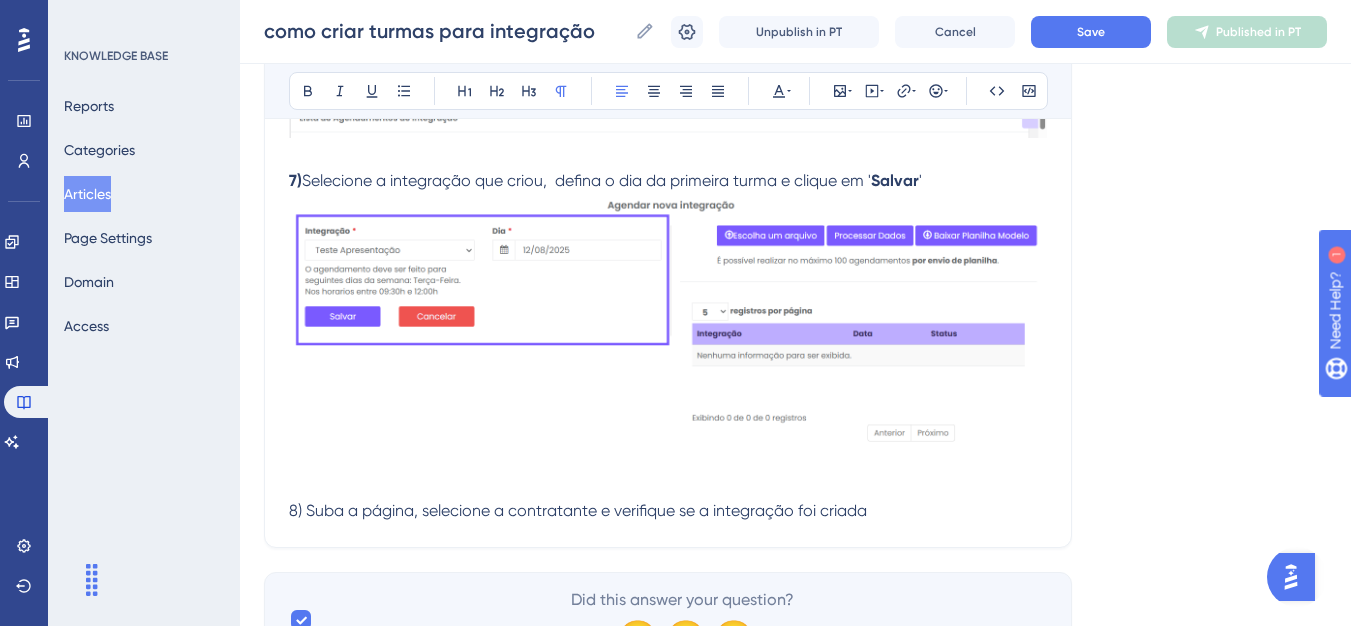 click on "8) Suba a página, selecione a contratante e verifique se a integração foi criada" at bounding box center [668, 511] 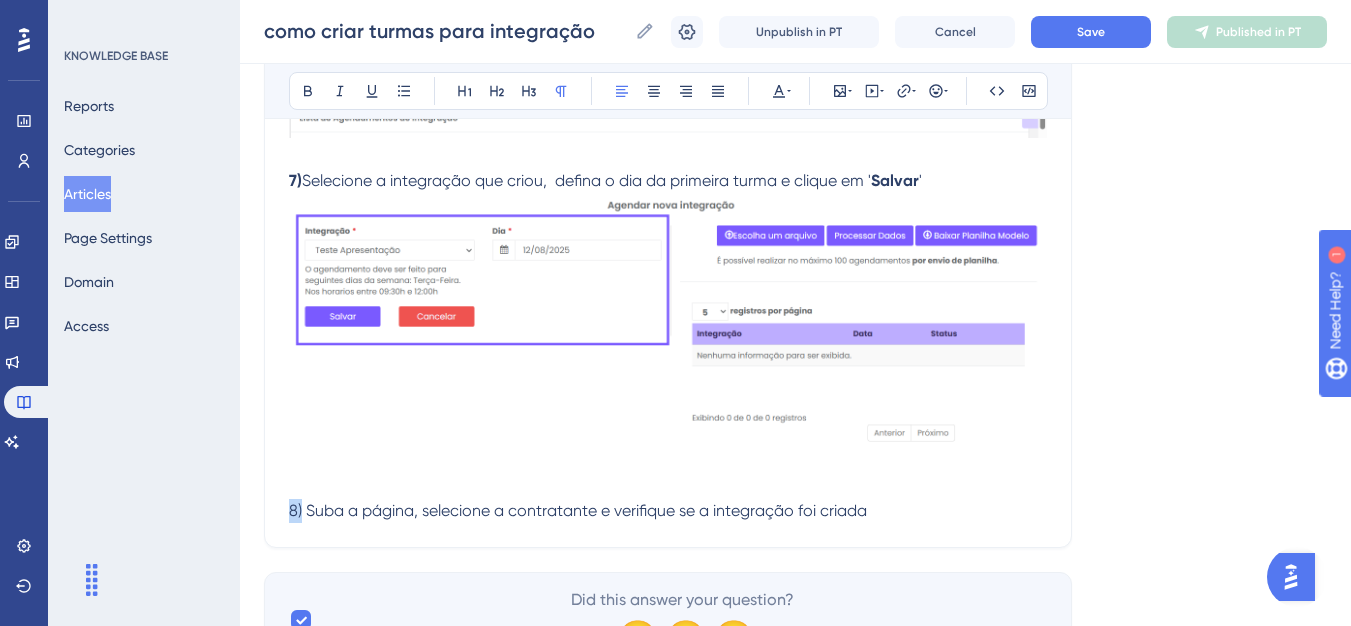 drag, startPoint x: 303, startPoint y: 518, endPoint x: 283, endPoint y: 518, distance: 20 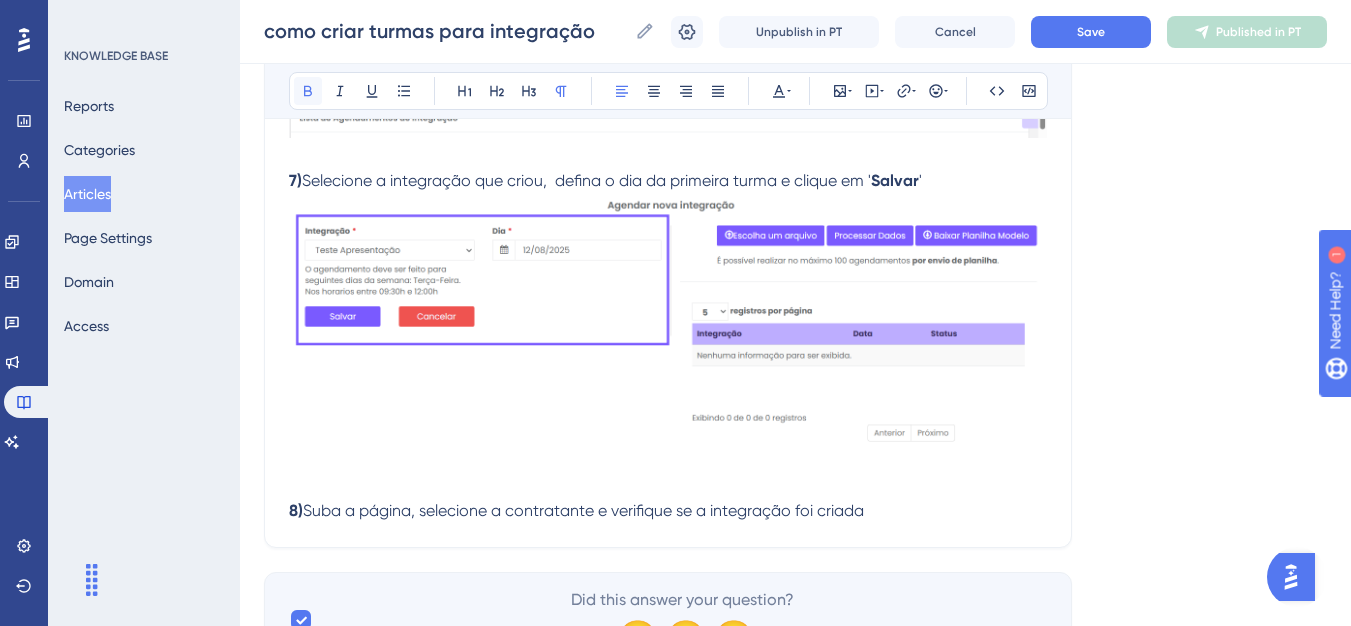 click at bounding box center [308, 91] 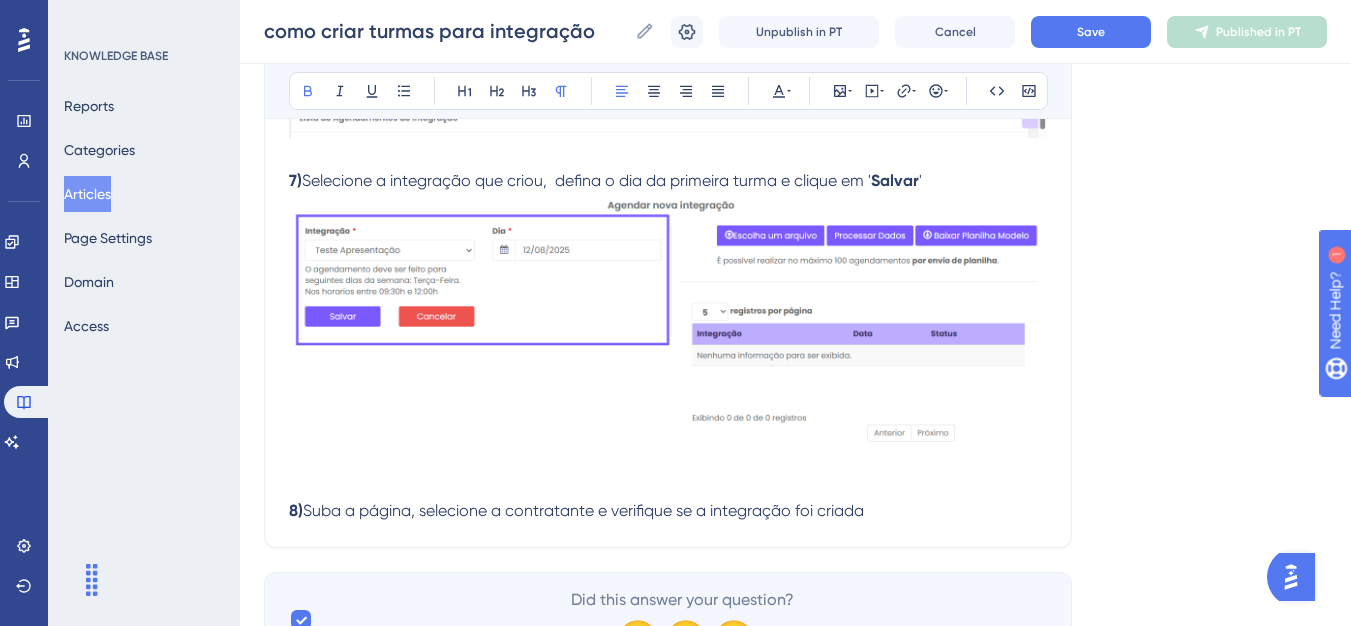 click on "como criar turmas para integração Bold Italic Underline Bullet Point Heading 1 Heading 2 Heading 3 Normal Align Left Align Center Align Right Align Justify Text Color Insert Image Embed Video Hyperlink Emojis Code Code Block Olá 💜 Hoje vamos te ensinar como criar uma turma para integração dos seus parceiros: 1)  No Menu lateral do NewContract, acesse ' Integração '; 2)  Em seguida, clique no ícone de ' Adicionar ' 3)  Após isso, configure a integração Contratante : Selecione a sua empresa. Descrição : Esse será o o Título do treinamento para o parceiro. Endereço : Coloque o endereço onde deve ocorrer o treinamento. Quantidade de colaboradores : Inclua a capacidade de colaboradores por treinamento. Horário : Escolha o hórario de inicio e fim da integração. Dias da Semana : Selecione os dias que ocorrerá a integração. Prazo personalizado : Caso deseje, você pode definir um prazo diferente do padrão estabelecido pela Bernhoeft (12 meses). Integração sem validade 4) ' 5) ' 6) 7) '" at bounding box center [668, -545] 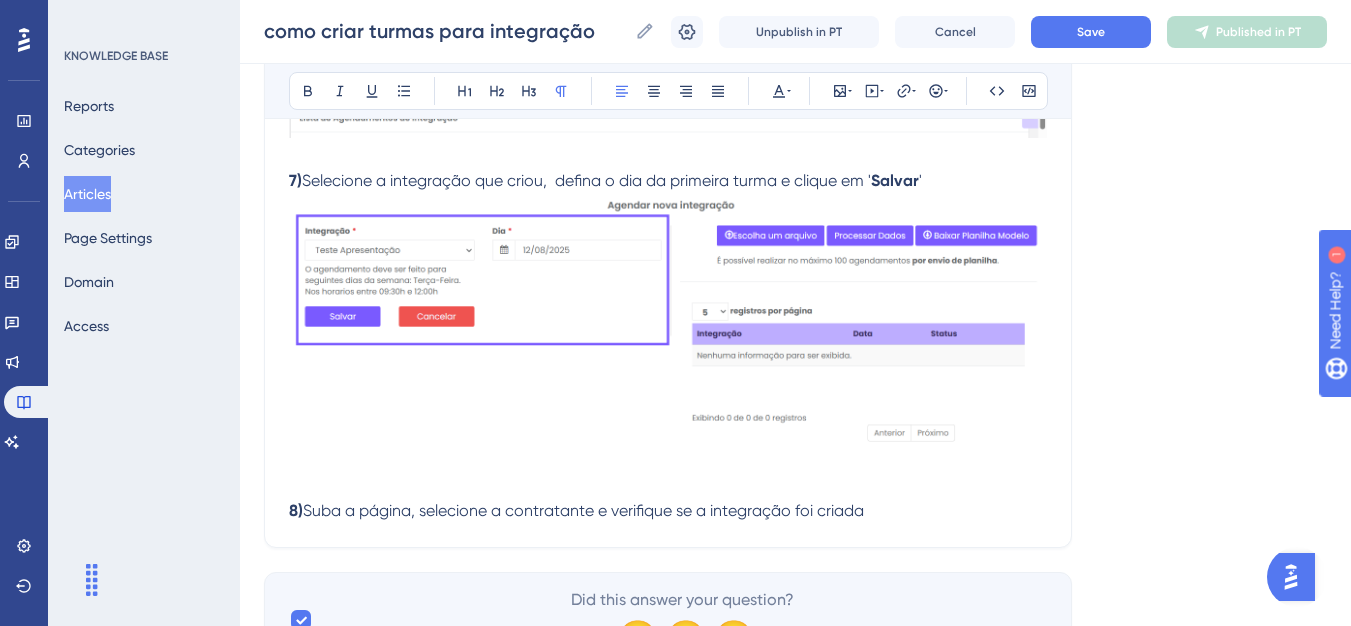 click on "8) Suba a página, selecione a contratante e verifique se a integração foi criada" at bounding box center [668, 511] 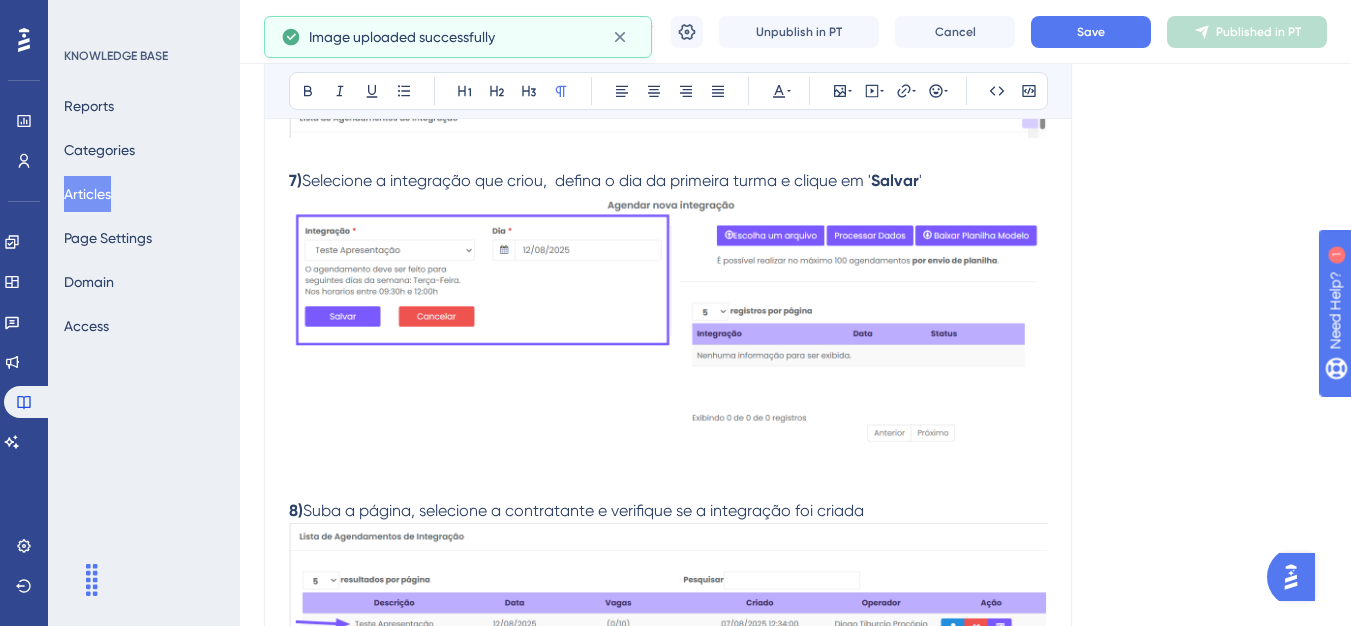 scroll, scrollTop: 1962, scrollLeft: 0, axis: vertical 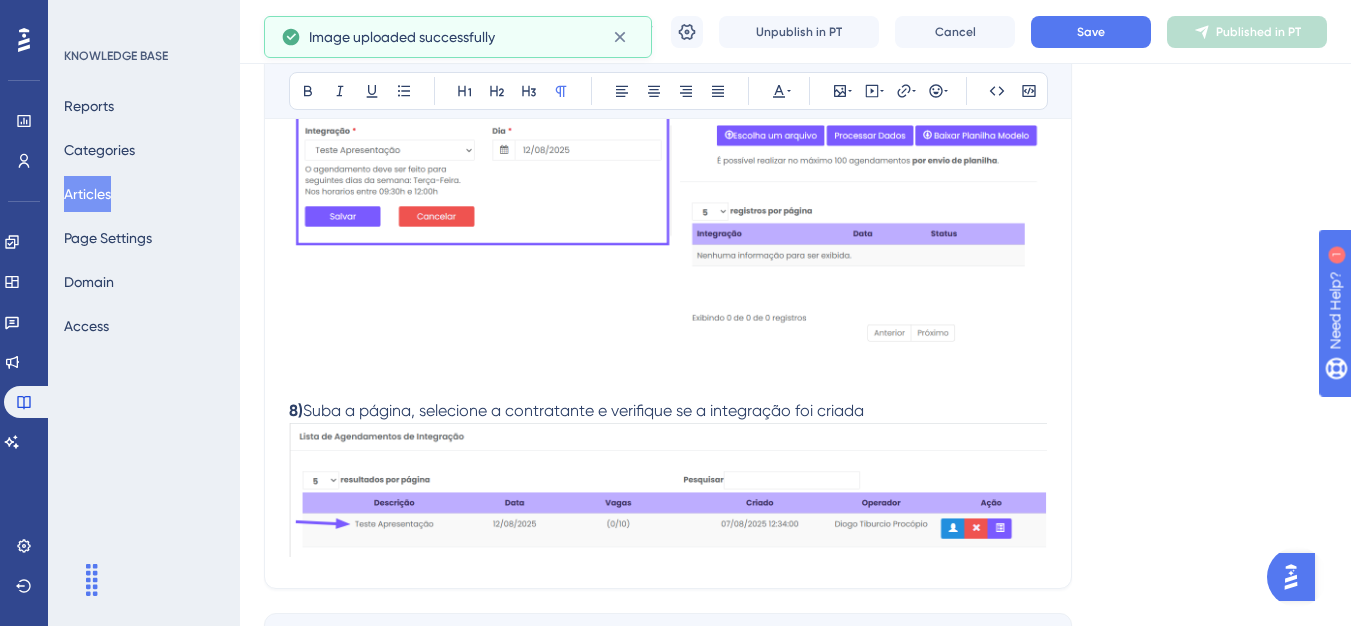 click on "8) Suba a página, selecione a contratante e verifique se a integração foi criada" at bounding box center (668, 411) 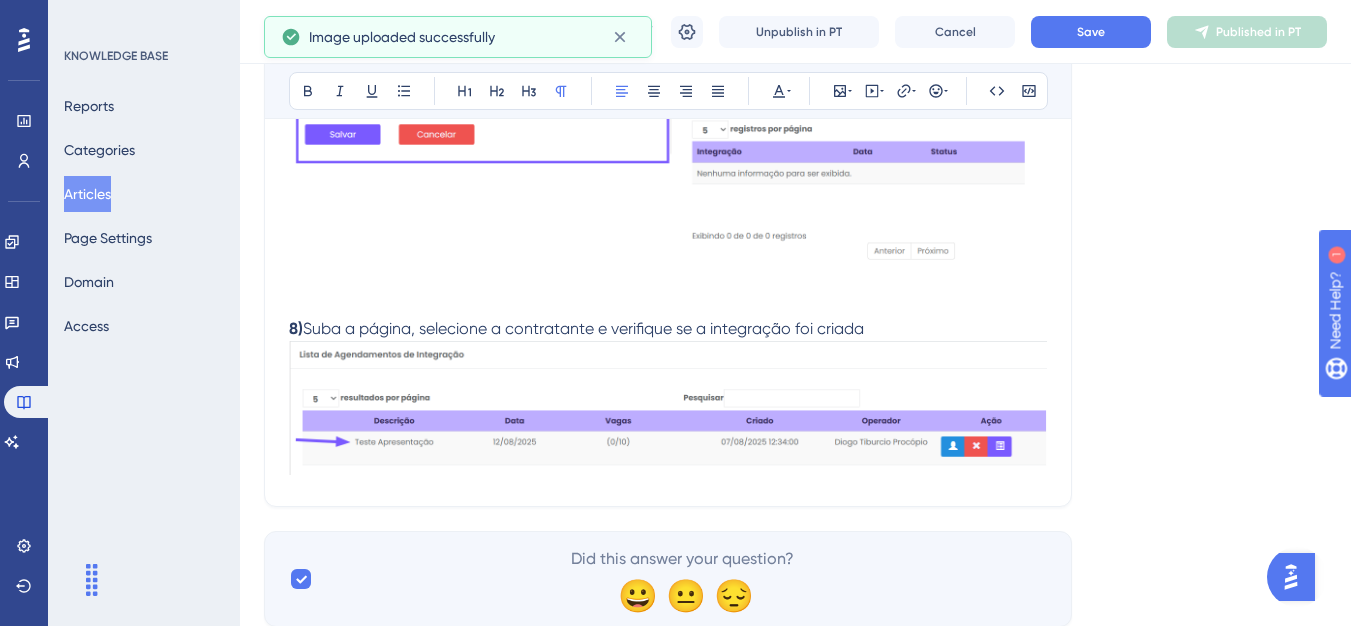 scroll, scrollTop: 2109, scrollLeft: 0, axis: vertical 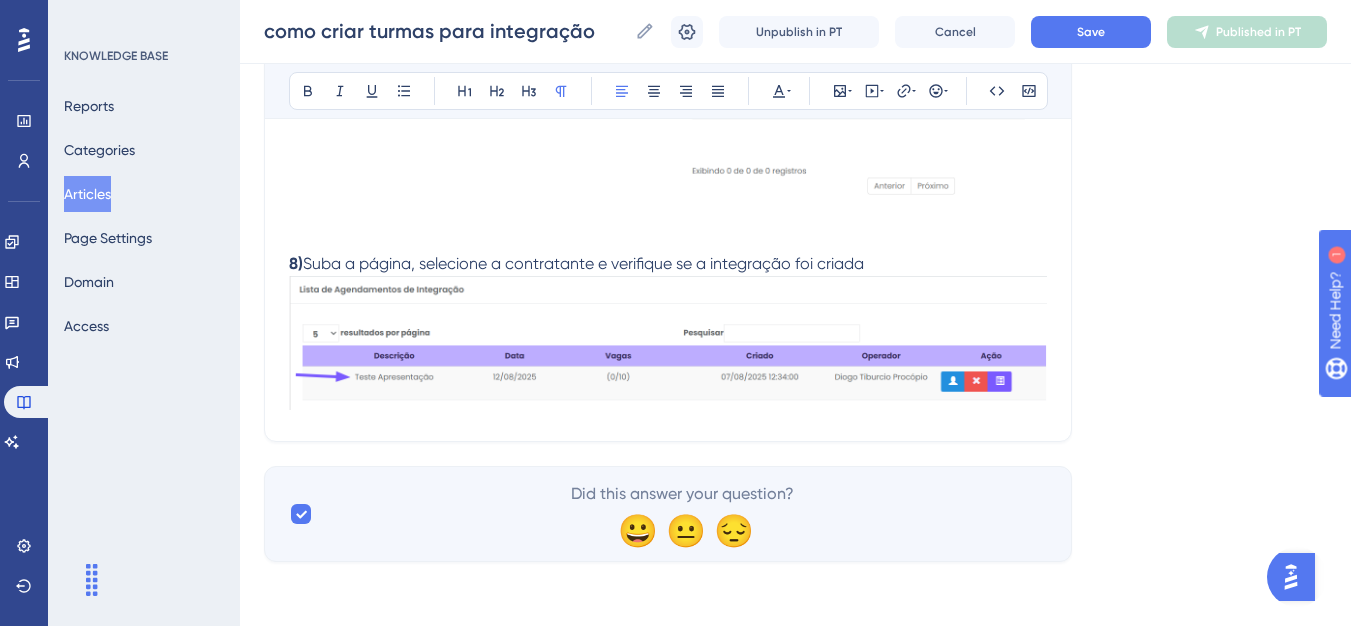 click at bounding box center (668, 343) 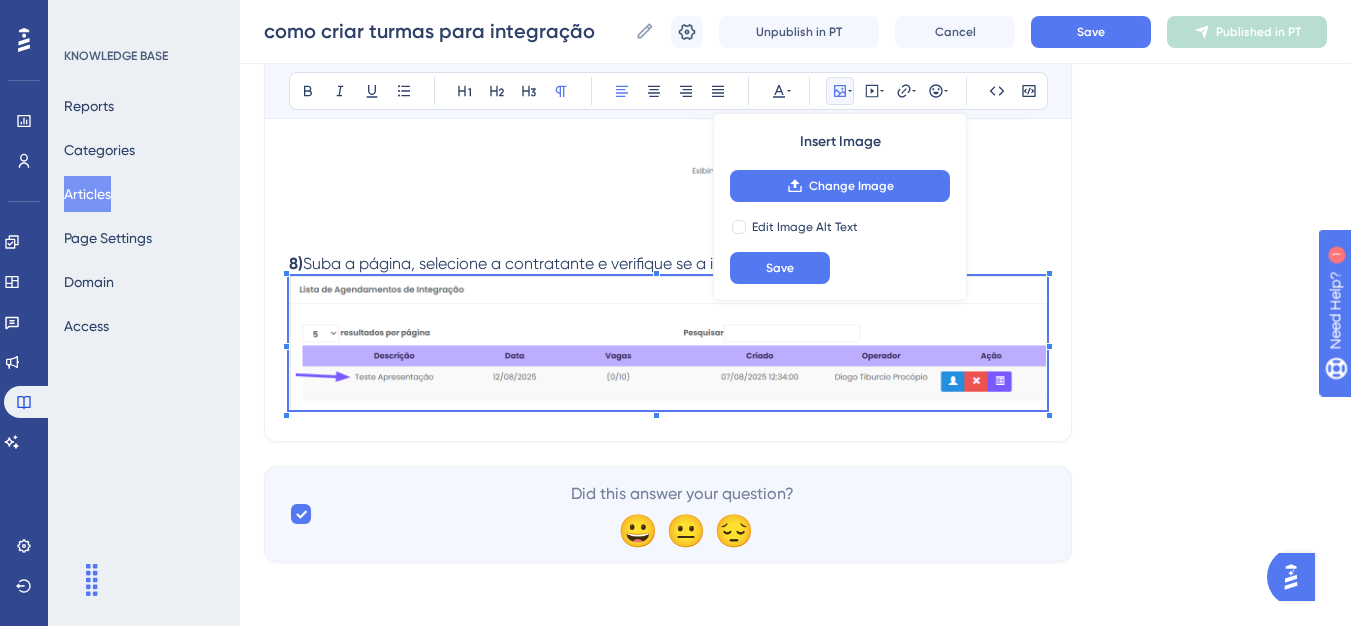 click on "como criar turmas para integração Bold Italic Underline Bullet Point Heading 1 Heading 2 Heading 3 Normal Align Left Align Center Align Right Align Justify Text Color Insert Image Change Image Edit Image Alt Text Save Embed Video Hyperlink Emojis Code Code Block Olá 💜 Hoje vamos te ensinar como criar uma turma para integração dos seus parceiros: 1) No Menu lateral do NewContract, acesse ' Integração '; 2) Em seguida, clique no ícone de ' Adicionar ' 3) Após isso, configure a integração Contratante : Selecione a sua empresa. Descrição : Esse será o o Título do treinamento para o parceiro. Endereço : Coloque o endereço onde deve ocorrer o treinamento. Quantidade de colaboradores : Inclua a capacidade de colaboradores por treinamento. Horário : Escolha o hórario de inicio e fim da integração. Dias da Semana : Selecione os dias que ocorrerá a integração. Prazo personalizado : Caso deseje, você pode definir um prazo diferente do padrão estabelecido pela Bernhoeft (12 meses). 4) ' 5)" at bounding box center (668, -722) 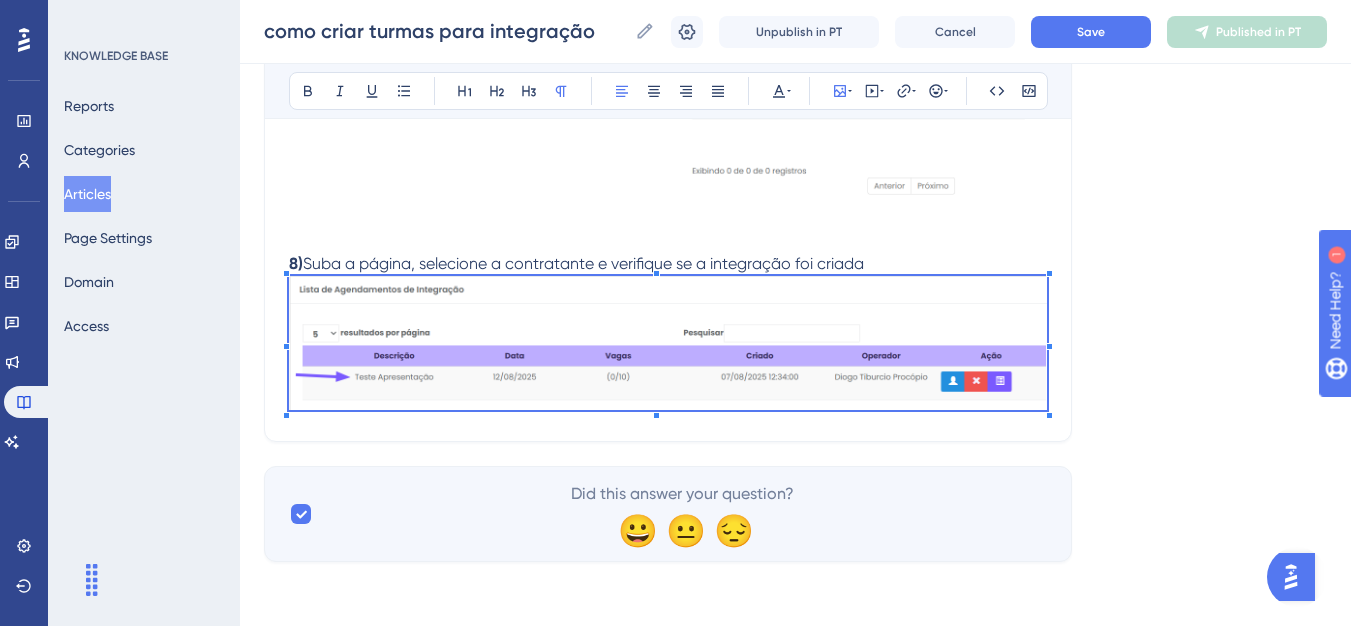click on "como criar turmas para integração Bold Italic Underline Bullet Point Heading 1 Heading 2 Heading 3 Normal Align Left Align Center Align Right Align Justify Text Color Insert Image Embed Video Hyperlink Emojis Code Code Block Olá 💜 Hoje vamos te ensinar como criar uma turma para integração dos seus parceiros: 1)  No Menu lateral do NewContract, acesse ' Integração '; 2)  Em seguida, clique no ícone de ' Adicionar ' 3)  Após isso, configure a integração Contratante : Selecione a sua empresa. Descrição : Esse será o o Título do treinamento para o parceiro. Endereço : Coloque o endereço onde deve ocorrer o treinamento. Quantidade de colaboradores : Inclua a capacidade de colaboradores por treinamento. Horário : Escolha o hórario de inicio e fim da integração. Dias da Semana : Selecione os dias que ocorrerá a integração. Prazo personalizado : Caso deseje, você pode definir um prazo diferente do padrão estabelecido pela Bernhoeft (12 meses). Integração sem validade 4) ' 5) ' 6) 7) '" at bounding box center [668, -722] 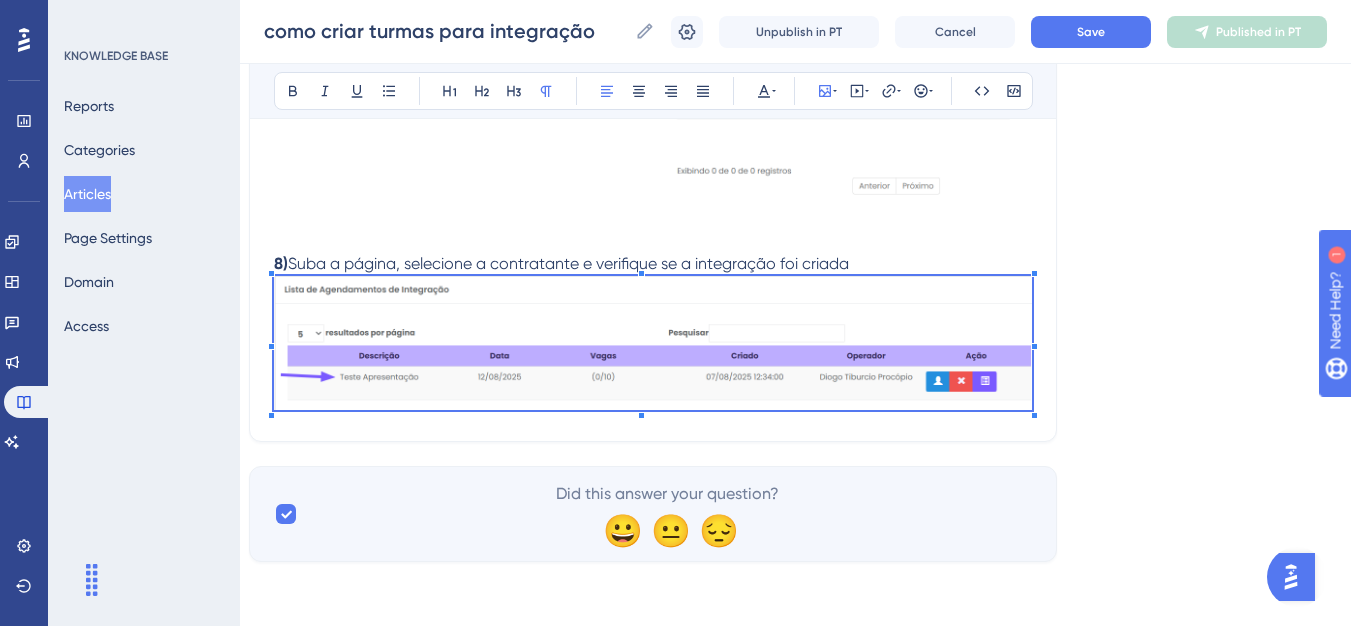 scroll, scrollTop: 2109, scrollLeft: 0, axis: vertical 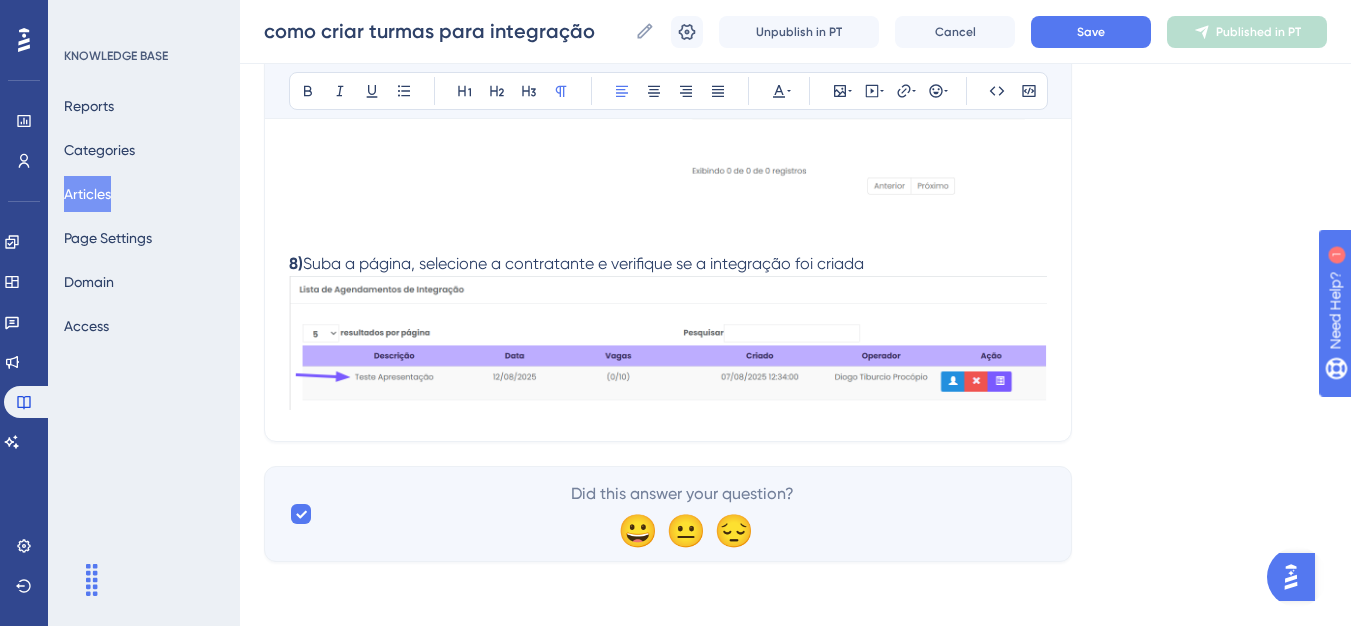 click on "8) Suba a página, selecione a contratante e verifique se a integração foi criada" at bounding box center [668, 264] 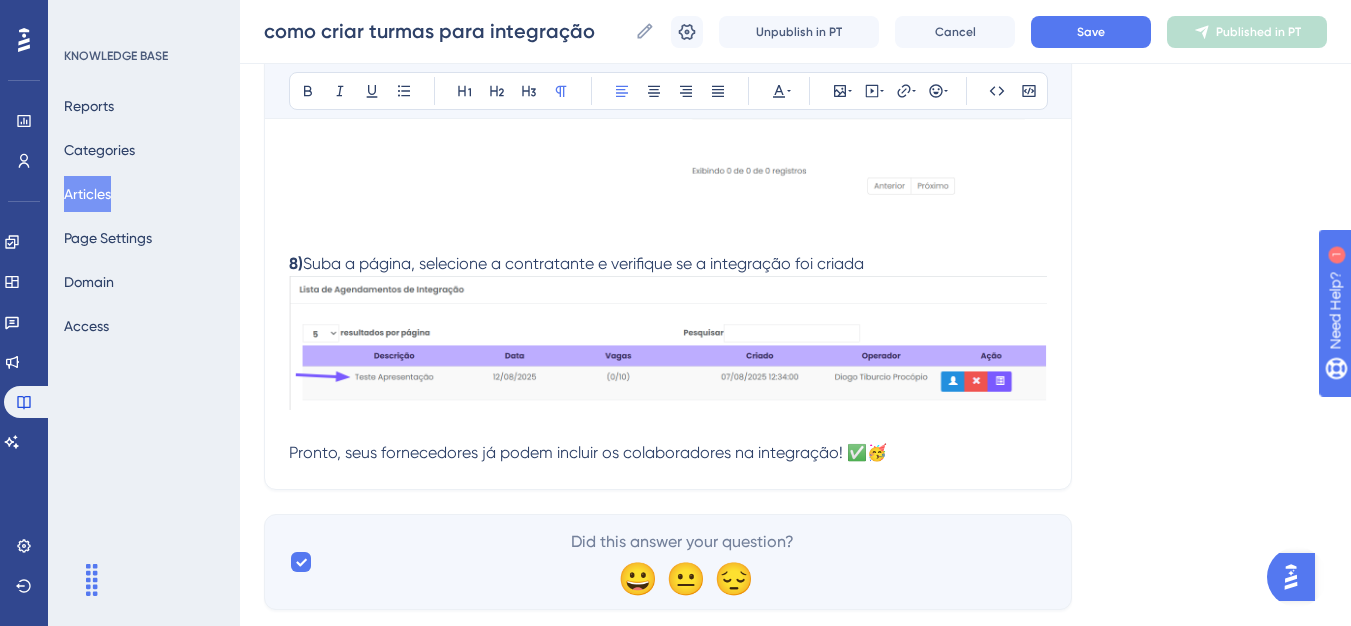 click on "Pronto, seus fornecedores já podem incluir os colaboradores na integração! ✅🥳" at bounding box center [588, 452] 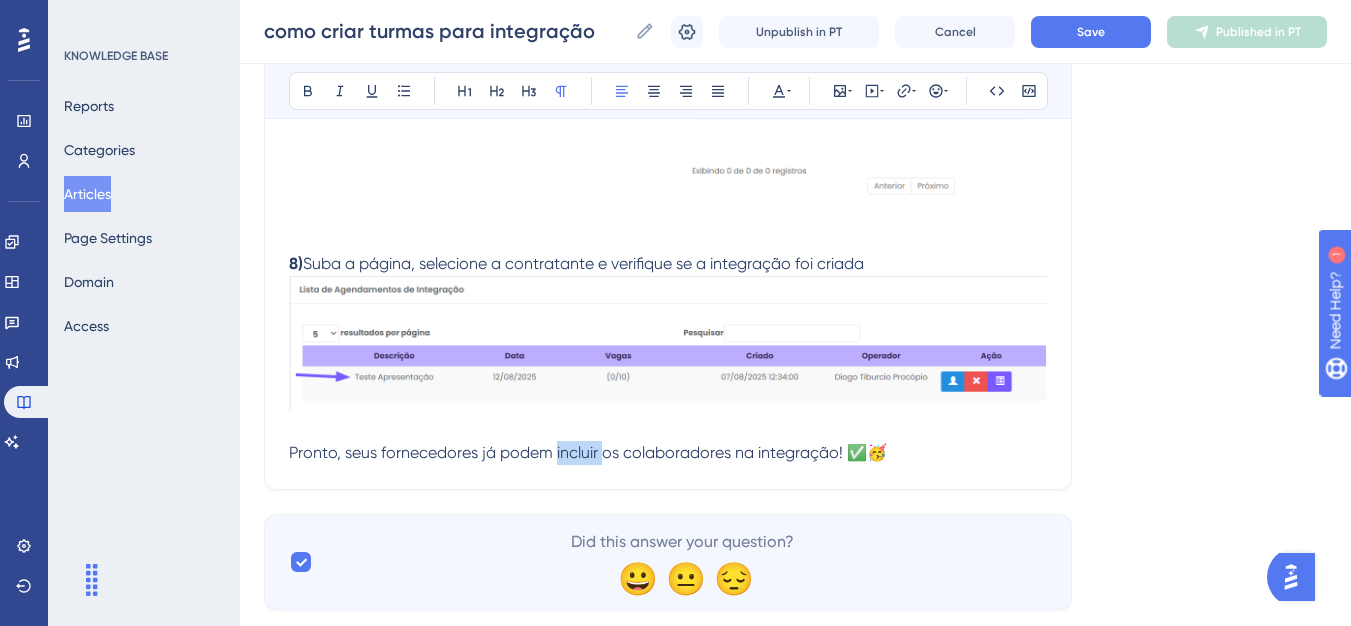 click on "Pronto, seus fornecedores já podem incluir os colaboradores na integração! ✅🥳" at bounding box center (588, 452) 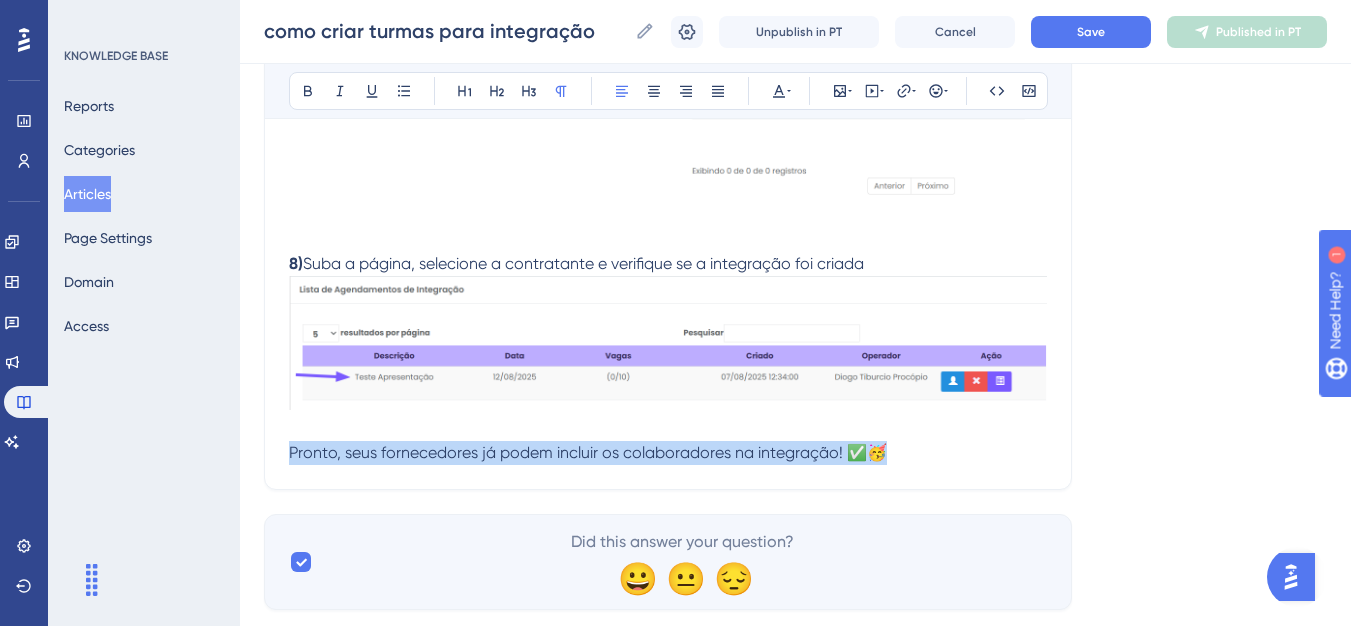 click on "Pronto, seus fornecedores já podem incluir os colaboradores na integração! ✅🥳" at bounding box center (588, 452) 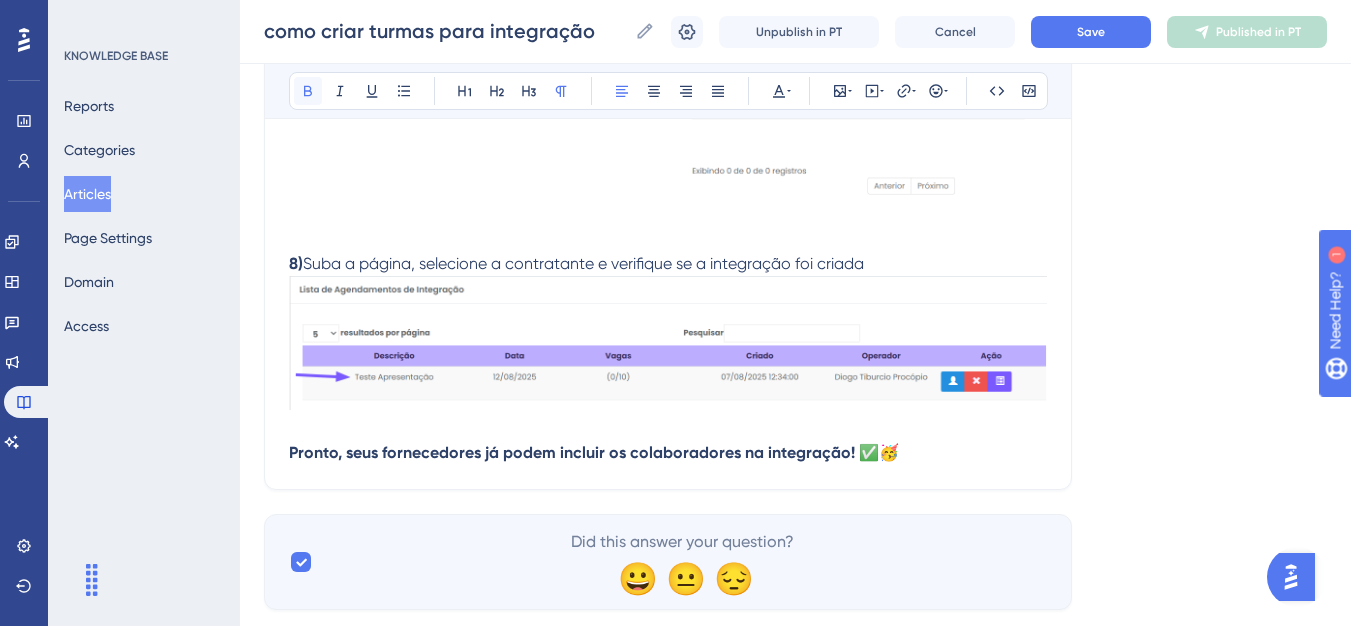 click at bounding box center (308, 91) 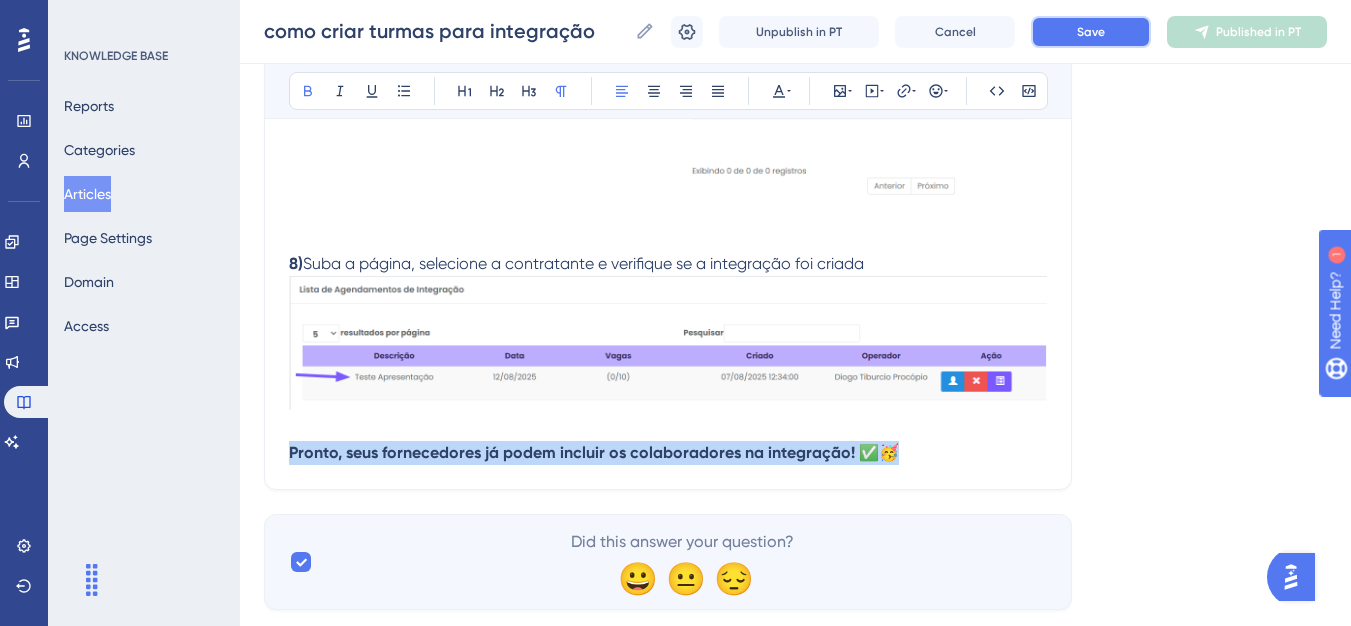 click on "Save" at bounding box center [1091, 32] 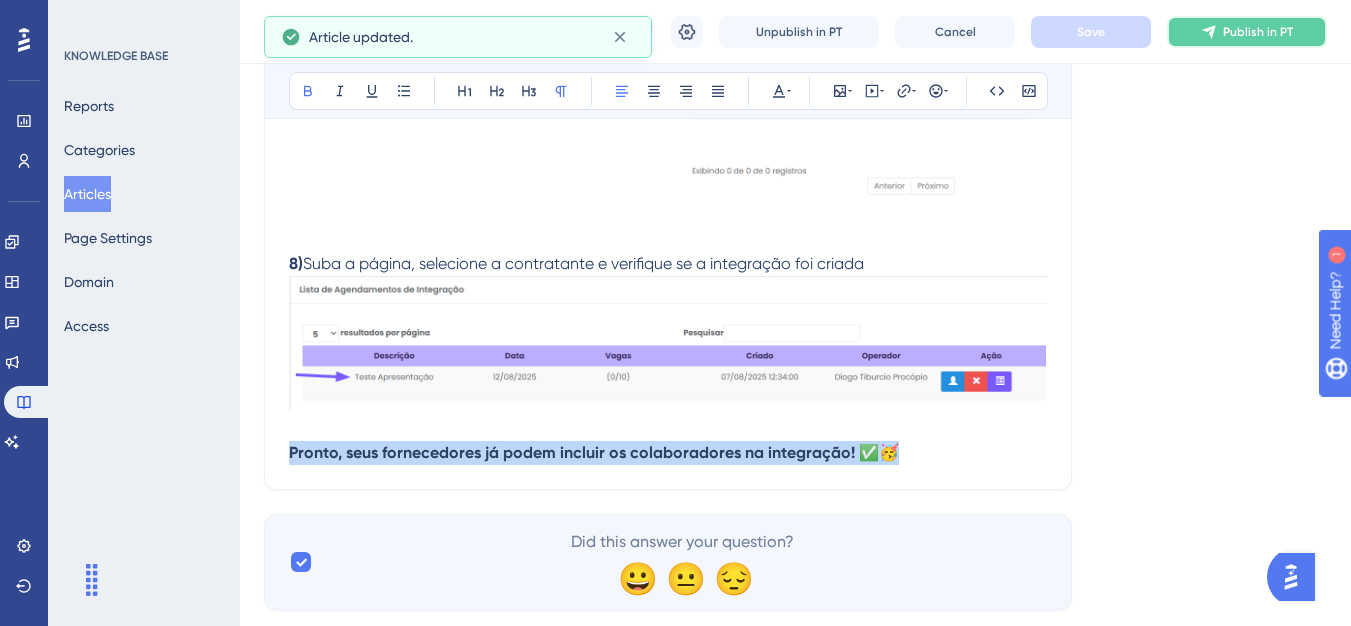 click on "Publish in PT" at bounding box center [1258, 32] 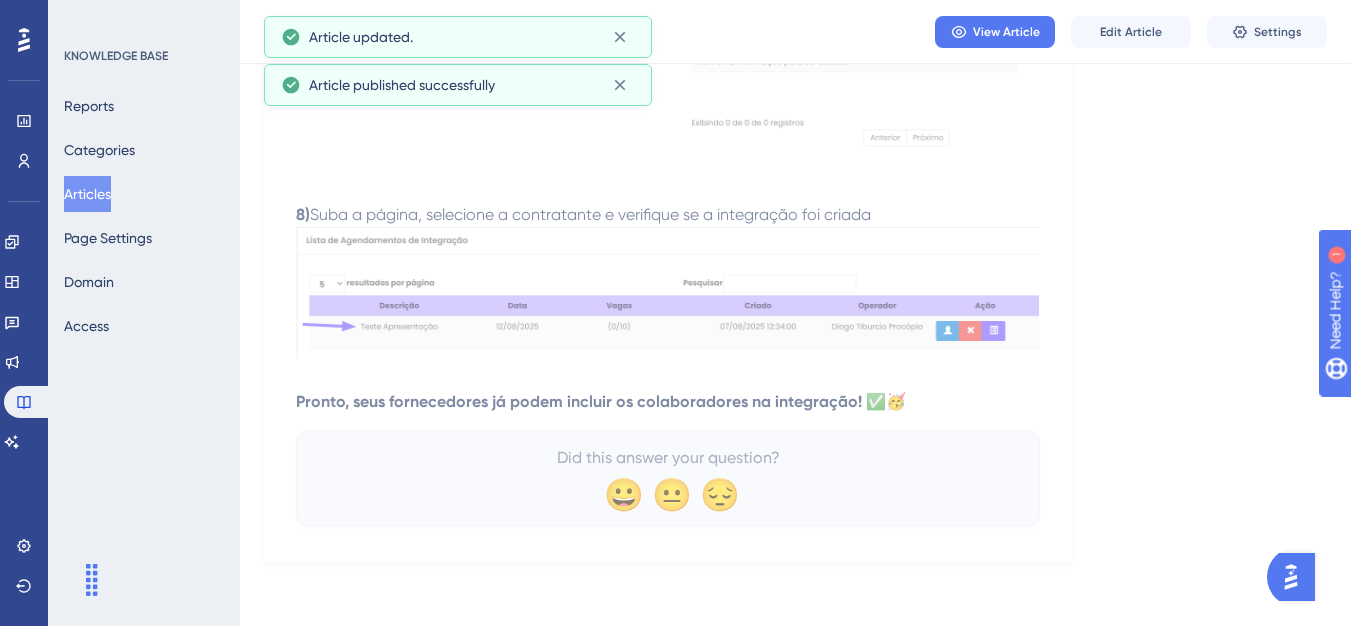 scroll, scrollTop: 2068, scrollLeft: 0, axis: vertical 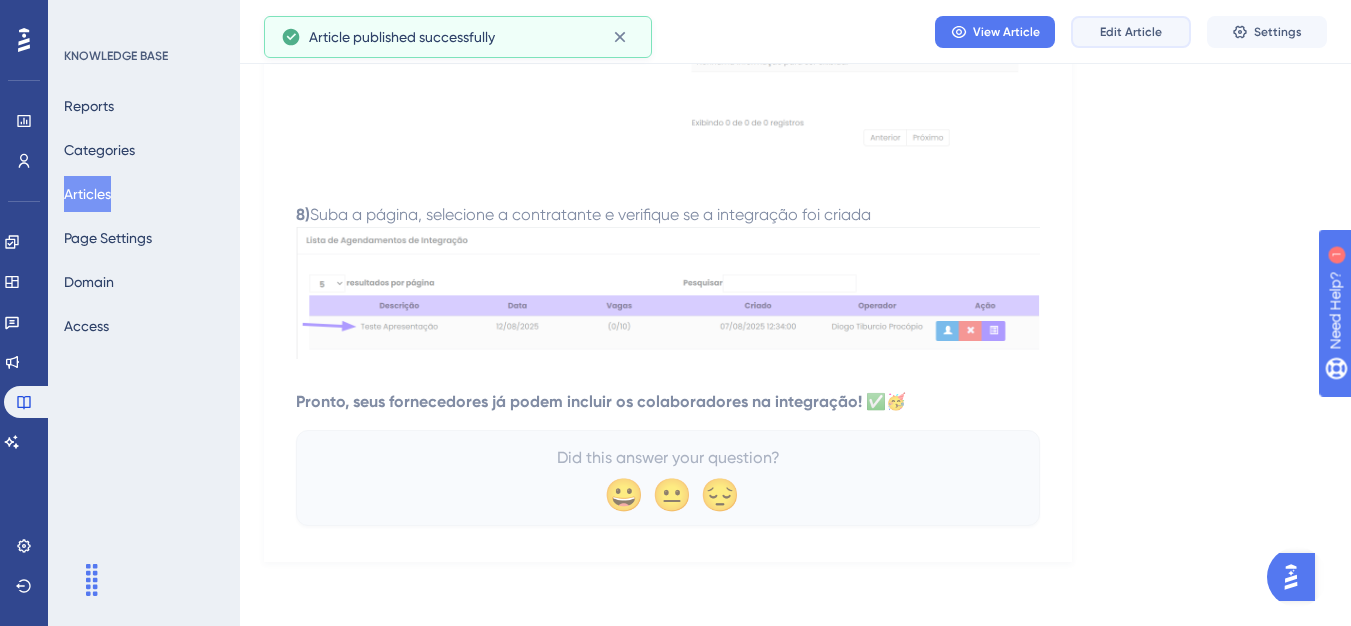 click on "Edit Article" at bounding box center [1131, 32] 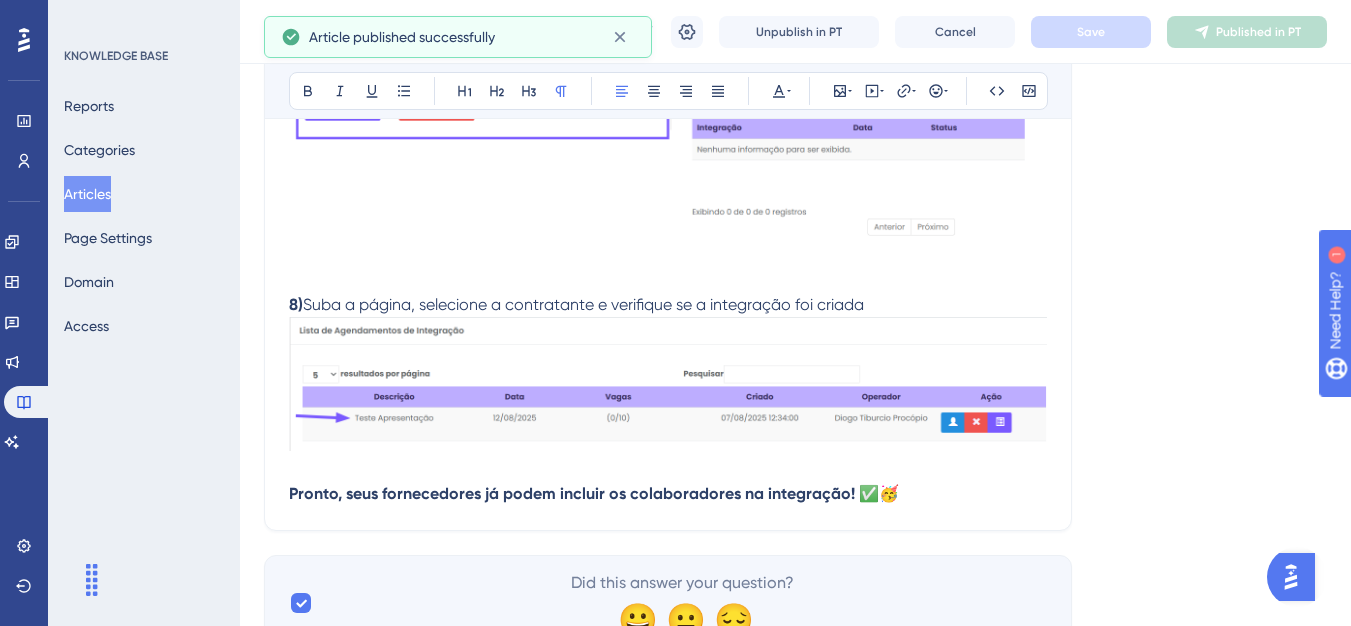scroll, scrollTop: 1450, scrollLeft: 0, axis: vertical 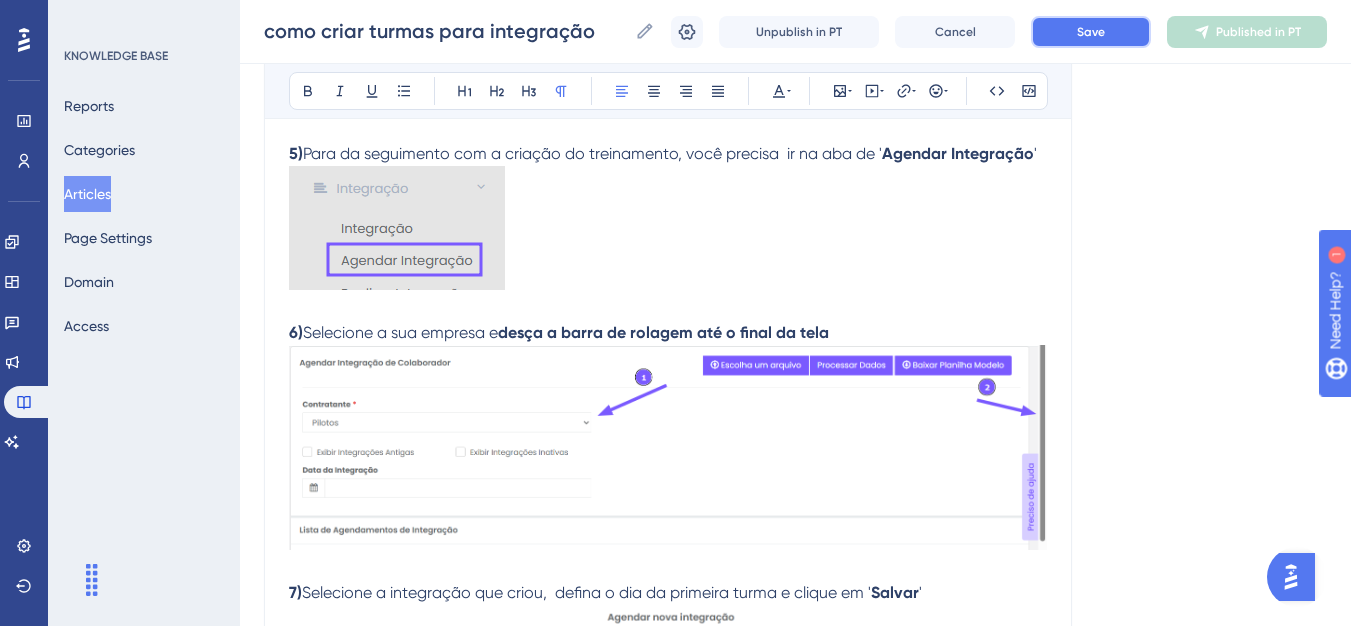 click on "Save" at bounding box center [1091, 32] 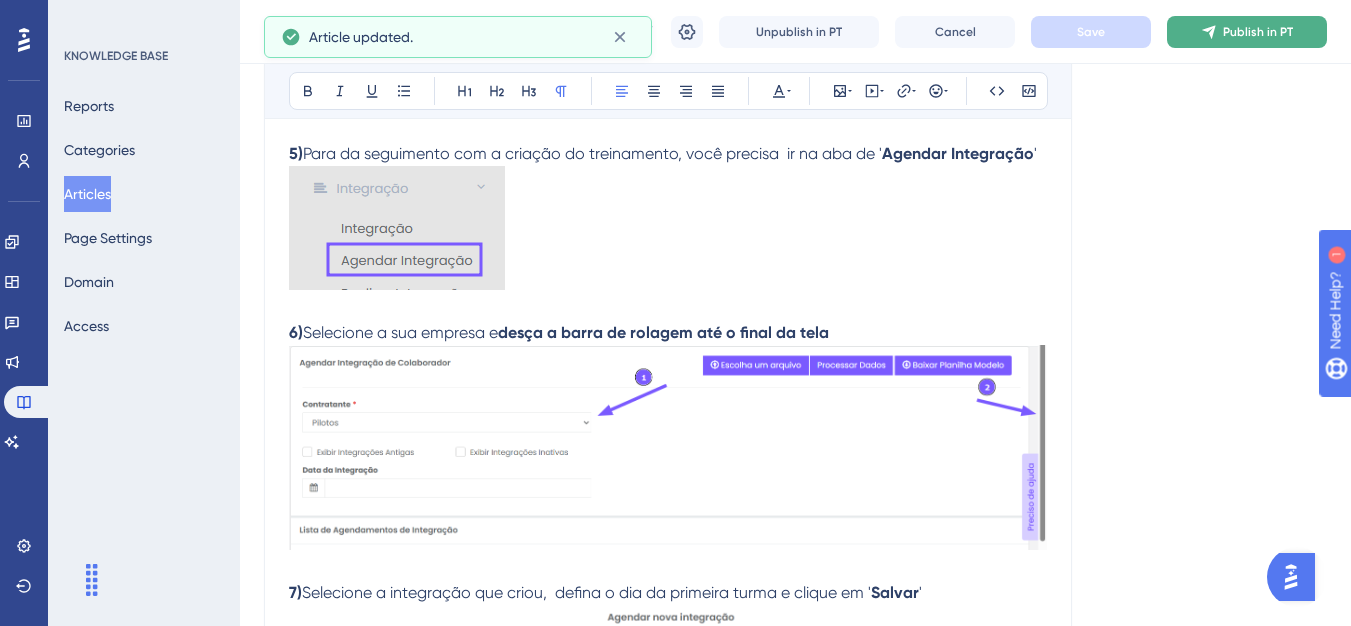 click on "Publish in PT" at bounding box center (1247, 32) 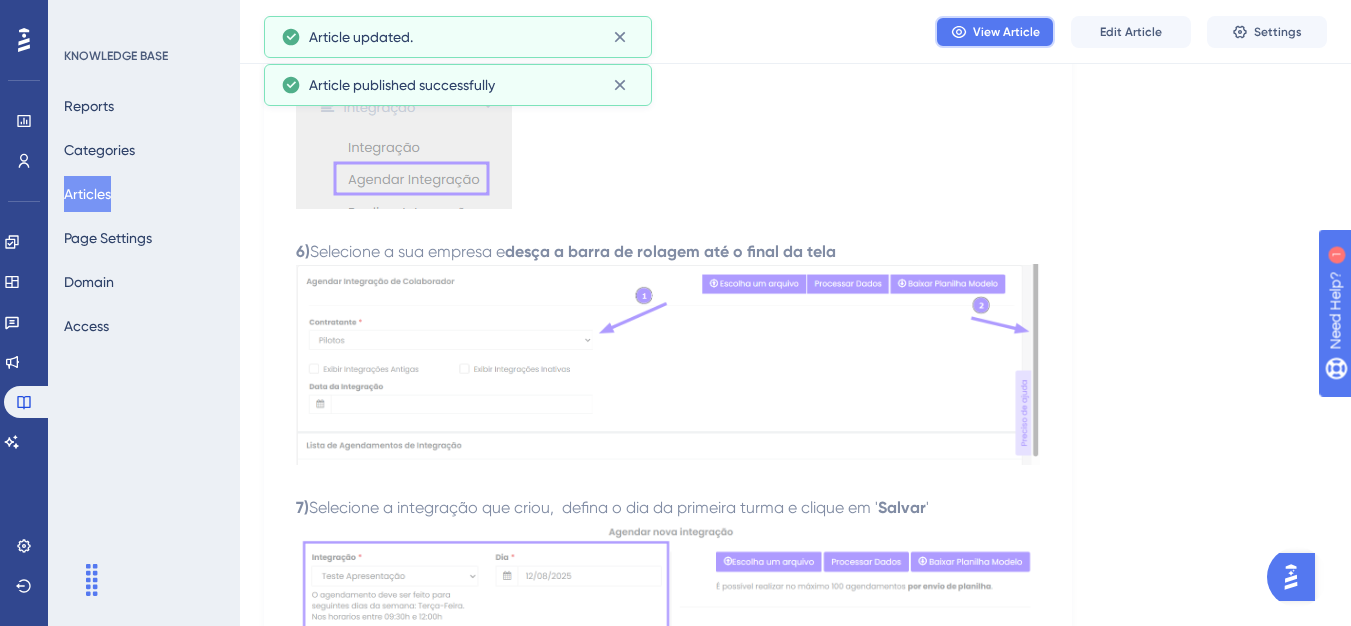 click on "View Article" at bounding box center [1006, 32] 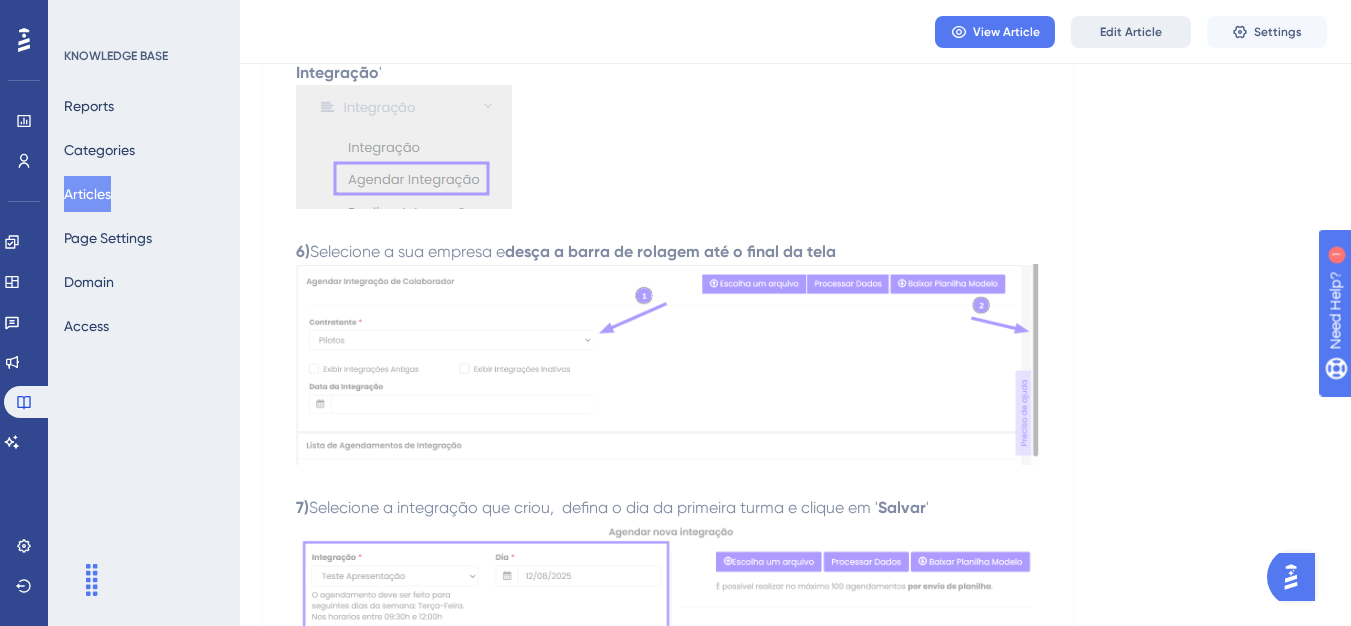click on "Edit Article" at bounding box center (1131, 32) 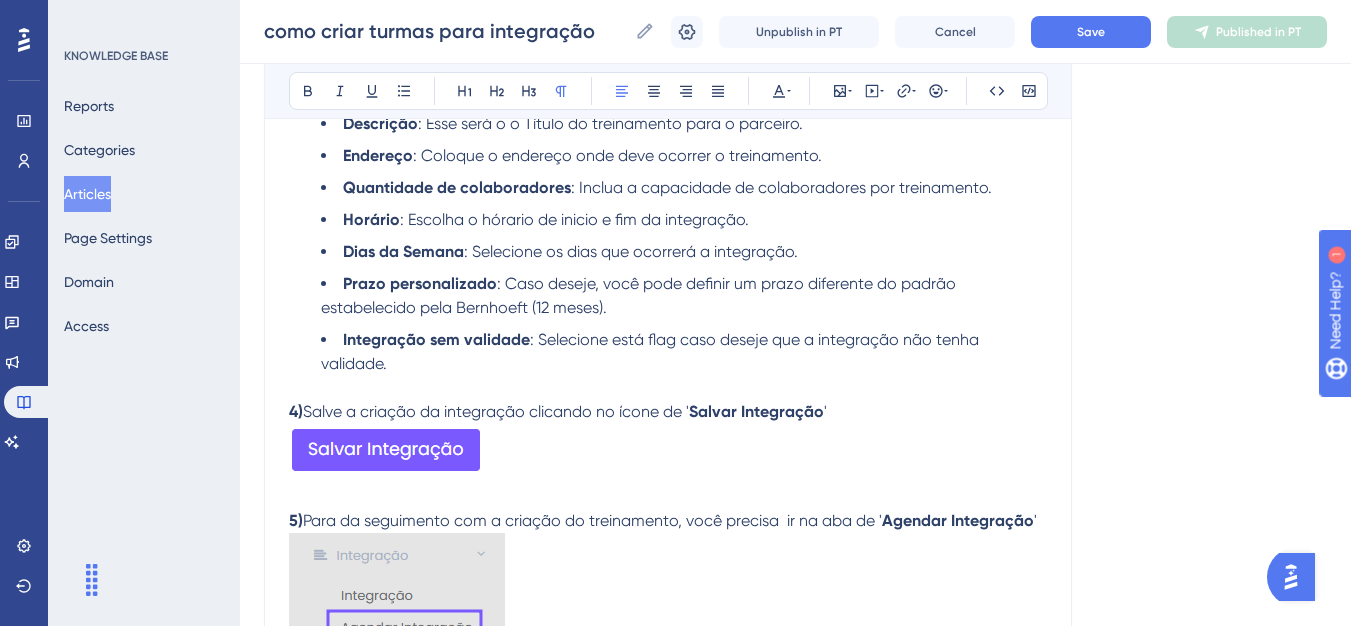 scroll, scrollTop: 1050, scrollLeft: 0, axis: vertical 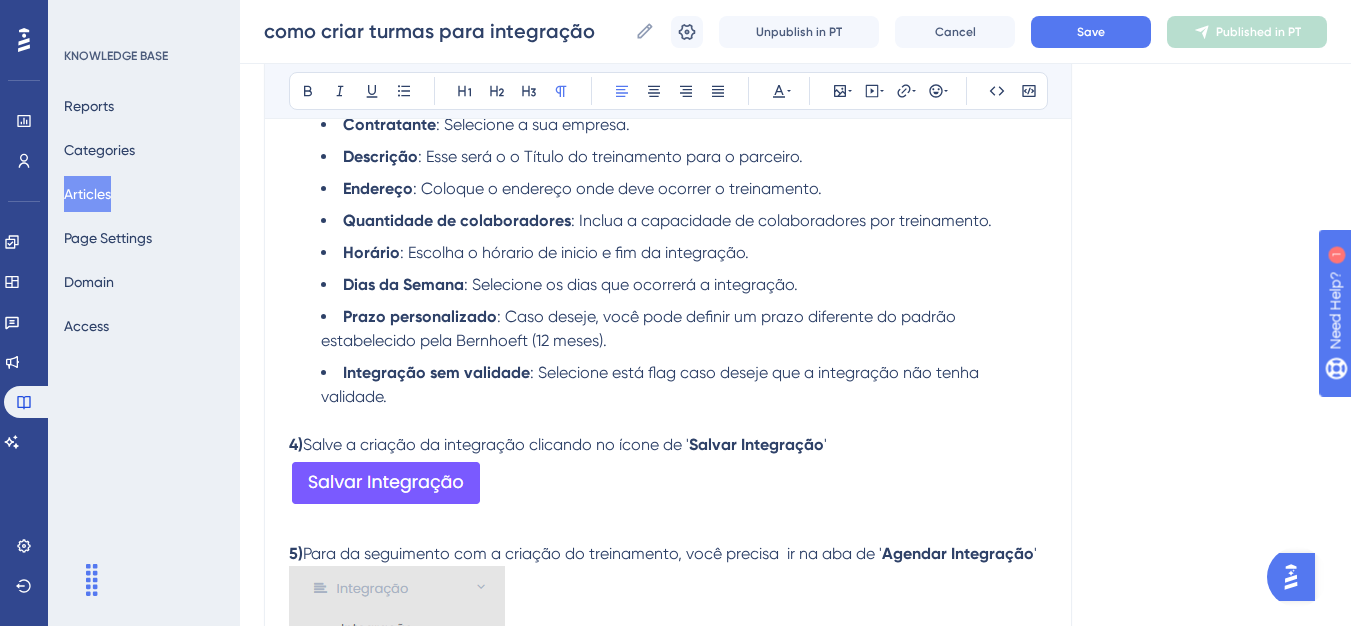click on "Para da seguimento com a criação do treinamento, você precisa  ir na aba de '" at bounding box center (592, 553) 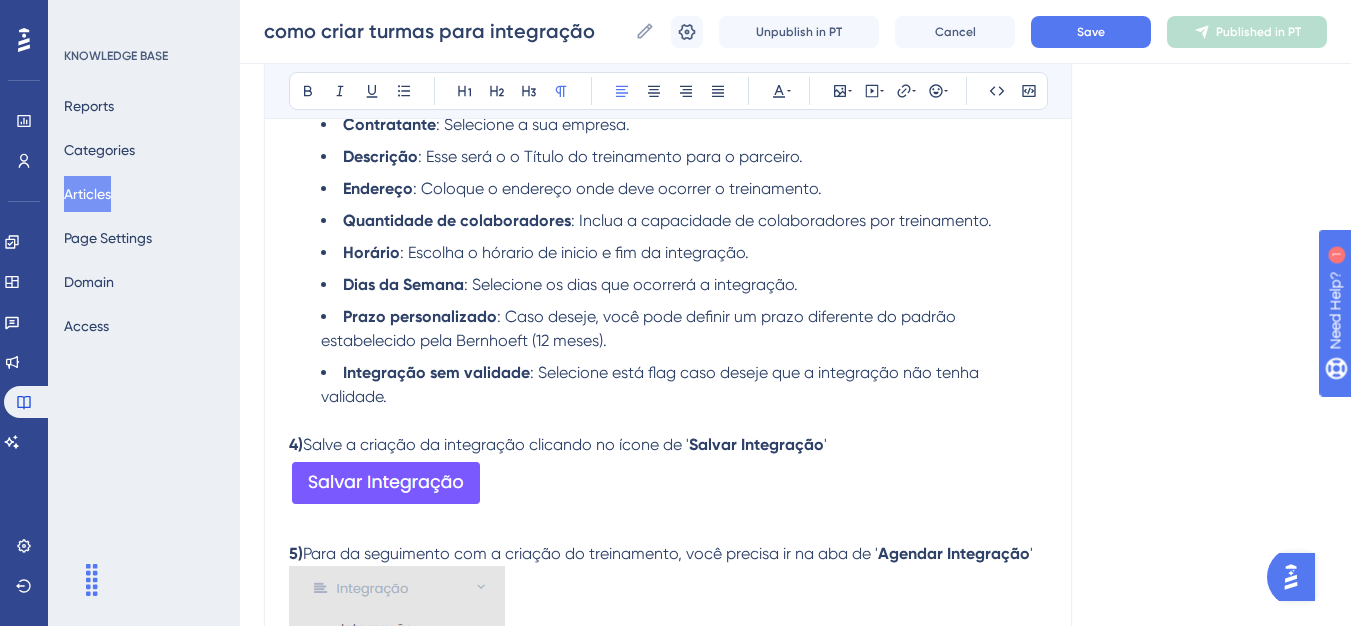 click on ": Escolha o hórario de inicio e fim da integração." at bounding box center (574, 252) 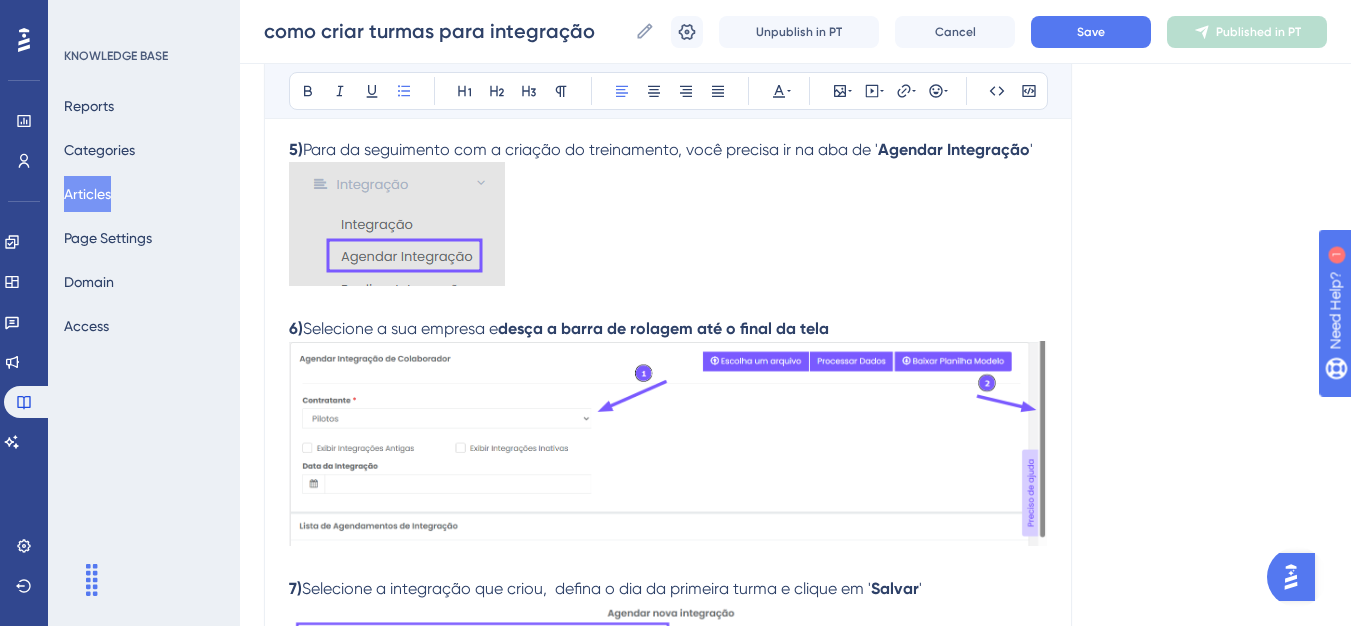 scroll, scrollTop: 1650, scrollLeft: 0, axis: vertical 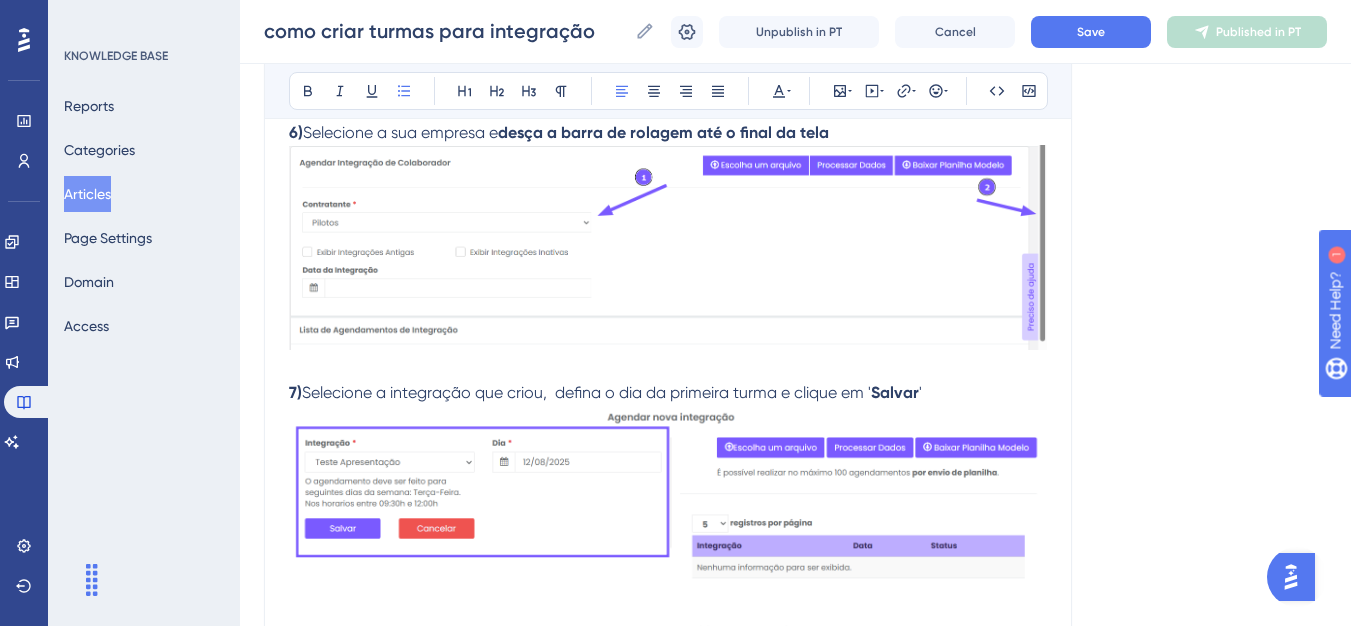 click on "Selecione a integração que criou,  defina o dia da primeira turma e clique em '" at bounding box center [586, 392] 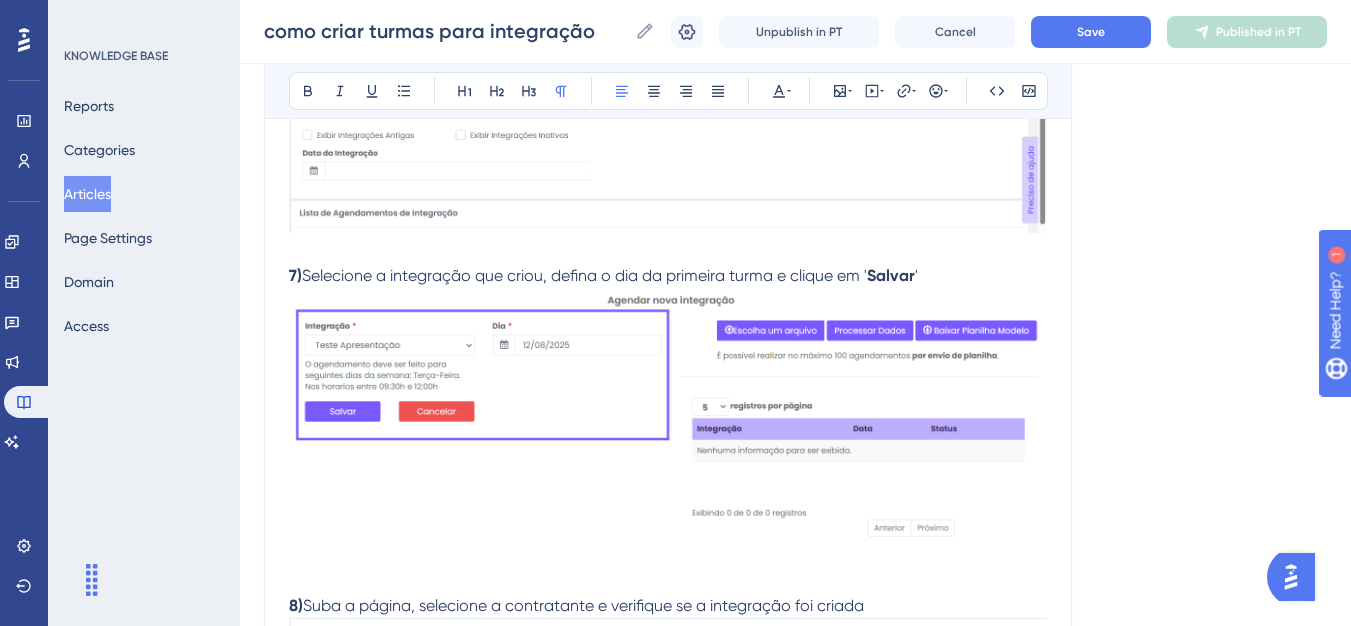 scroll, scrollTop: 2050, scrollLeft: 0, axis: vertical 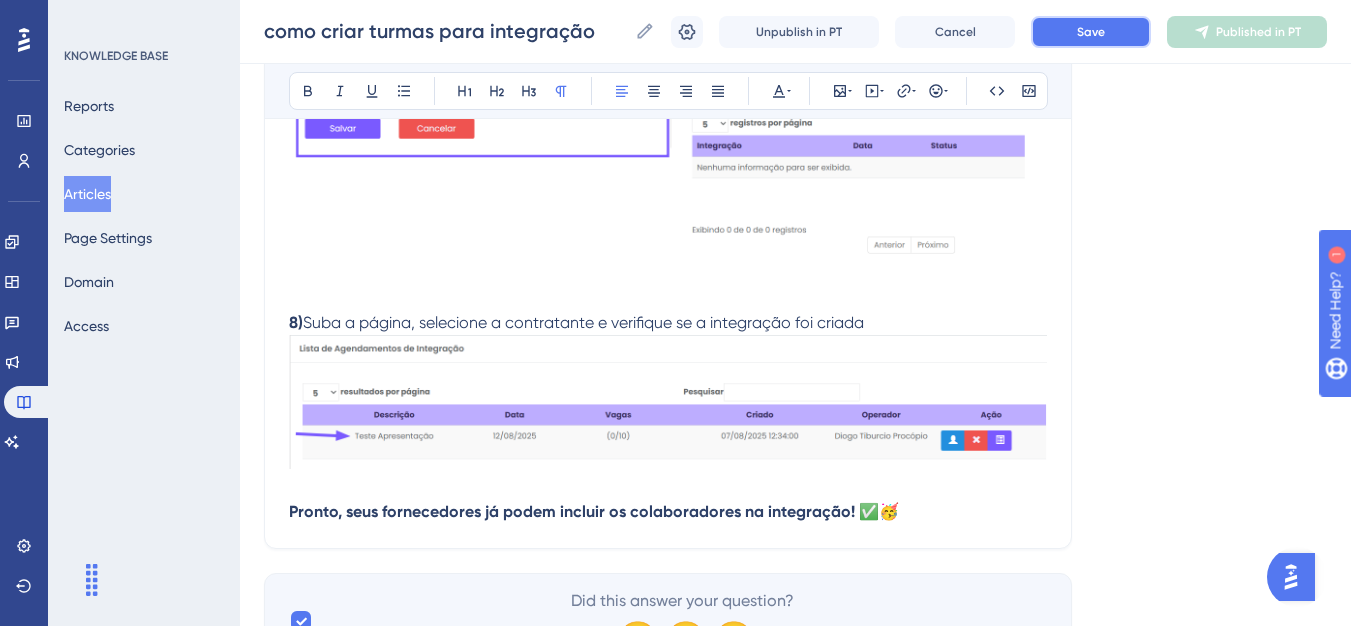 click on "Save" at bounding box center [1091, 32] 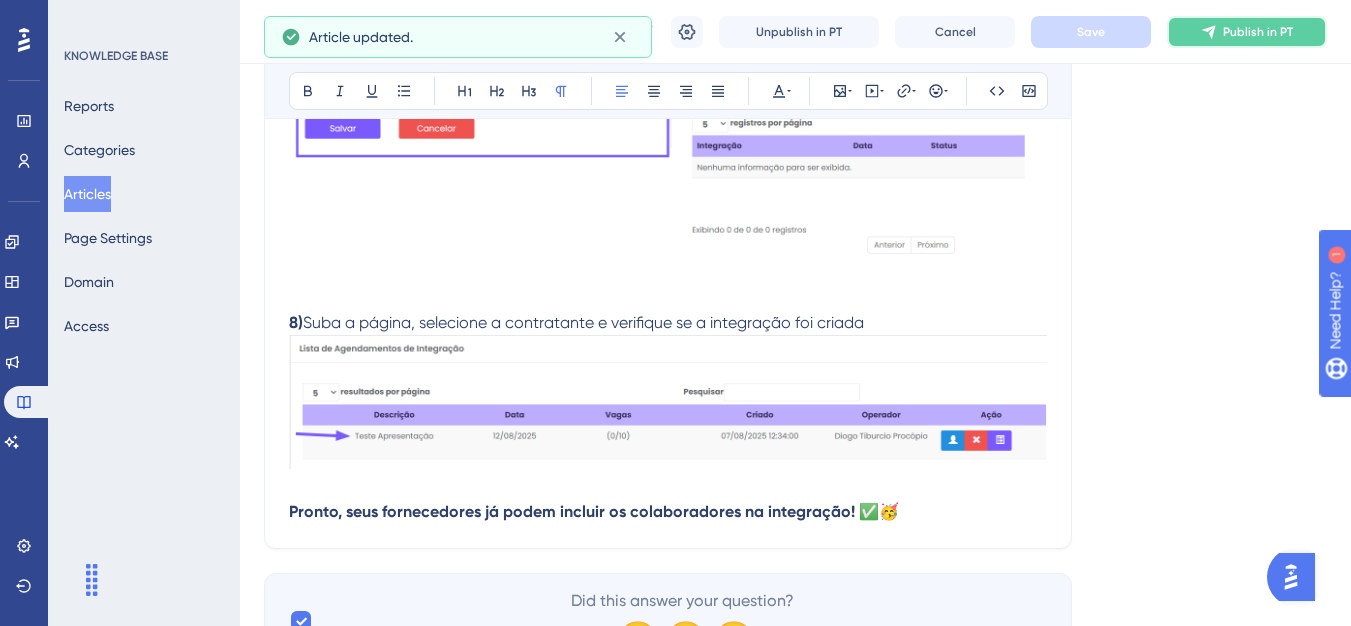 click 